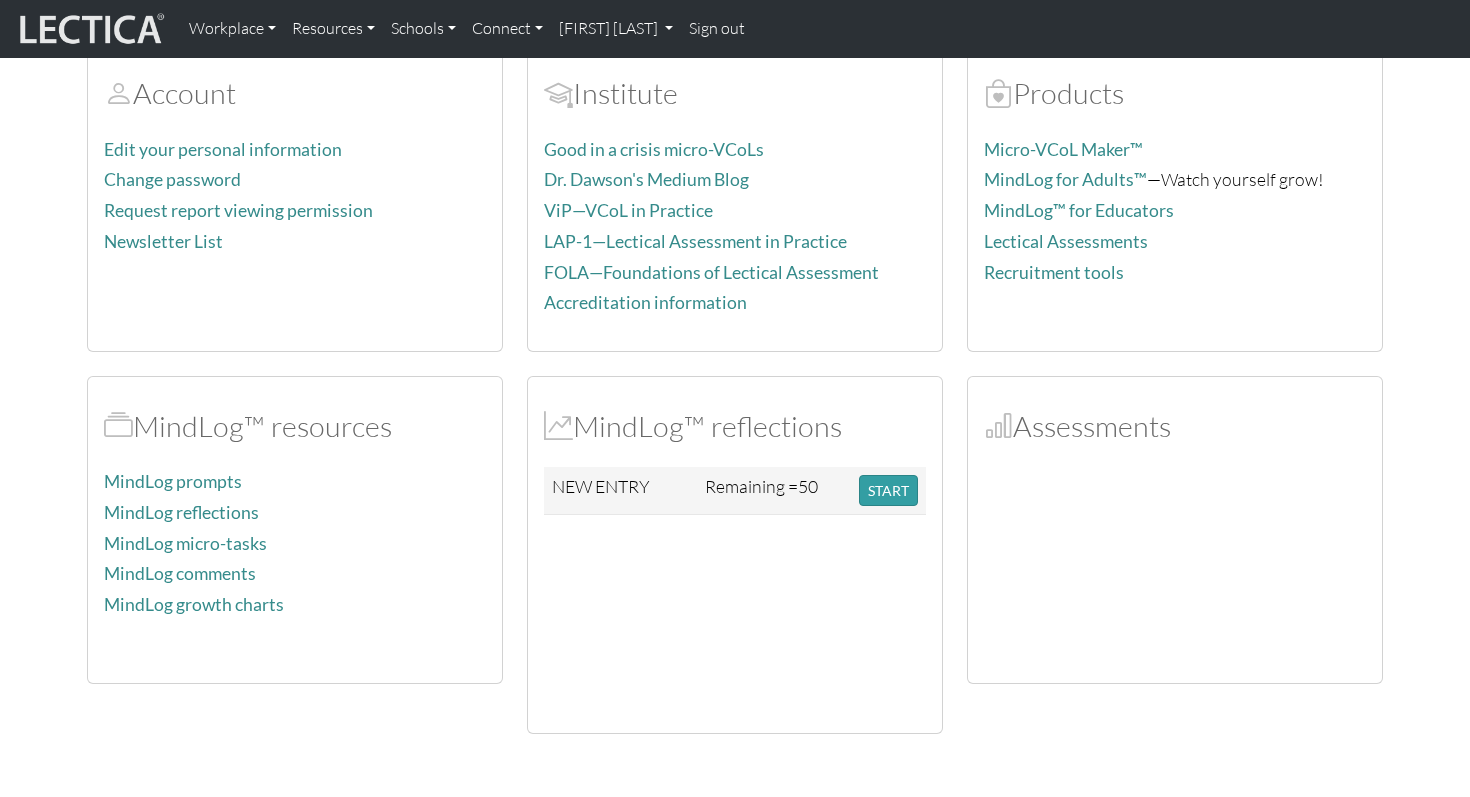 scroll, scrollTop: 413, scrollLeft: 0, axis: vertical 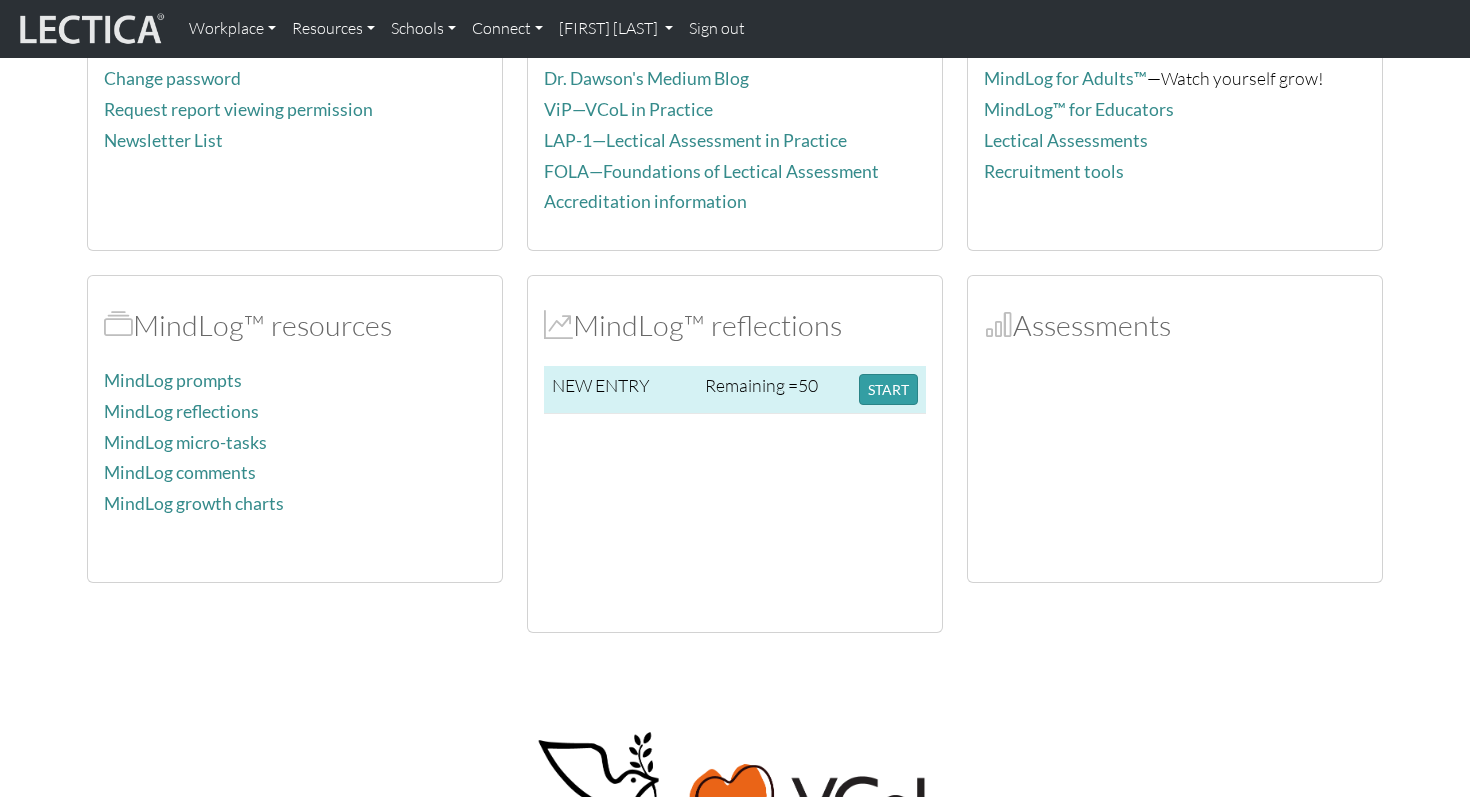 click on "Remaining =
50" at bounding box center [774, 390] 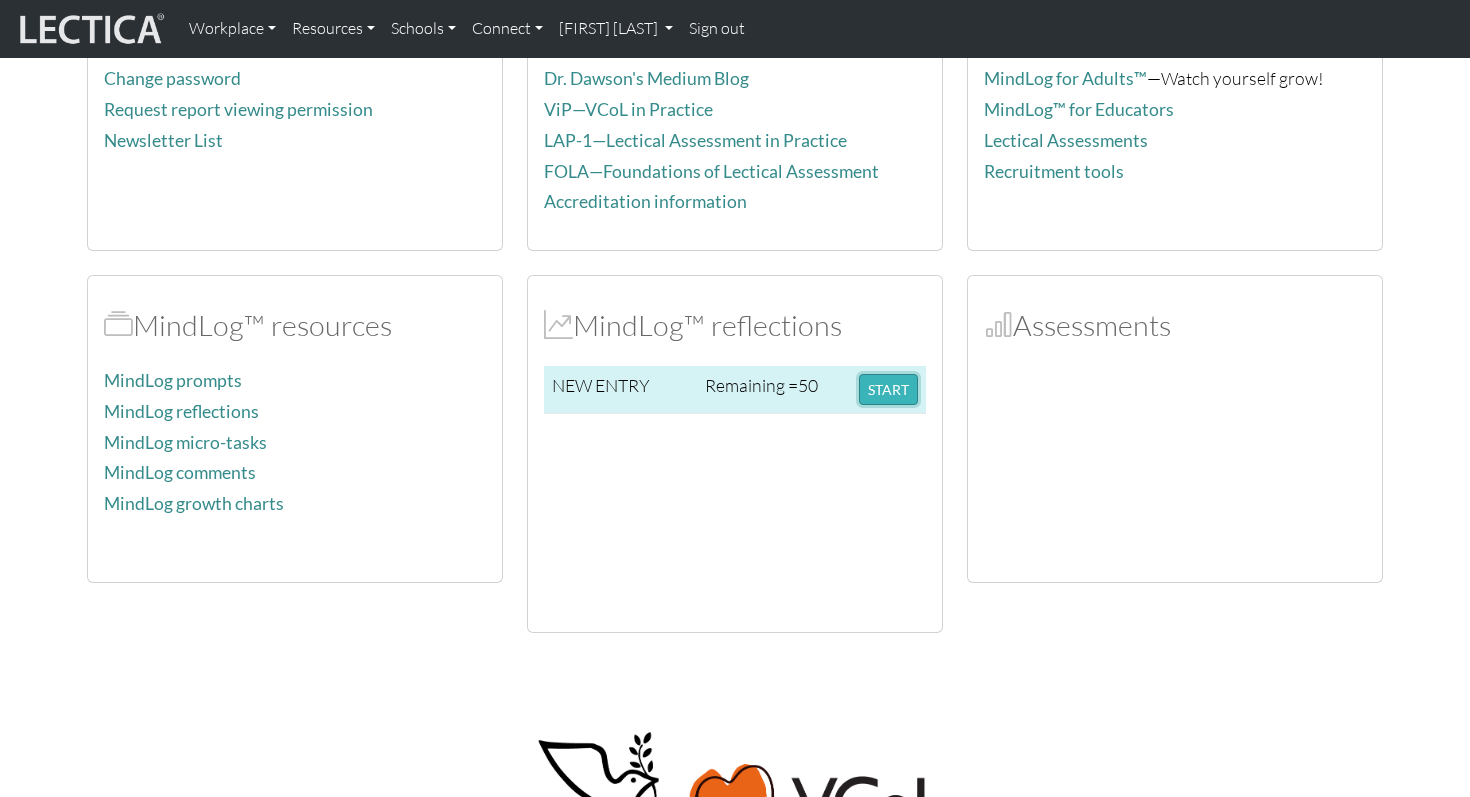 click on "START" at bounding box center [888, 389] 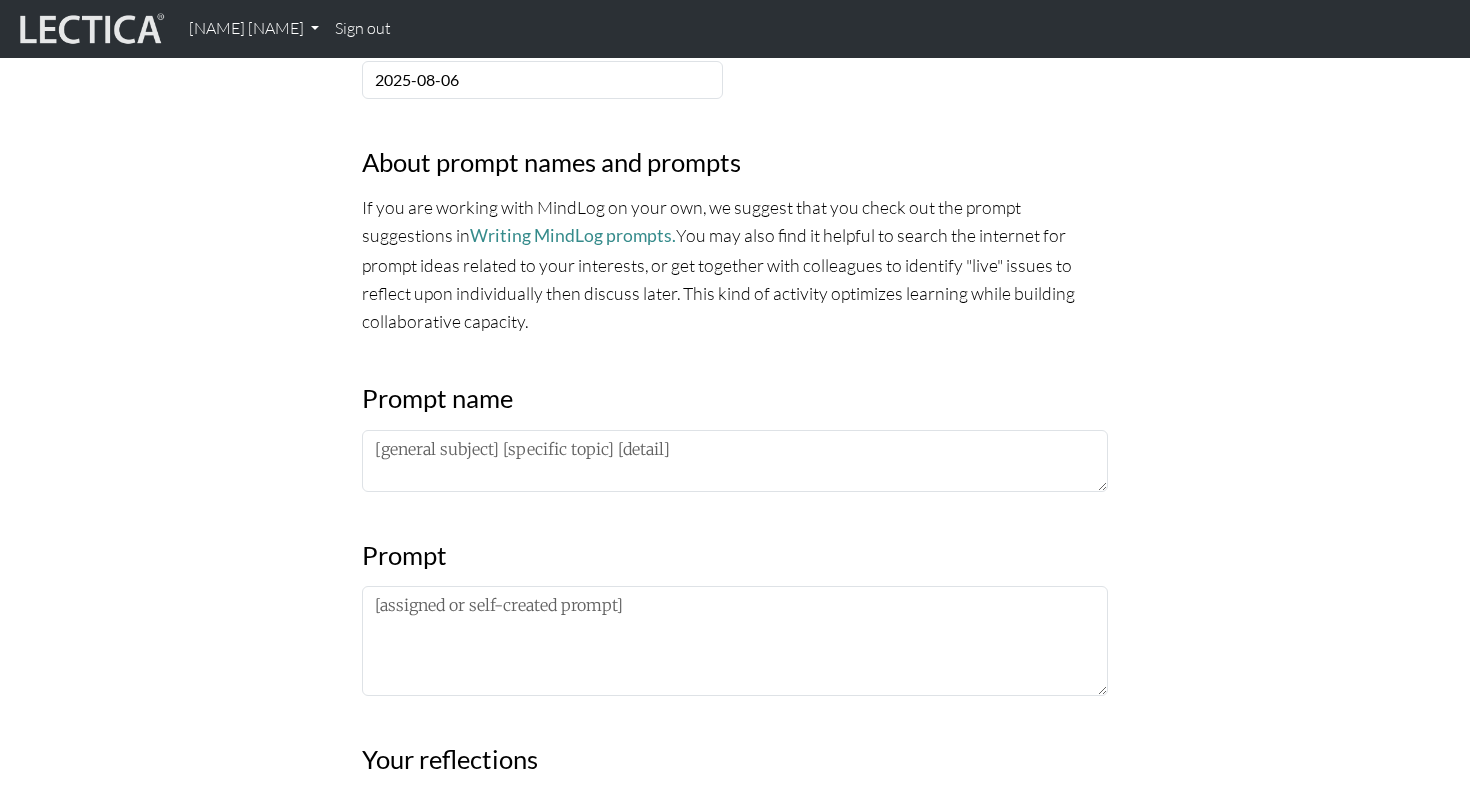 scroll, scrollTop: 587, scrollLeft: 0, axis: vertical 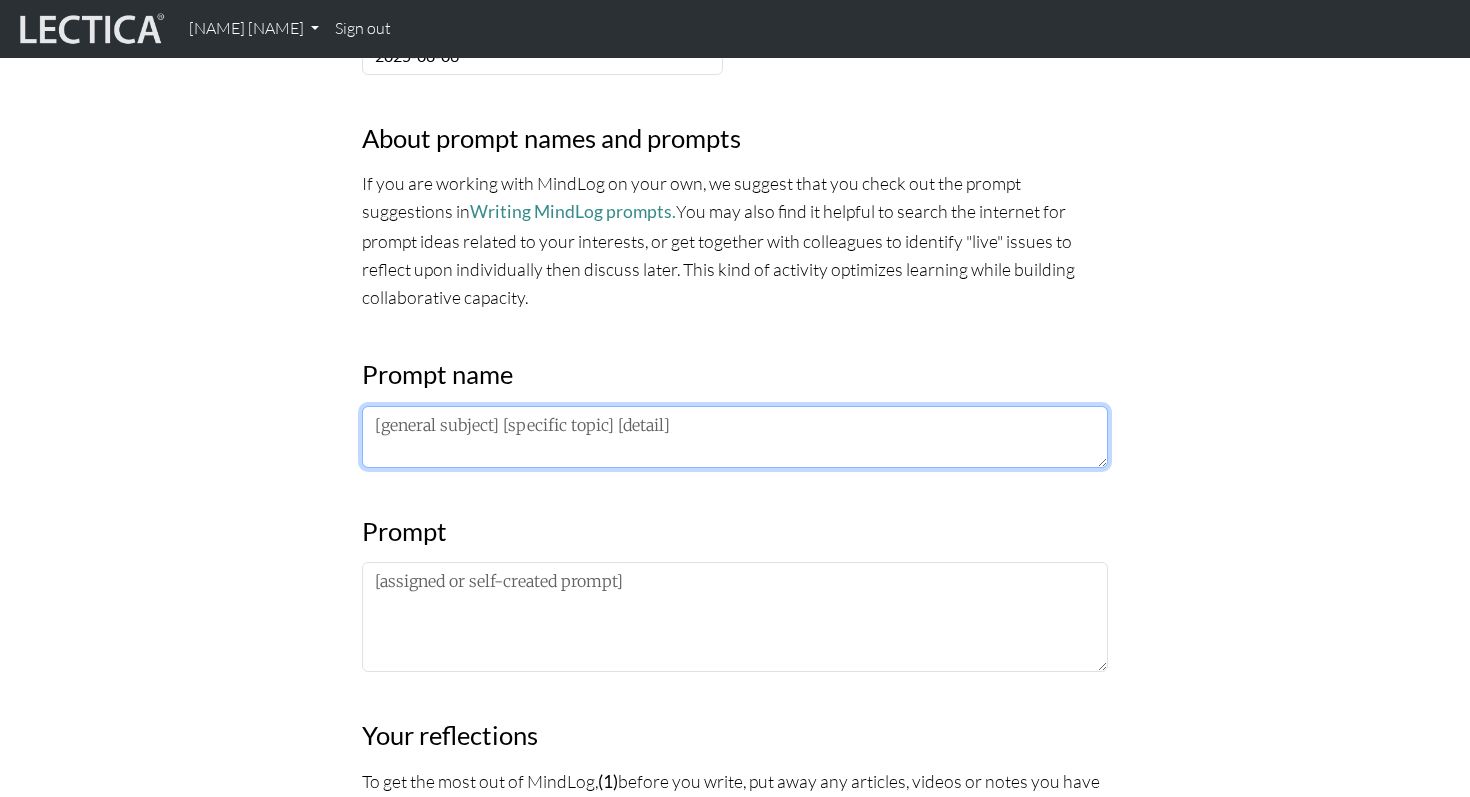 click at bounding box center (735, 437) 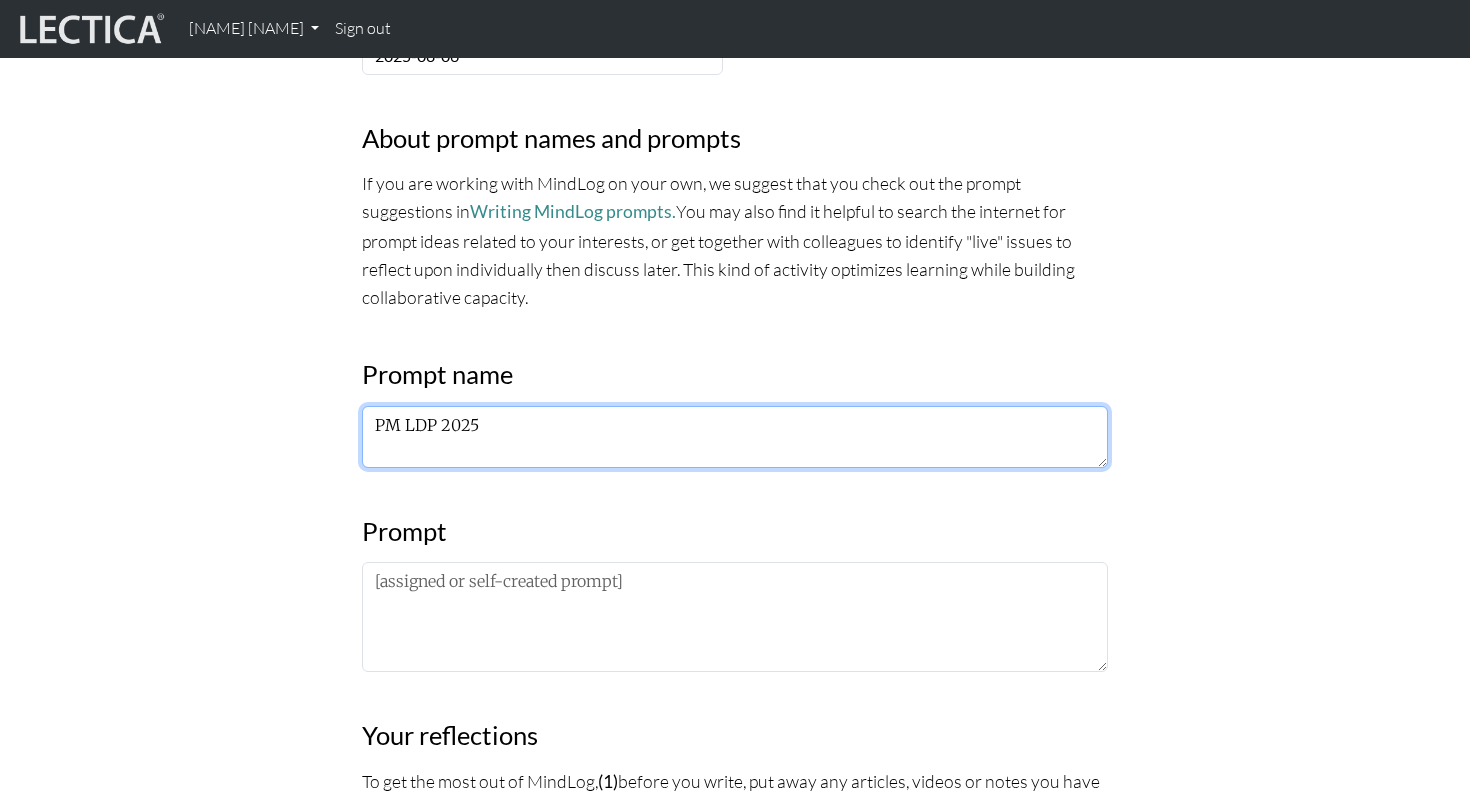 type on "PM LDP 2025" 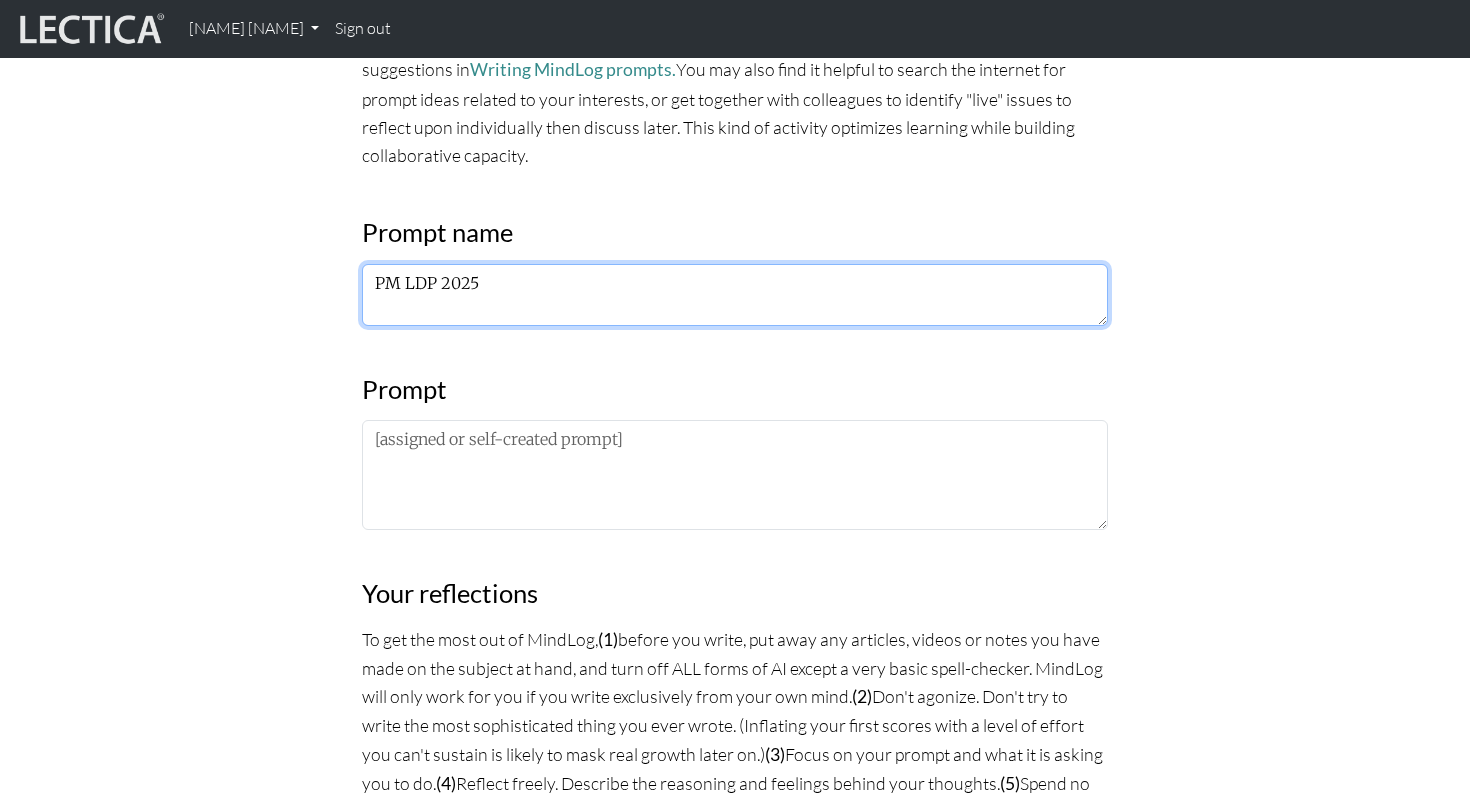 scroll, scrollTop: 765, scrollLeft: 0, axis: vertical 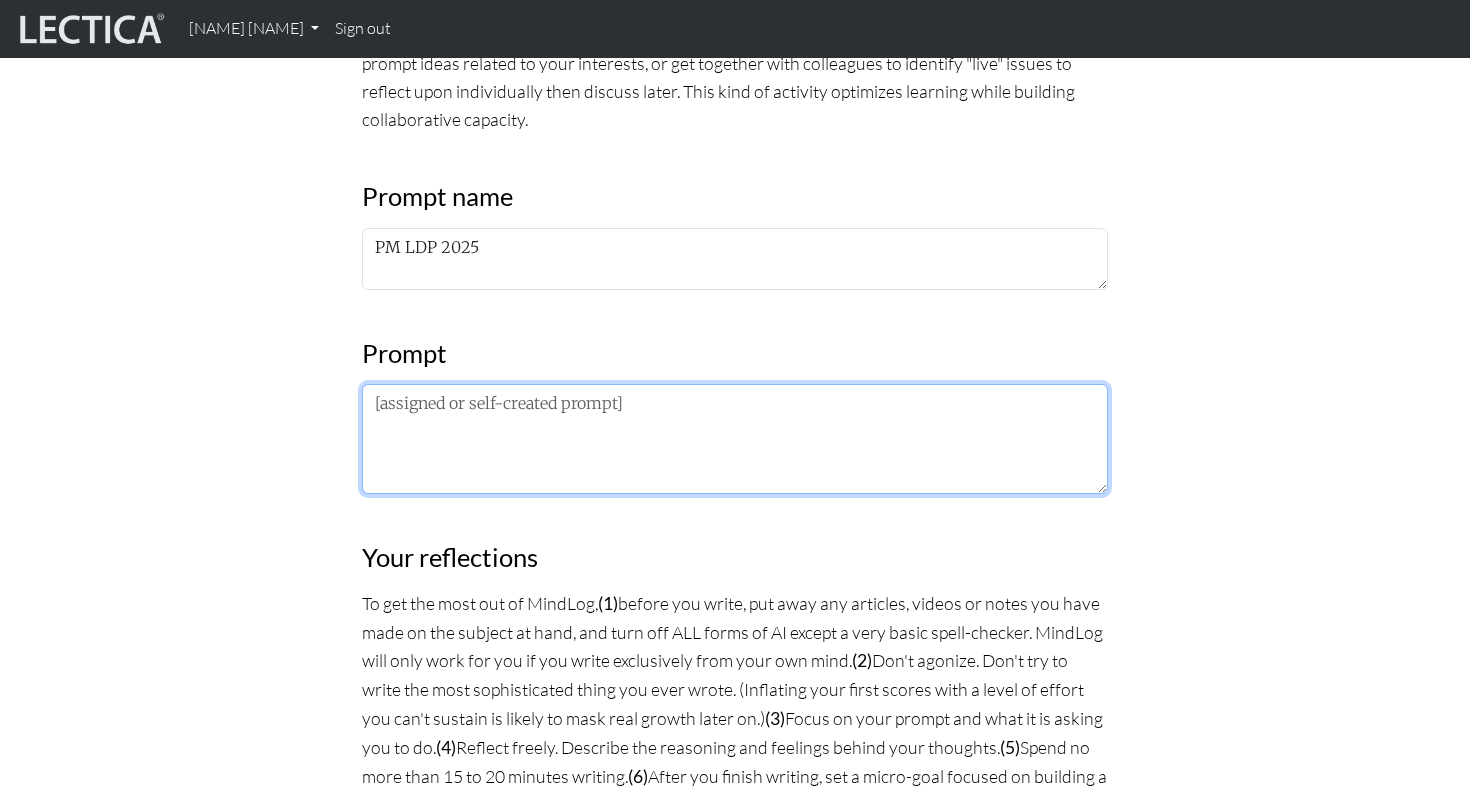 click at bounding box center (735, 439) 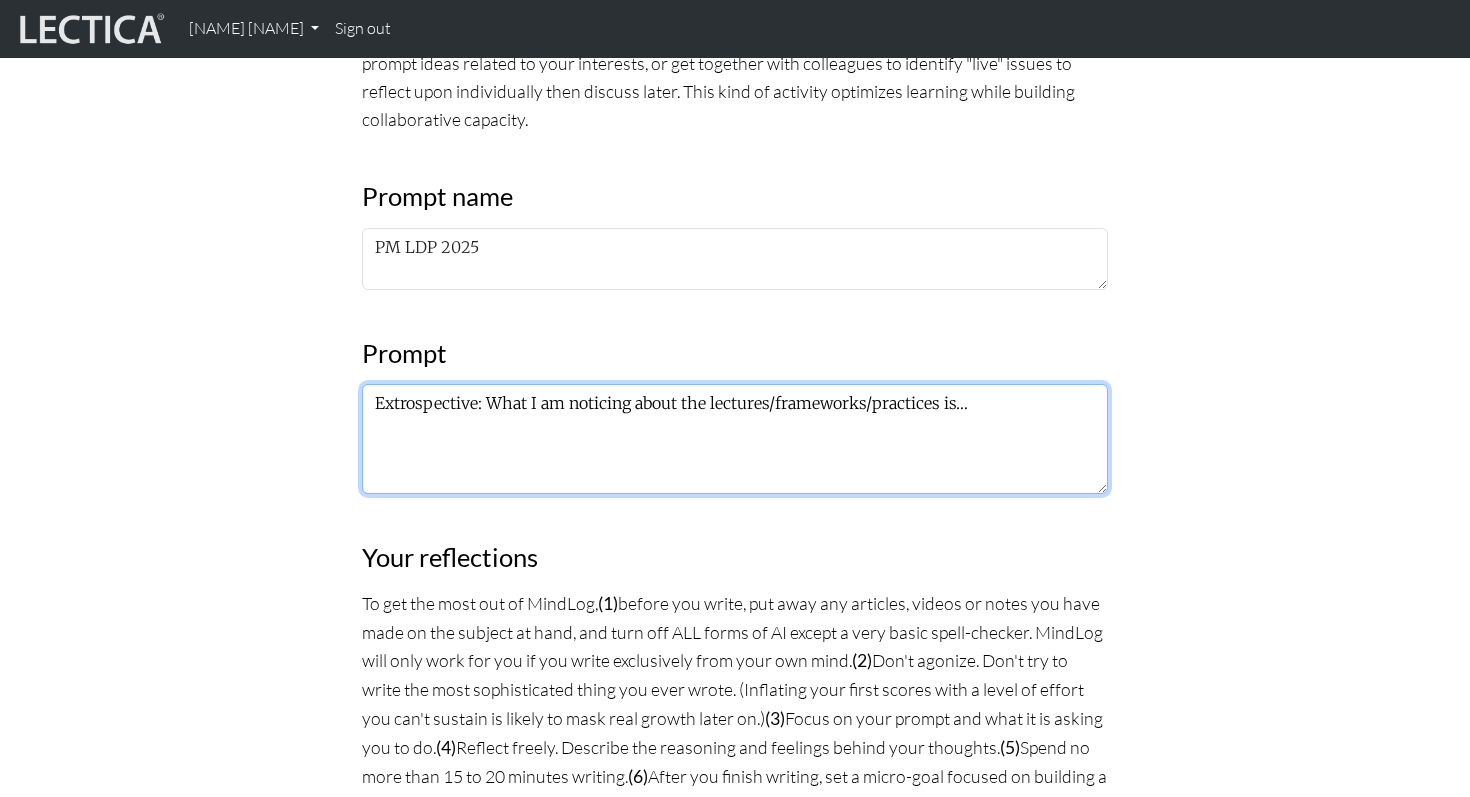 paste on "Introspective: What I am noticing about what I’m noticing is… [Note: I will likely suggest different prompts for each of you as we go. For now, we will start with this seed prompt]" 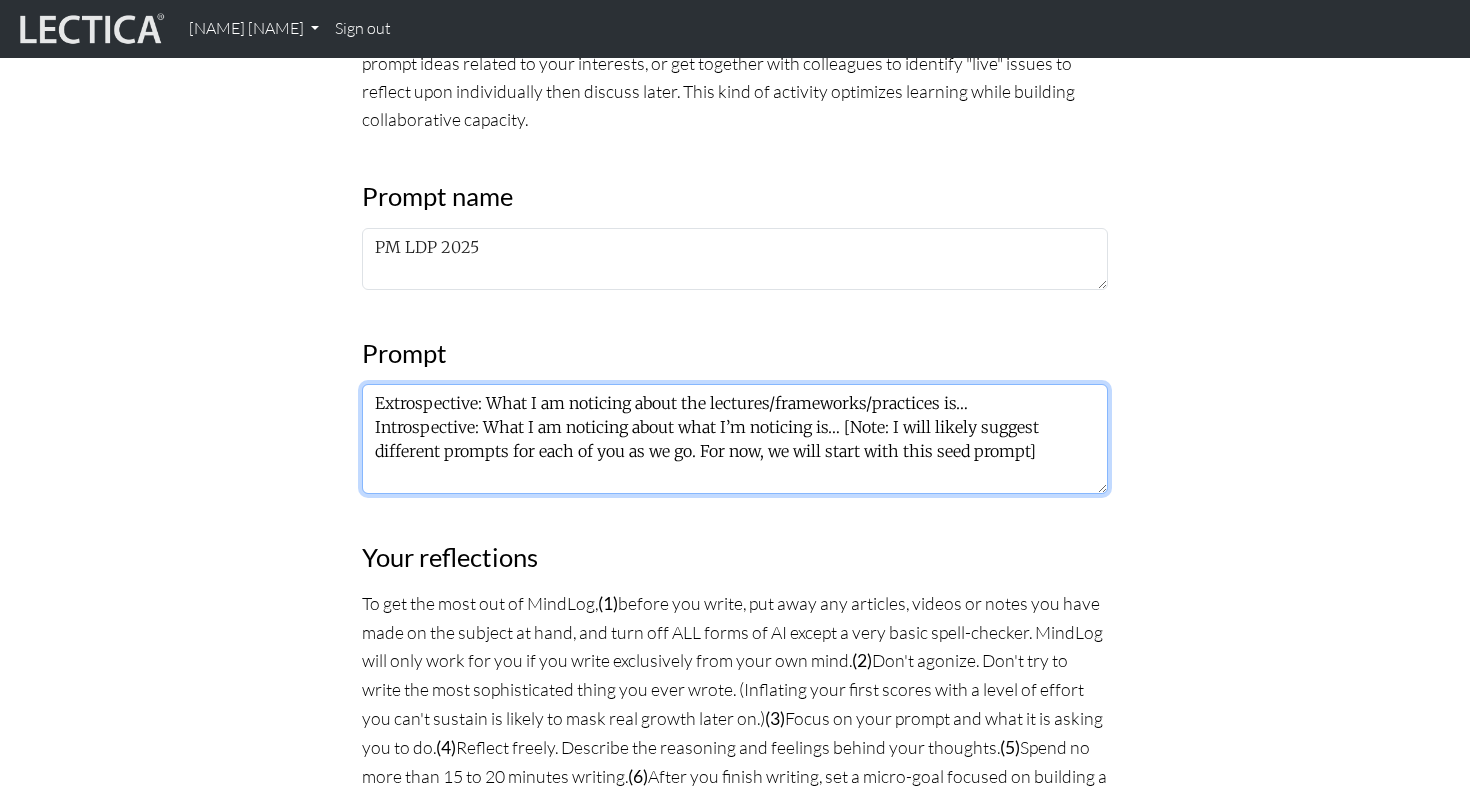 scroll, scrollTop: 13, scrollLeft: 0, axis: vertical 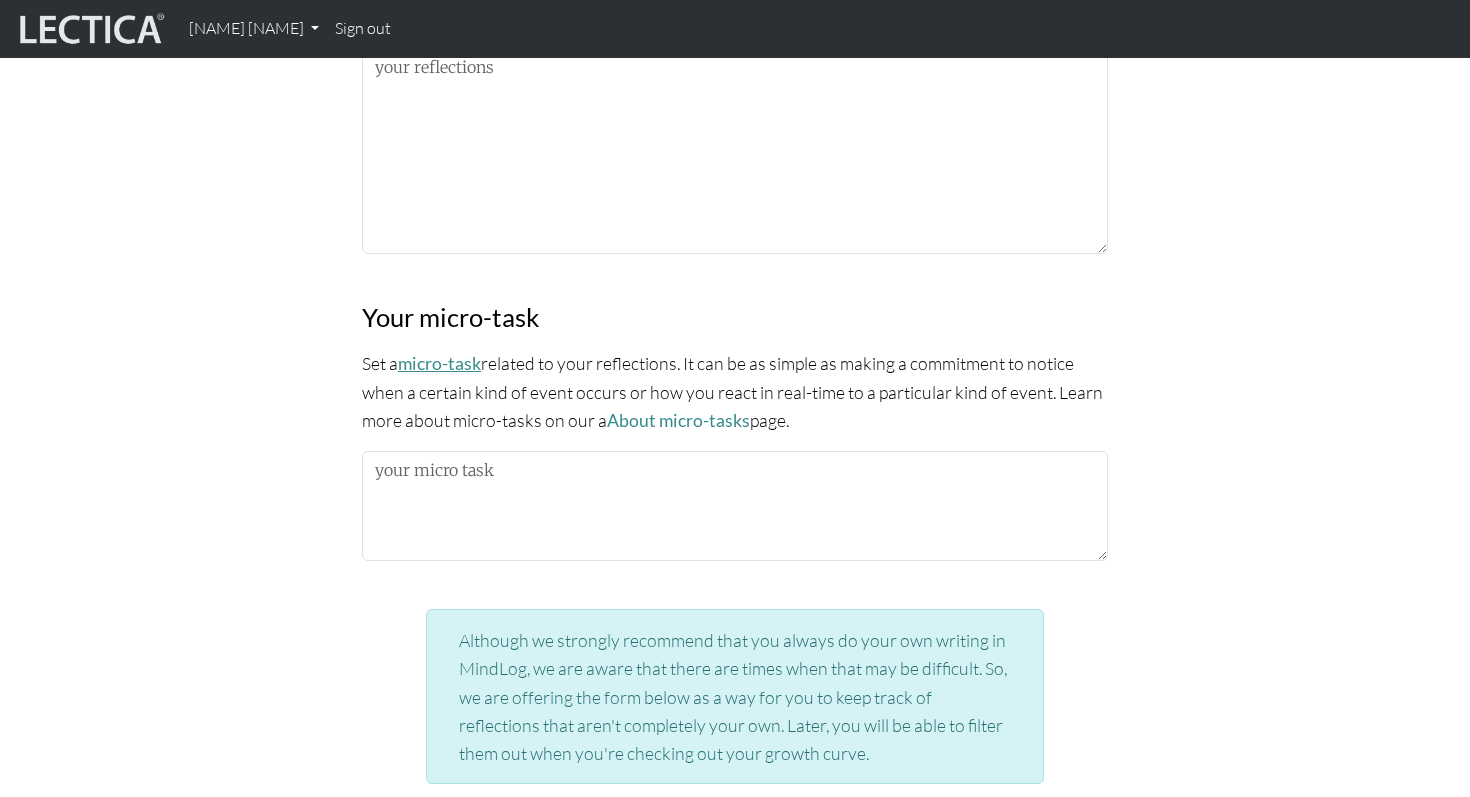 type on "Extrospective: What I am noticing about the lectures/frameworks/practices is…
Introspective: What I am noticing about what I’m noticing is…" 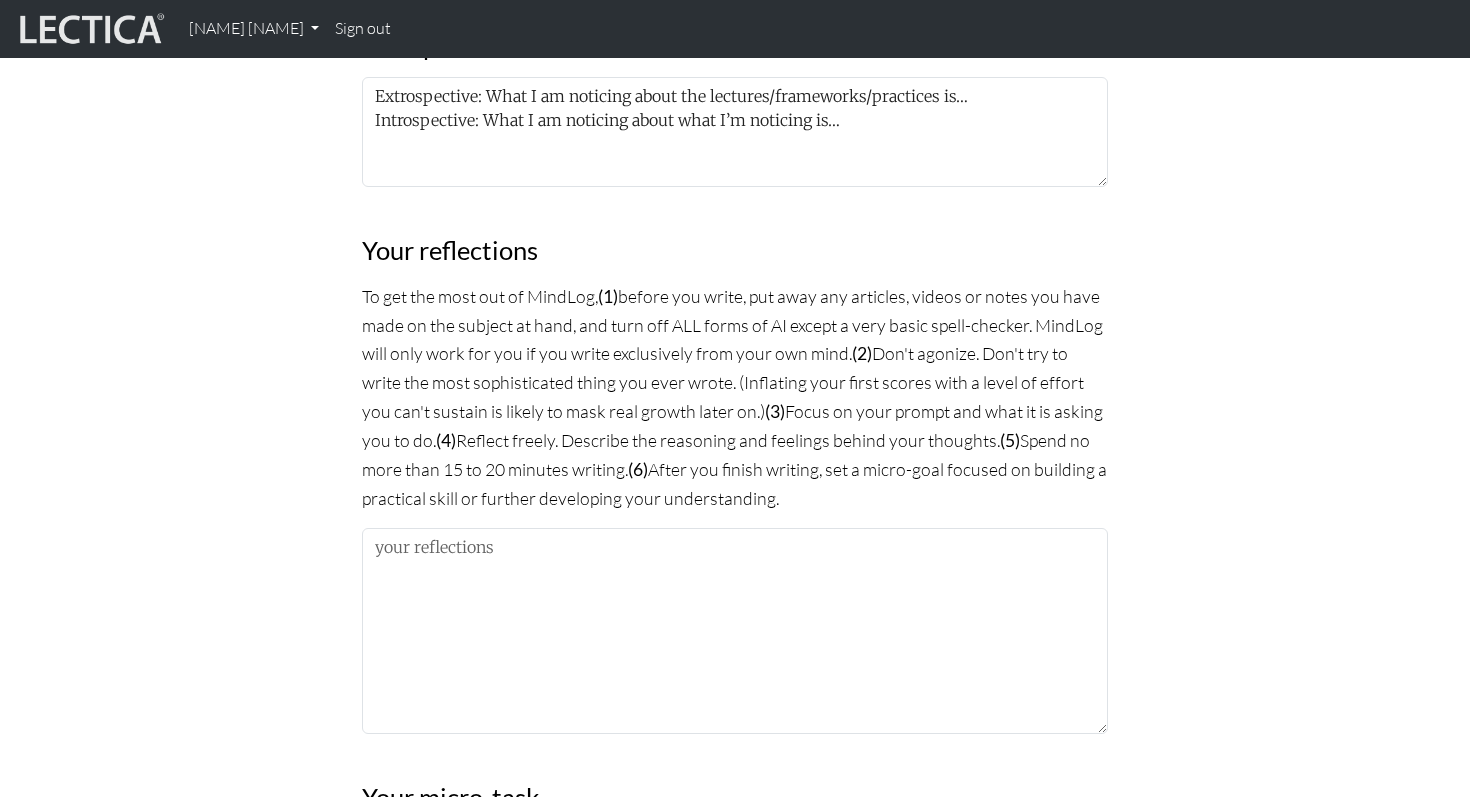 scroll, scrollTop: 1075, scrollLeft: 0, axis: vertical 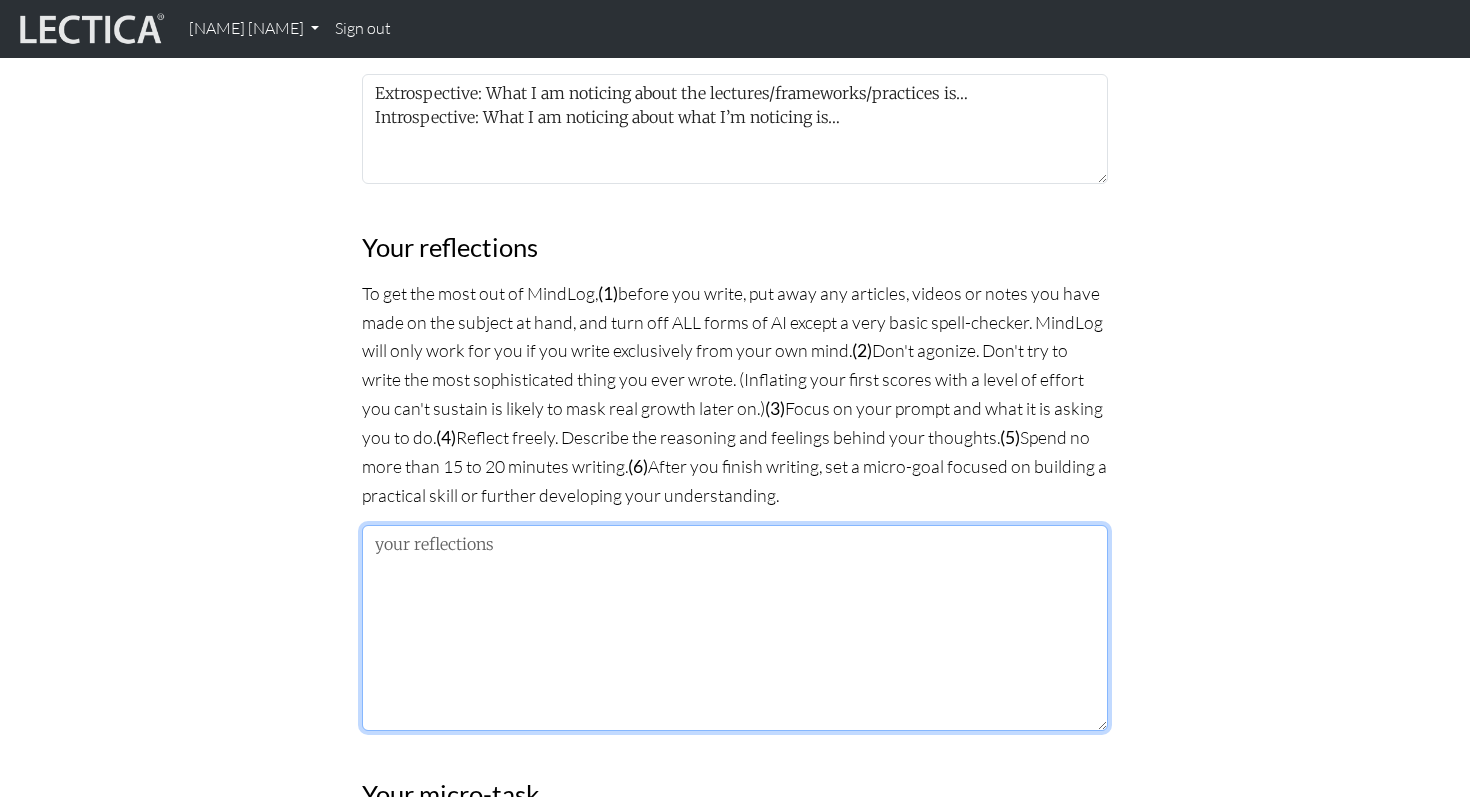 click at bounding box center [735, 628] 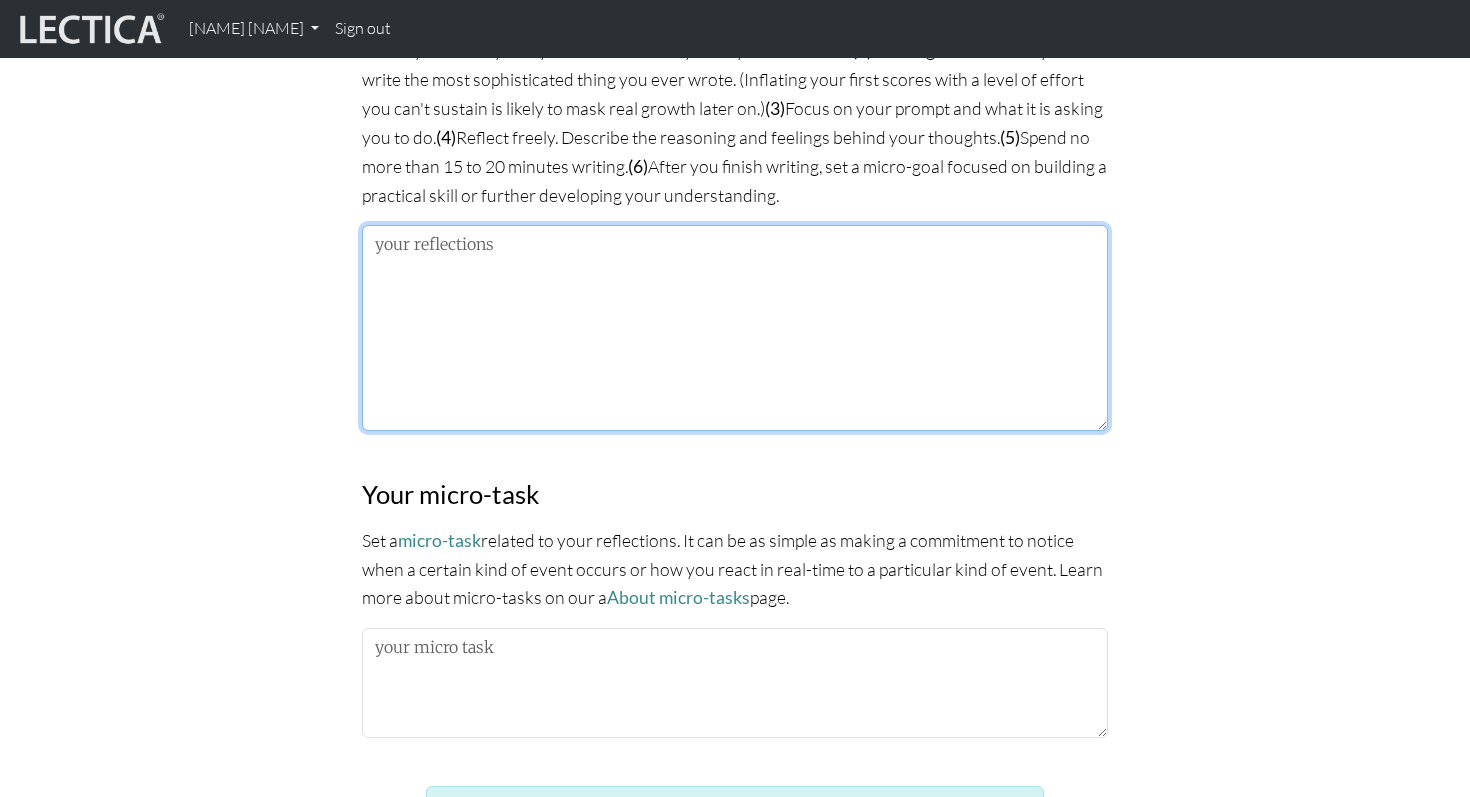 scroll, scrollTop: 1381, scrollLeft: 0, axis: vertical 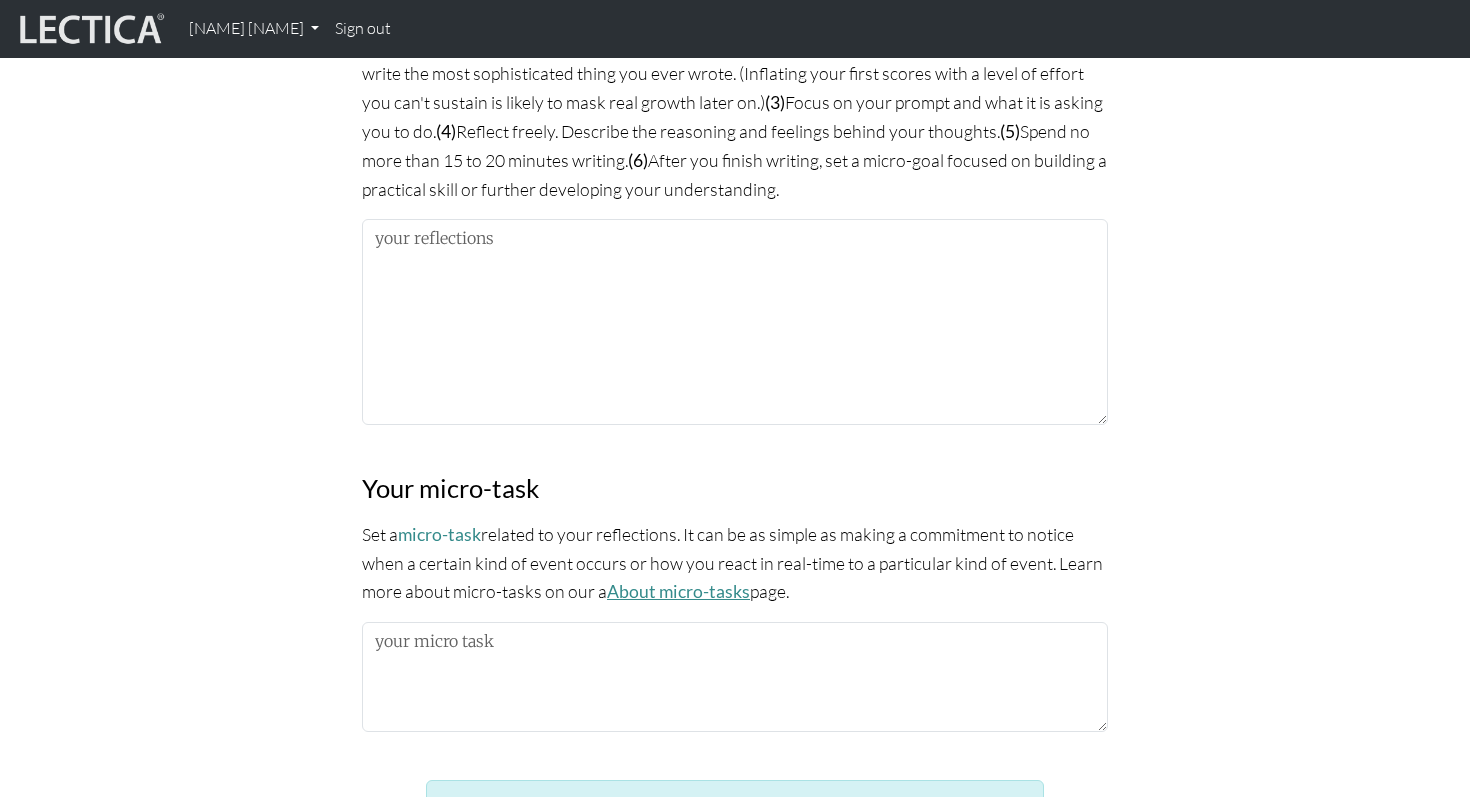click on "About micro-tasks" at bounding box center [678, 591] 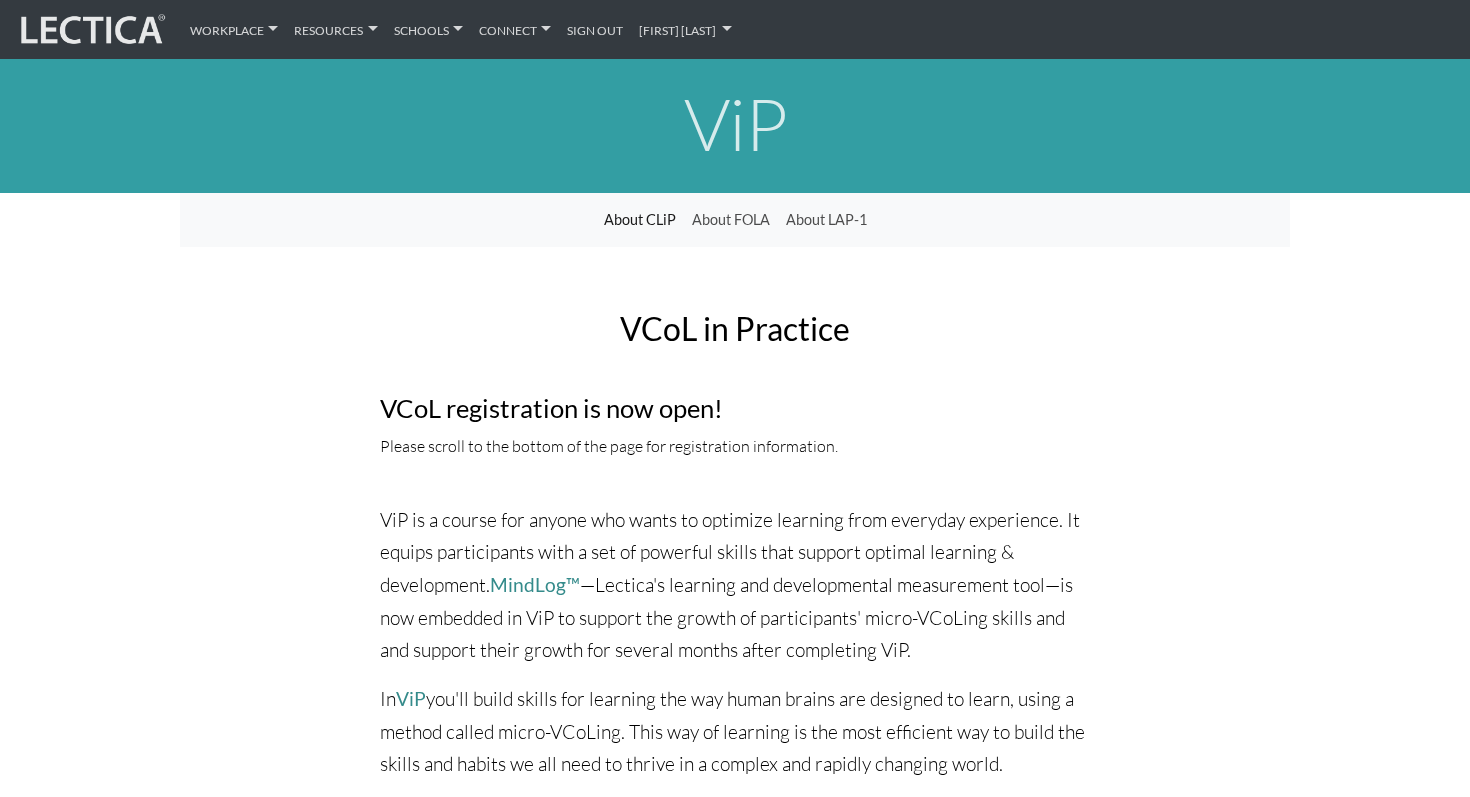 scroll, scrollTop: 0, scrollLeft: 0, axis: both 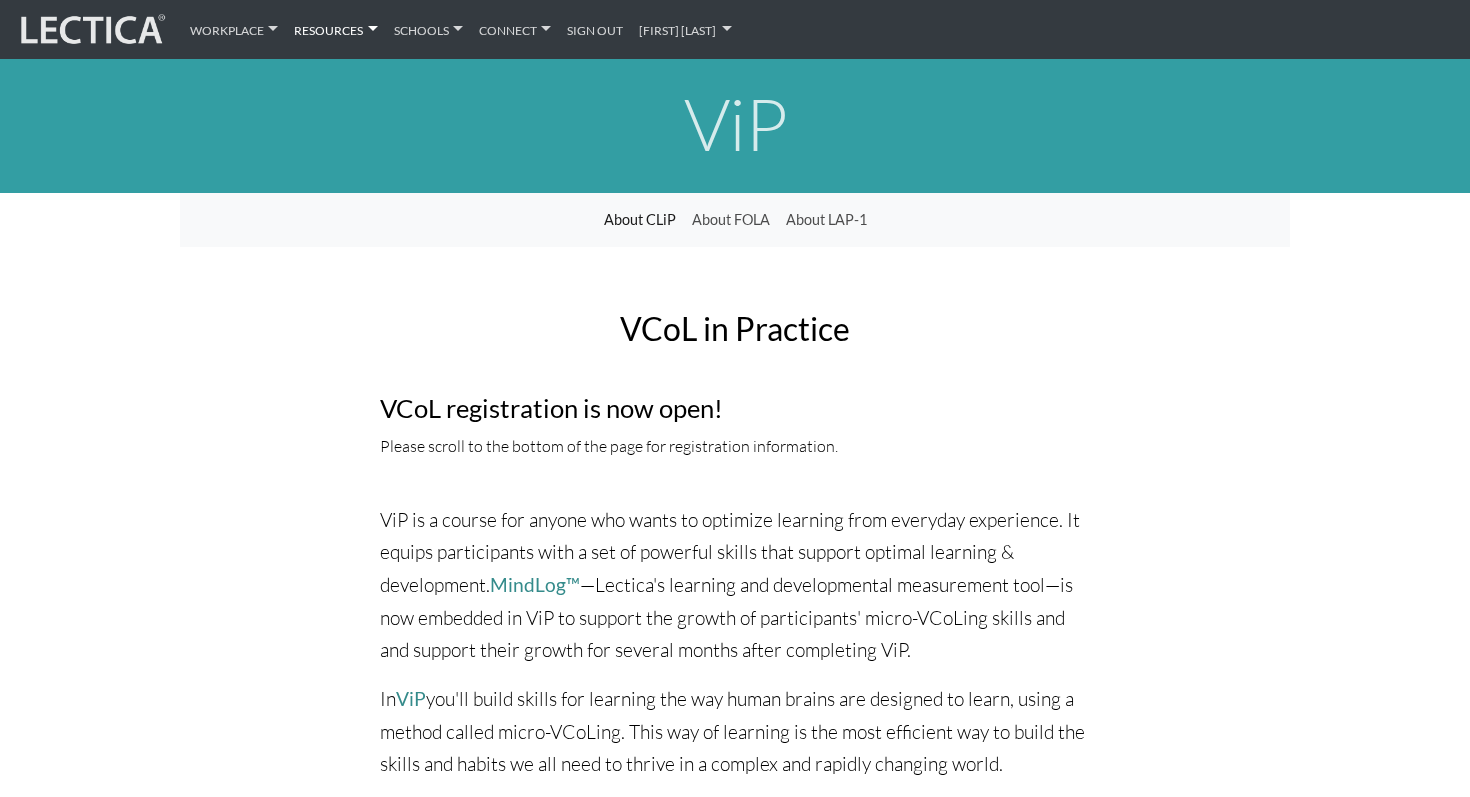click on "Resources" at bounding box center (335, 29) 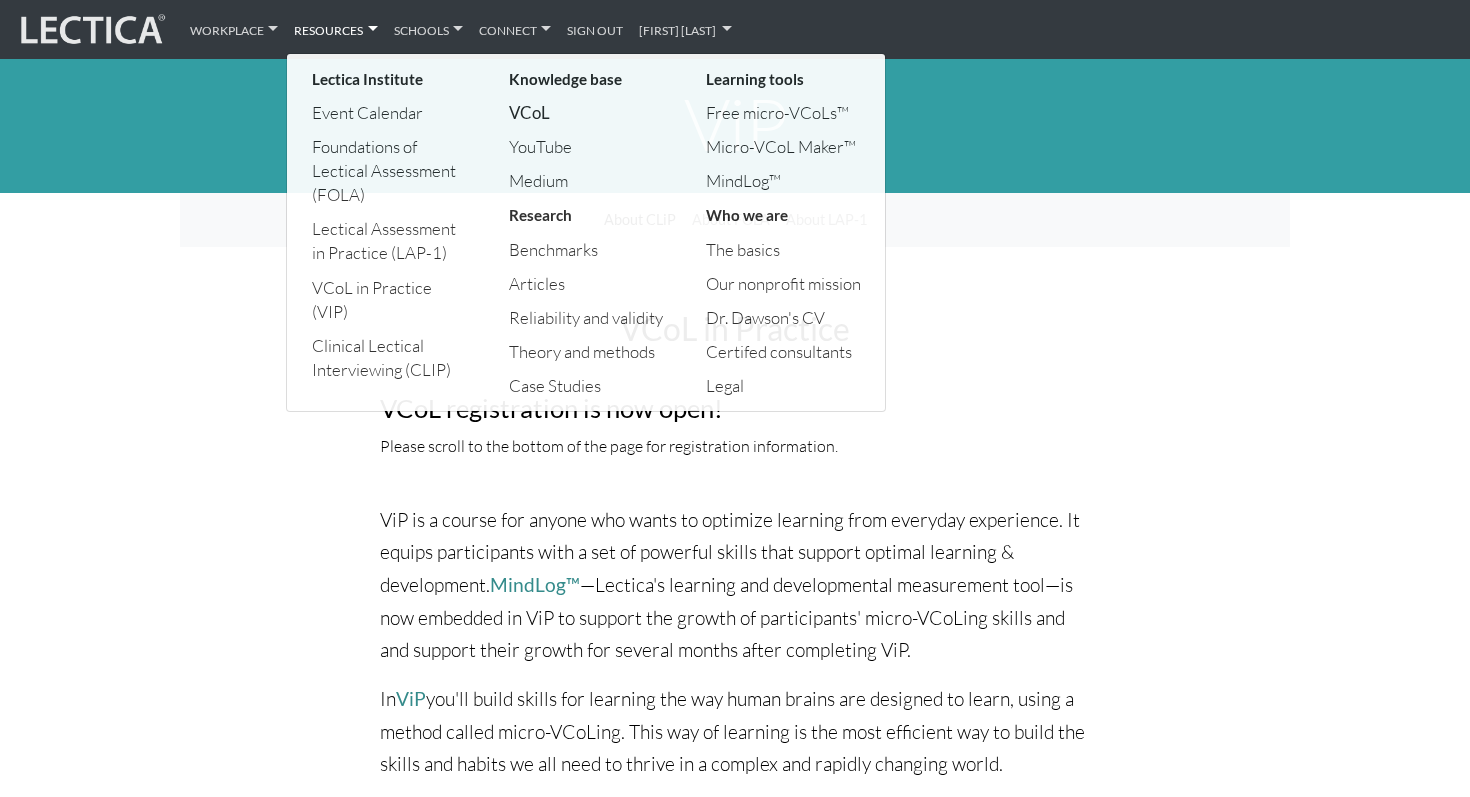 click on "VCoL" at bounding box center (587, 113) 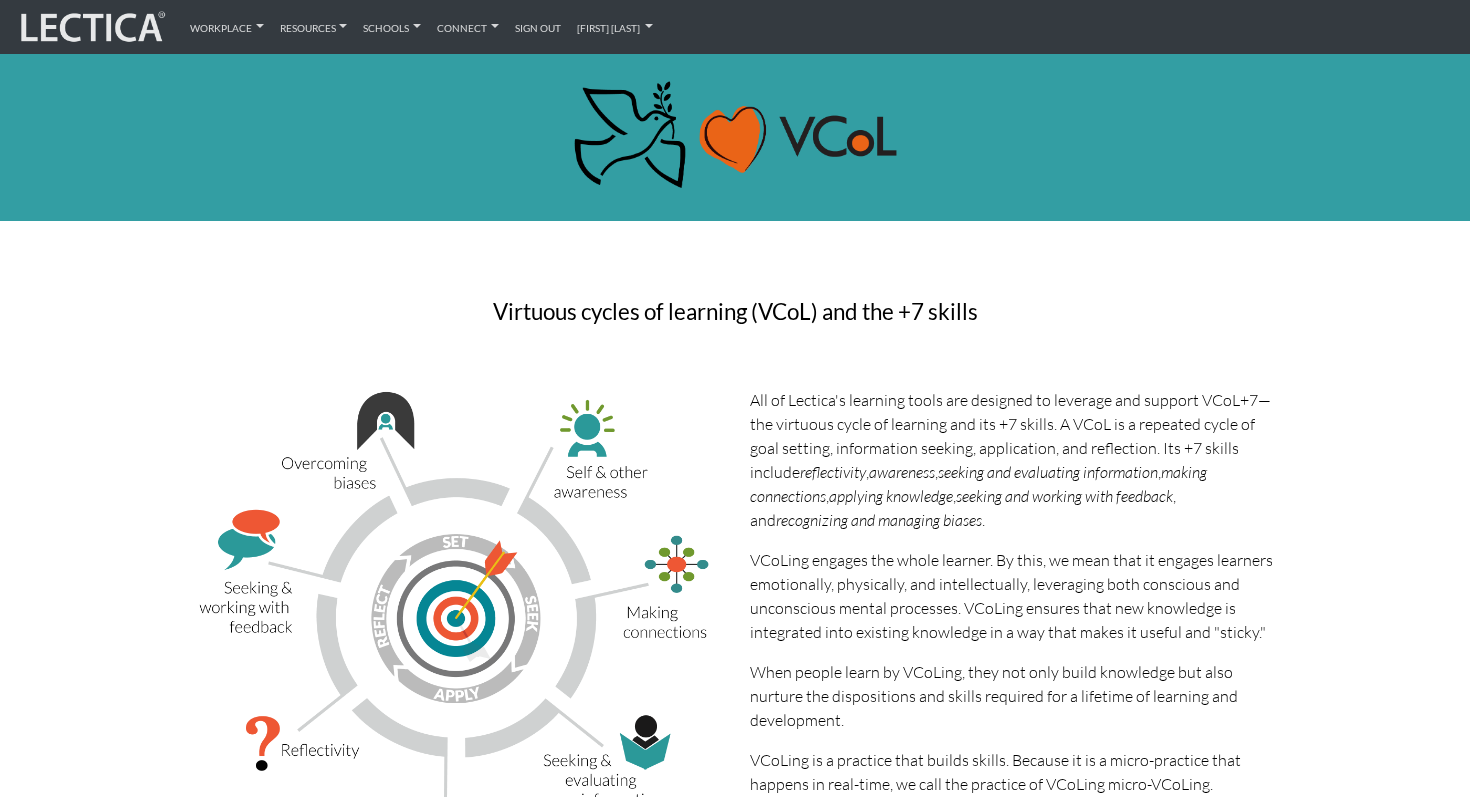 scroll, scrollTop: 0, scrollLeft: 0, axis: both 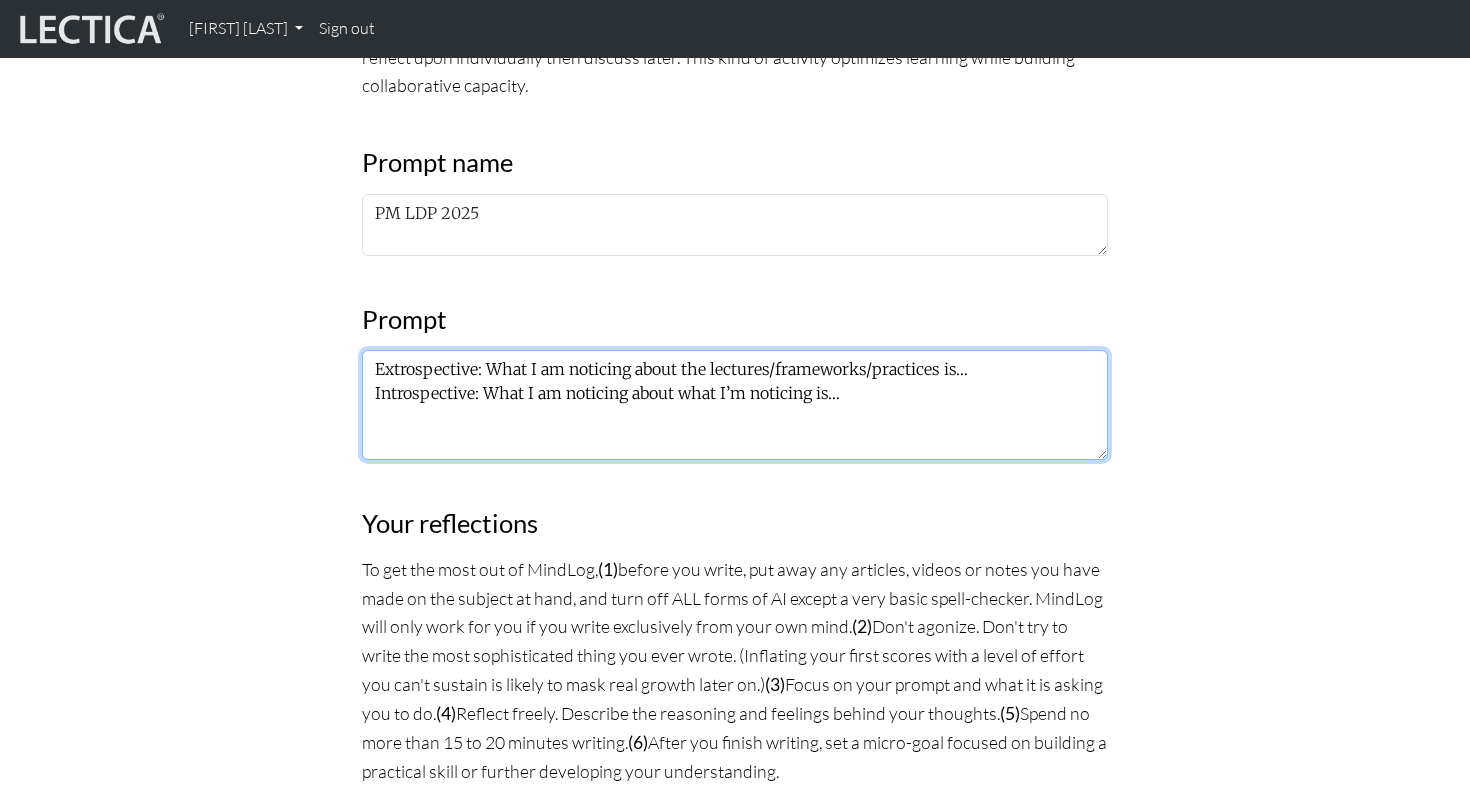 click on "Extrospective: What I am noticing about the lectures/frameworks/practices is…
Introspective: What I am noticing about what I’m noticing is…" at bounding box center (735, 405) 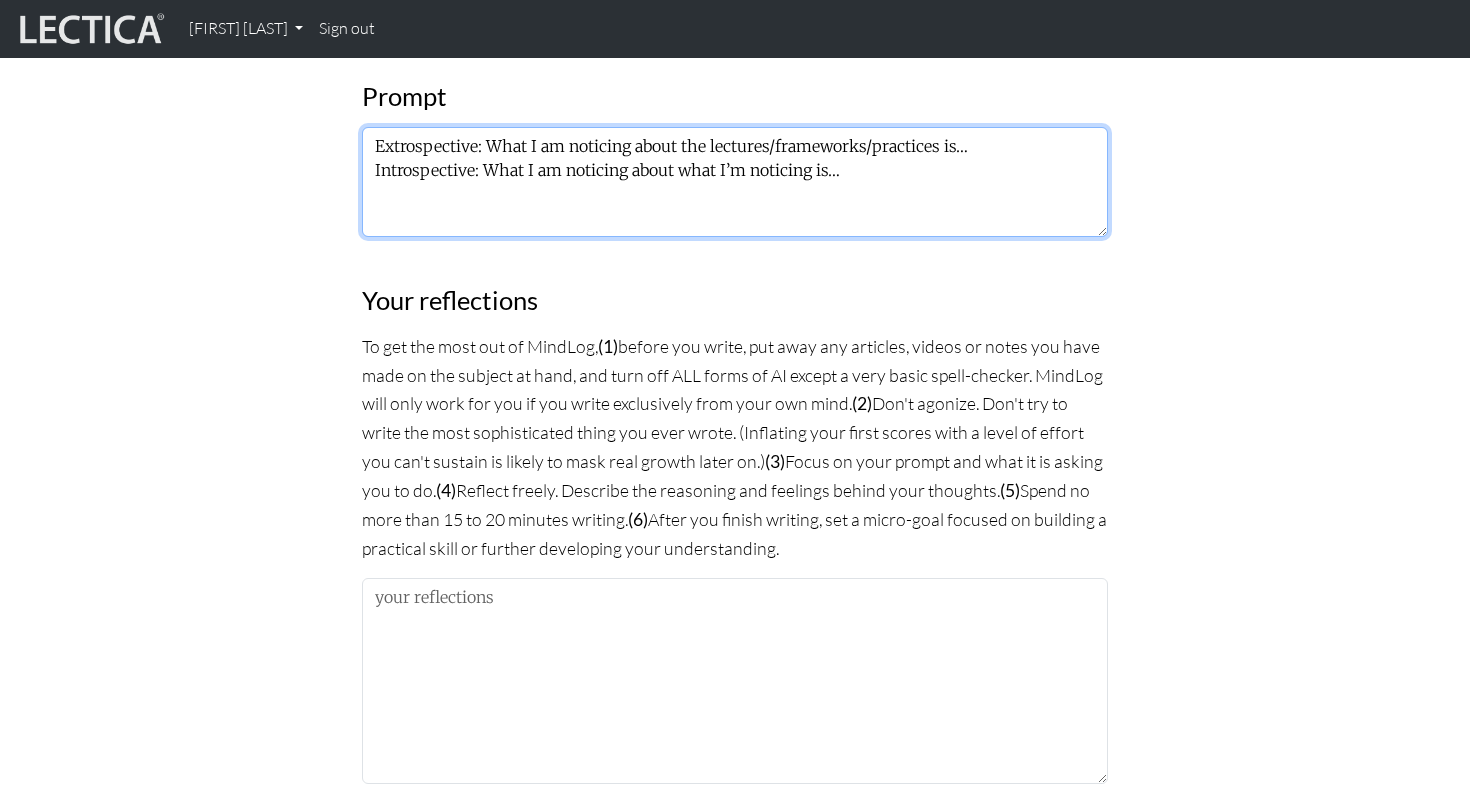 scroll, scrollTop: 1040, scrollLeft: 0, axis: vertical 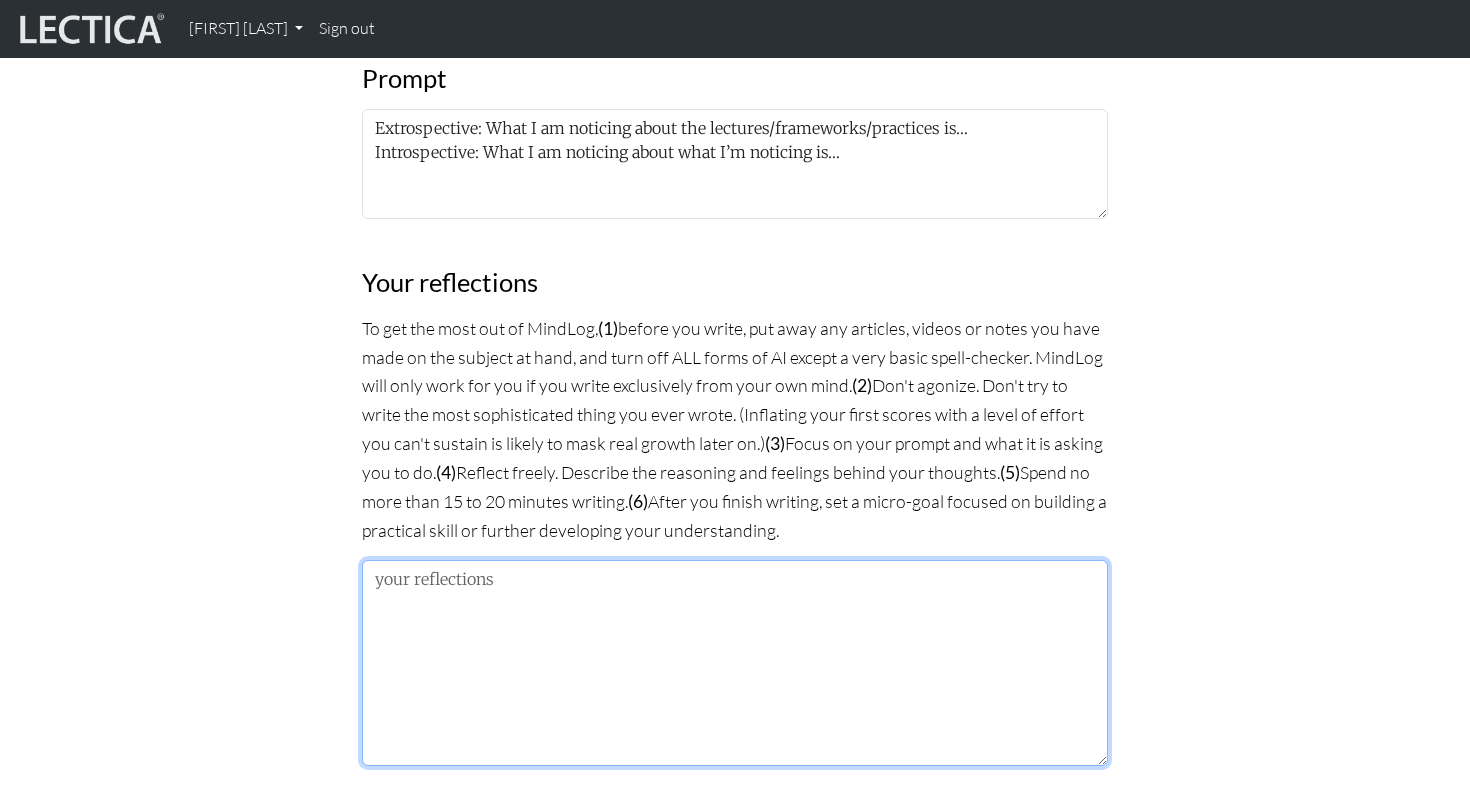 click at bounding box center (735, 663) 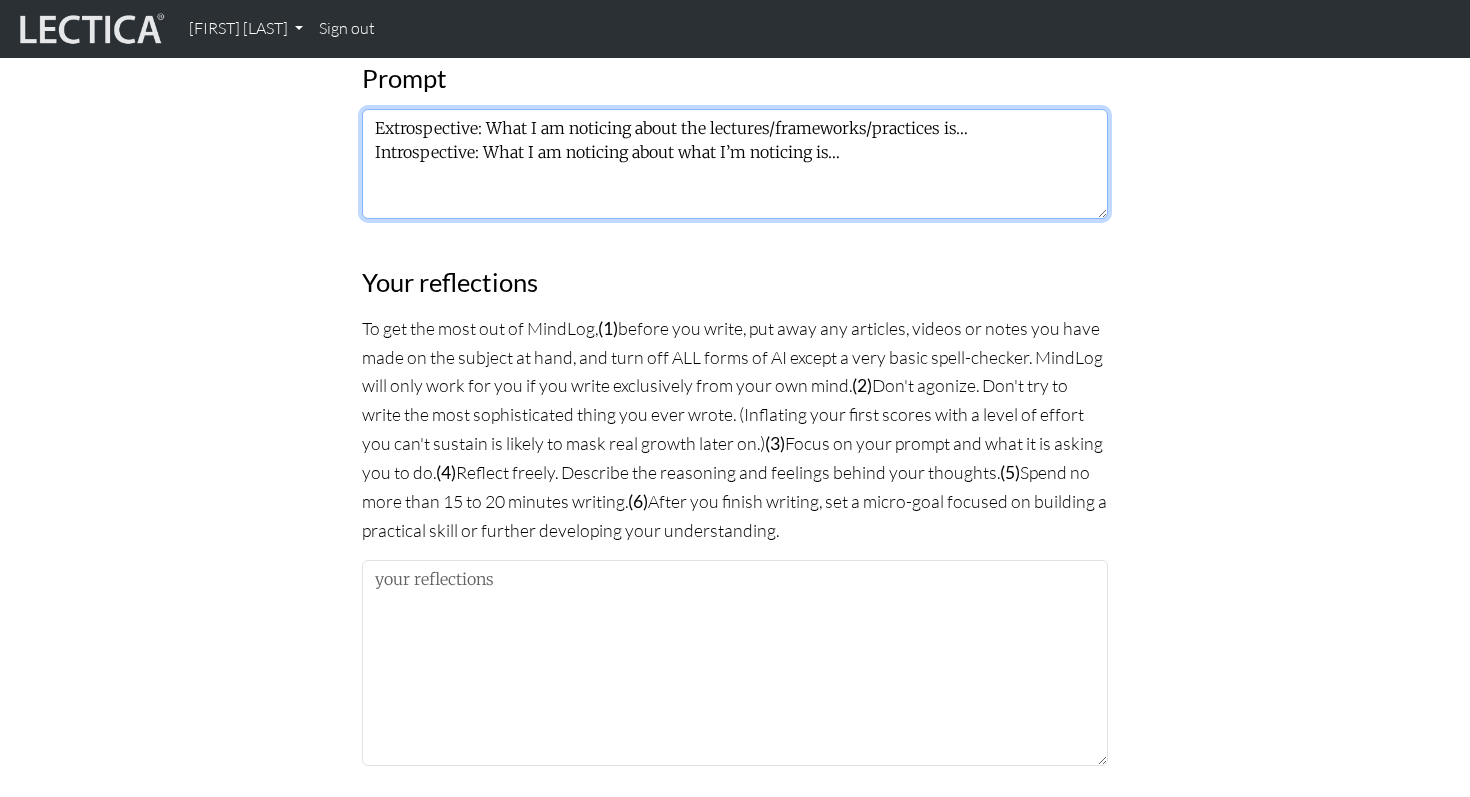 click on "Extrospective: What I am noticing about the lectures/frameworks/practices is…
Introspective: What I am noticing about what I’m noticing is…" at bounding box center [735, 164] 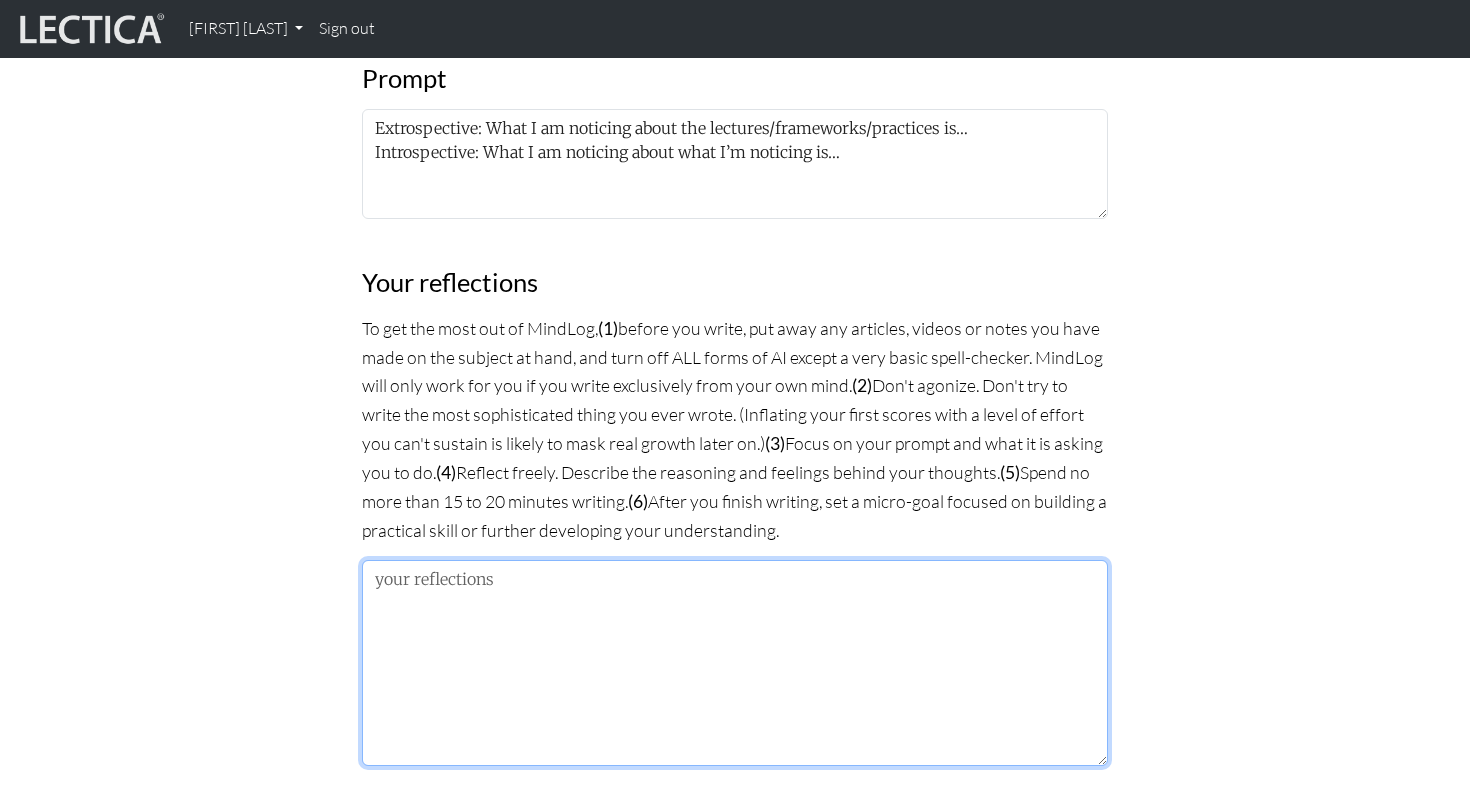 click at bounding box center (735, 663) 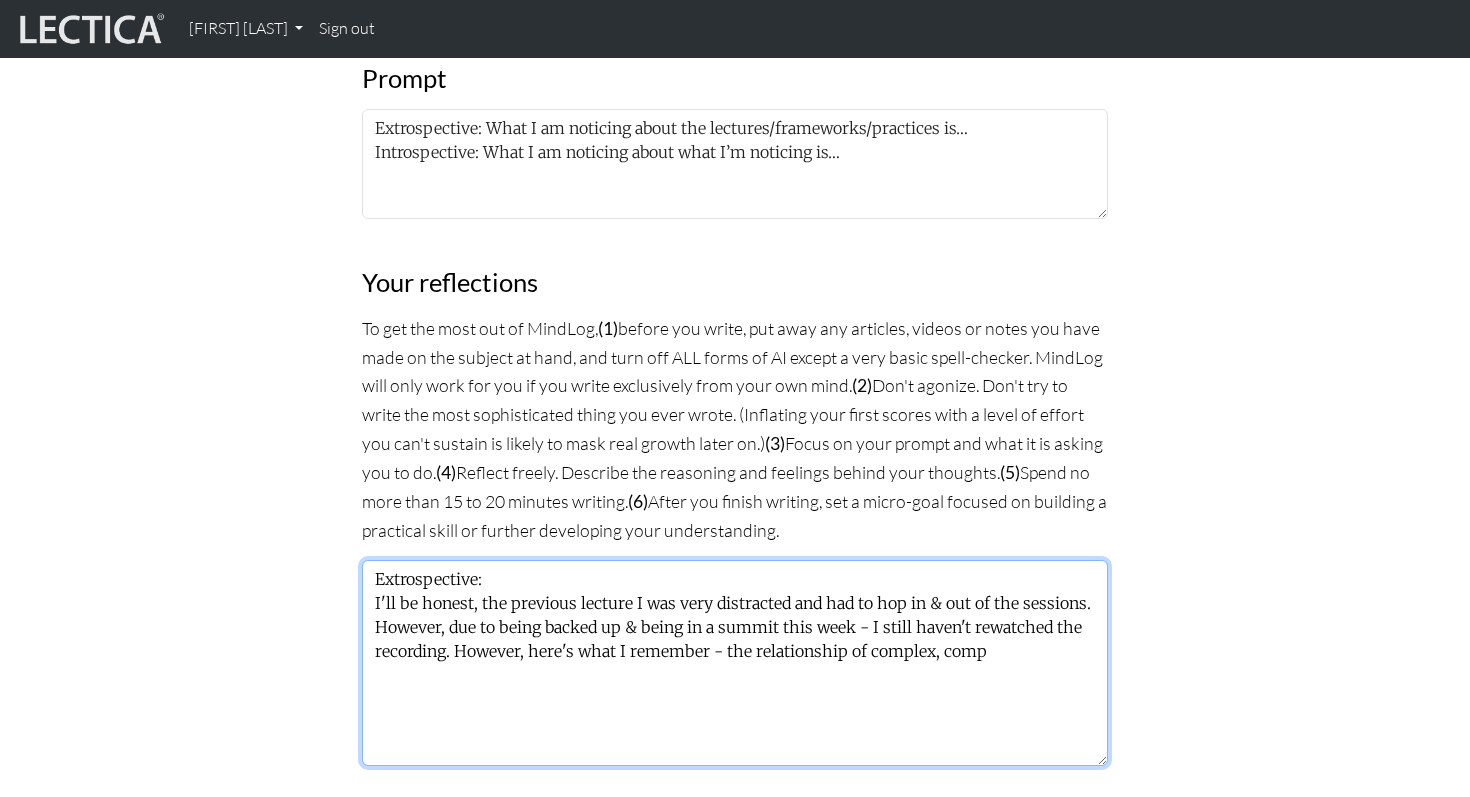 click on "Extrospective:
I'll be honest, the previous lecture I was very distracted and had to hop in & out of the sessions. However, due to being backed up & being in a summit this week - I still haven't rewatched the recording. However, here's what I remember - the relationship of complex, comp" at bounding box center (735, 663) 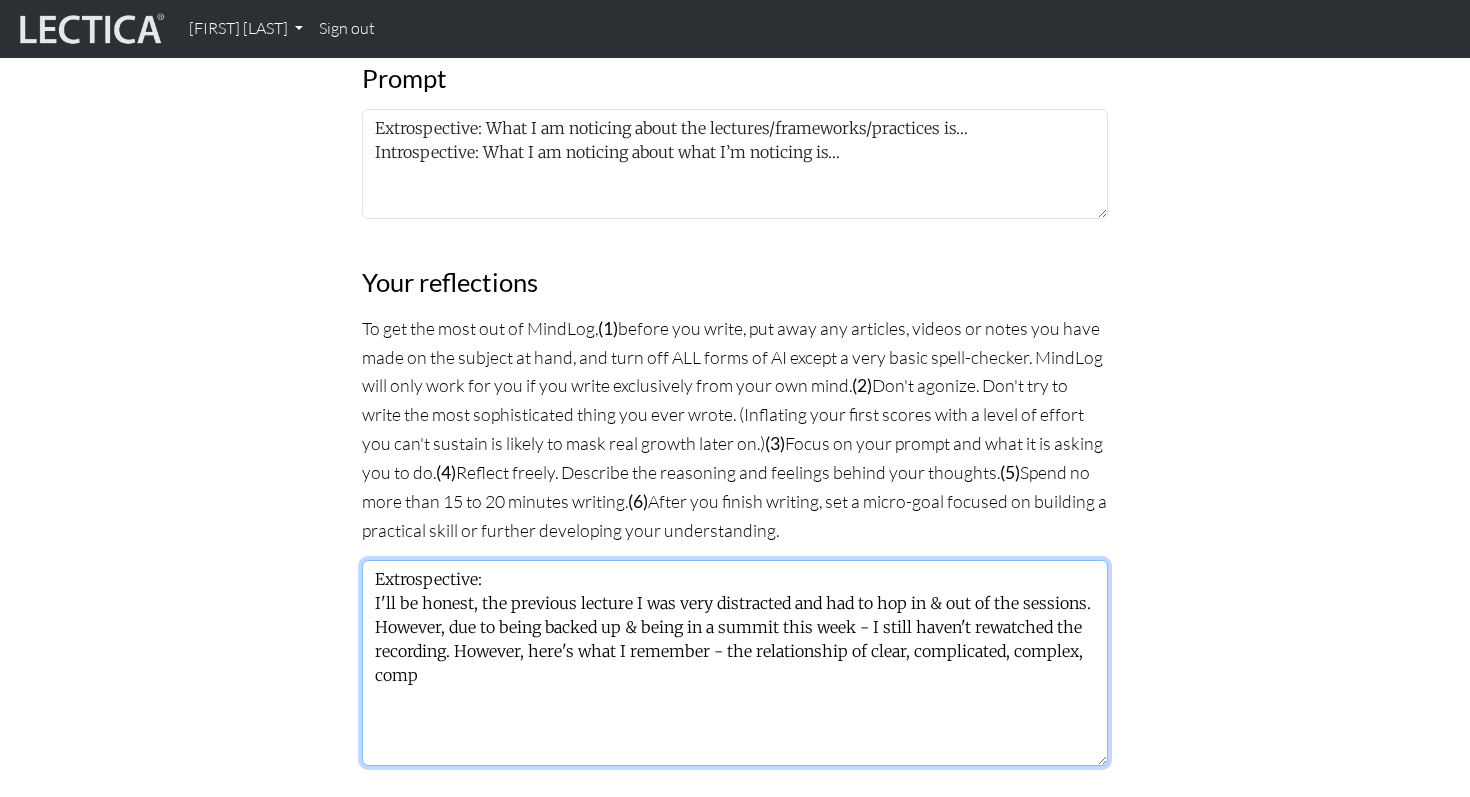 click on "Extrospective:
I'll be honest, the previous lecture I was very distracted and had to hop in & out of the sessions. However, due to being backed up & being in a summit this week - I still haven't rewatched the recording. However, here's what I remember - the relationship of clear, complicated, complex, comp" at bounding box center (735, 663) 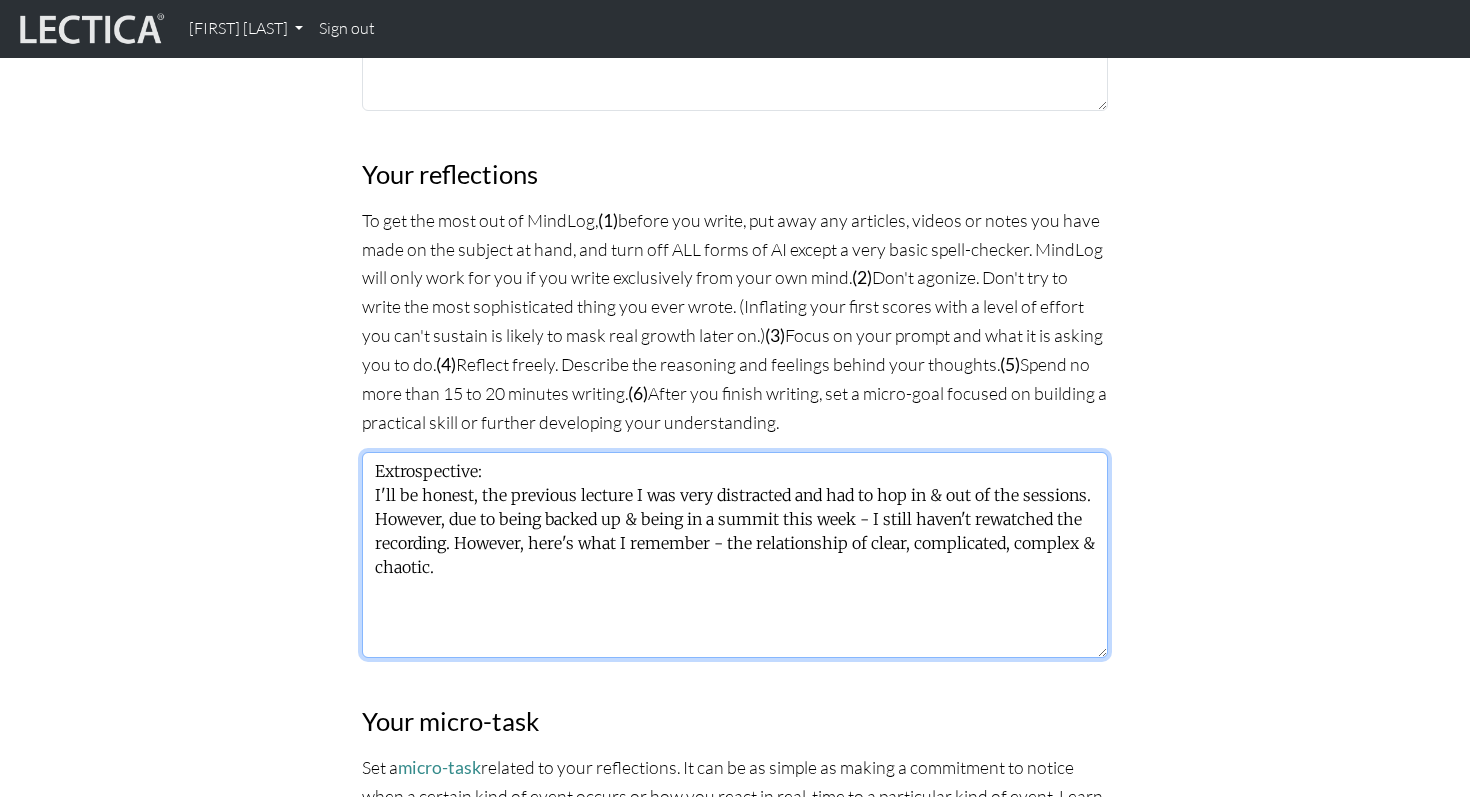 scroll, scrollTop: 1158, scrollLeft: 0, axis: vertical 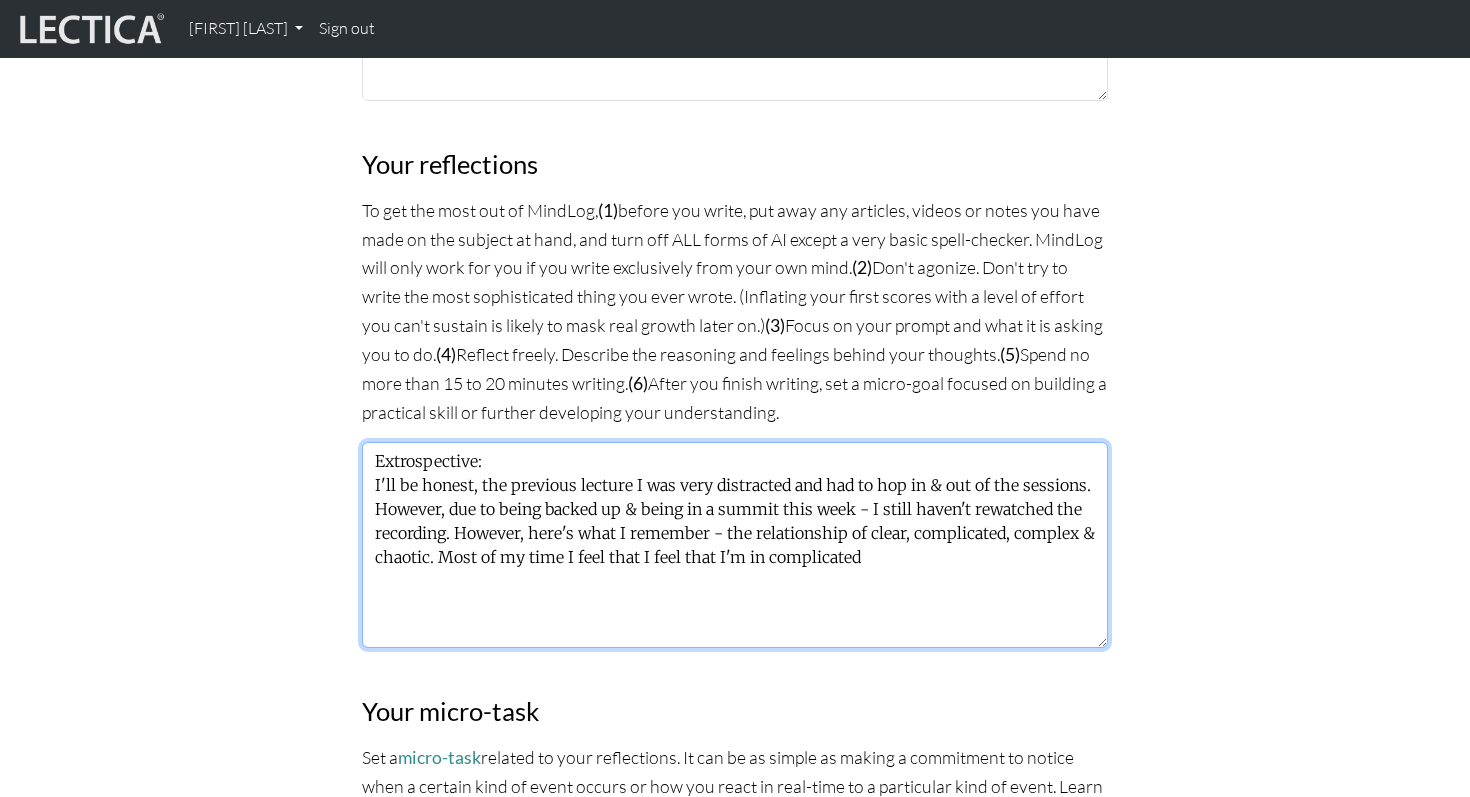 click on "Extrospective:
I'll be honest, the previous lecture I was very distracted and had to hop in & out of the sessions. However, due to being backed up & being in a summit this week - I still haven't rewatched the recording. However, here's what I remember - the relationship of clear, complicated, complex & chaotic. Most of my time I feel that I feel that I'm in complicated" at bounding box center [735, 545] 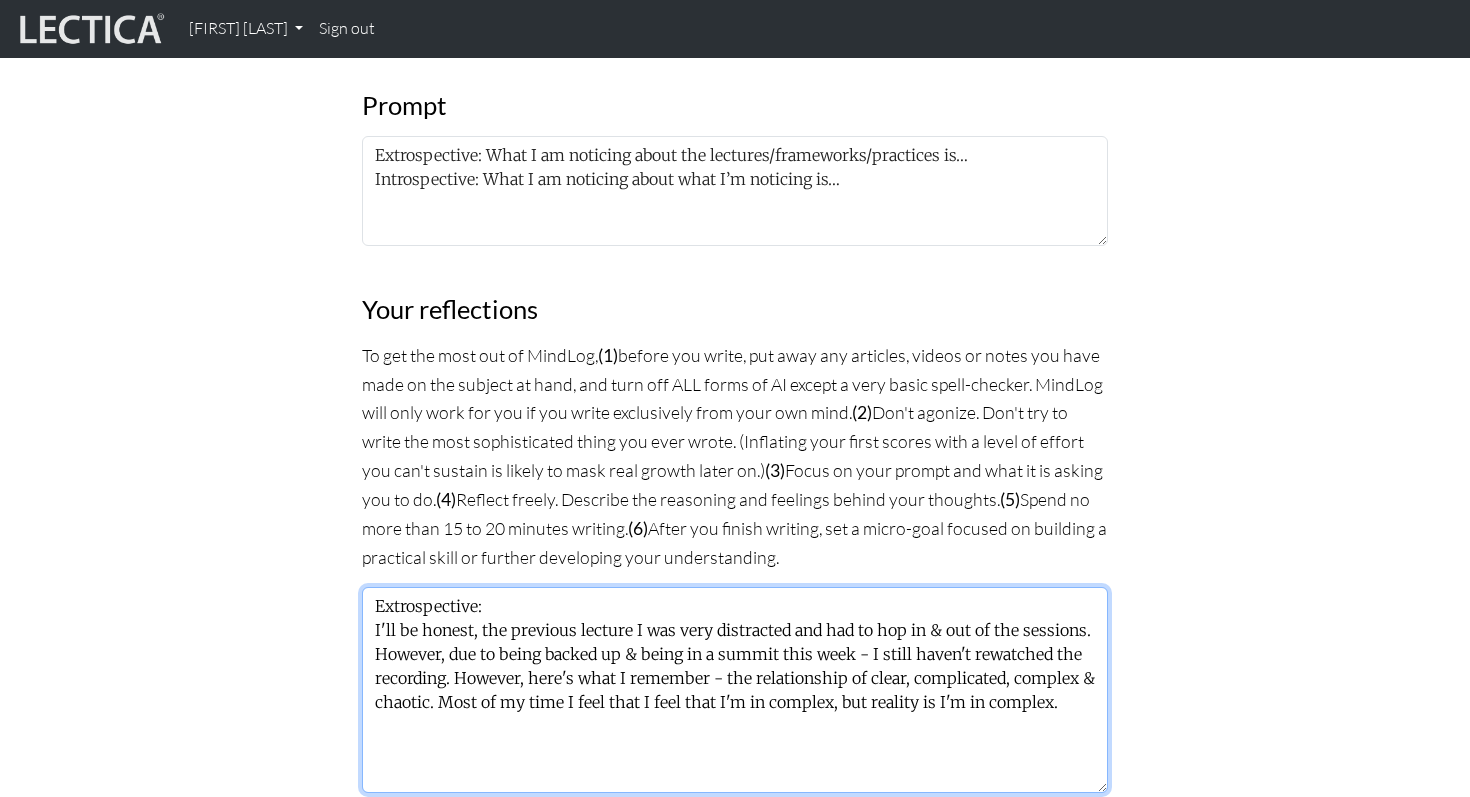 scroll, scrollTop: 647, scrollLeft: 0, axis: vertical 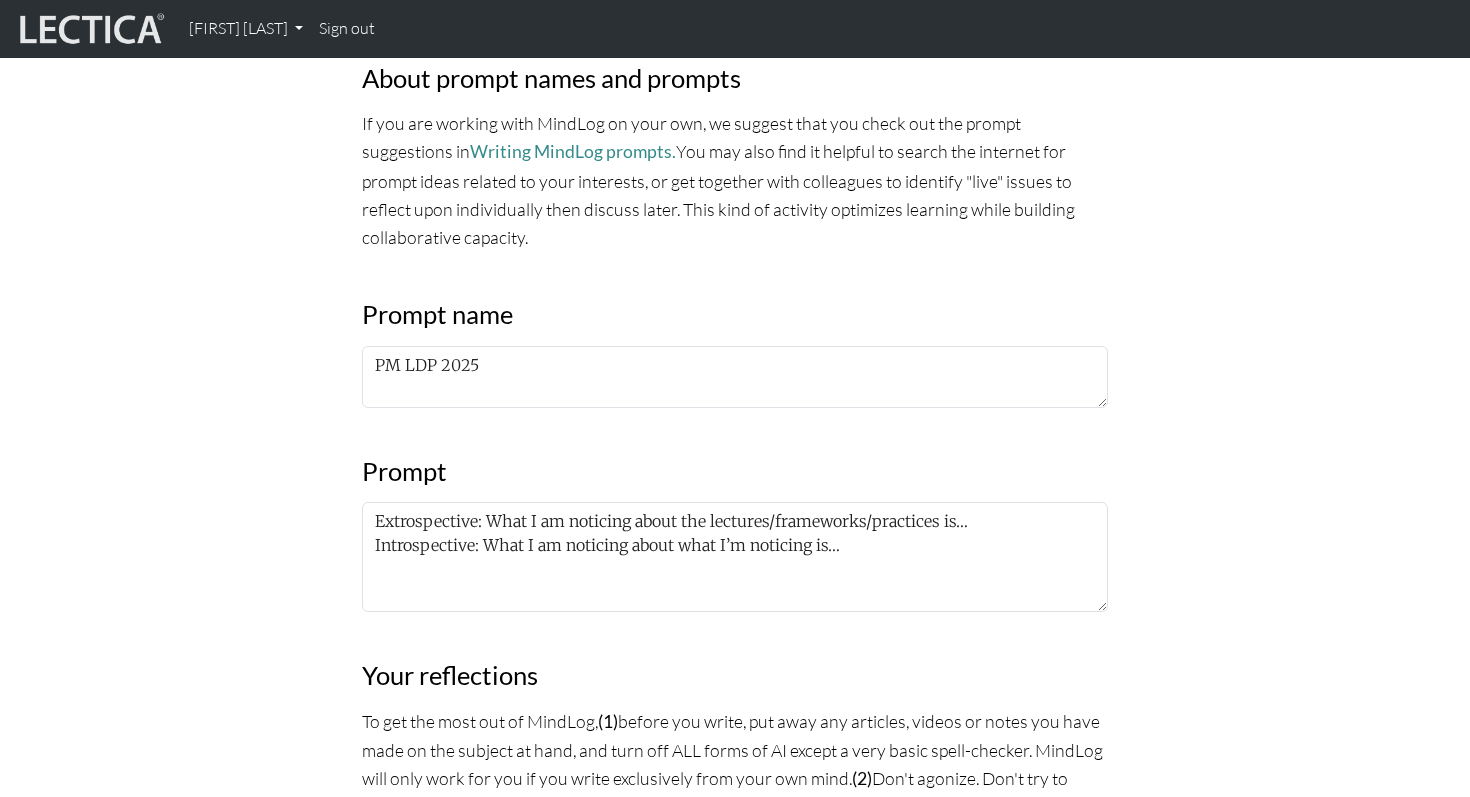 type on "Extrospective:
I'll be honest, the previous lecture I was very distracted and had to hop in & out of the sessions. However, due to being backed up & being in a summit this week - I still haven't rewatched the recording. However, here's what I remember - the relationship of clear, complicated, complex & chaotic. Most of my time I feel that I feel that I'm in complex, but reality is I'm in complex." 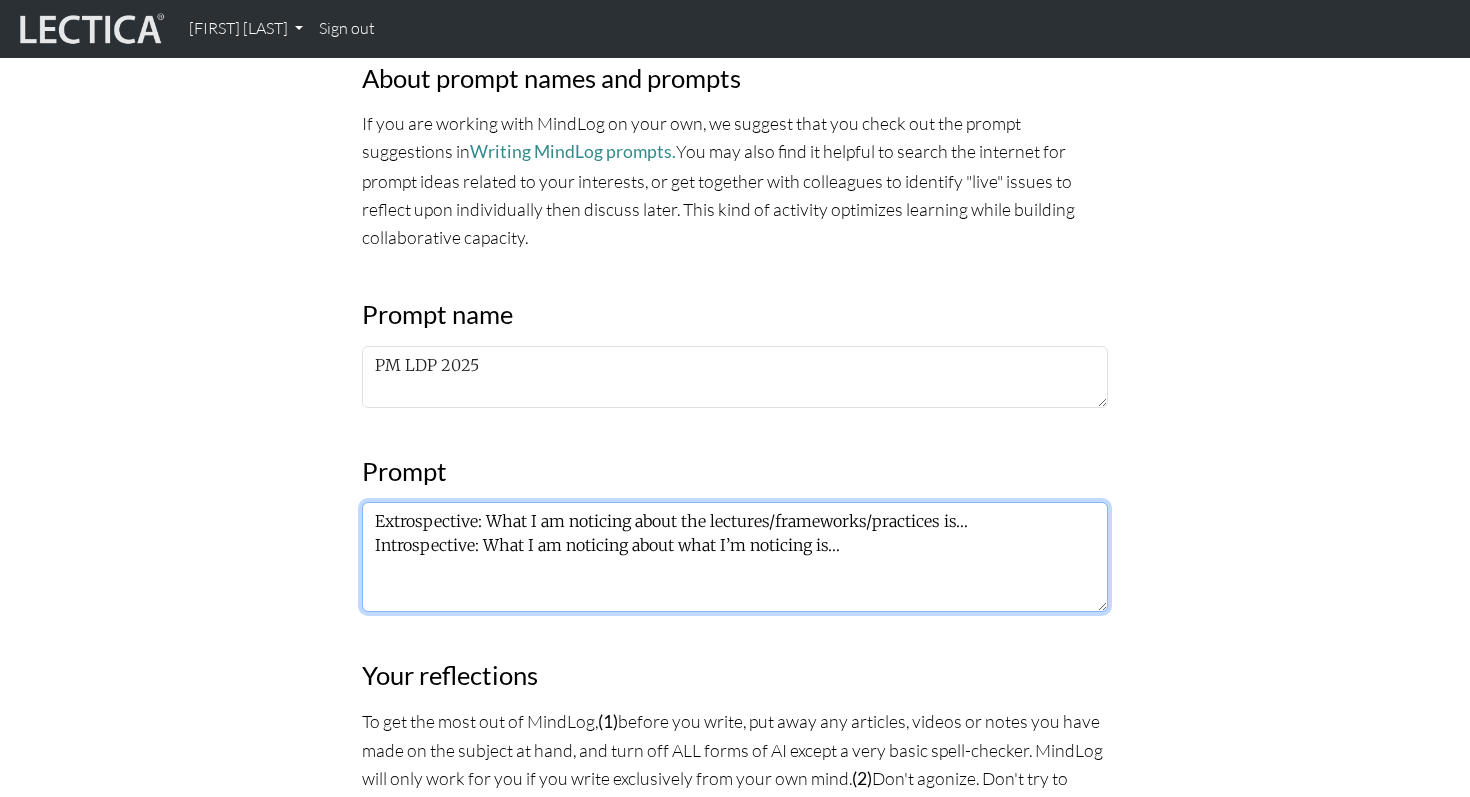 drag, startPoint x: 986, startPoint y: 519, endPoint x: 491, endPoint y: 521, distance: 495.00403 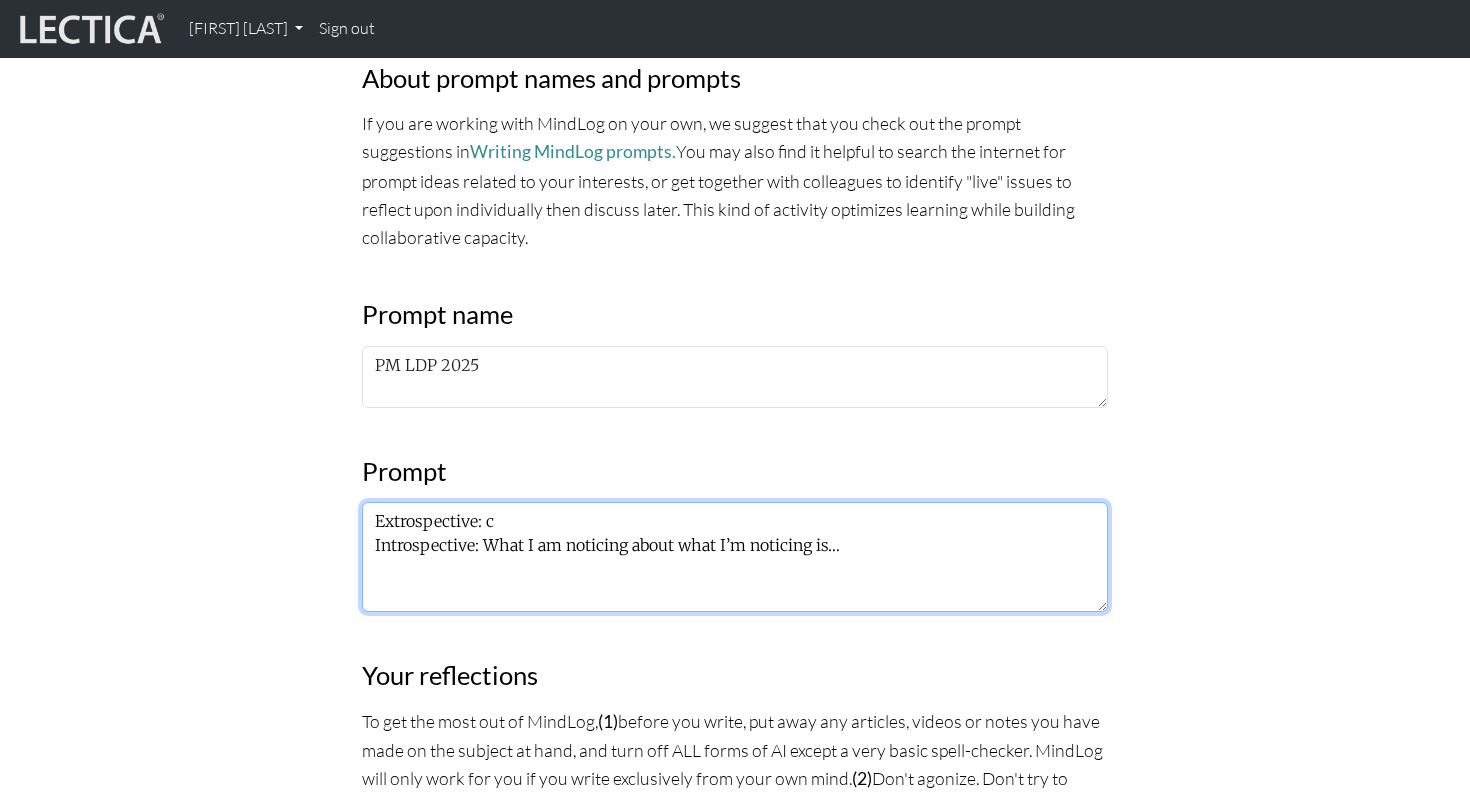 type on "Extrospective: What I am noticing about the lectures/frameworks/practices is…
Introspective: What I am noticing about what I’m noticing is…" 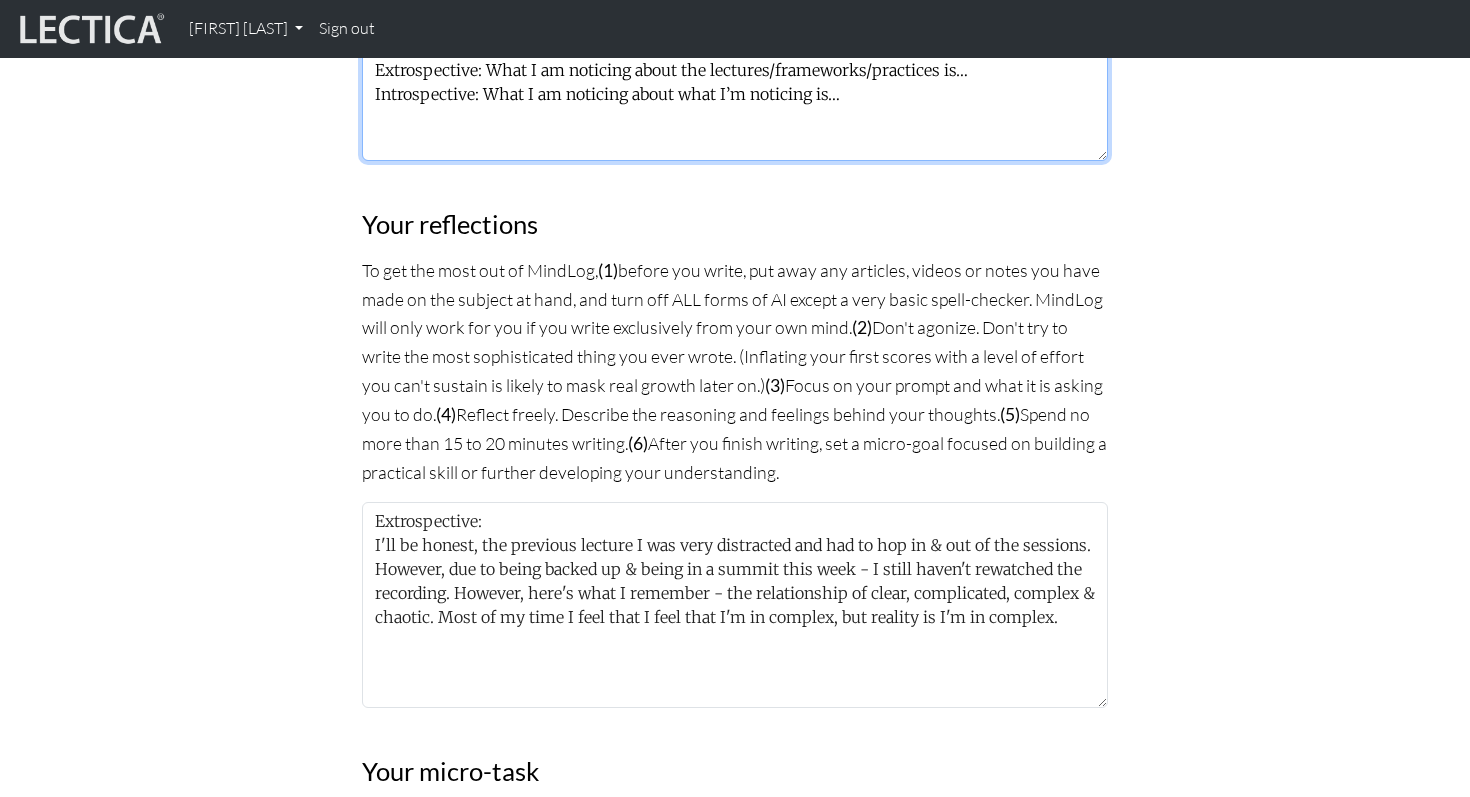 scroll, scrollTop: 1331, scrollLeft: 0, axis: vertical 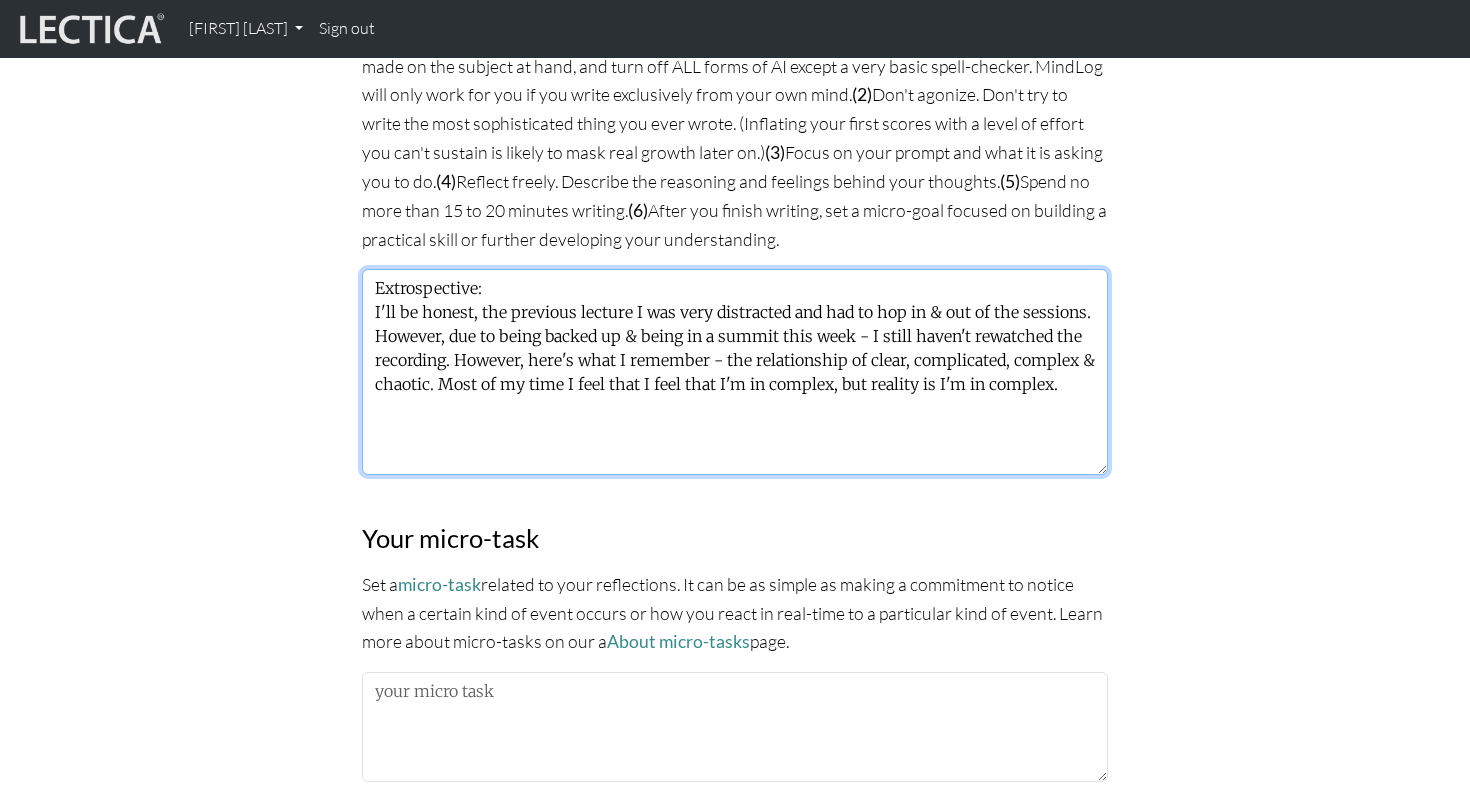 click on "Extrospective:
I'll be honest, the previous lecture I was very distracted and had to hop in & out of the sessions. However, due to being backed up & being in a summit this week - I still haven't rewatched the recording. However, here's what I remember - the relationship of clear, complicated, complex & chaotic. Most of my time I feel that I feel that I'm in complex, but reality is I'm in complex." at bounding box center [735, 372] 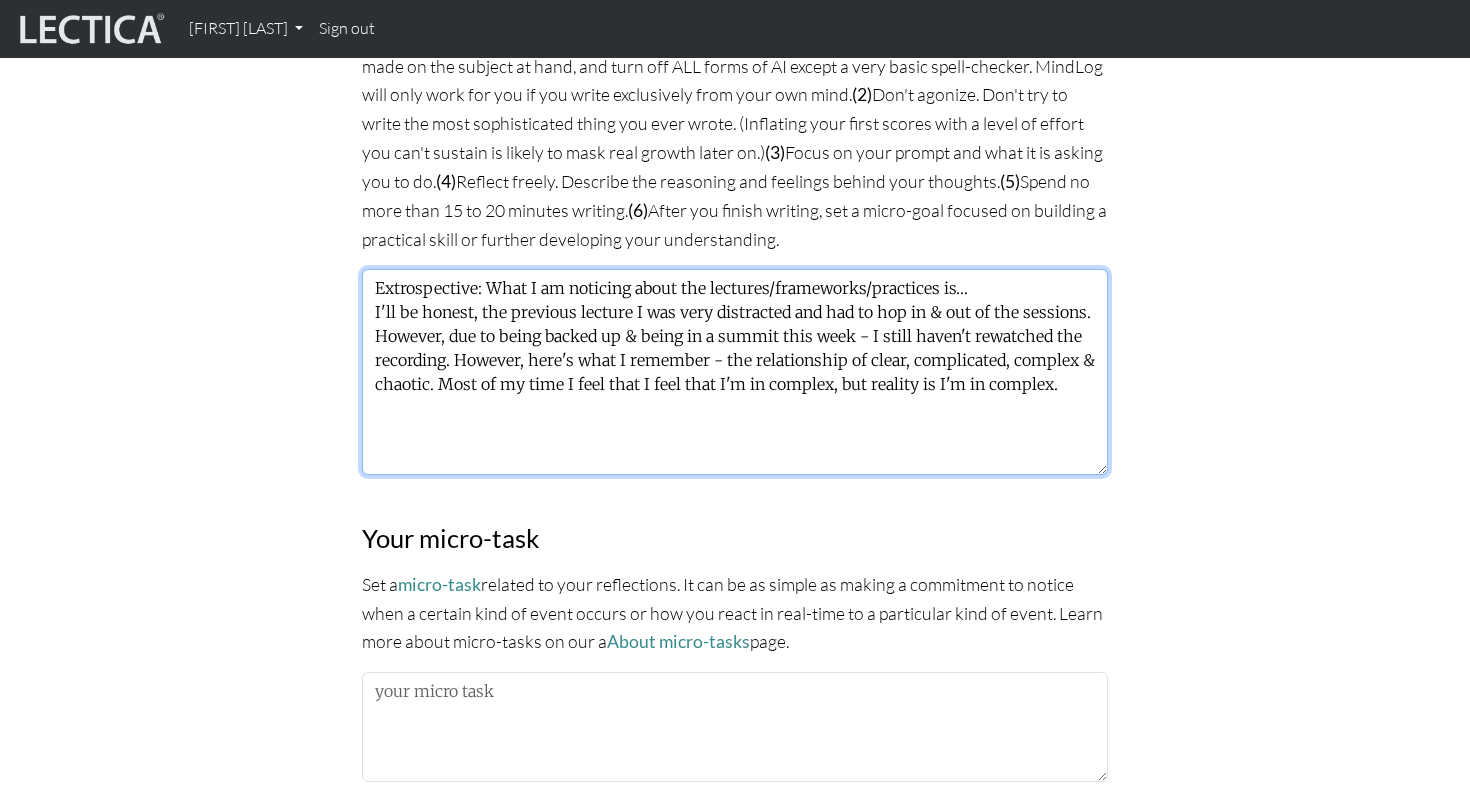 click on "Extrospective: What I am noticing about the lectures/frameworks/practices is…
I'll be honest, the previous lecture I was very distracted and had to hop in & out of the sessions. However, due to being backed up & being in a summit this week - I still haven't rewatched the recording. However, here's what I remember - the relationship of clear, complicated, complex & chaotic. Most of my time I feel that I feel that I'm in complex, but reality is I'm in complex." at bounding box center [735, 372] 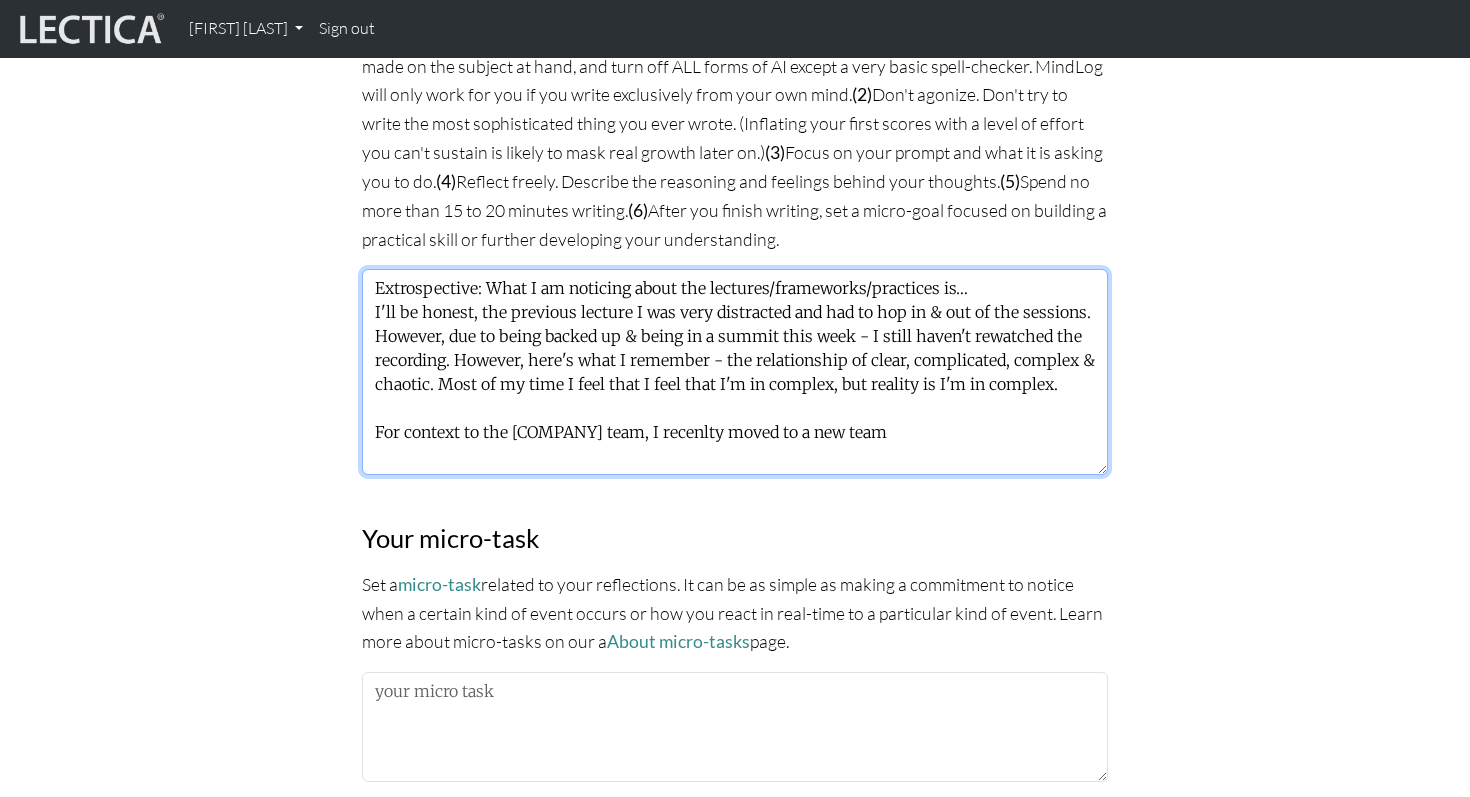 click on "Extrospective: What I am noticing about the lectures/frameworks/practices is…
I'll be honest, the previous lecture I was very distracted and had to hop in & out of the sessions. However, due to being backed up & being in a summit this week - I still haven't rewatched the recording. However, here's what I remember - the relationship of clear, complicated, complex & chaotic. Most of my time I feel that I feel that I'm in complex, but reality is I'm in complex.
For context to the [COMPANY] team, I recenlty moved to a new team" at bounding box center (735, 372) 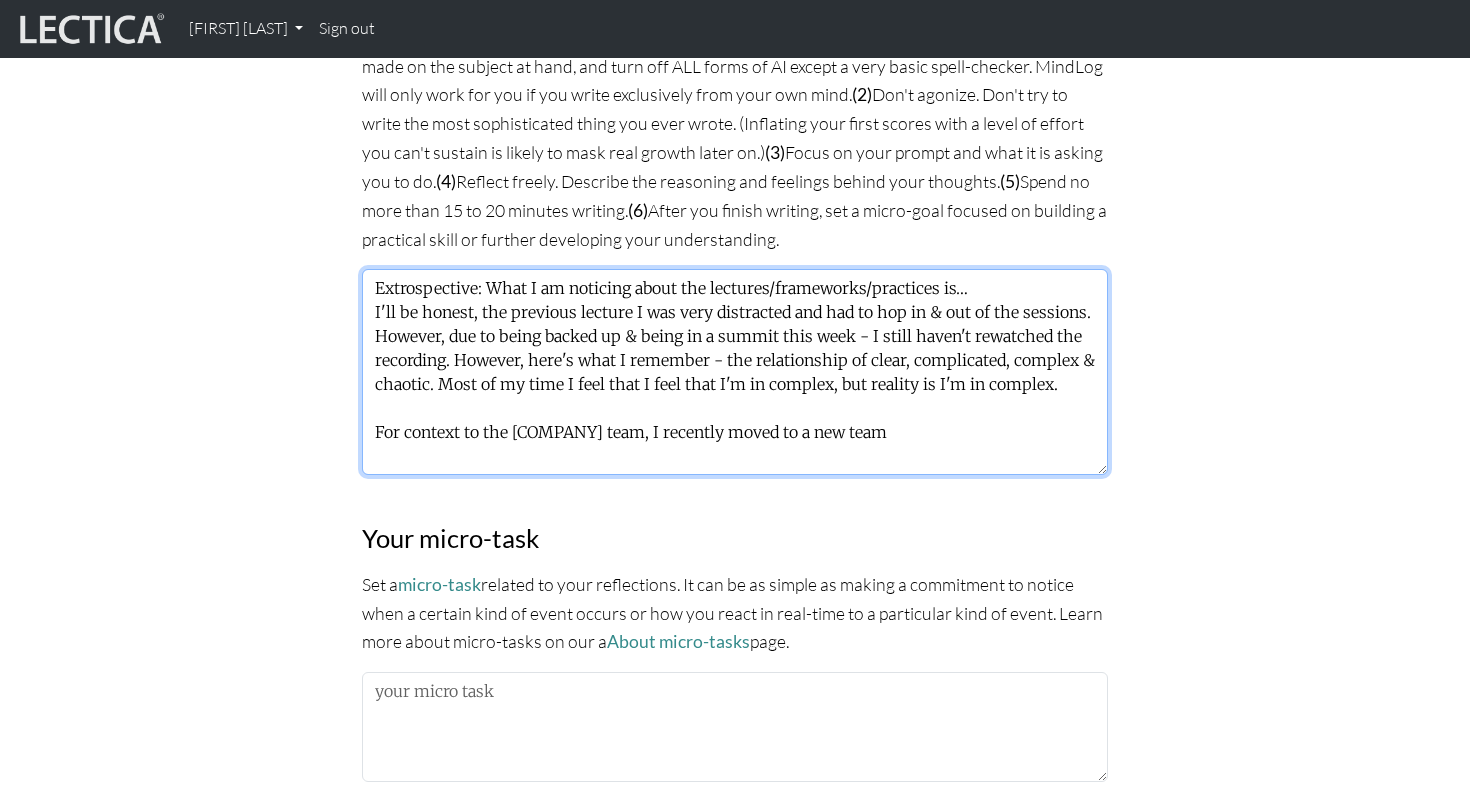 click on "Extrospective: What I am noticing about the lectures/frameworks/practices is…
I'll be honest, the previous lecture I was very distracted and had to hop in & out of the sessions. However, due to being backed up & being in a summit this week - I still haven't rewatched the recording. However, here's what I remember - the relationship of clear, complicated, complex & chaotic. Most of my time I feel that I feel that I'm in complex, but reality is I'm in complex.
For context to the [COMPANY] team, I recently moved to a new team" at bounding box center [735, 372] 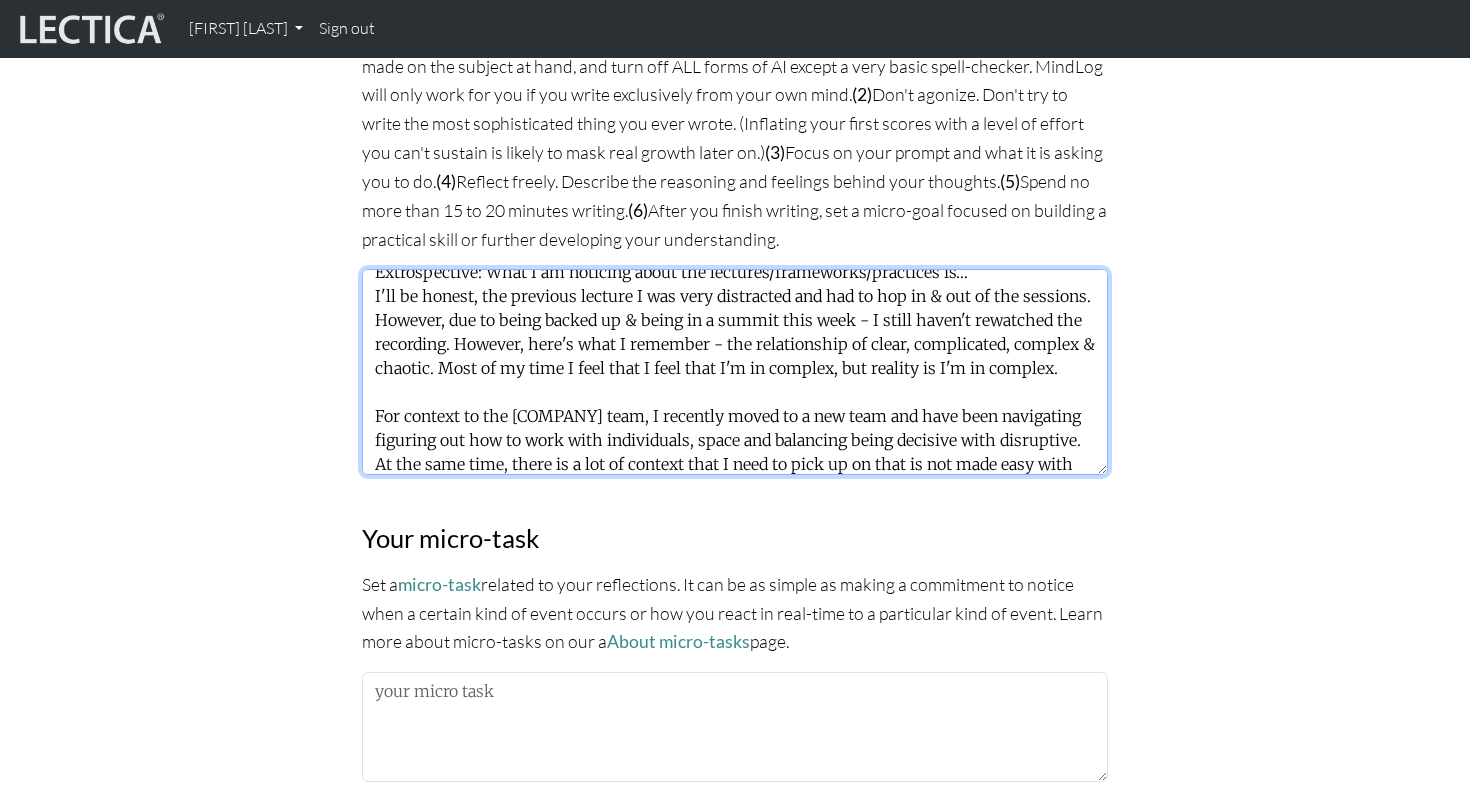 scroll, scrollTop: 40, scrollLeft: 0, axis: vertical 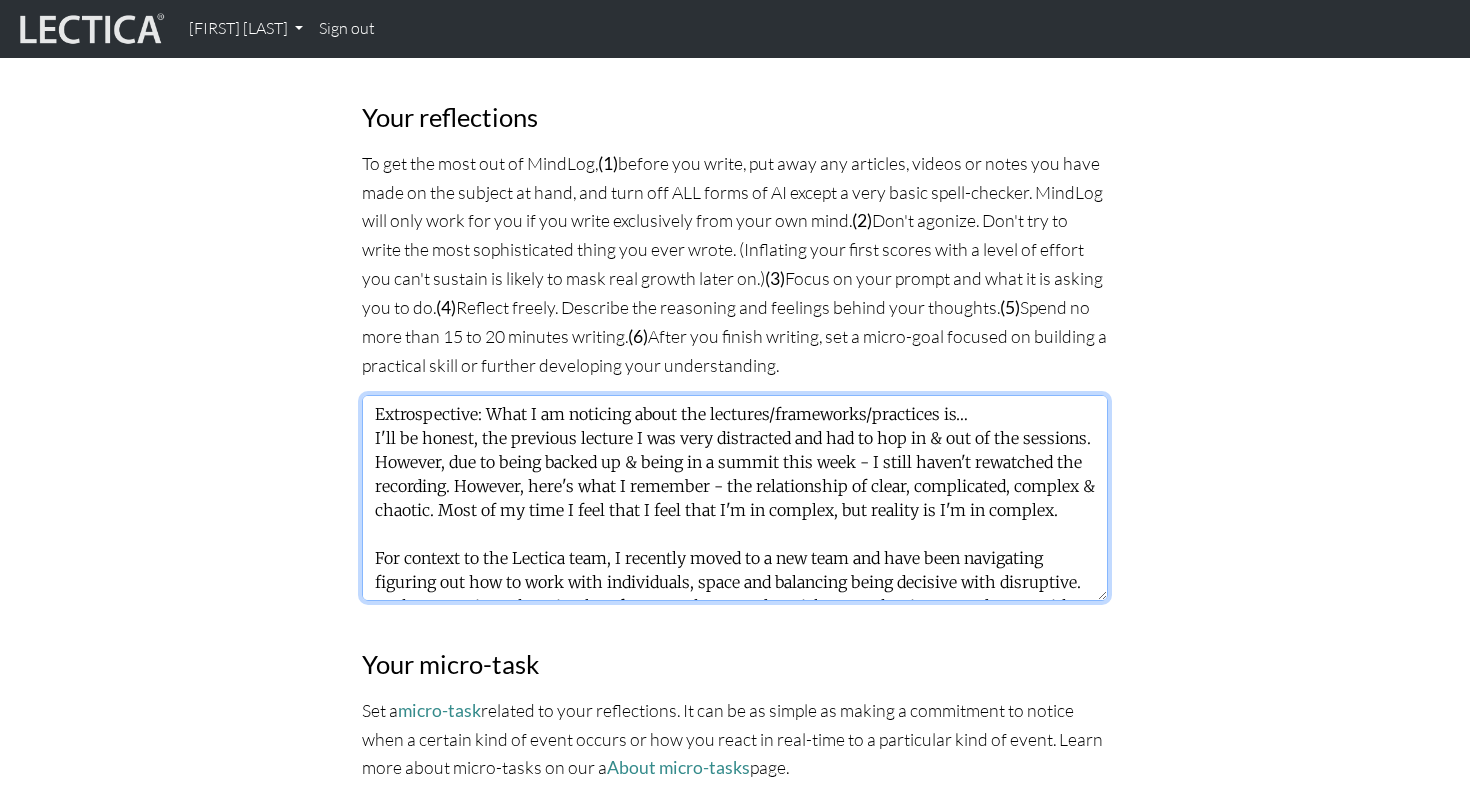 click on "Extrospective: What I am noticing about the lectures/frameworks/practices is…
I'll be honest, the previous lecture I was very distracted and had to hop in & out of the sessions. However, due to being backed up & being in a summit this week - I still haven't rewatched the recording. However, here's what I remember - the relationship of clear, complicated, complex & chaotic. Most of my time I feel that I feel that I'm in complex, but reality is I'm in complex.
For context to the Lectica team, I recently moved to a new team and have been navigating figuring out how to work with individuals, space and balancing being decisive with disruptive. At the same time, there is a lot of context that I need to pick up on that is not made easy with the lack of documentation, everything lives in people's heads - kinda." at bounding box center (735, 498) 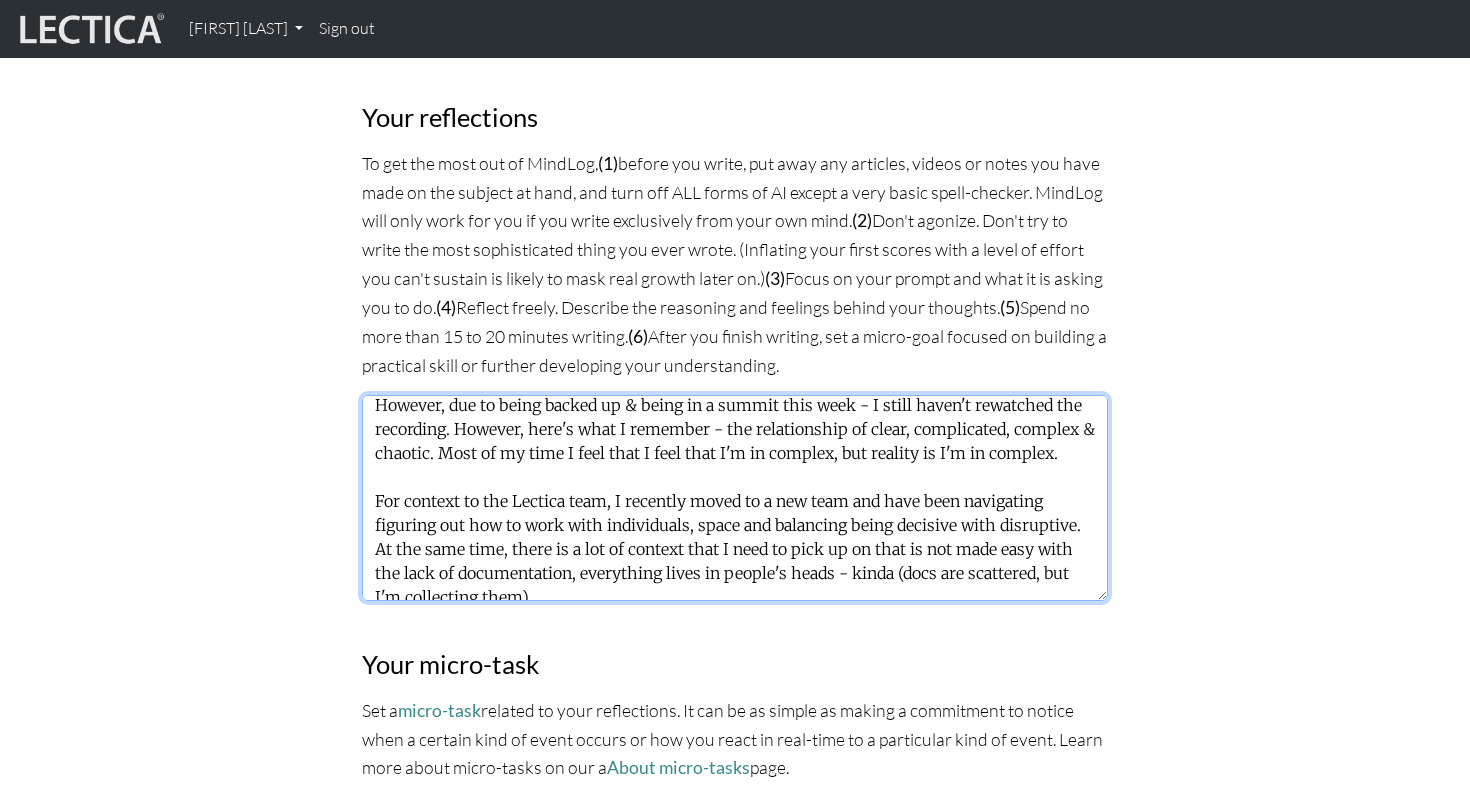 scroll, scrollTop: 122, scrollLeft: 0, axis: vertical 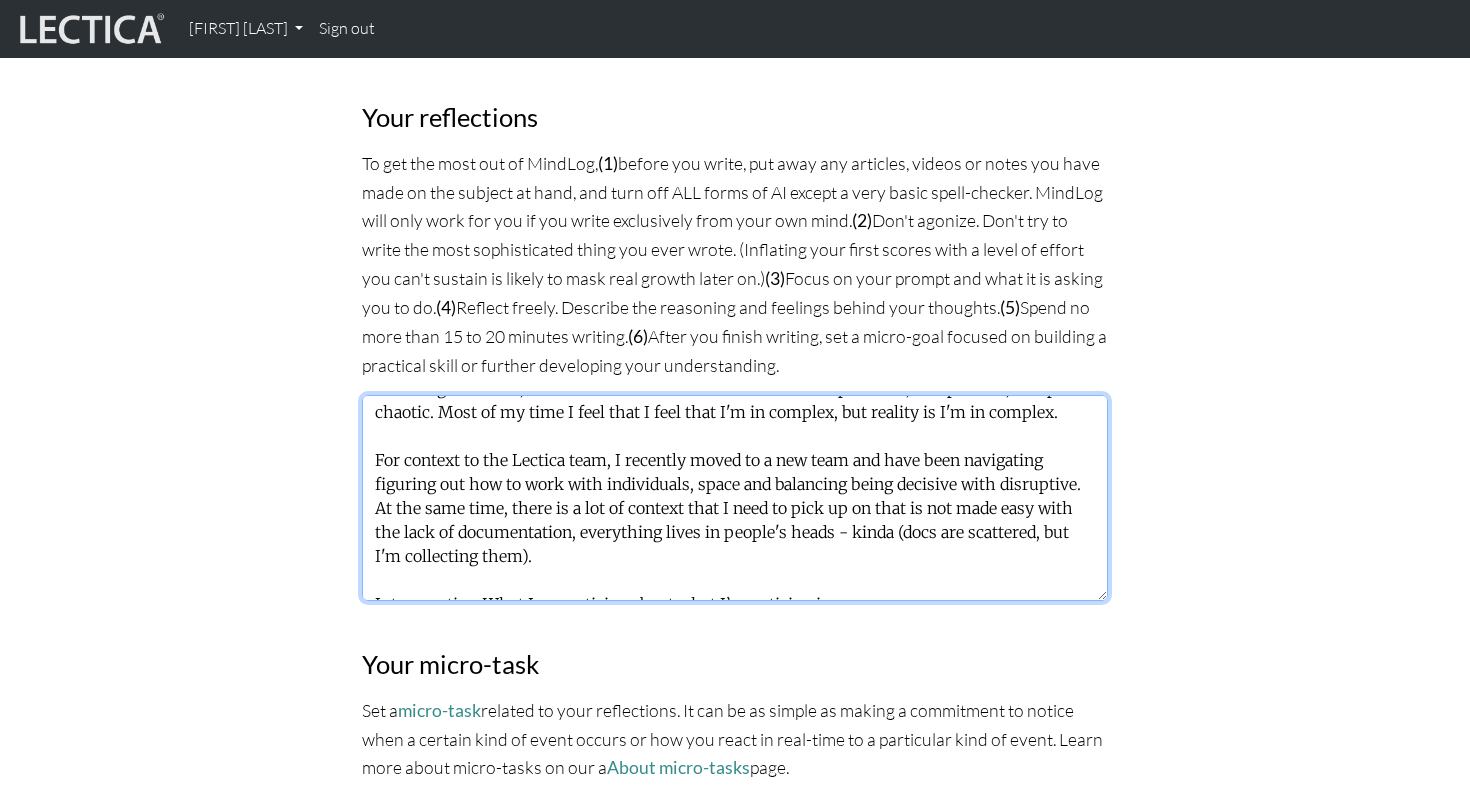 click on "Extrospective: What I am noticing about the lectures/frameworks/practices is…
I'll be honest, the previous lecture I was very distracted and had to hop in & out of the sessions. However, due to being backed up & being in a summit this week - I still haven't rewatched the recording. However, here's what I remember - the relationship of clear, complicated, complex & chaotic. Most of my time I feel that I feel that I'm in complex, but reality is I'm in complex.
For context to the Lectica team, I recently moved to a new team and have been navigating figuring out how to work with individuals, space and balancing being decisive with disruptive. At the same time, there is a lot of context that I need to pick up on that is not made easy with the lack of documentation, everything lives in people's heads - kinda (docs are scattered, but I'm collecting them).
Introspective: What I am noticing about what I’m noticing is…
I think every week and everyday is different, given the con" at bounding box center [735, 498] 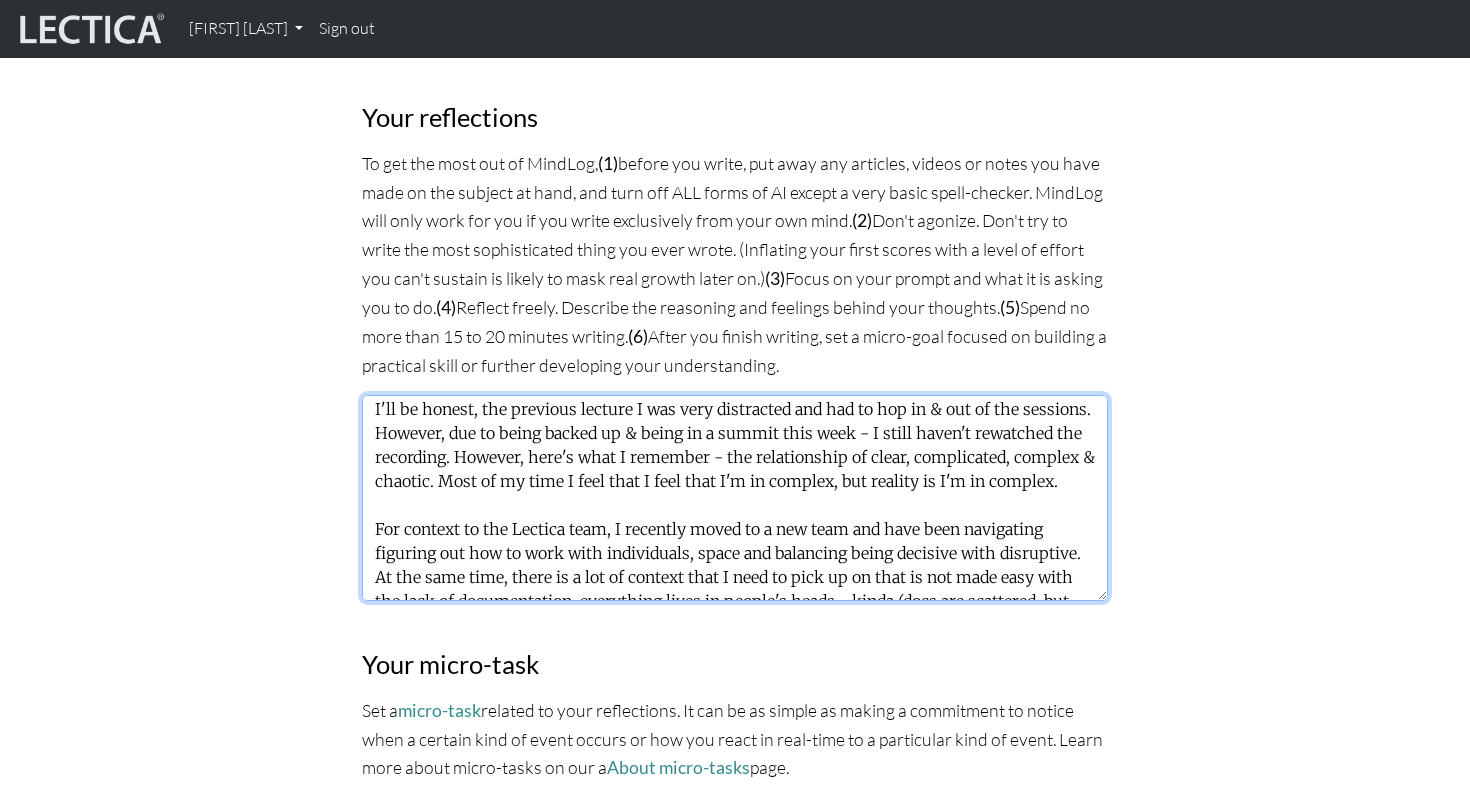 scroll, scrollTop: 47, scrollLeft: 0, axis: vertical 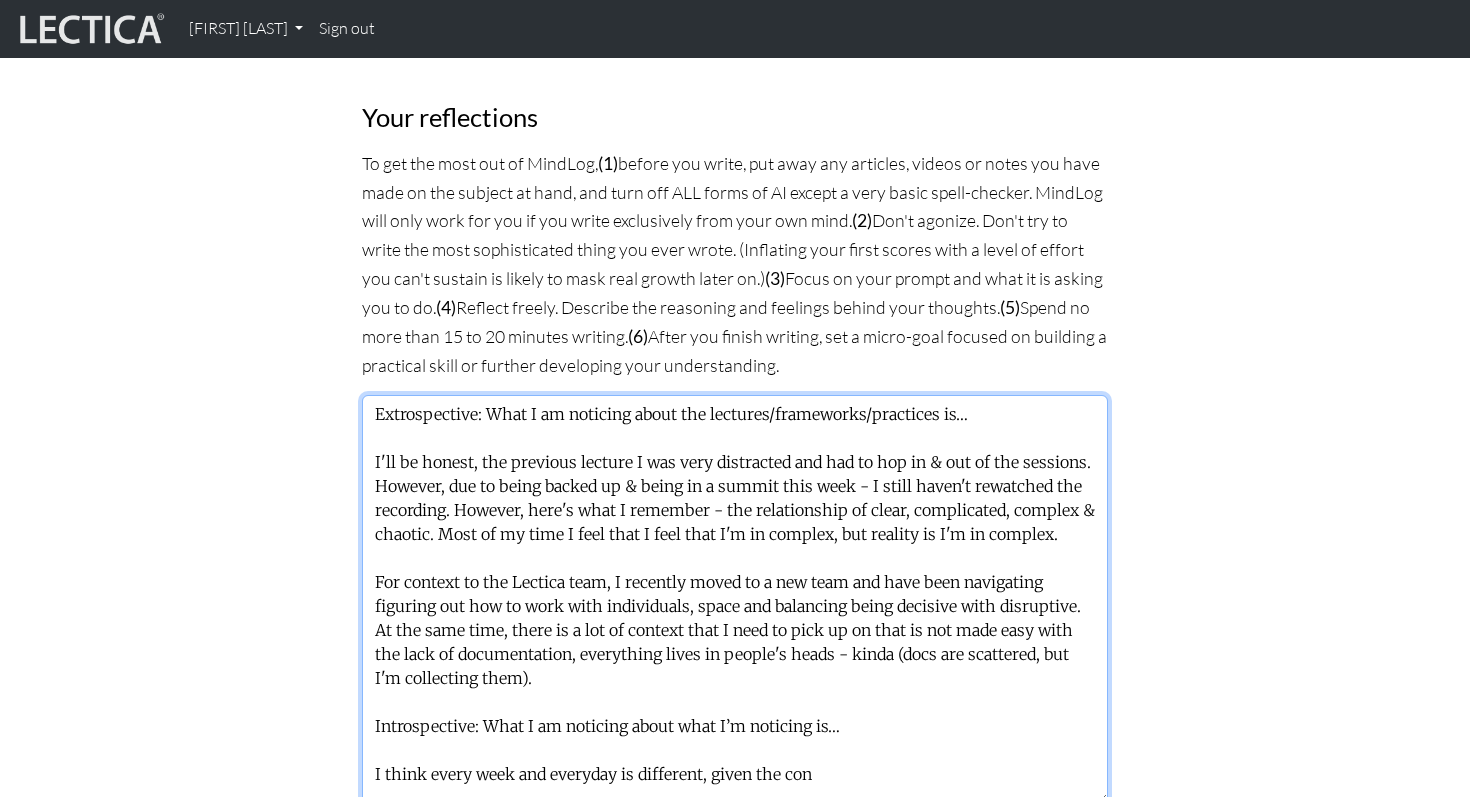 drag, startPoint x: 1104, startPoint y: 593, endPoint x: 1102, endPoint y: 796, distance: 203.00986 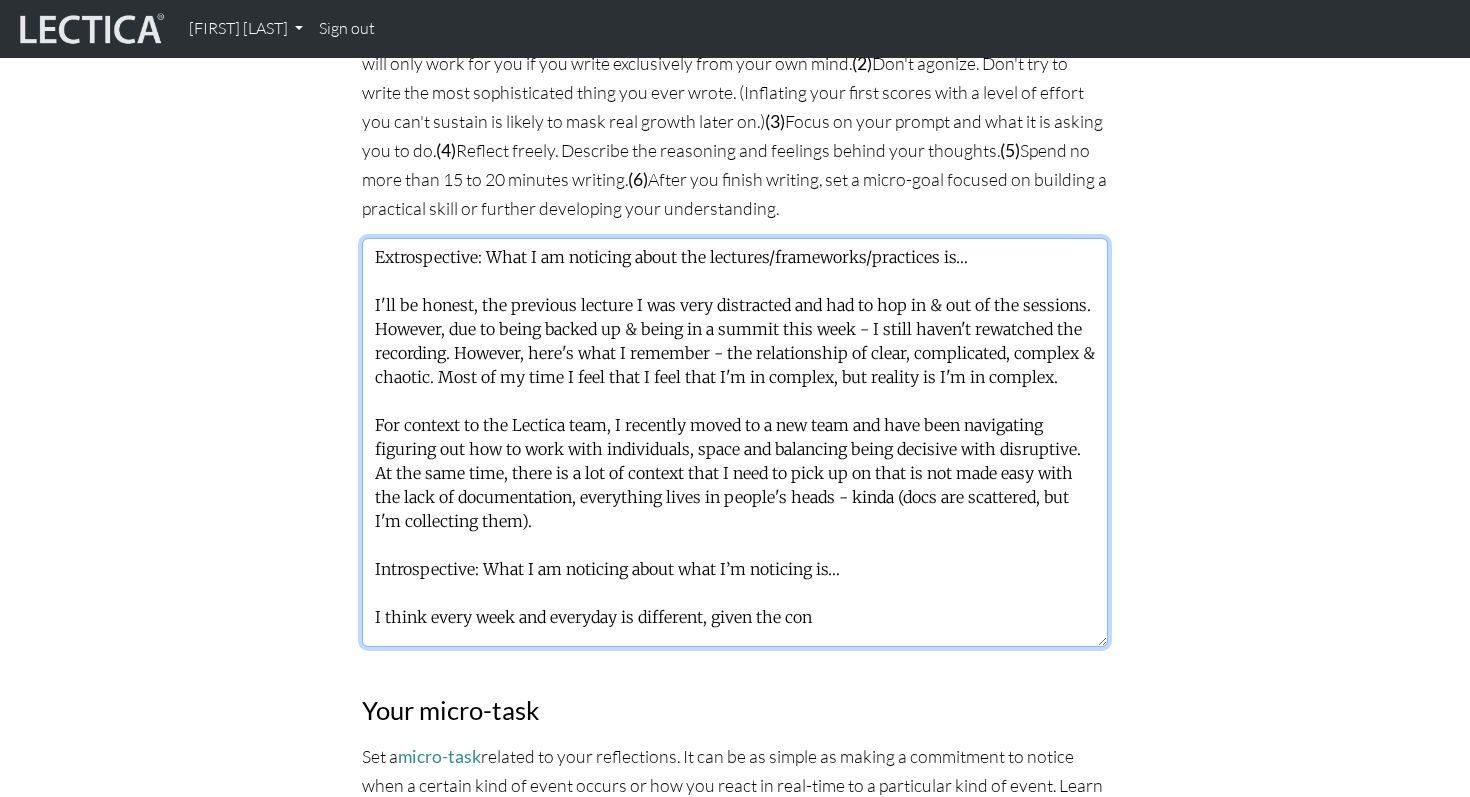 scroll, scrollTop: 1371, scrollLeft: 0, axis: vertical 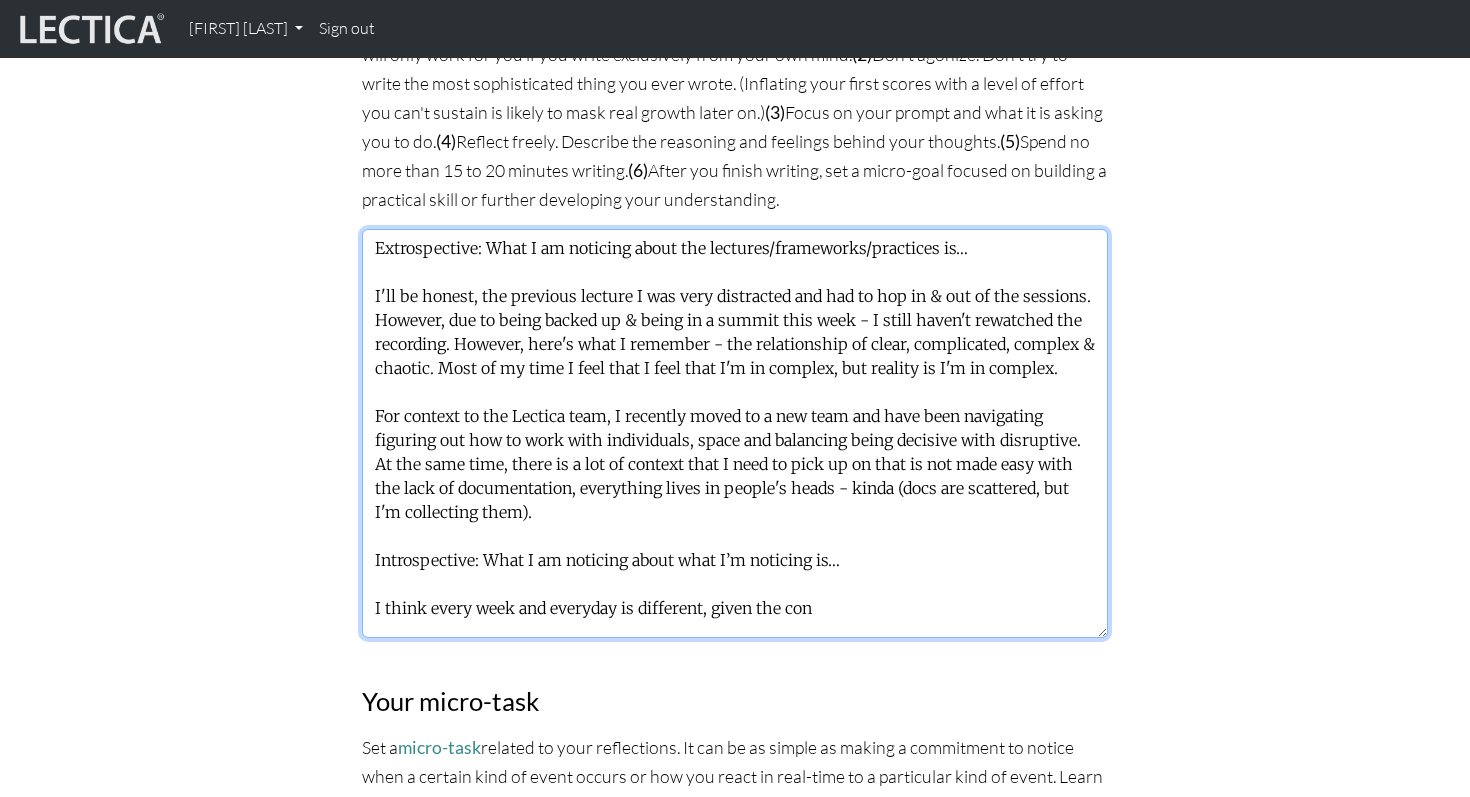 click on "Extrospective: What I am noticing about the lectures/frameworks/practices is…
I'll be honest, the previous lecture I was very distracted and had to hop in & out of the sessions. However, due to being backed up & being in a summit this week - I still haven't rewatched the recording. However, here's what I remember - the relationship of clear, complicated, complex & chaotic. Most of my time I feel that I feel that I'm in complex, but reality is I'm in complex.
For context to the Lectica team, I recently moved to a new team and have been navigating figuring out how to work with individuals, space and balancing being decisive with disruptive. At the same time, there is a lot of context that I need to pick up on that is not made easy with the lack of documentation, everything lives in people's heads - kinda (docs are scattered, but I'm collecting them).
Introspective: What I am noticing about what I’m noticing is…
I think every week and everyday is different, given the con" at bounding box center [735, 433] 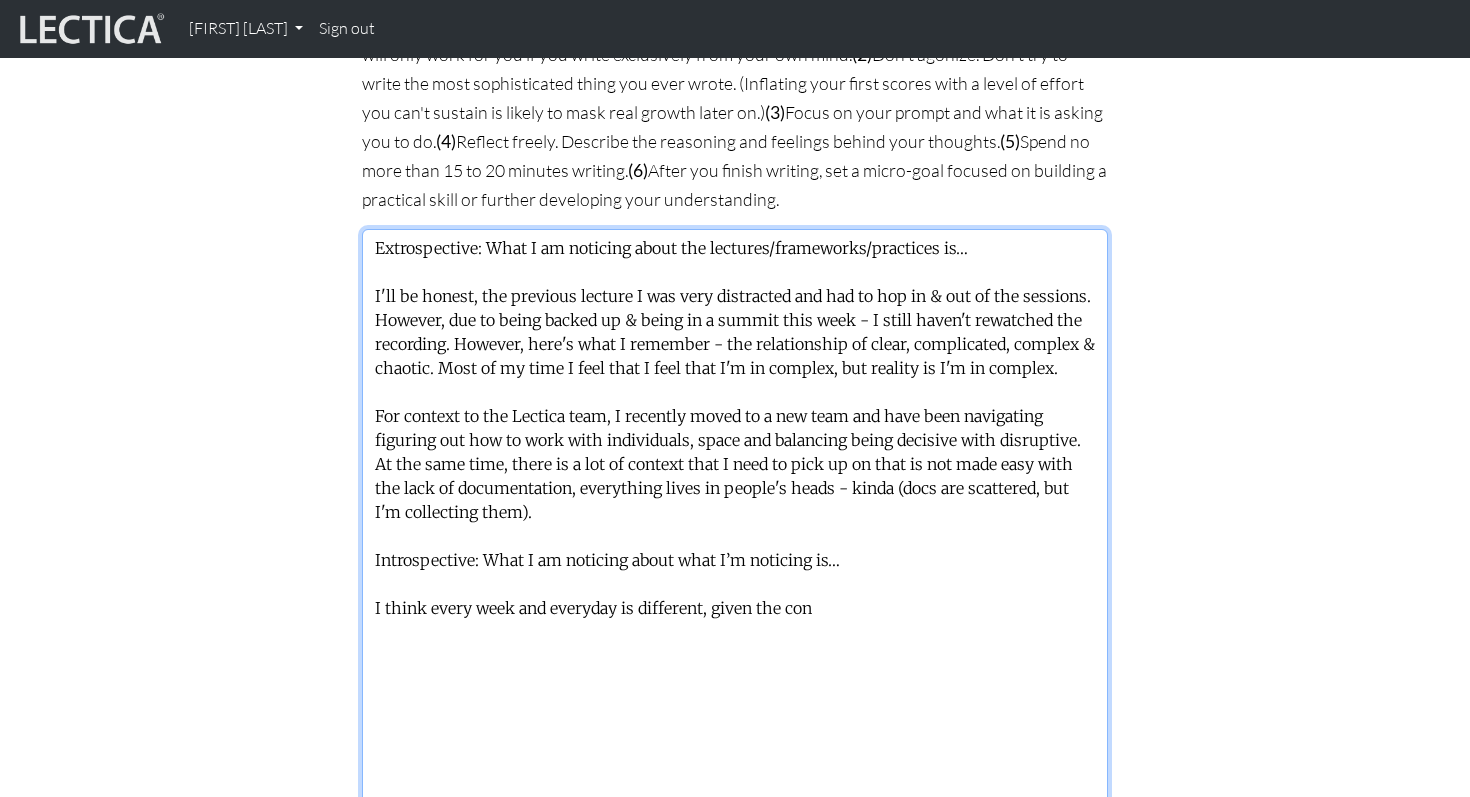 drag, startPoint x: 1103, startPoint y: 628, endPoint x: 1097, endPoint y: 796, distance: 168.1071 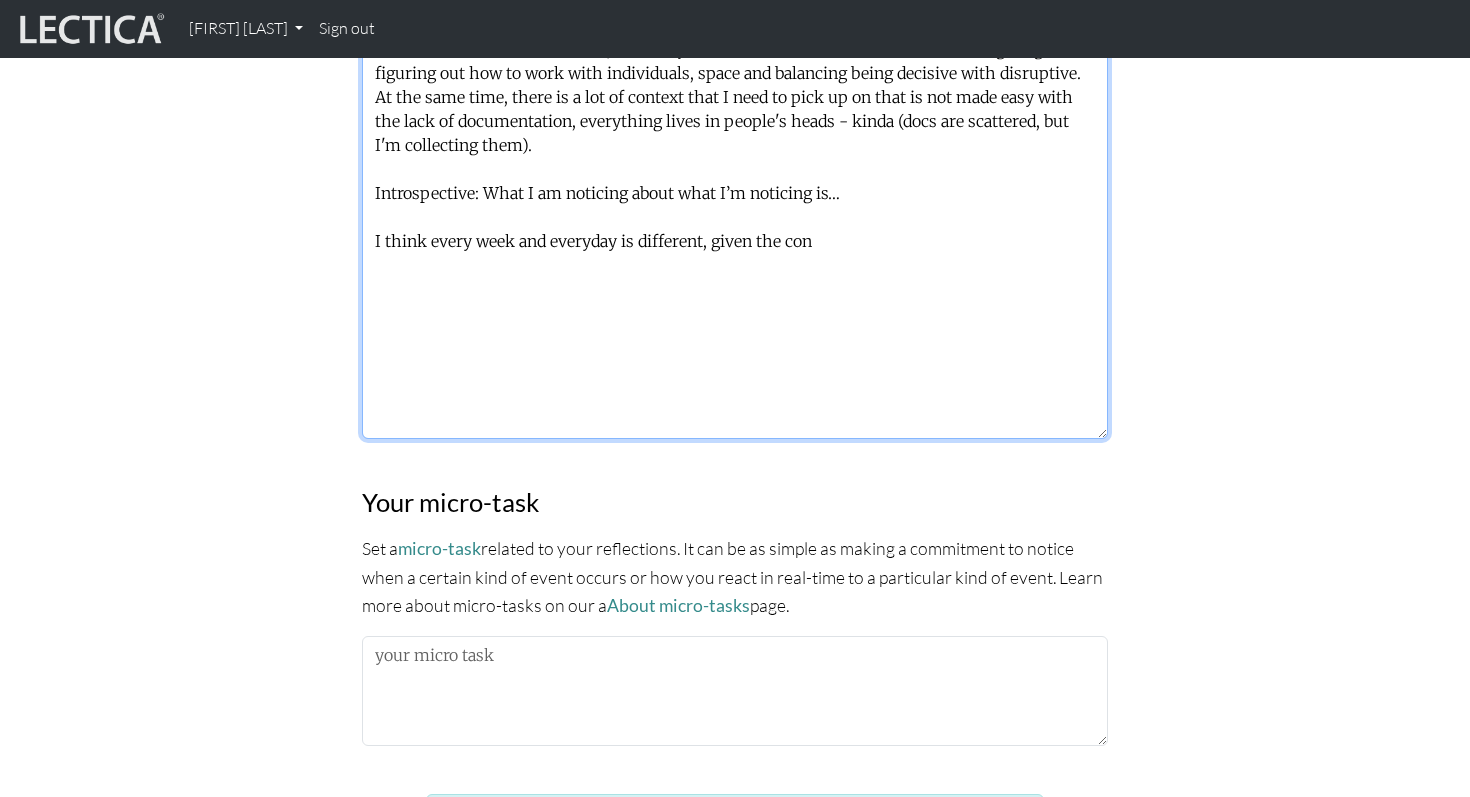 scroll, scrollTop: 1781, scrollLeft: 0, axis: vertical 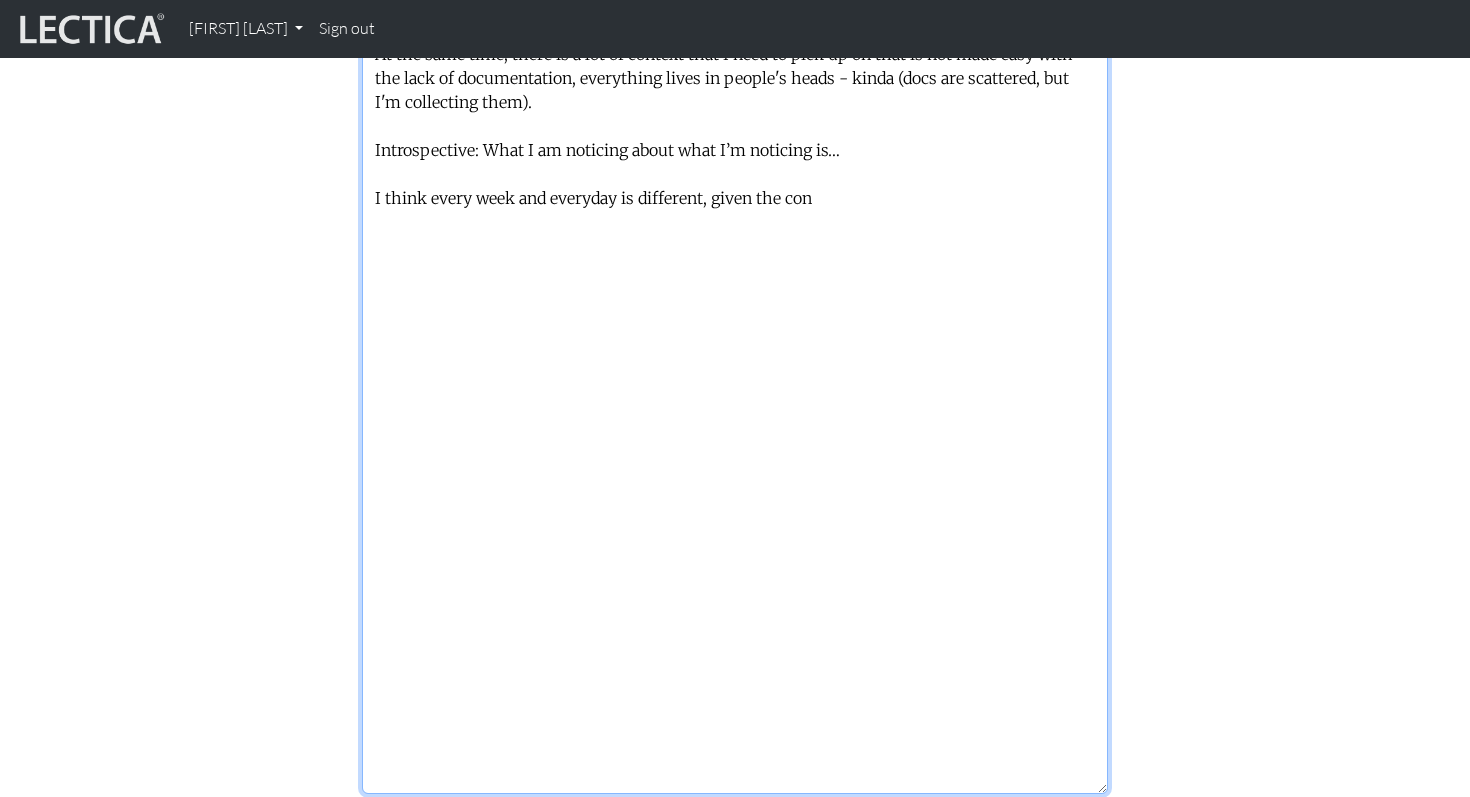 drag, startPoint x: 1103, startPoint y: 384, endPoint x: 1065, endPoint y: 785, distance: 402.79648 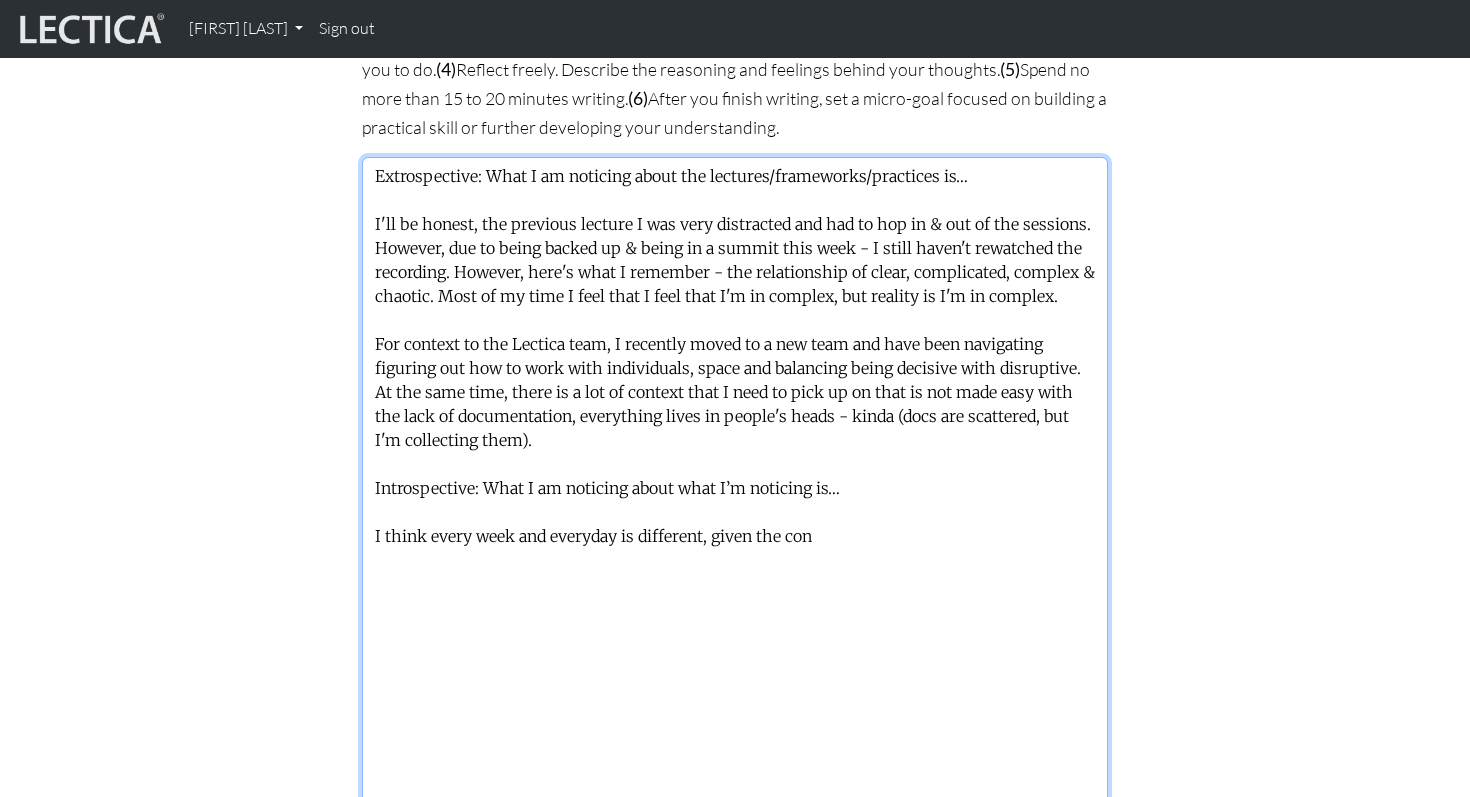 scroll, scrollTop: 1442, scrollLeft: 0, axis: vertical 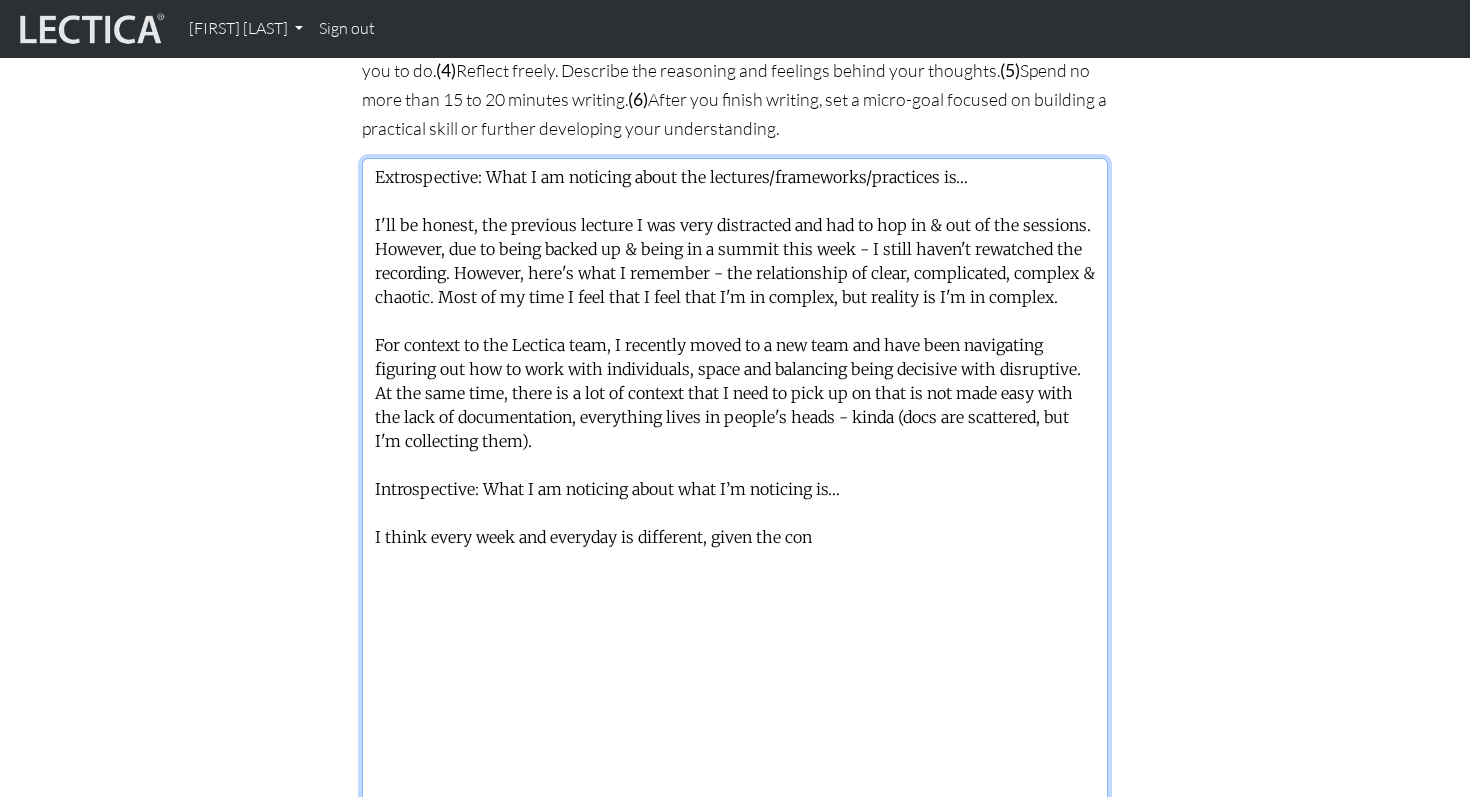 click on "Extrospective: What I am noticing about the lectures/frameworks/practices is…
I'll be honest, the previous lecture I was very distracted and had to hop in & out of the sessions. However, due to being backed up & being in a summit this week - I still haven't rewatched the recording. However, here's what I remember - the relationship of clear, complicated, complex & chaotic. Most of my time I feel that I feel that I'm in complex, but reality is I'm in complex.
For context to the Lectica team, I recently moved to a new team and have been navigating figuring out how to work with individuals, space and balancing being decisive with disruptive. At the same time, there is a lot of context that I need to pick up on that is not made easy with the lack of documentation, everything lives in people's heads - kinda (docs are scattered, but I'm collecting them).
Introspective: What I am noticing about what I’m noticing is…
I think every week and everyday is different, given the con" at bounding box center [735, 647] 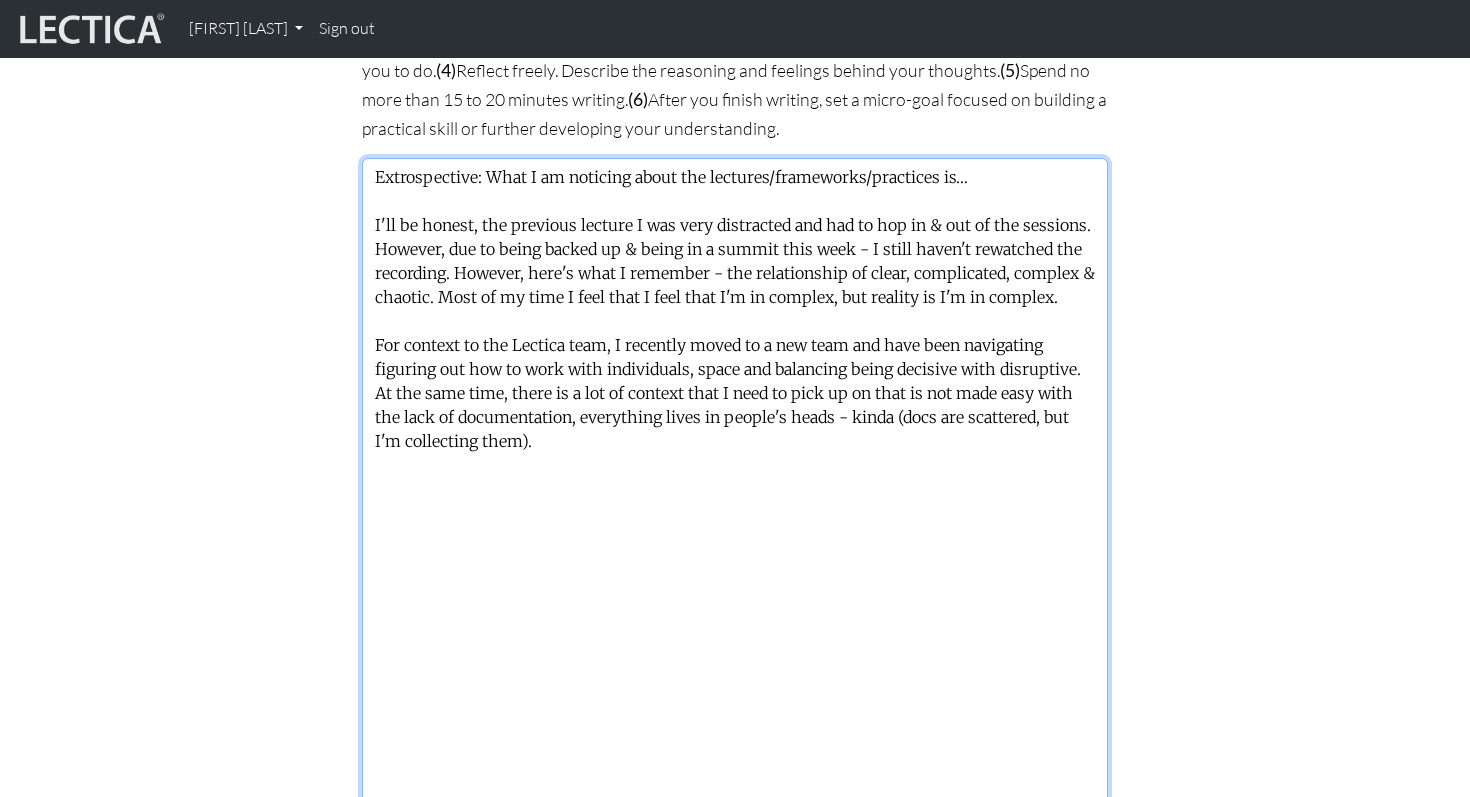 click on "Extrospective: What I am noticing about the lectures/frameworks/practices is…
I'll be honest, the previous lecture I was very distracted and had to hop in & out of the sessions. However, due to being backed up & being in a summit this week - I still haven't rewatched the recording. However, here's what I remember - the relationship of clear, complicated, complex & chaotic. Most of my time I feel that I feel that I'm in complex, but reality is I'm in complex.
For context to the Lectica team, I recently moved to a new team and have been navigating figuring out how to work with individuals, space and balancing being decisive with disruptive. At the same time, there is a lot of context that I need to pick up on that is not made easy with the lack of documentation, everything lives in people's heads - kinda (docs are scattered, but I'm collecting them)." at bounding box center [735, 647] 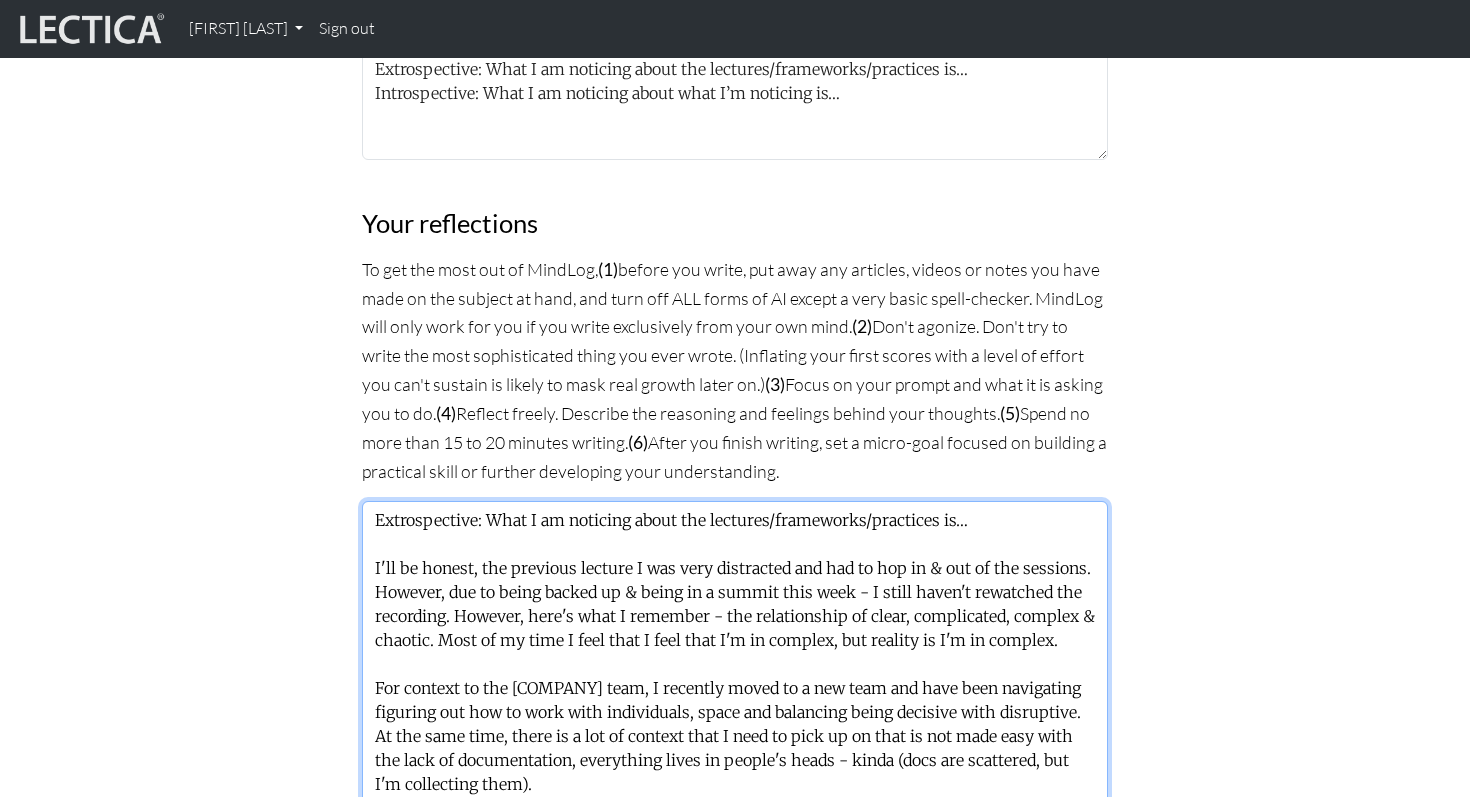 scroll, scrollTop: 1012, scrollLeft: 0, axis: vertical 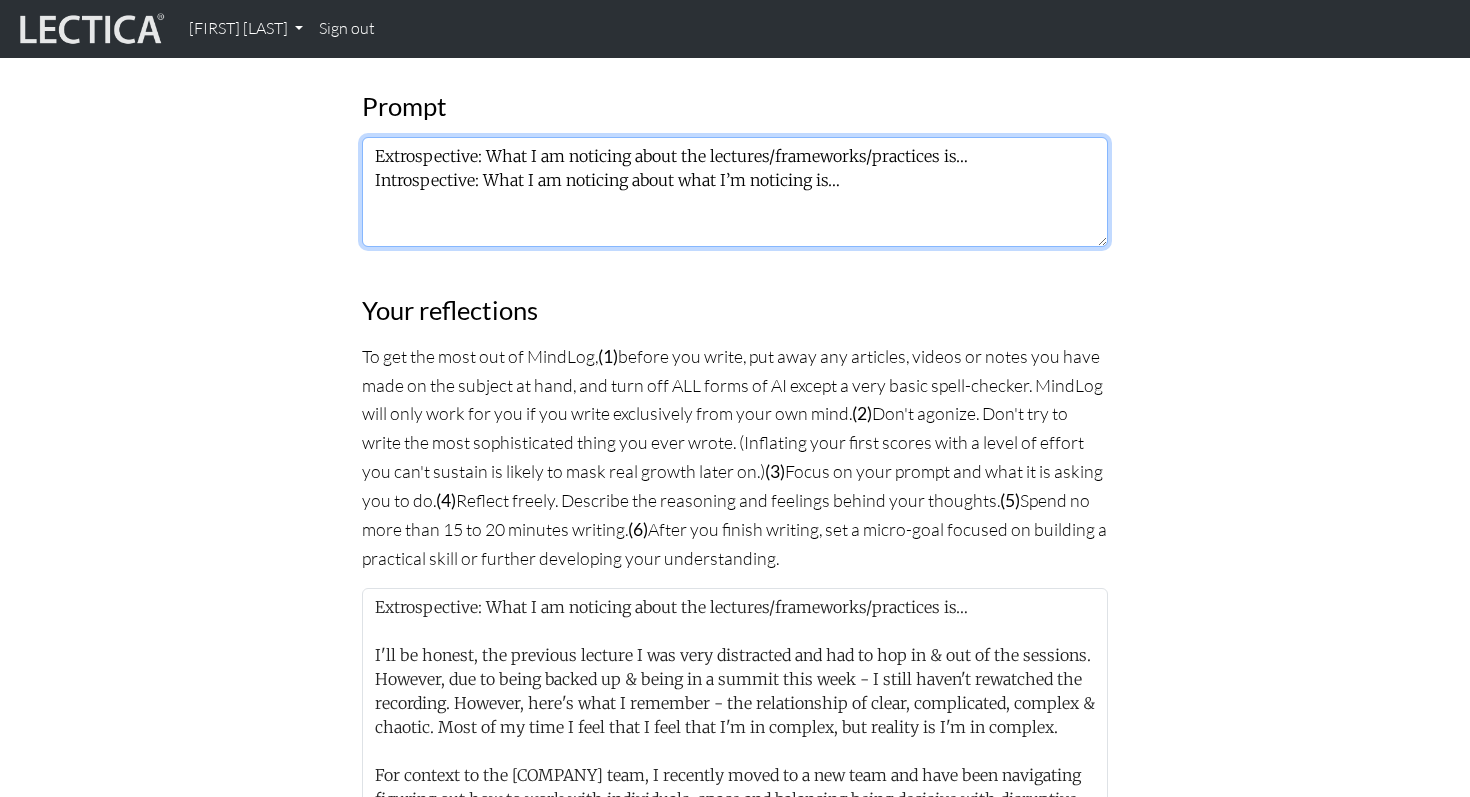 click on "Extrospective: What I am noticing about the lectures/frameworks/practices is…
Introspective: What I am noticing about what I’m noticing is…" at bounding box center [735, 192] 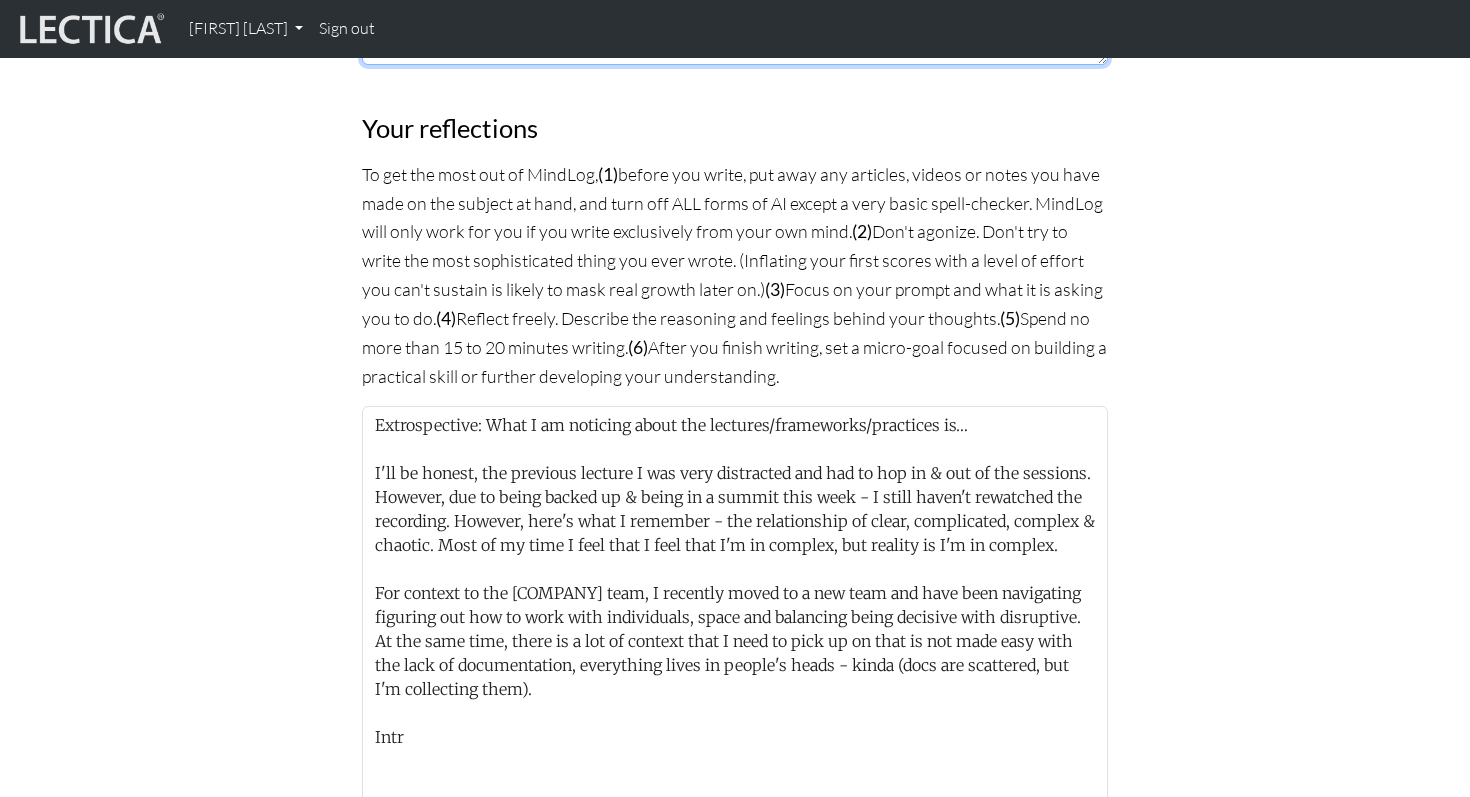 scroll, scrollTop: 1579, scrollLeft: 0, axis: vertical 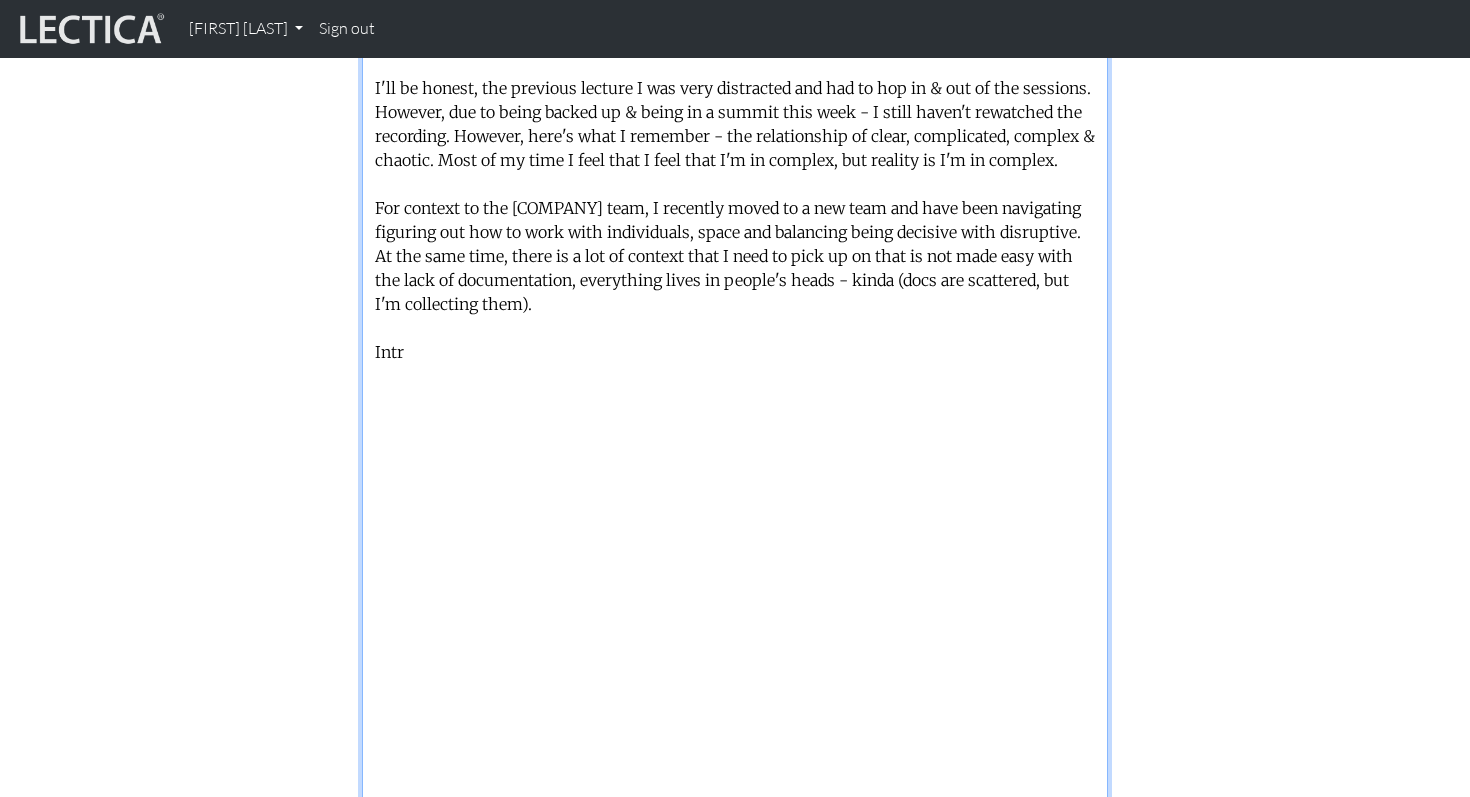 click on "Extrospective: What I am noticing about the lectures/frameworks/practices is…
I'll be honest, the previous lecture I was very distracted and had to hop in & out of the sessions. However, due to being backed up & being in a summit this week - I still haven't rewatched the recording. However, here's what I remember - the relationship of clear, complicated, complex & chaotic. Most of my time I feel that I feel that I'm in complex, but reality is I'm in complex.
For context to the [COMPANY] team, I recently moved to a new team and have been navigating figuring out how to work with individuals, space and balancing being decisive with disruptive. At the same time, there is a lot of context that I need to pick up on that is not made easy with the lack of documentation, everything lives in people's heads - kinda (docs are scattered, but I'm collecting them).
Intr" at bounding box center (735, 510) 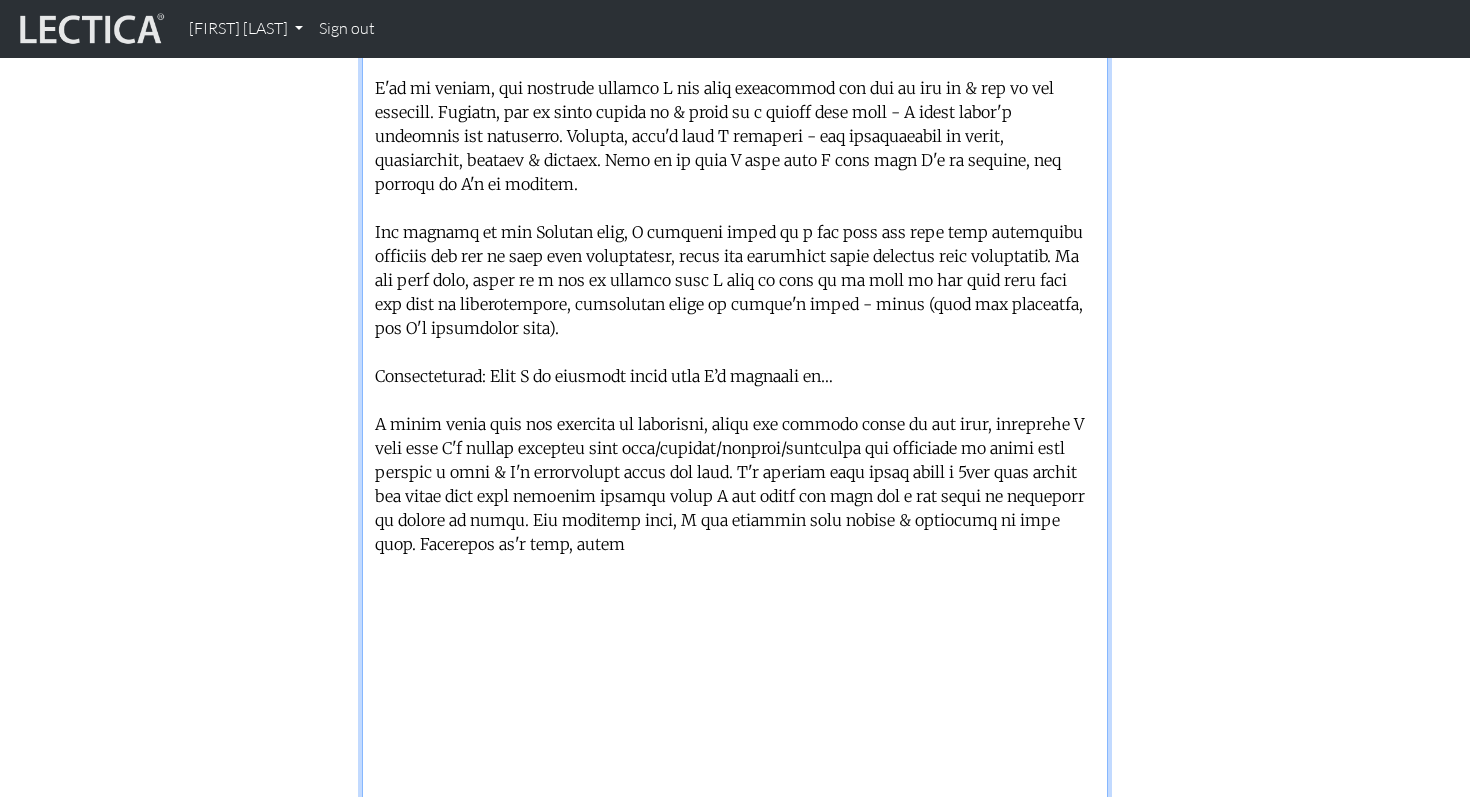 drag, startPoint x: 712, startPoint y: 519, endPoint x: 426, endPoint y: 520, distance: 286.00174 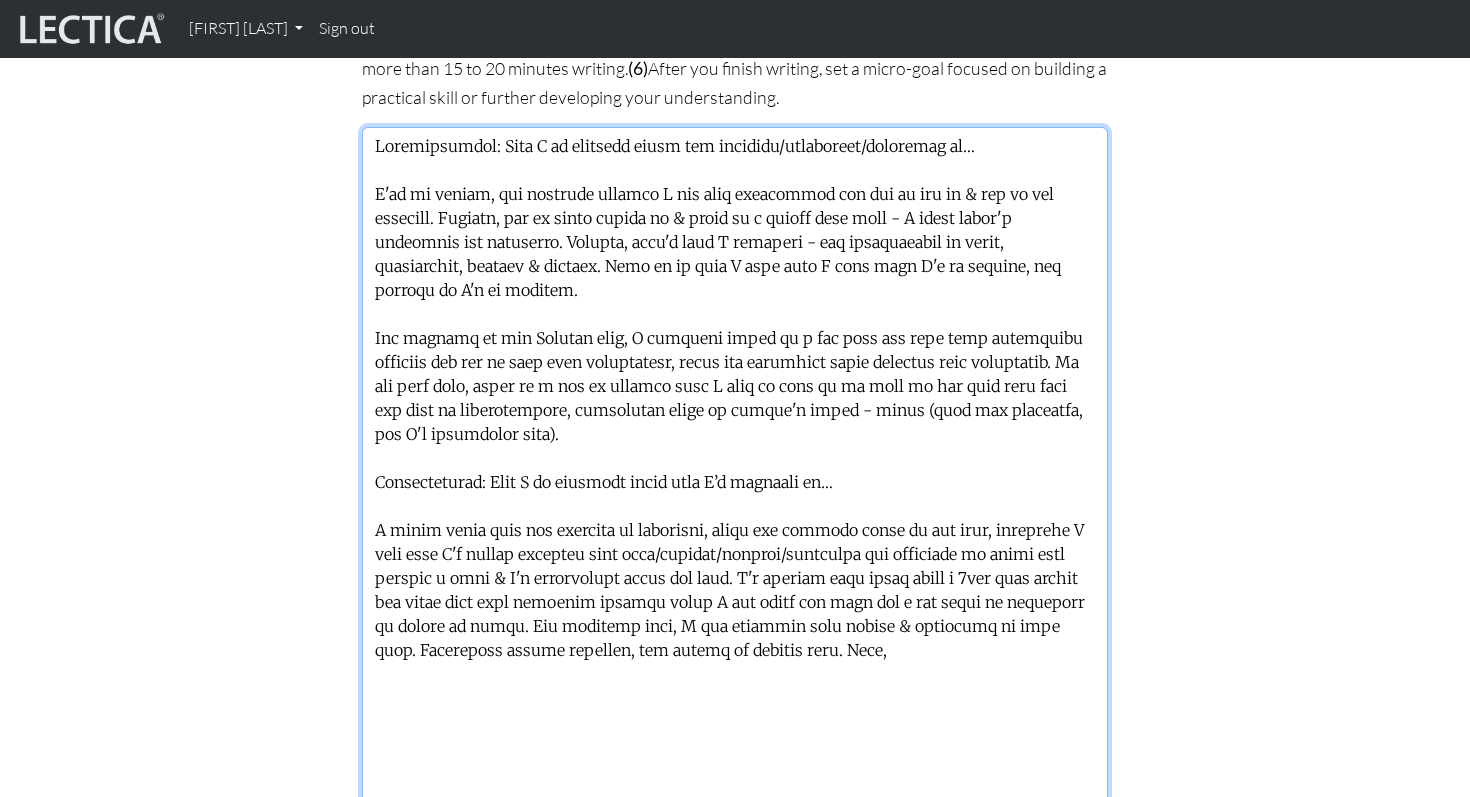 scroll, scrollTop: 1484, scrollLeft: 0, axis: vertical 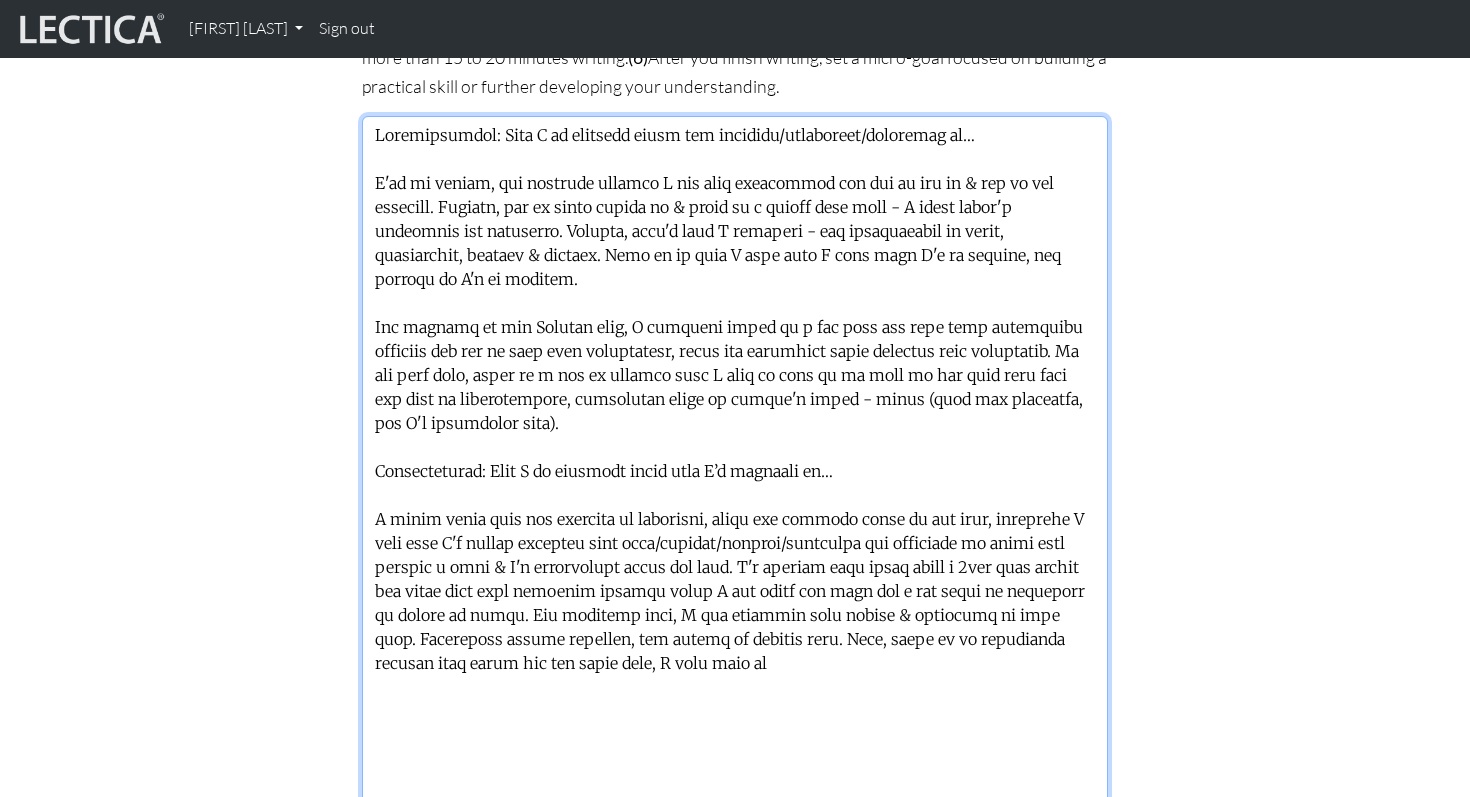 drag, startPoint x: 836, startPoint y: 613, endPoint x: 841, endPoint y: 627, distance: 14.866069 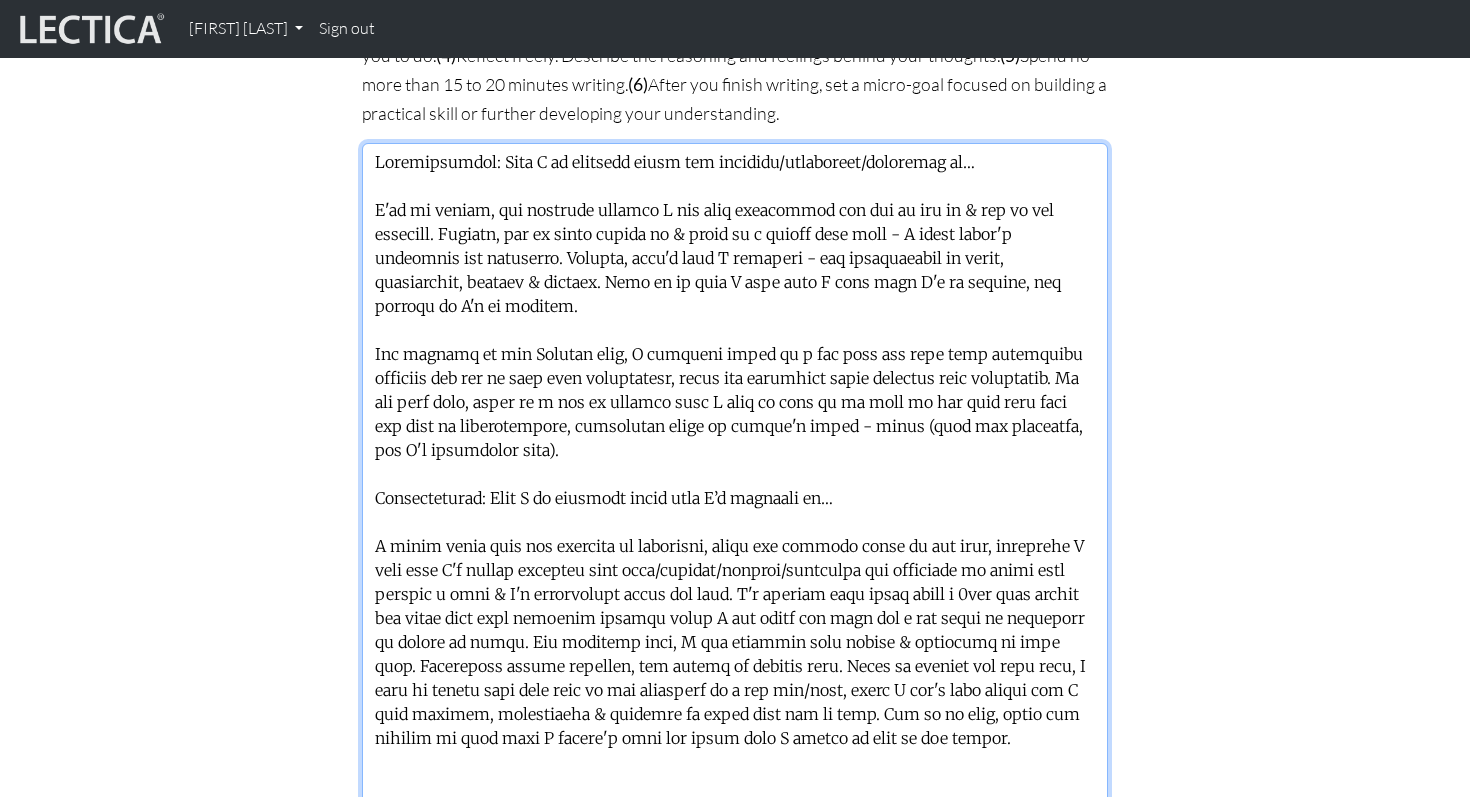 scroll, scrollTop: 1458, scrollLeft: 0, axis: vertical 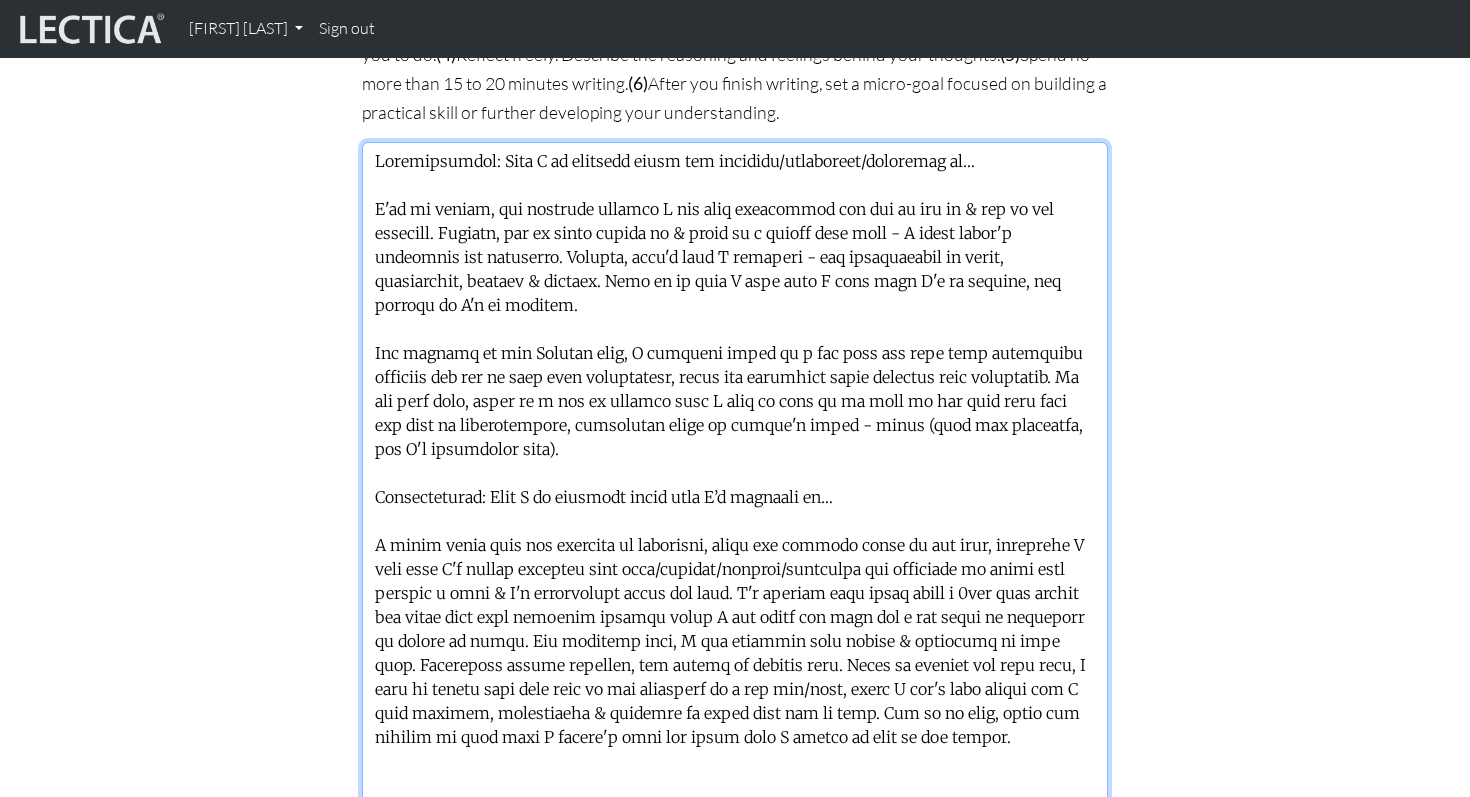 click at bounding box center (735, 631) 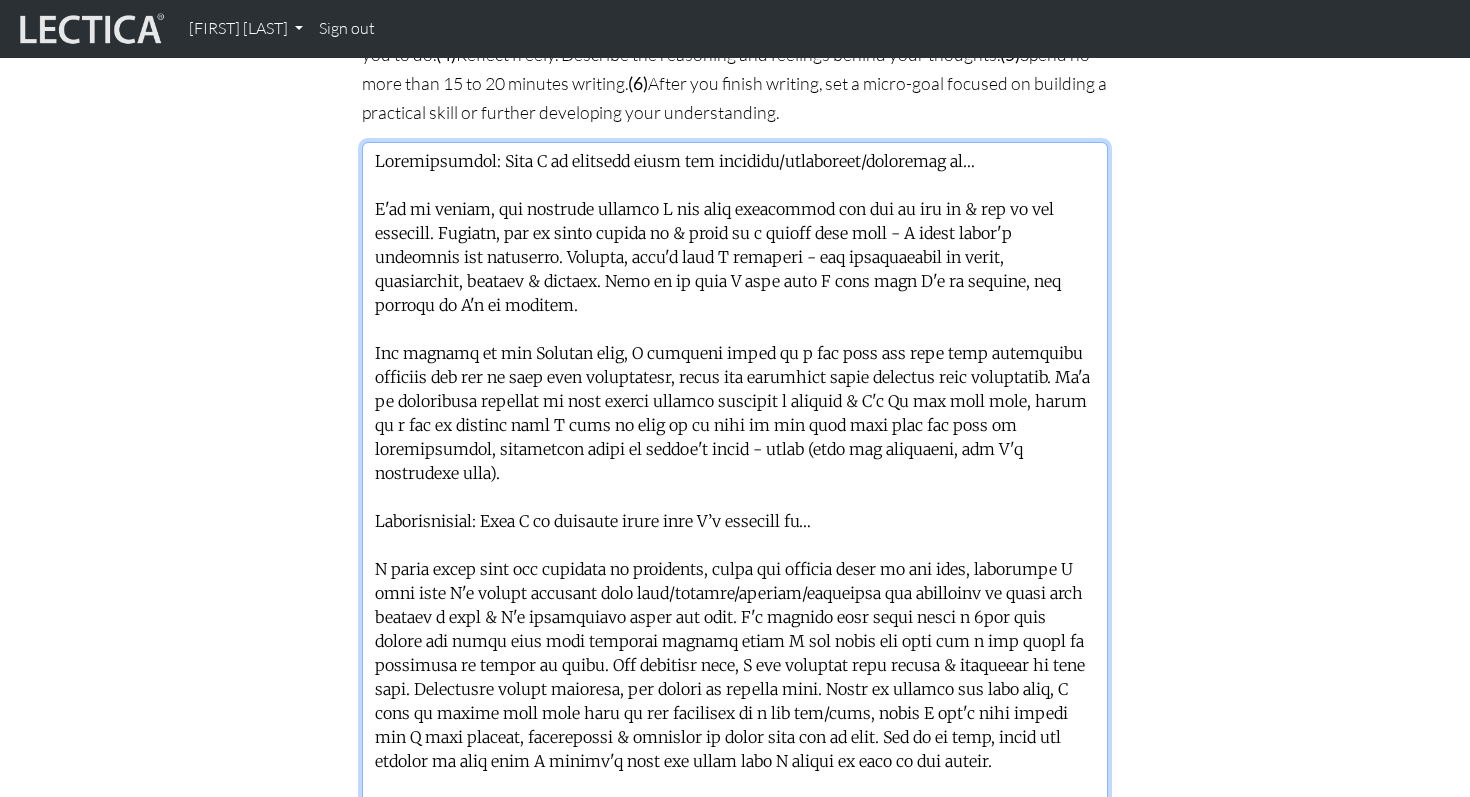 click at bounding box center (735, 631) 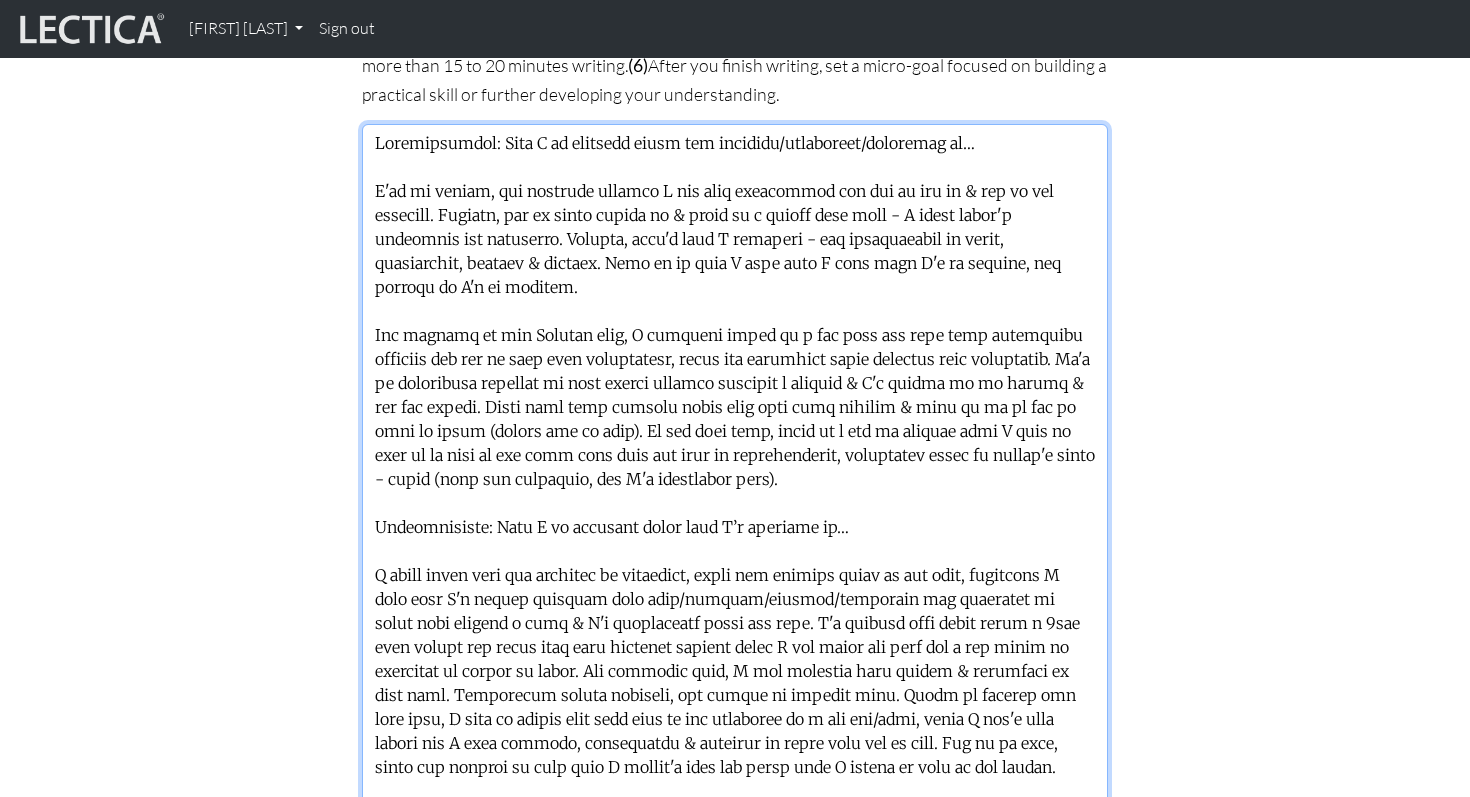 scroll, scrollTop: 1478, scrollLeft: 0, axis: vertical 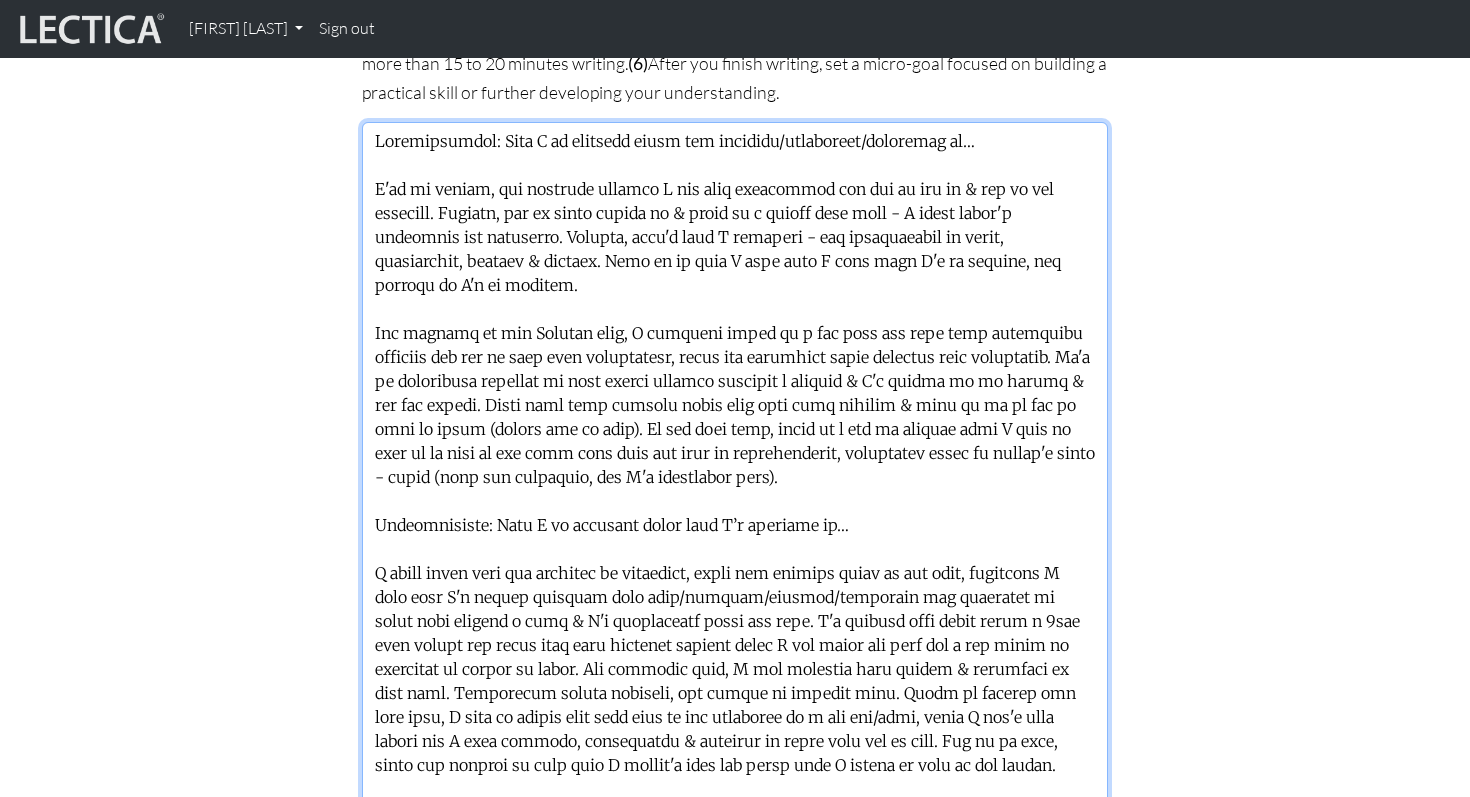 click at bounding box center (735, 611) 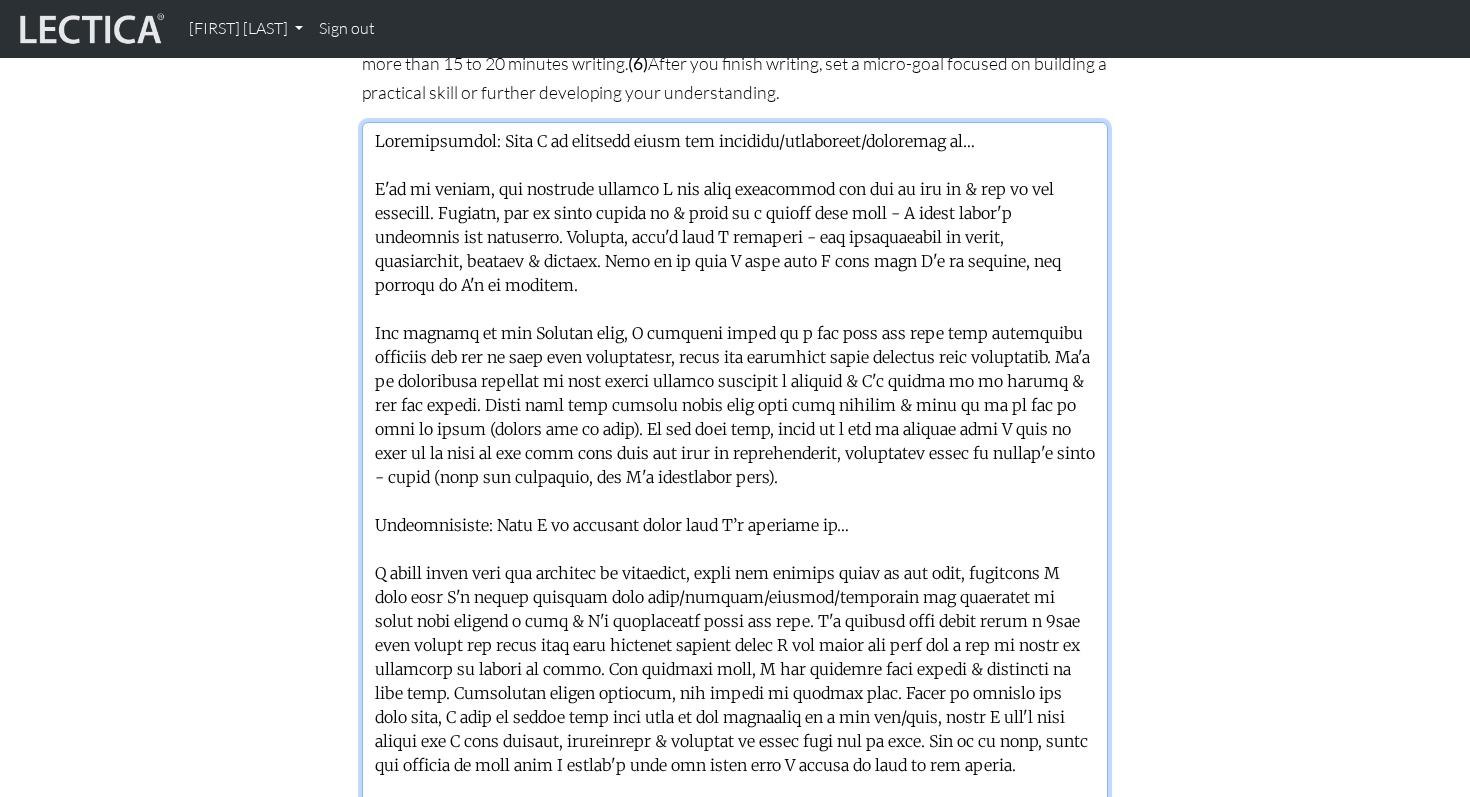 click at bounding box center [735, 611] 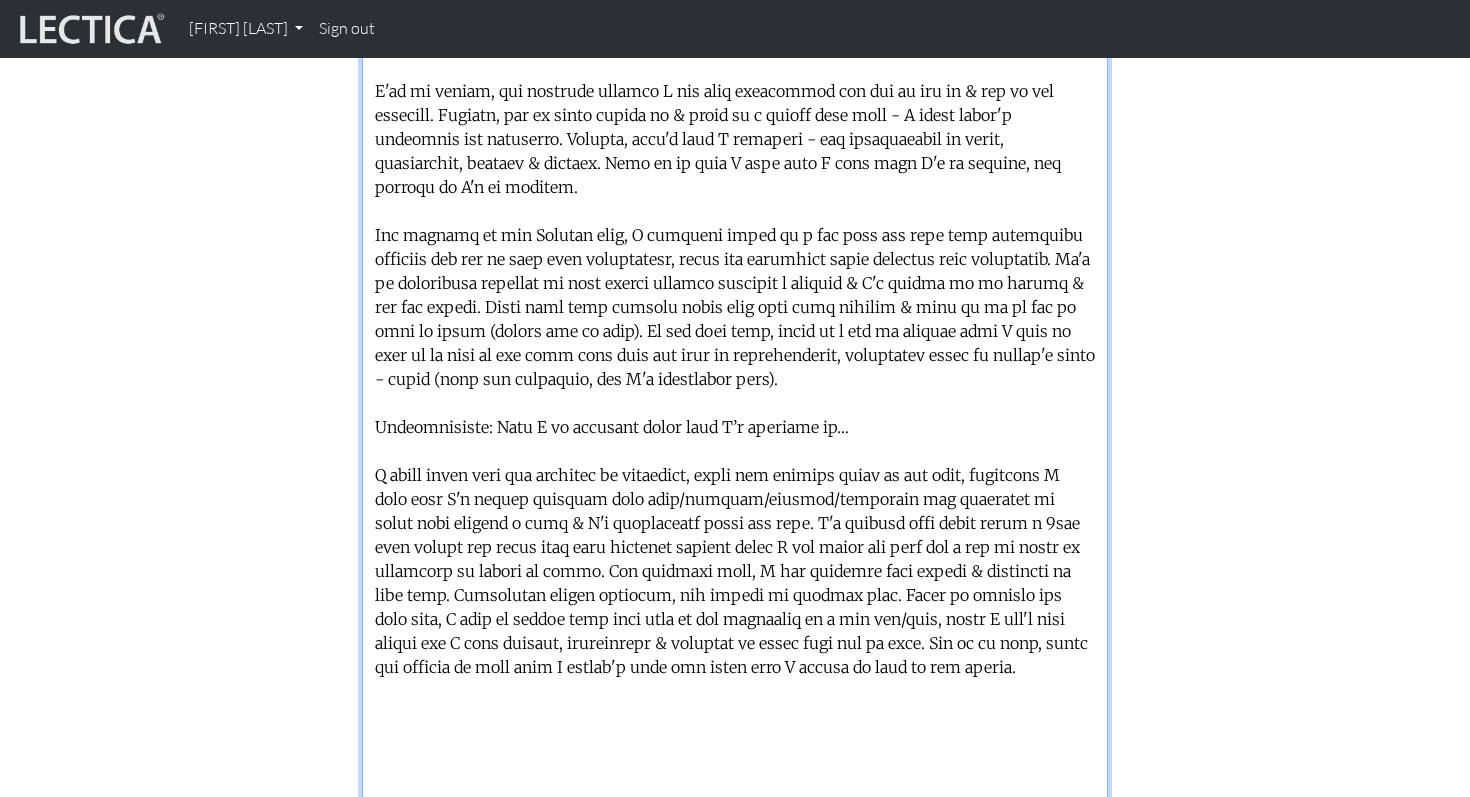scroll, scrollTop: 1581, scrollLeft: 0, axis: vertical 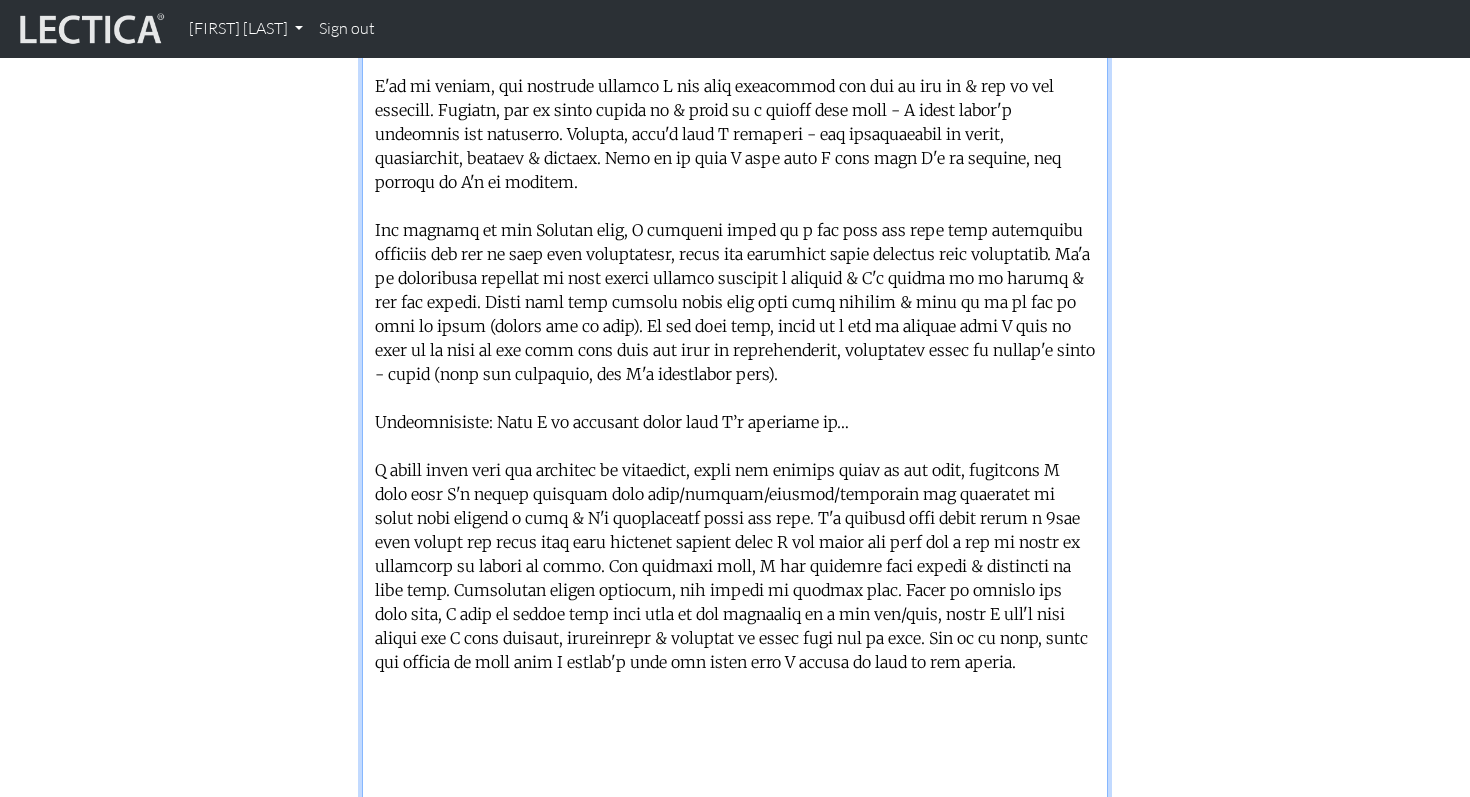 click at bounding box center [735, 508] 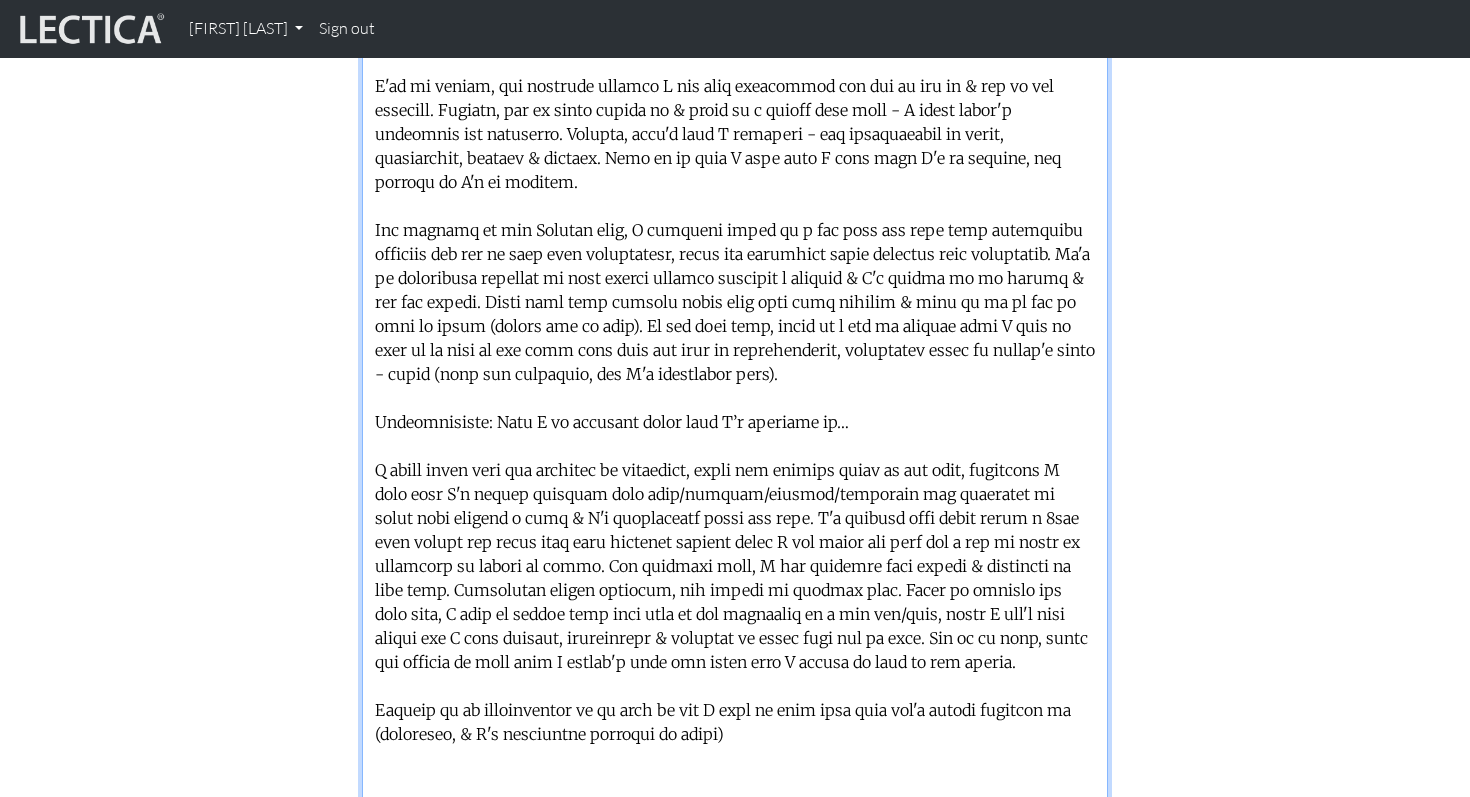 click at bounding box center [735, 508] 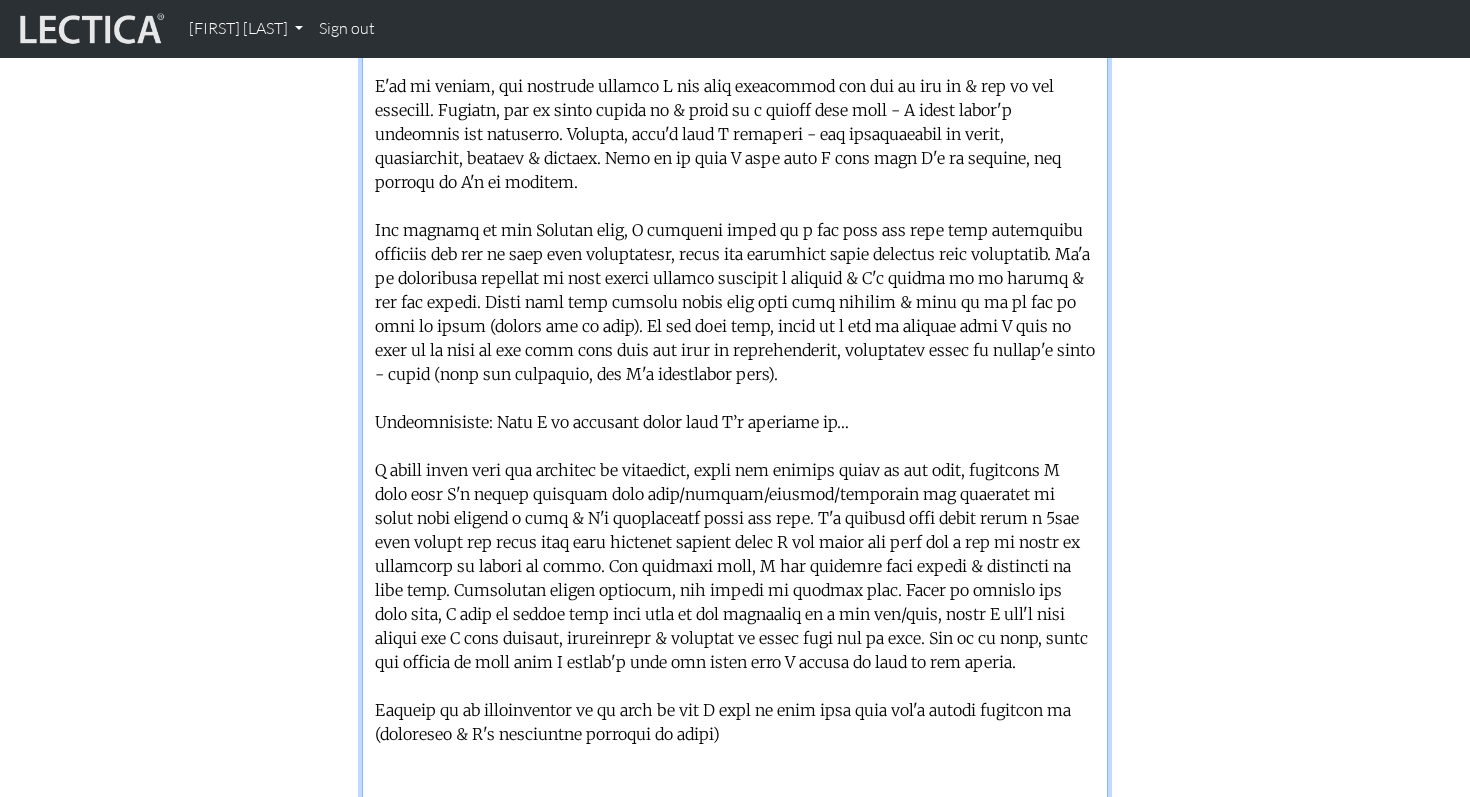 click at bounding box center [735, 508] 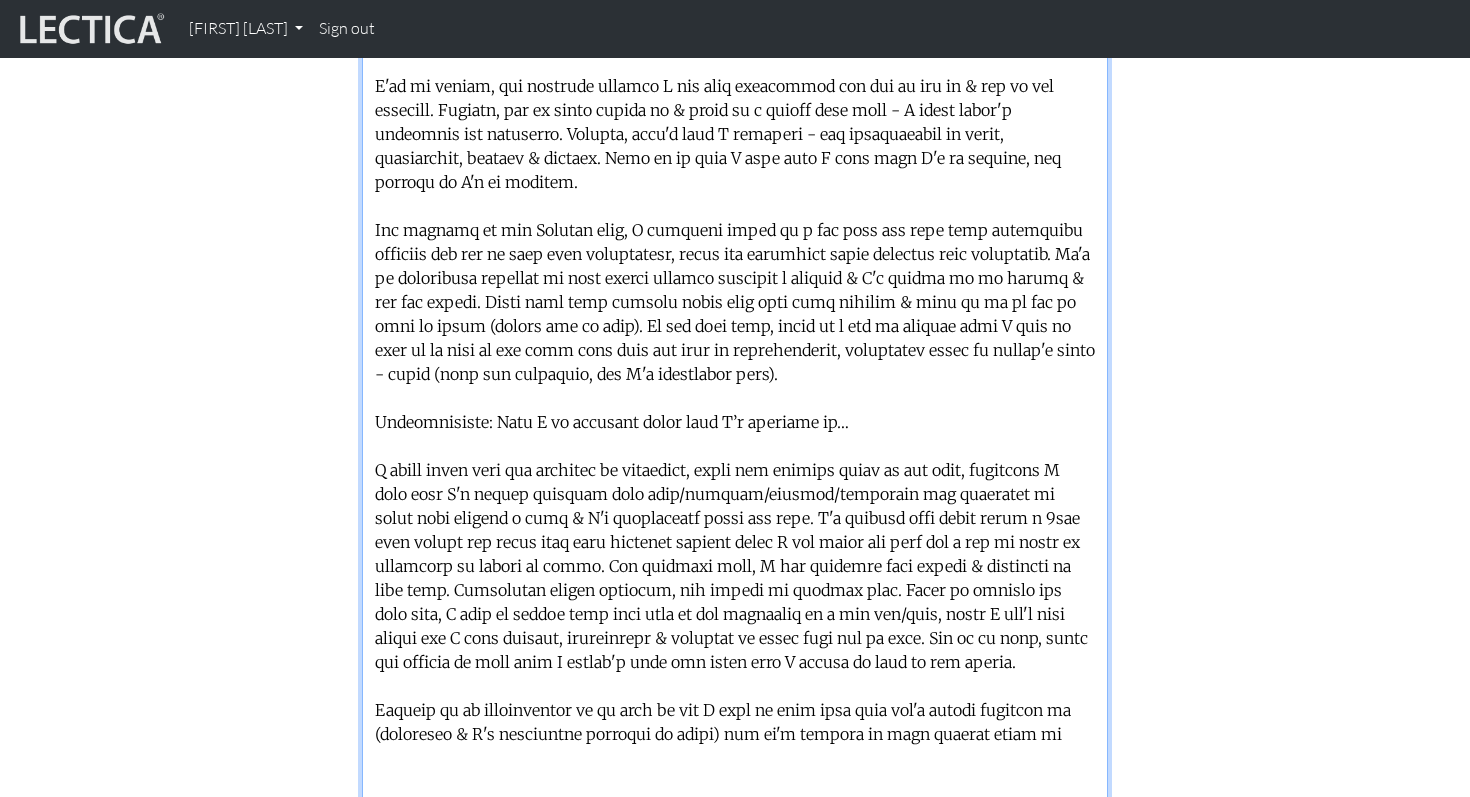 drag, startPoint x: 1051, startPoint y: 707, endPoint x: 1010, endPoint y: 705, distance: 41.04875 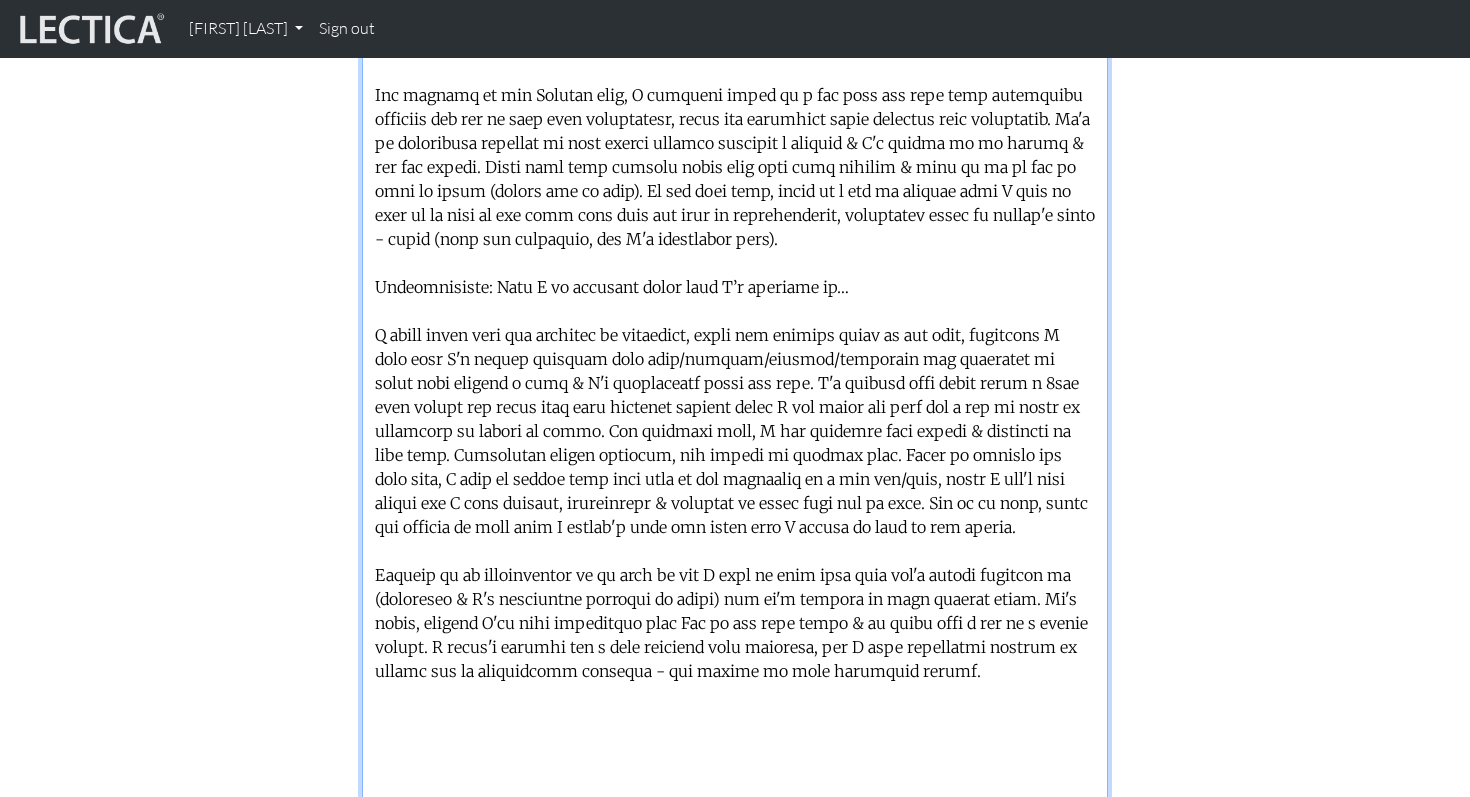 scroll, scrollTop: 1751, scrollLeft: 0, axis: vertical 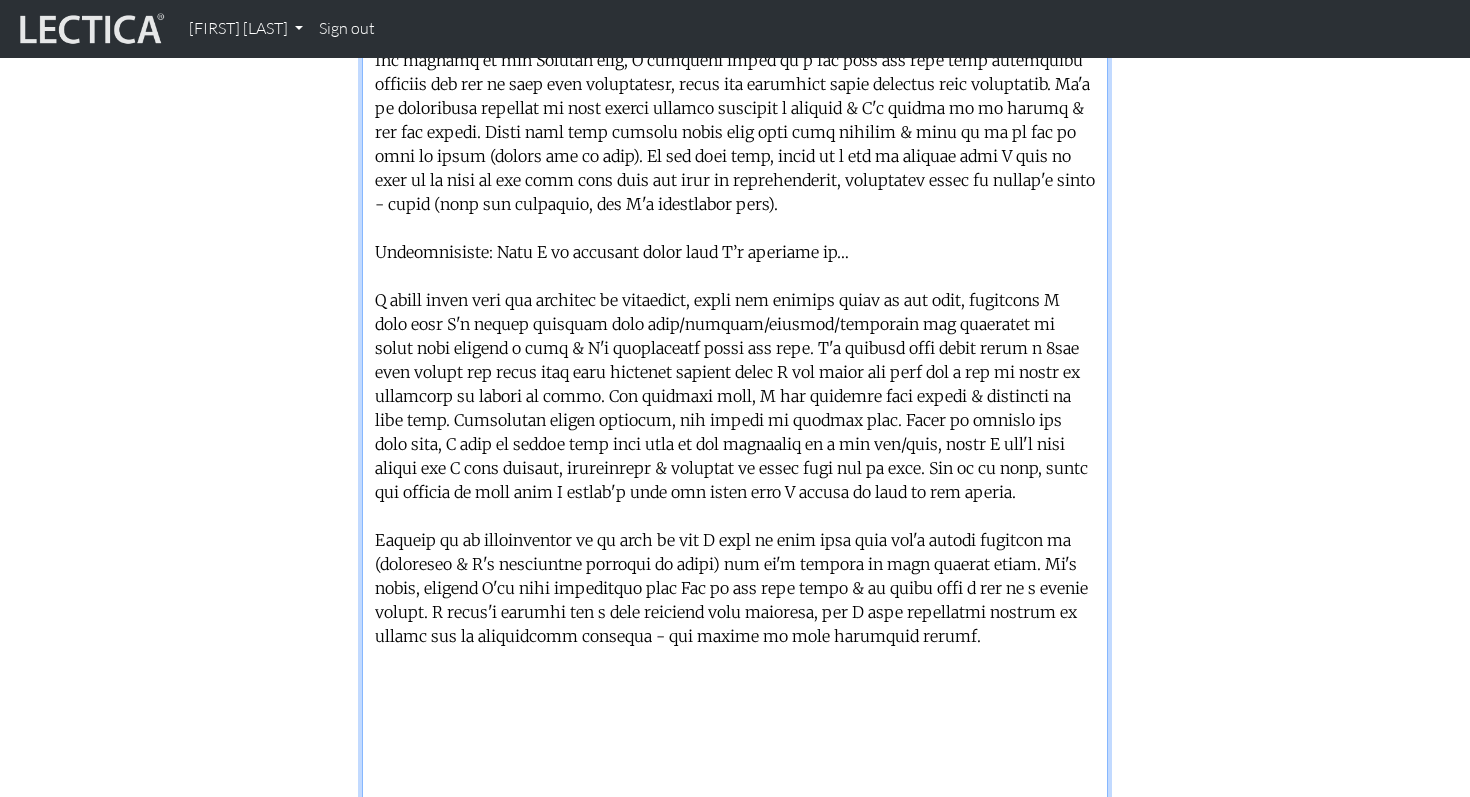 click at bounding box center (735, 338) 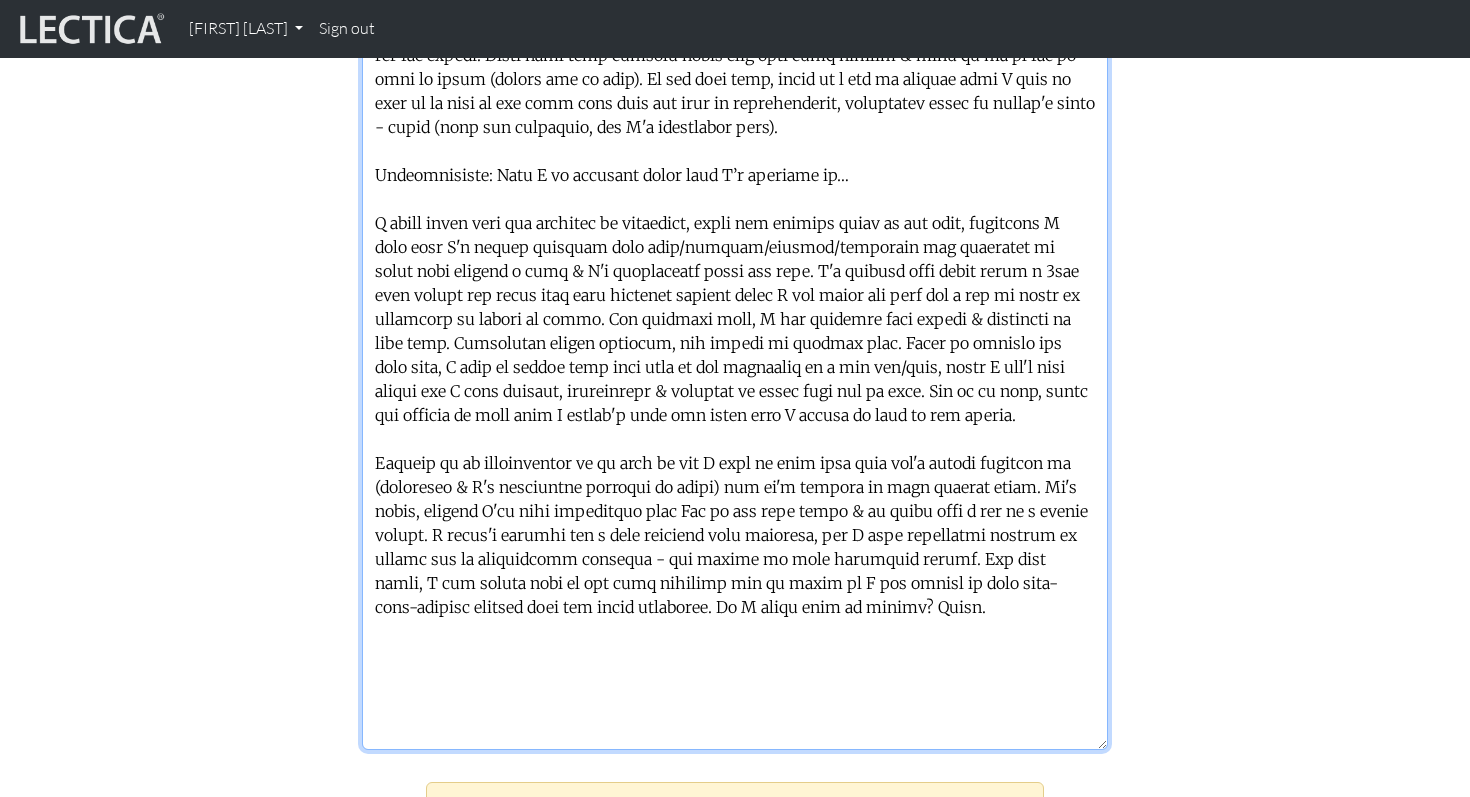 scroll, scrollTop: 1763, scrollLeft: 0, axis: vertical 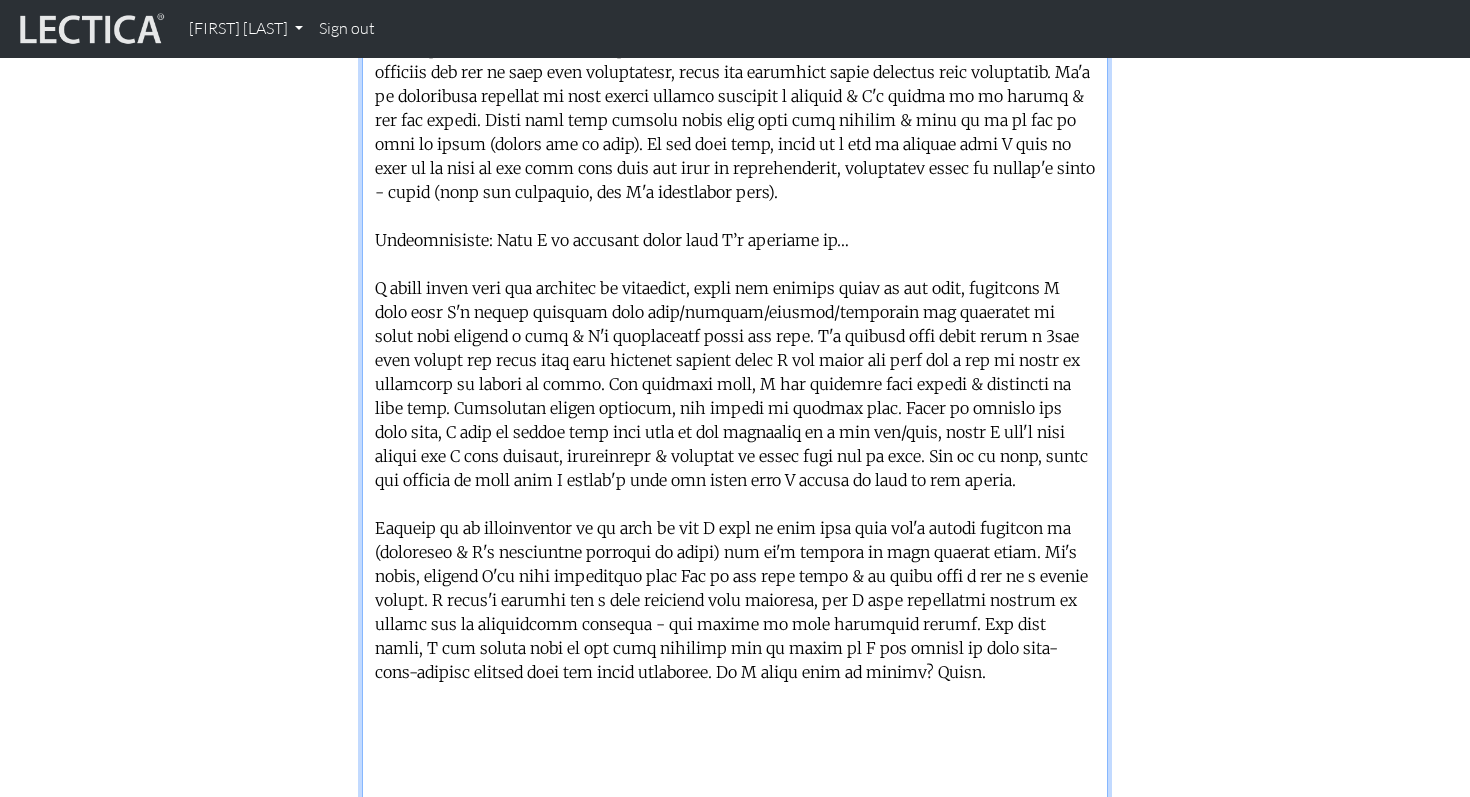 drag, startPoint x: 822, startPoint y: 641, endPoint x: 489, endPoint y: 552, distance: 344.68826 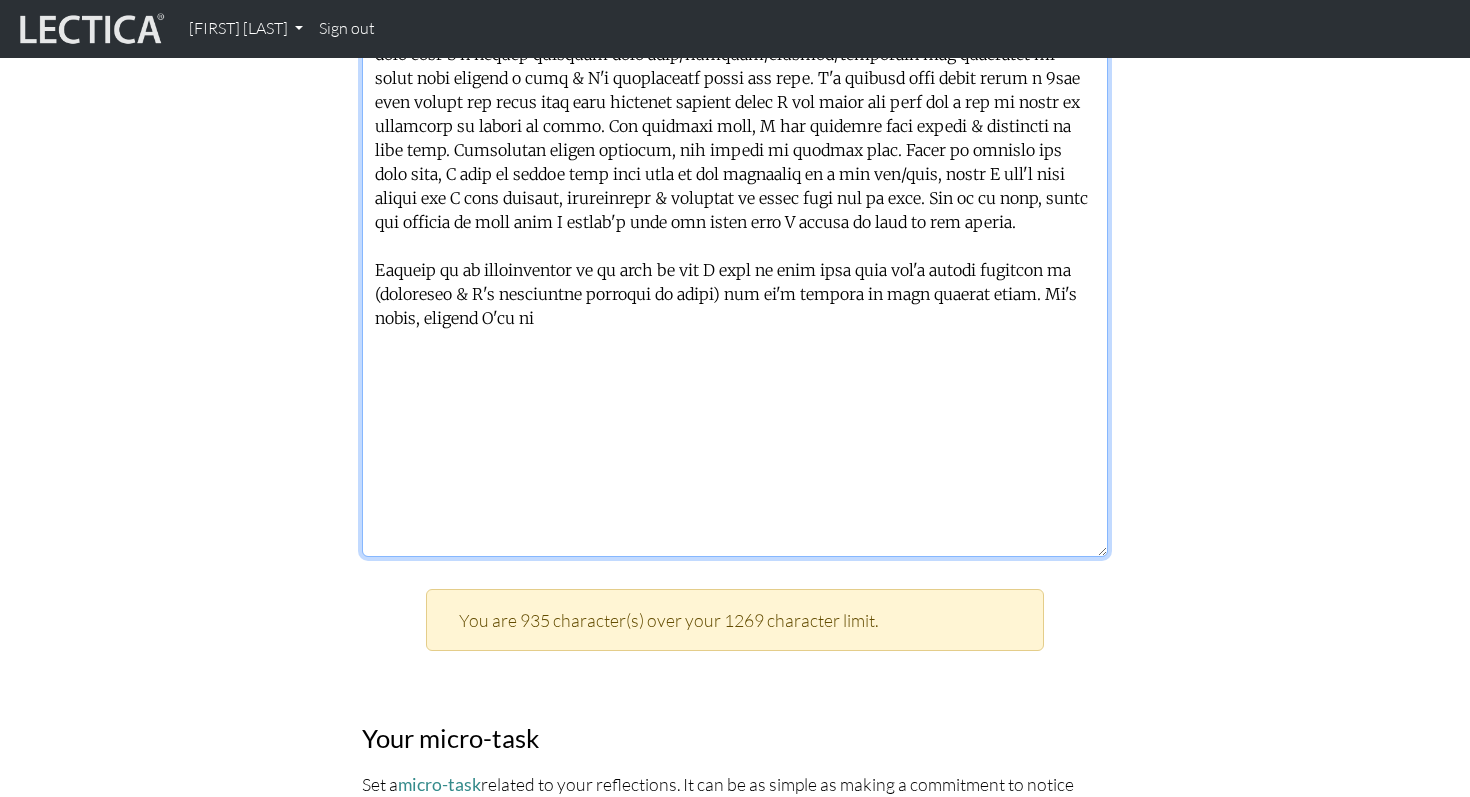 scroll, scrollTop: 2308, scrollLeft: 0, axis: vertical 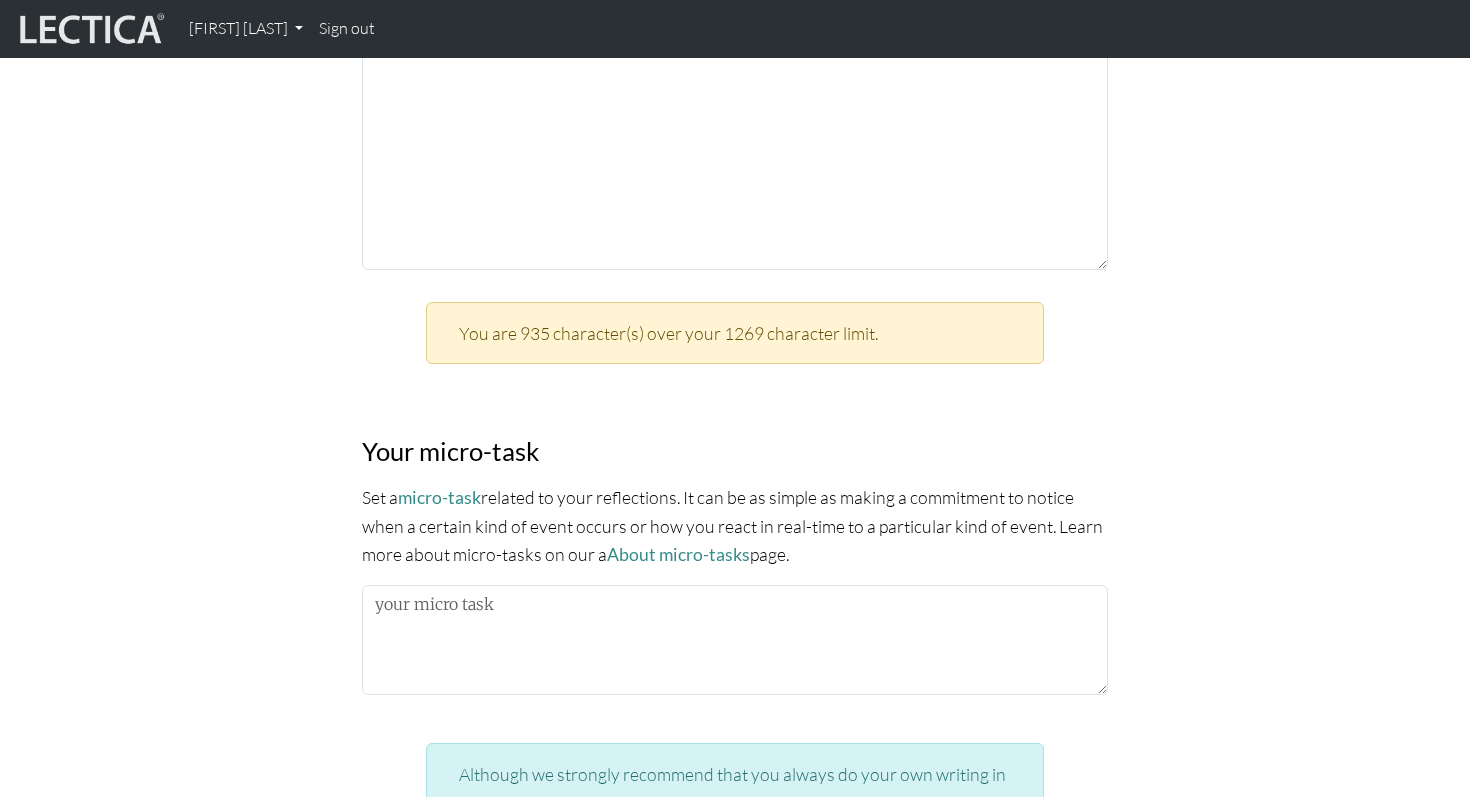 click on "MindLog is a tool for reflecting on and learning from life experience. It's designed to help
you
use practice and reflective activities to optimize learning. To get the most out of MindLog, we suggest
that you
make regular entries. Reflecting regularly, setting (and practicing) relevant micro-tasks,
and seeking
feedback from trusted others will help you build skills for leveraging your brain's built-in
learning mechanisms to drive and optimize your own growth.
MindLog will work best for you if you begin as you plan to go on. In other words,
begin with a
level of effort that that you can maintain over time.
Date completed:    2025-08-06" at bounding box center [735, -447] 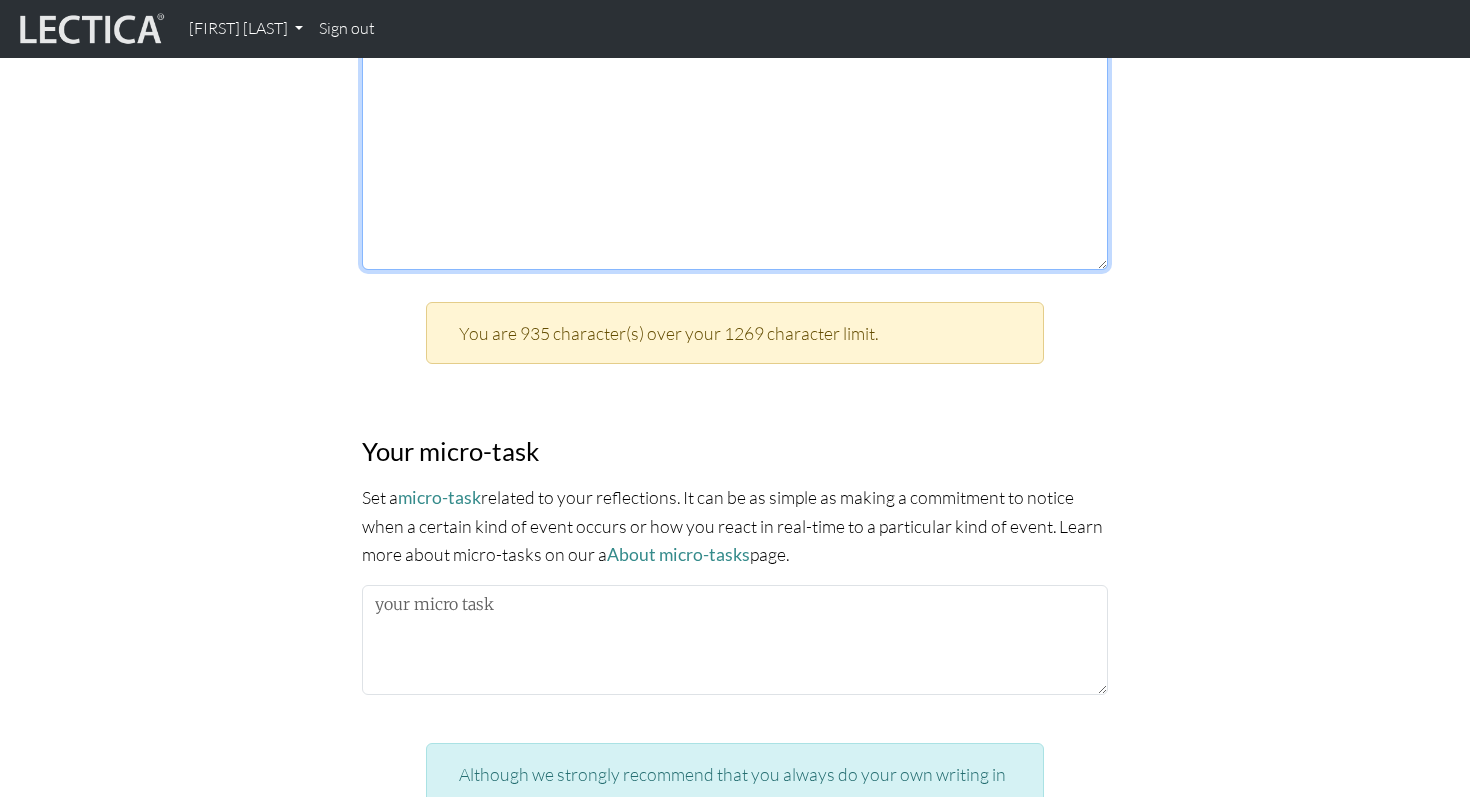 click at bounding box center [735, -219] 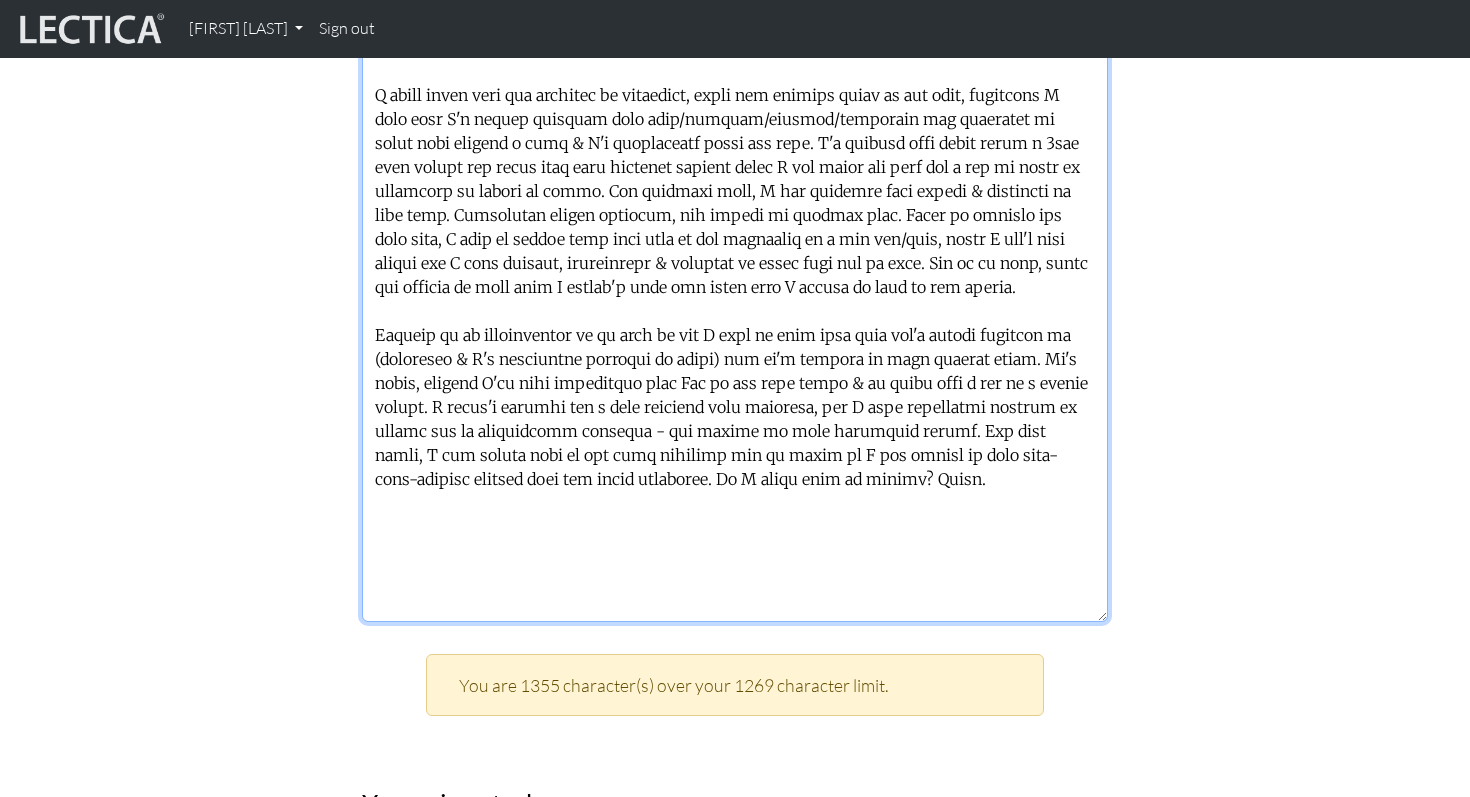 scroll, scrollTop: 1954, scrollLeft: 0, axis: vertical 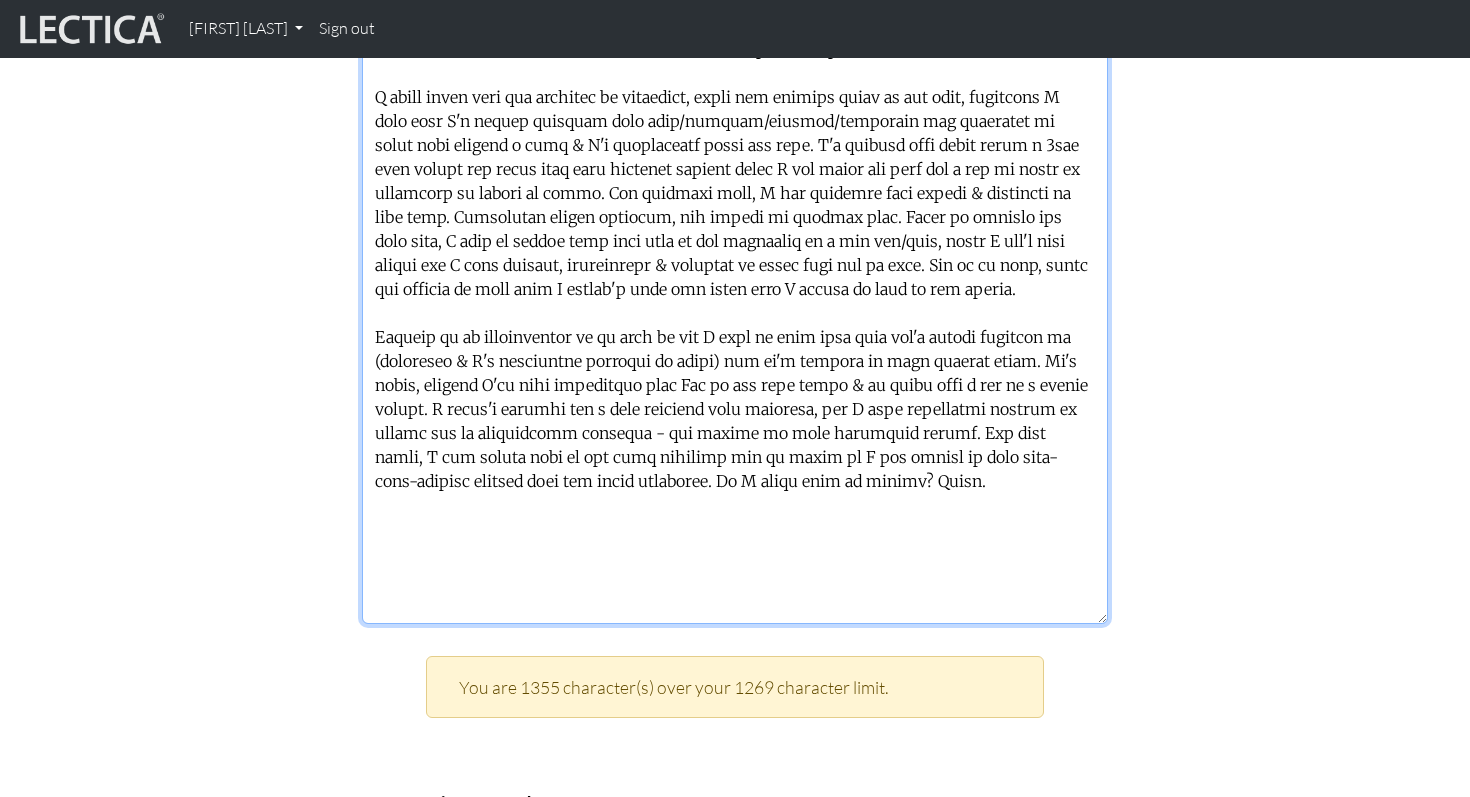 click at bounding box center [735, 135] 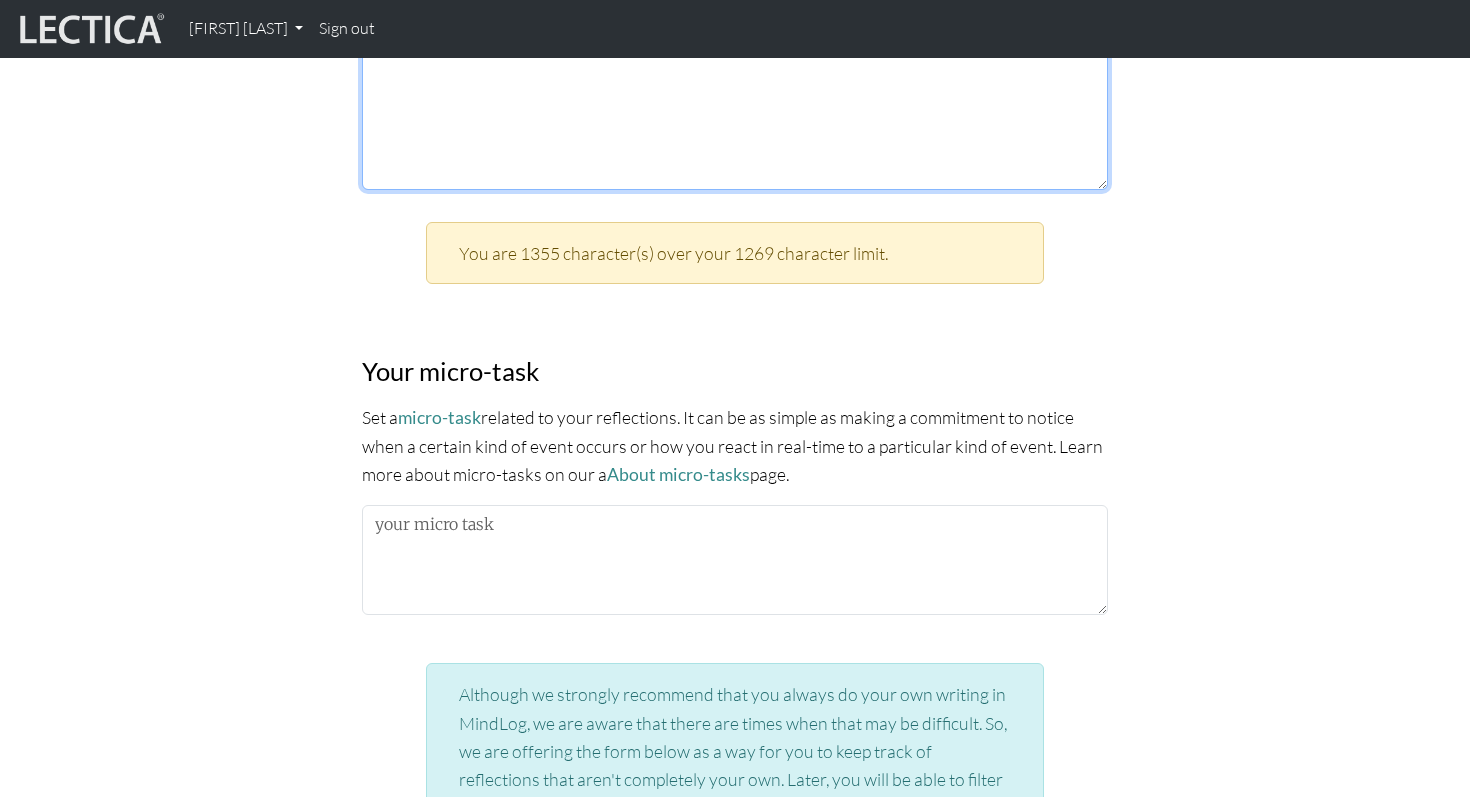 scroll, scrollTop: 2592, scrollLeft: 0, axis: vertical 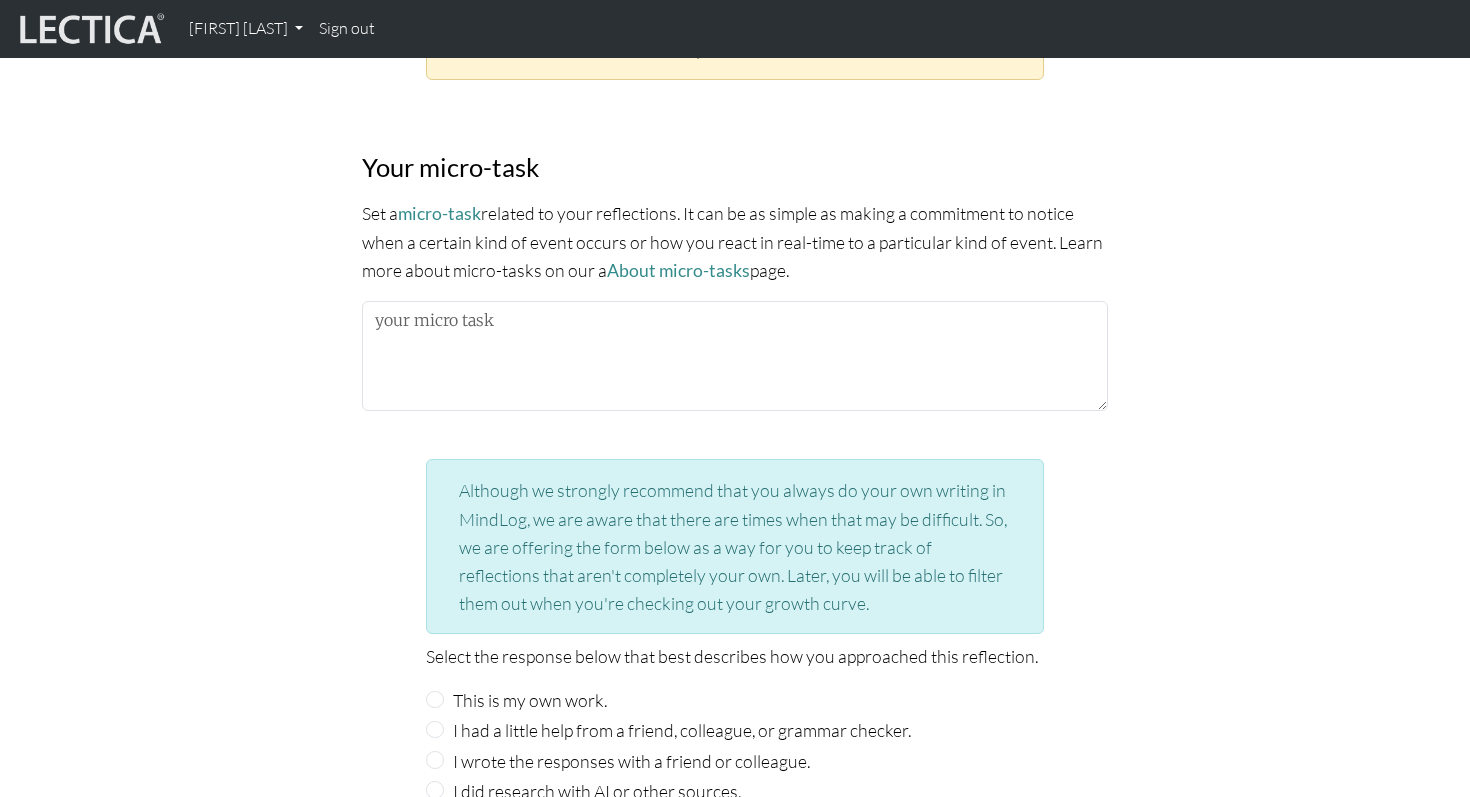 type on "Extrospective: What I am noticing about the lectures/frameworks/practices is…
I'll be honest, the previous lecture I was very distracted and had to hop in & out of the sessions. However, due to being backed up & being in a summit this week - I still haven't rewatched the recording. However, here's what I remember - the relationship of clear, complicated, complex & chaotic. Most of my time I feel that I feel that I'm in complex, but reality is I'm in complex.
For context to the Lectica team, I recently moved to a new team and have been navigating figuring out how to work with individuals, space and balancing being decisive with disruptive. It's an intersting dynamics of team having started building a product & I'm coming in to launch & set the future. There have been butting heads with some team members & part of it is due to lack of trust (purely due to time). At the same time, there is a lot of context that I need to pick up on that is not made easy with the lack of documentation, everything lives in p..." 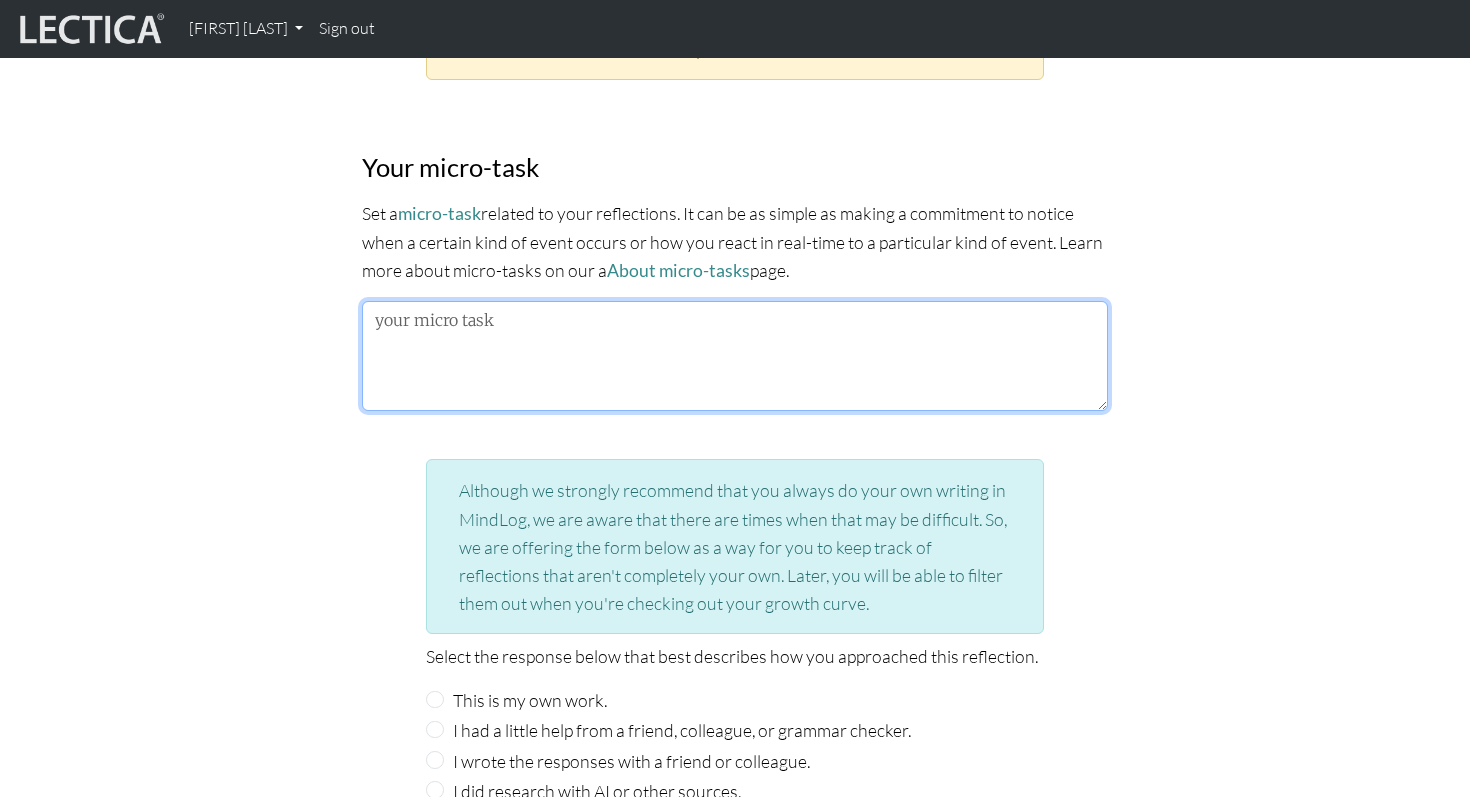 click at bounding box center [735, 356] 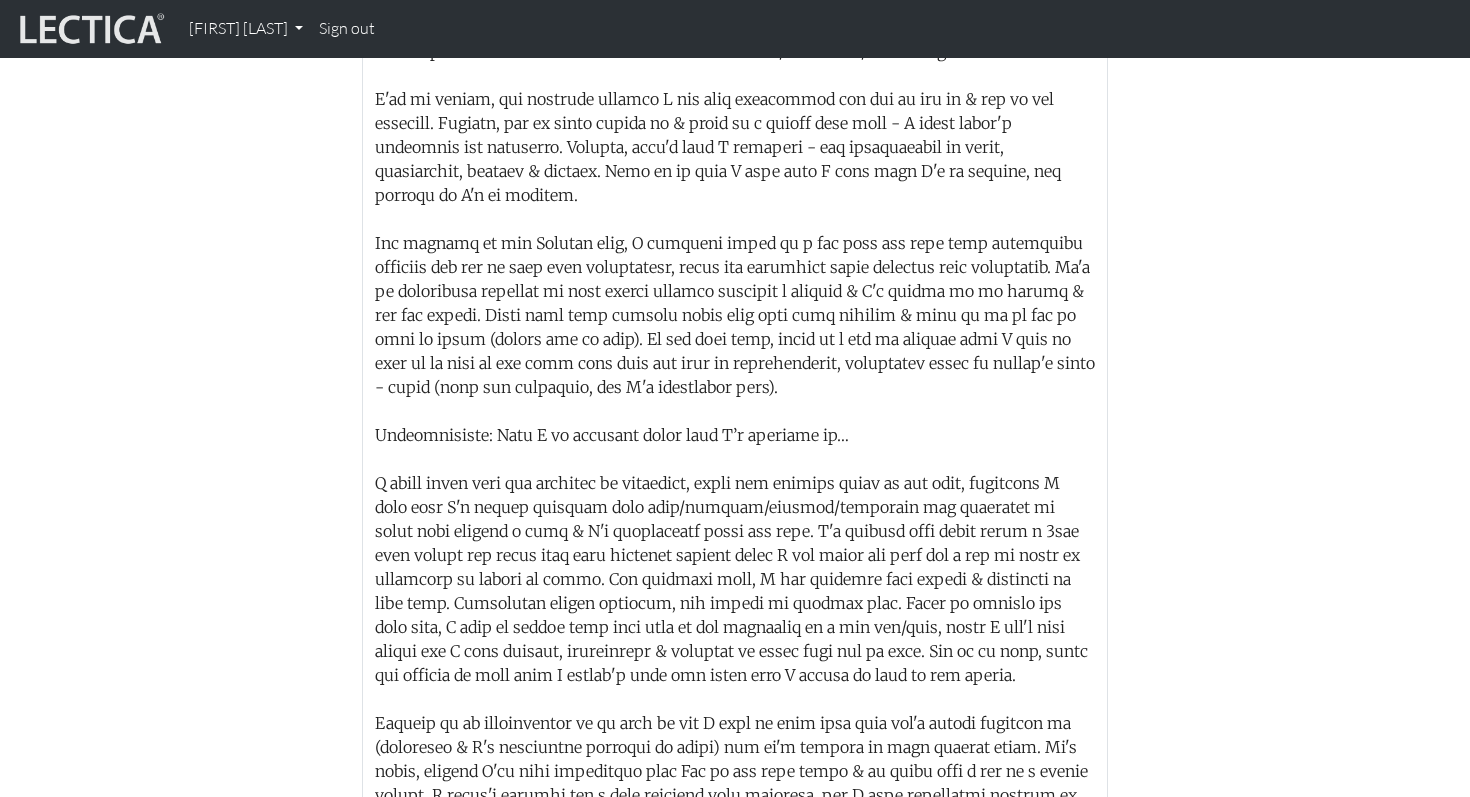 scroll, scrollTop: 1515, scrollLeft: 0, axis: vertical 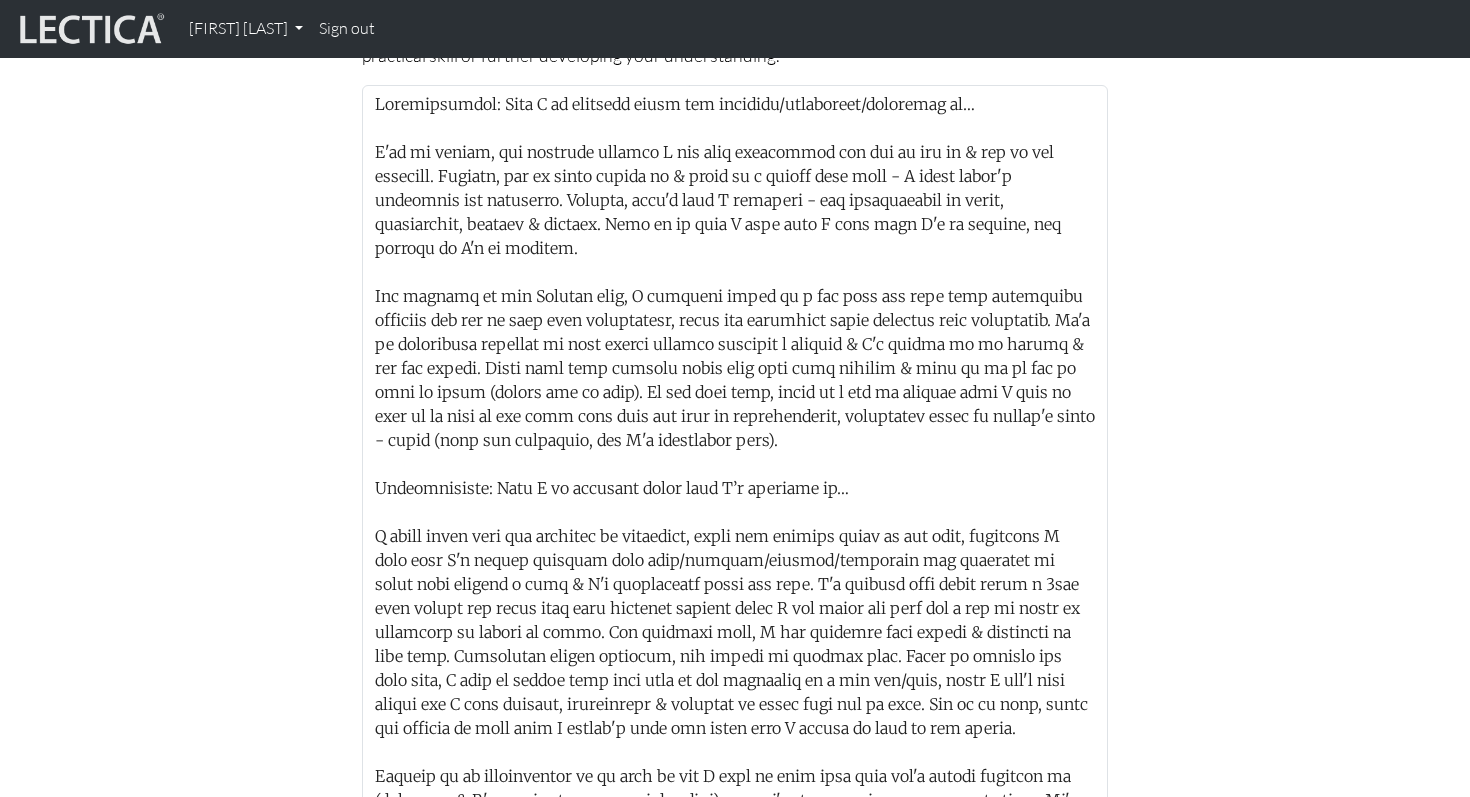type on "I will start every day or night by reflecting on the interactions of the day." 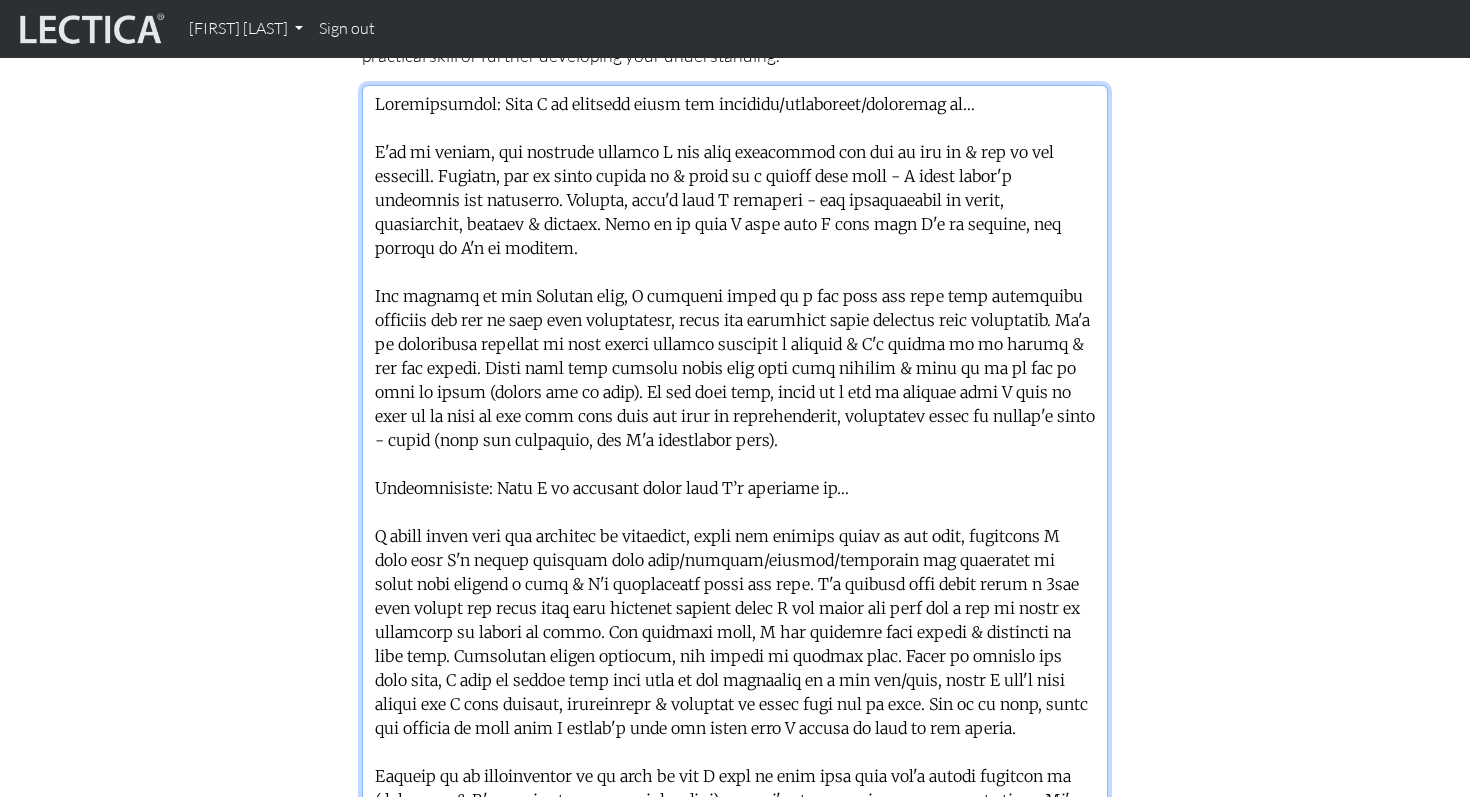 click at bounding box center [735, 574] 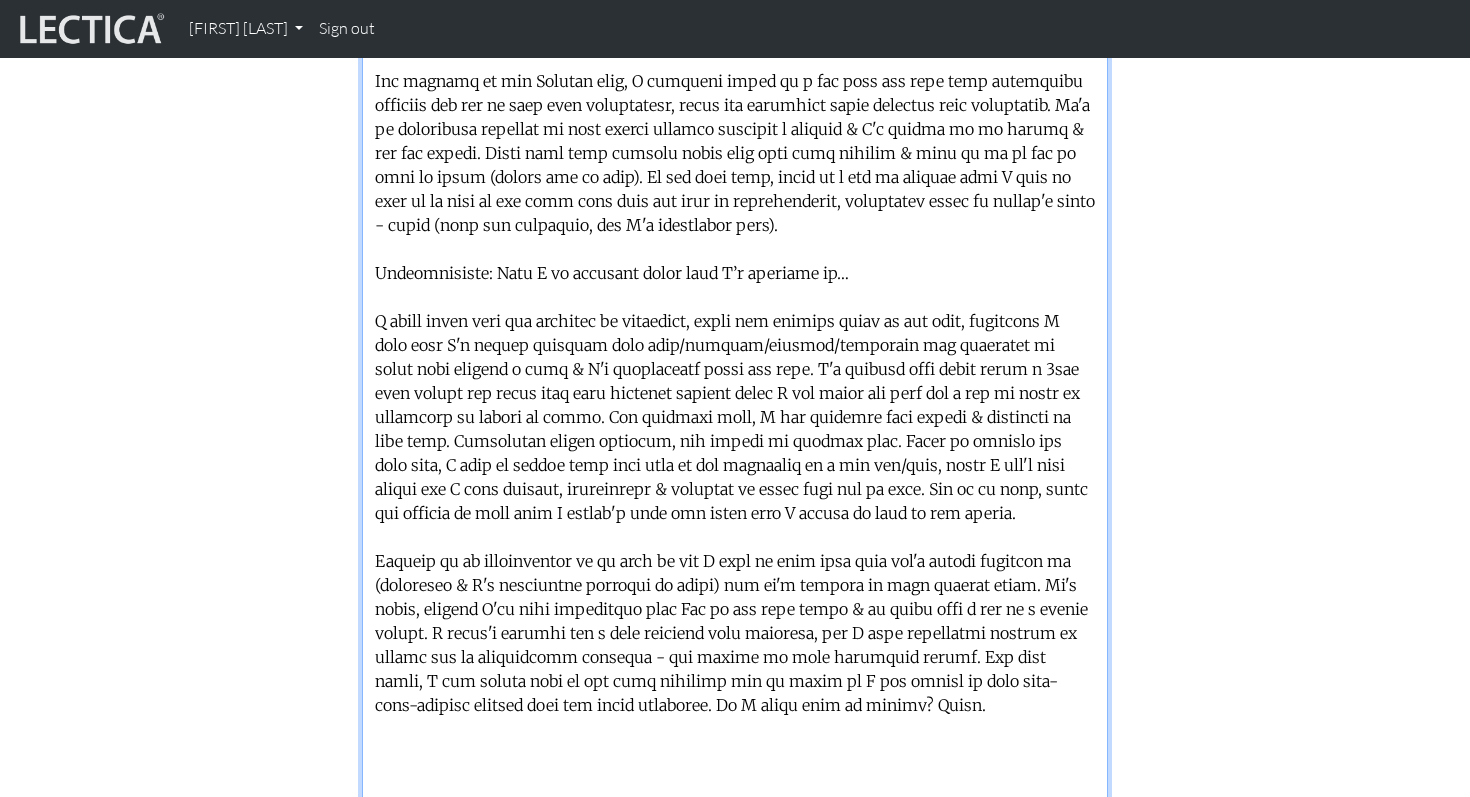 scroll, scrollTop: 1734, scrollLeft: 0, axis: vertical 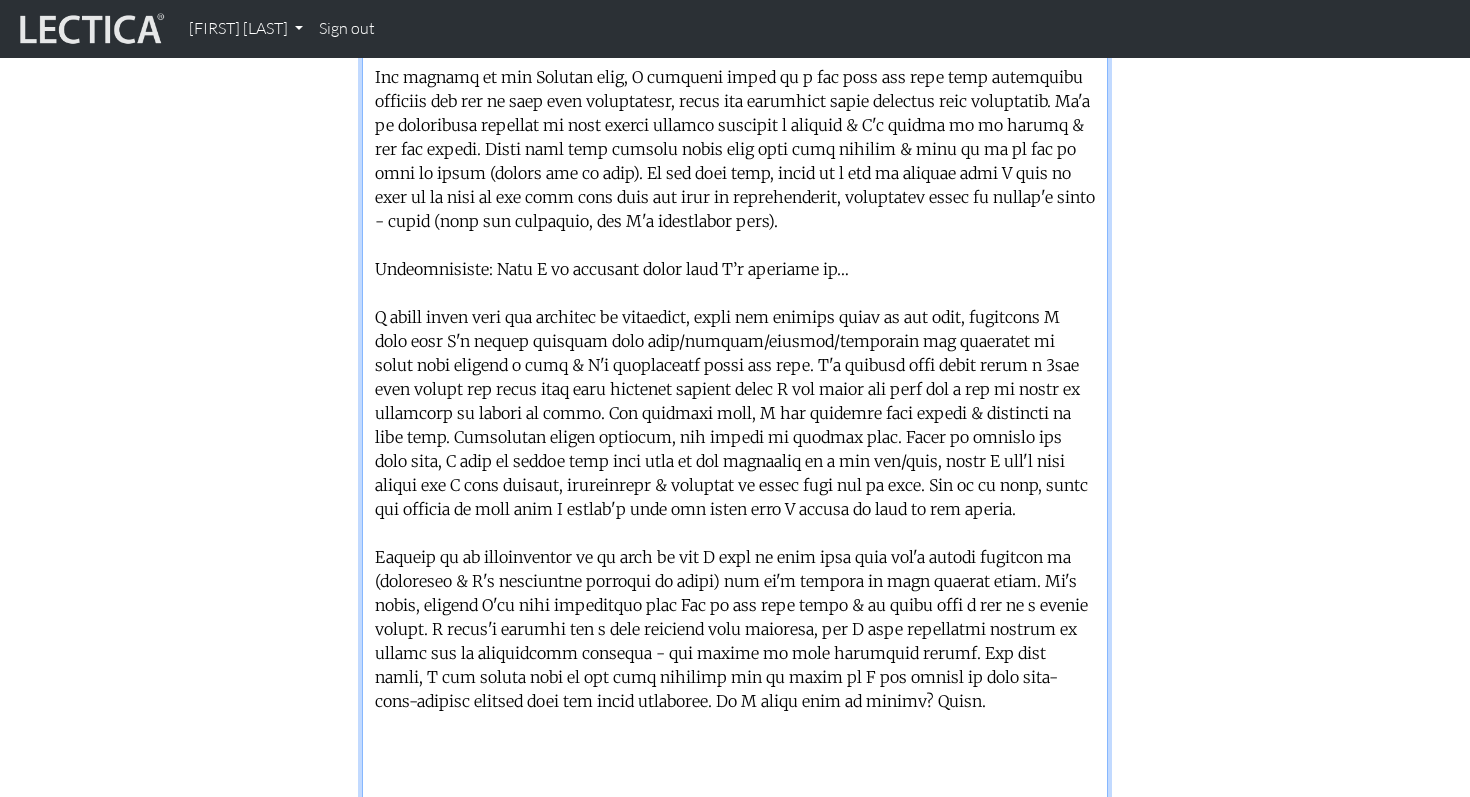 click at bounding box center [735, 355] 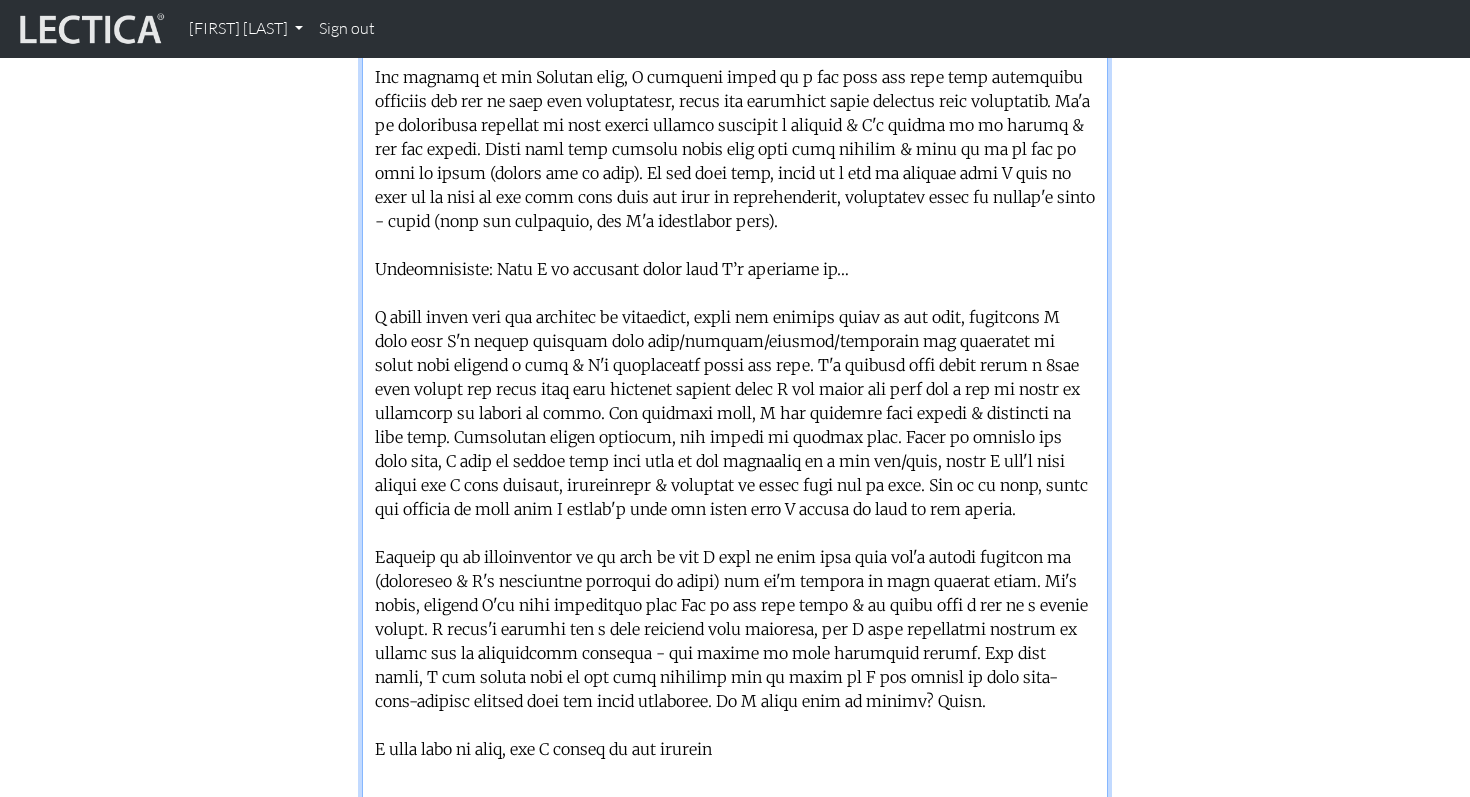 type on "Extrospective: What I am noticing about the lectures/frameworks/practices is…
I'll be honest, the previous lecture I was very distracted and had to hop in & out of the sessions. However, due to being backed up & being in a summit this week - I still haven't rewatched the recording. However, here's what I remember - the relationship of clear, complicated, complex & chaotic. Most of my time I feel that I feel that I'm in complex, but reality is I'm in complex.
For context to the Lectica team, I recently moved to a new team and have been navigating figuring out how to work with individuals, space and balancing being decisive with disruptive. It's an intersting dynamics of team having started building a product & I'm coming in to launch & set the future. There have been butting heads with some team members & part of it is due to lack of trust (purely due to time). At the same time, there is a lot of context that I need to pick up on that is not made easy with the lack of documentation, everything lives in p..." 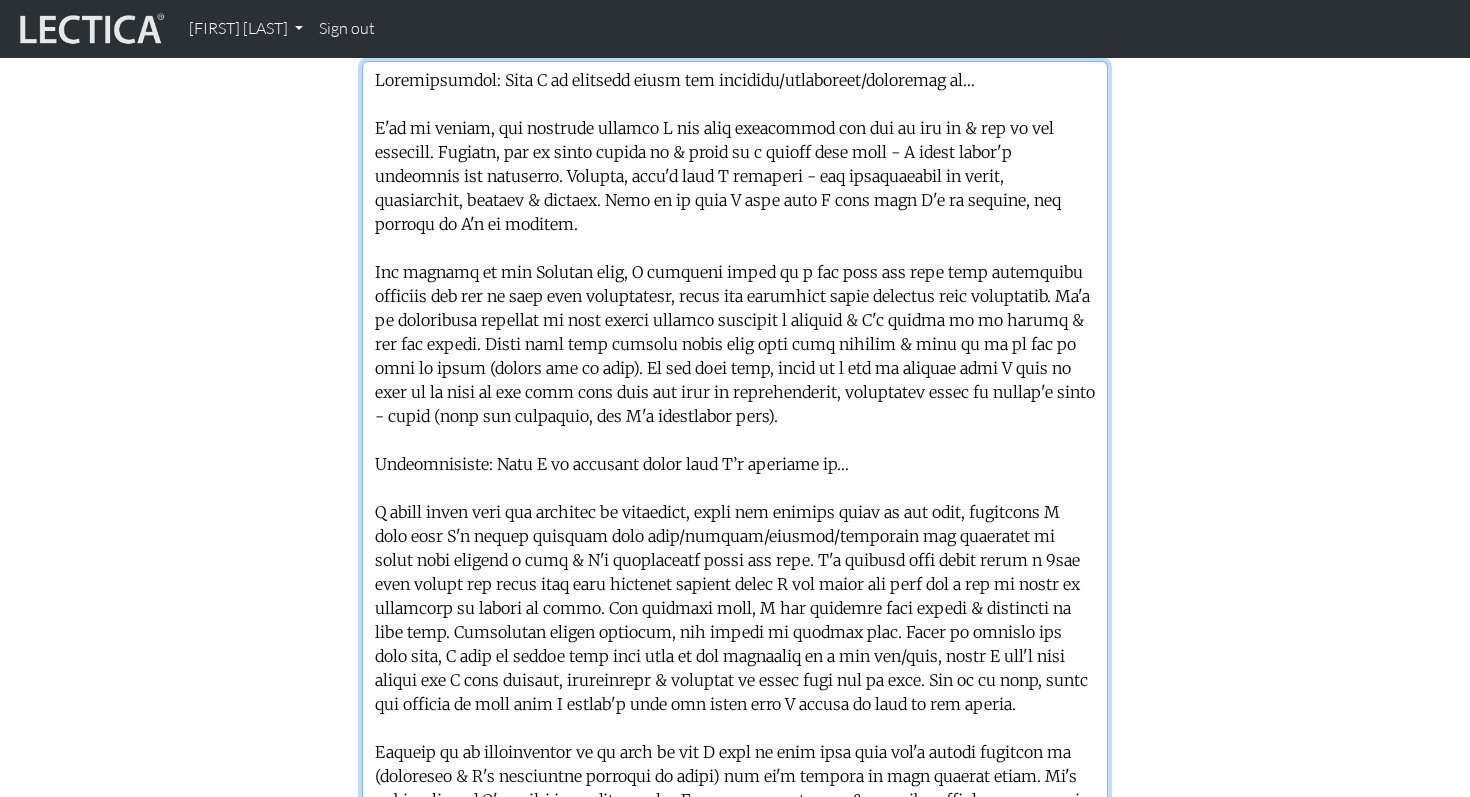 scroll, scrollTop: 1537, scrollLeft: 0, axis: vertical 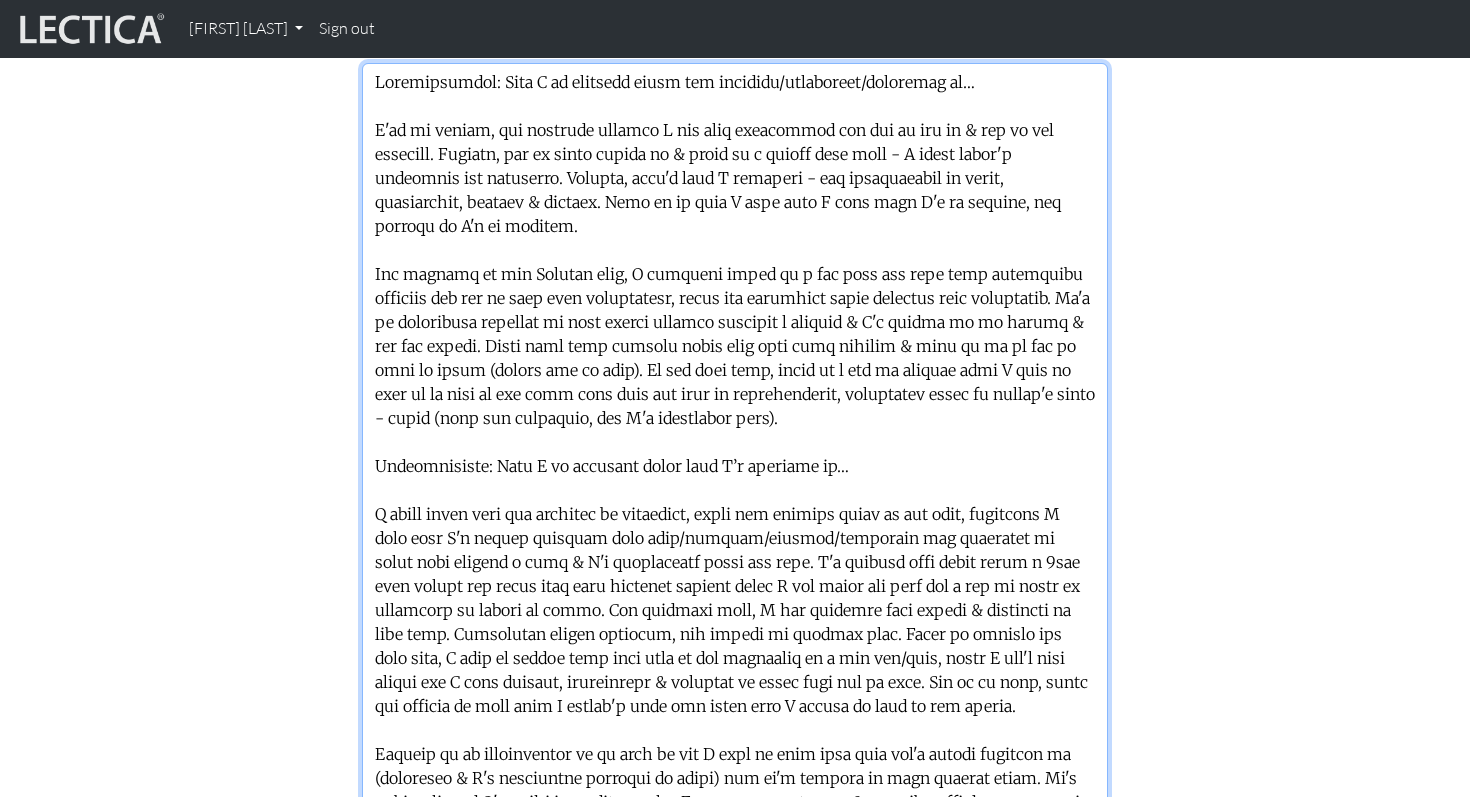 click at bounding box center (735, 552) 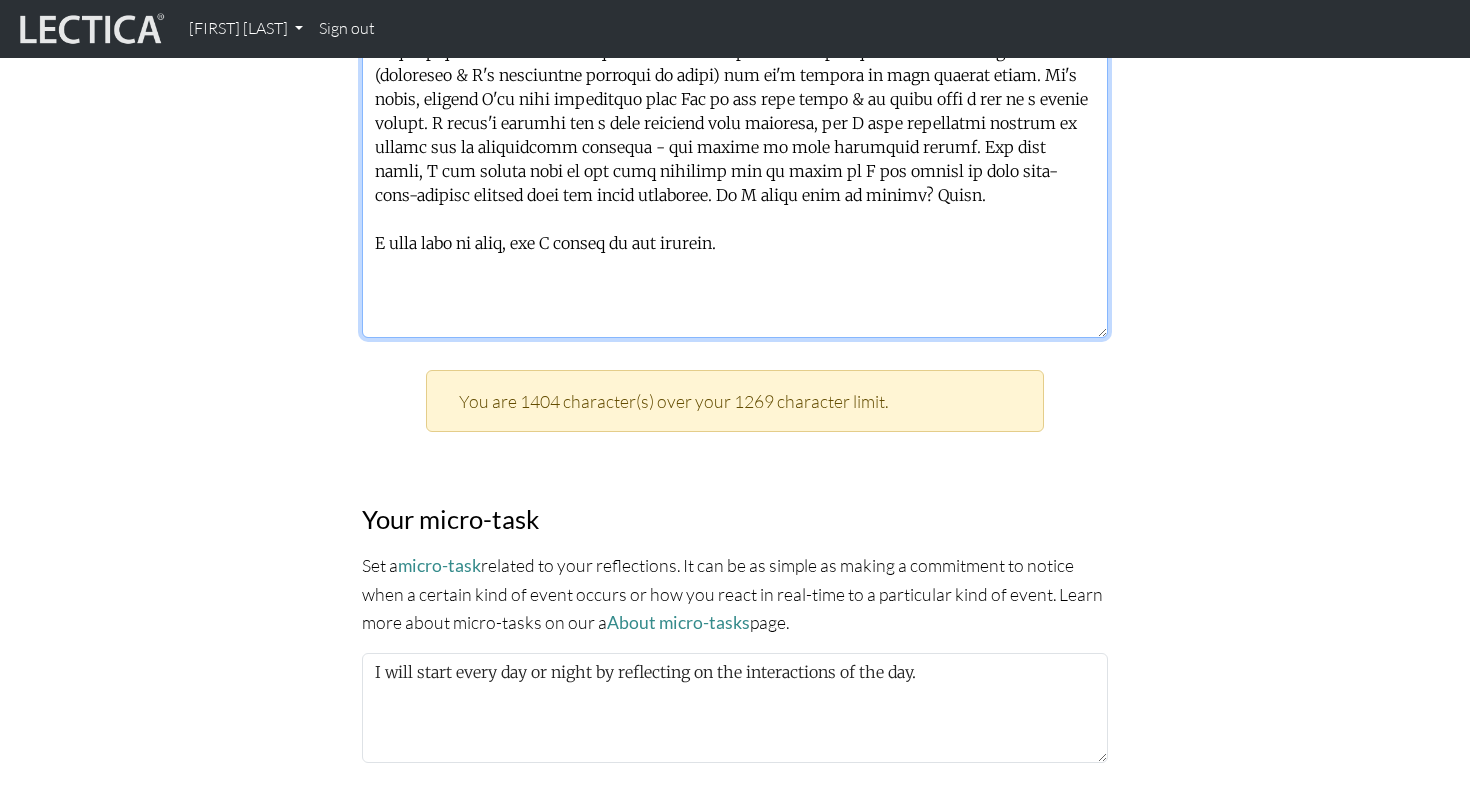 scroll, scrollTop: 2345, scrollLeft: 0, axis: vertical 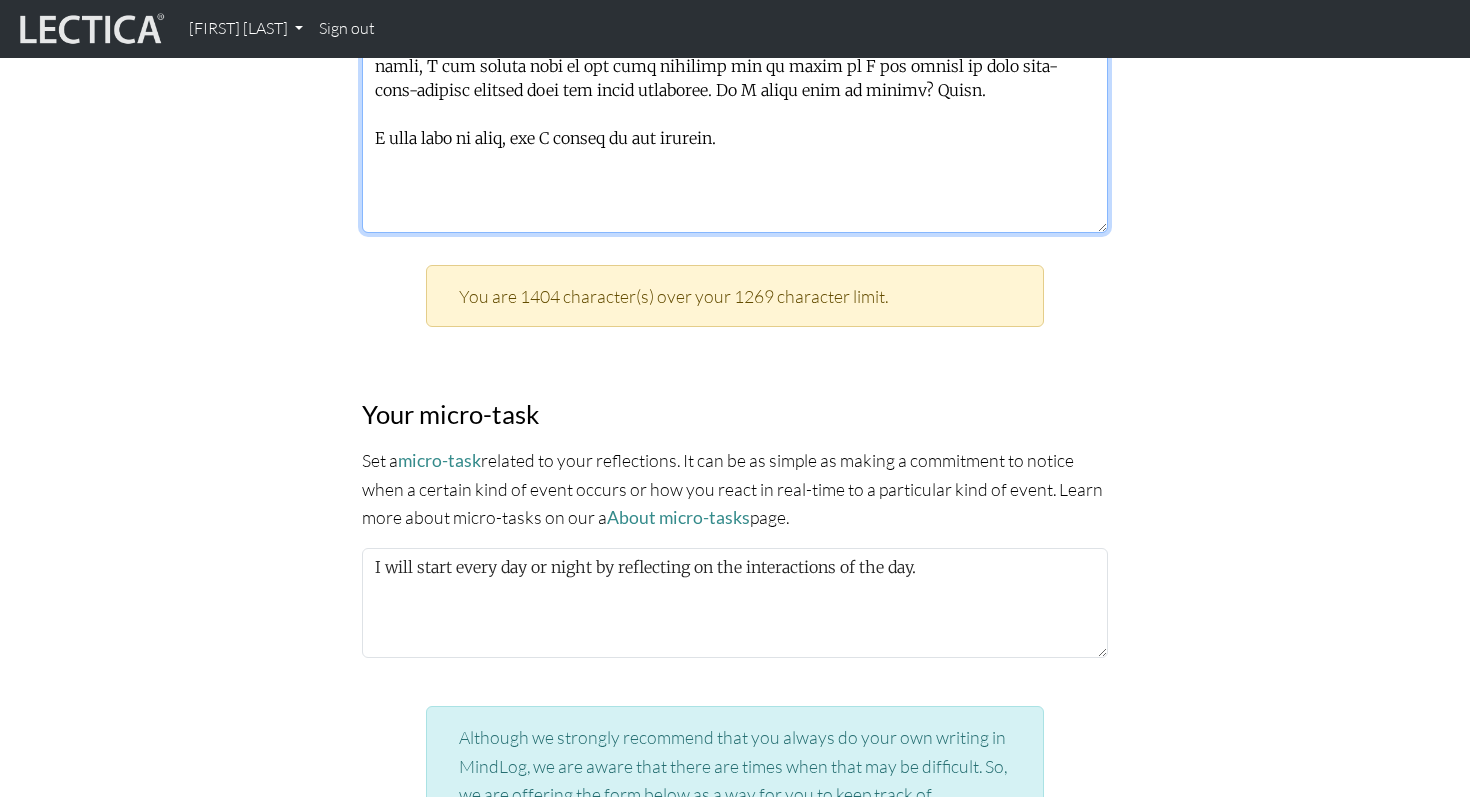 type on "Extrospective: What I am noticing about the lectures/frameworks/practices is…
I'll be honest, the previous lecture I was very distracted and had to hop in & out of the sessions. However, due to being backed up & being in a summit this week - I still haven't rewatched the recording. However, here's what I remember - the relationship of clear, complicated, complex & chaotic. Most of my time I feel that I feel that I'm in complex, but reality is I'm in complex.
For context to the Lectica team, I recently moved to a new team and have been navigating figuring out how to work with individuals, space and balancing being decisive with disruptive. It's an intersting dynamics of team having started building a product & I'm coming in to launch & set the future. There have been butting heads with some team members & part of it is due to lack of trust (purely due to time). At the same time, there is a lot of context that I need to pick up on that is not made easy with the lack of documentation, everything lives in p..." 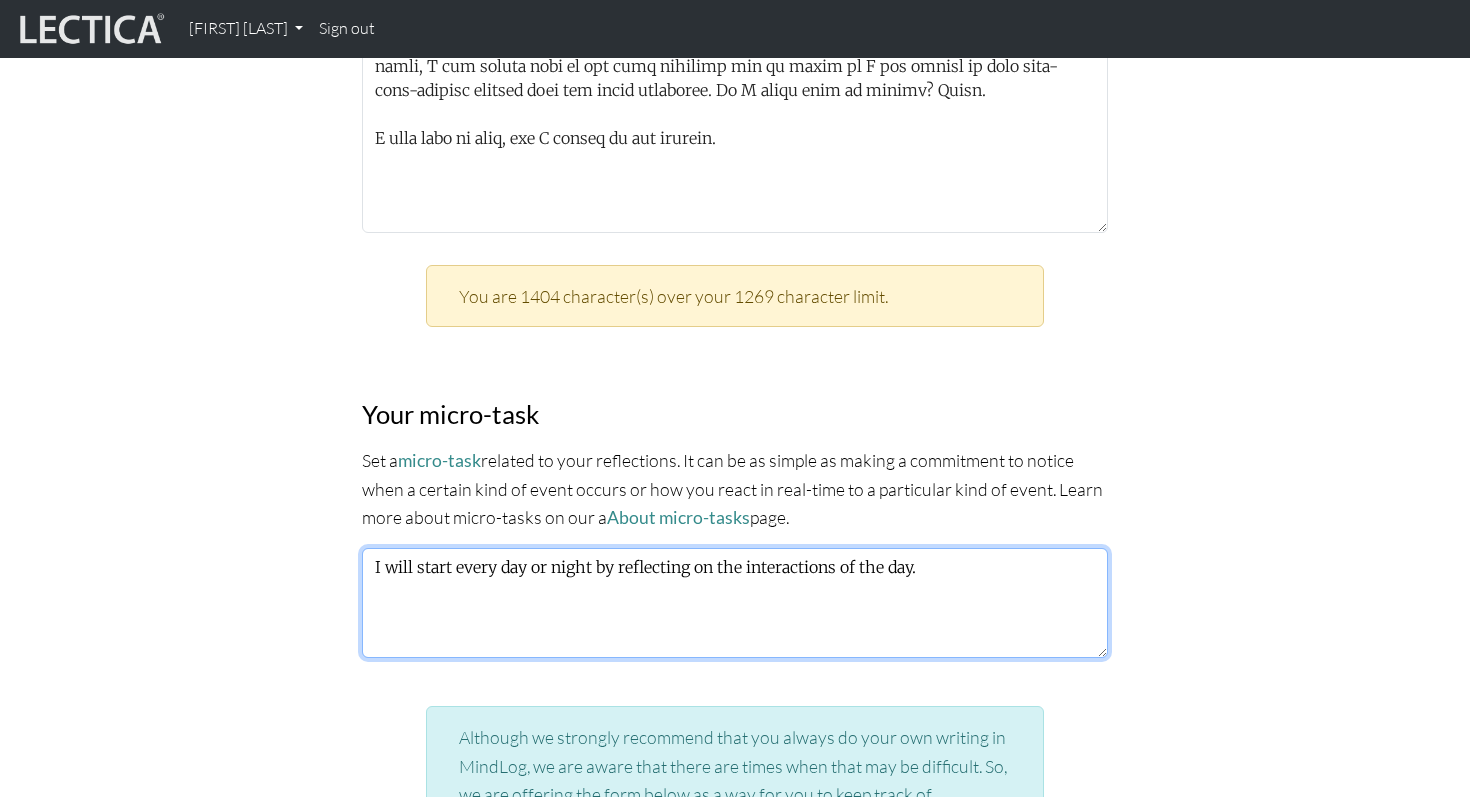click on "I will start every day or night by reflecting on the interactions of the day." at bounding box center (735, 603) 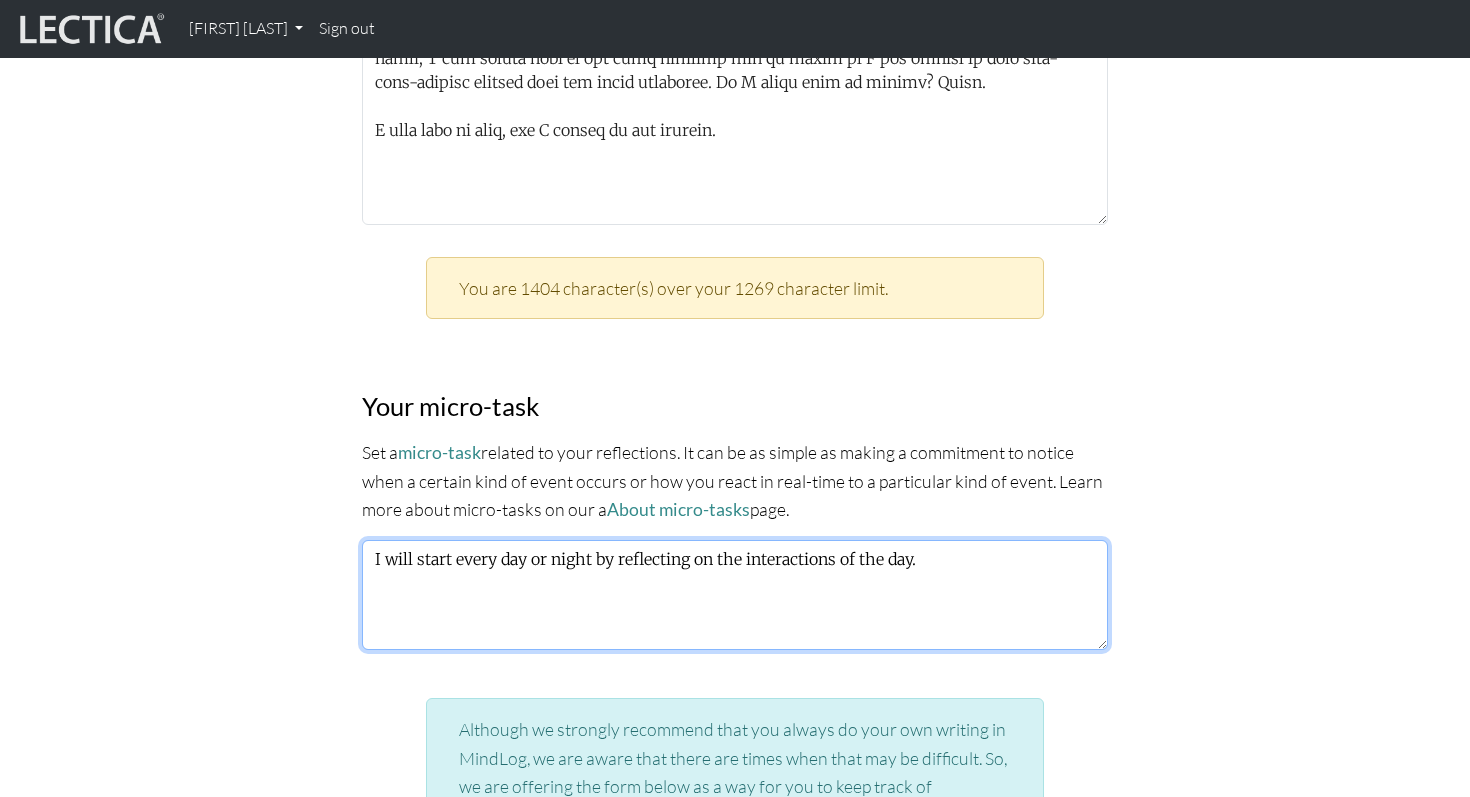 scroll, scrollTop: 2412, scrollLeft: 0, axis: vertical 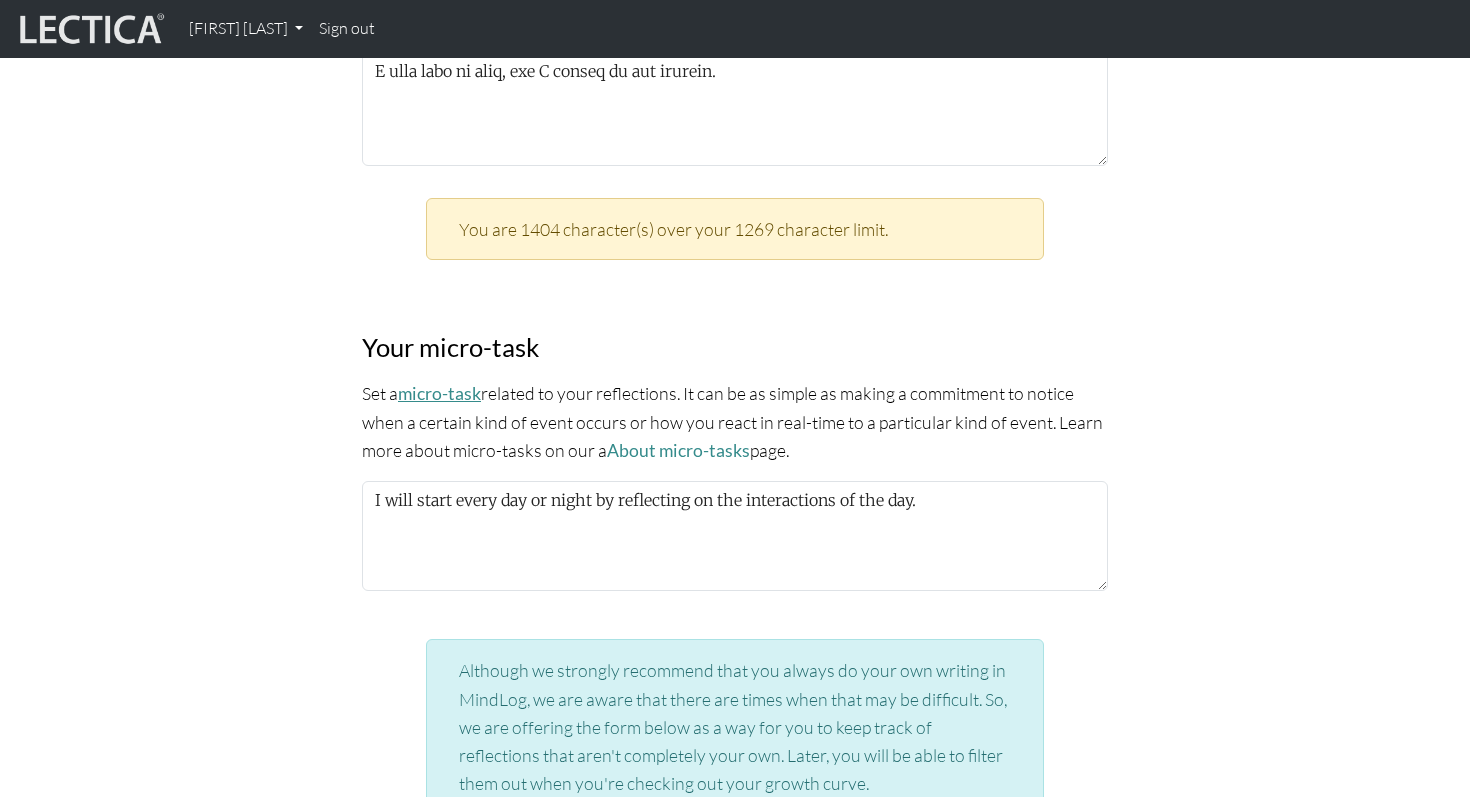 click on "micro-task" at bounding box center (439, 393) 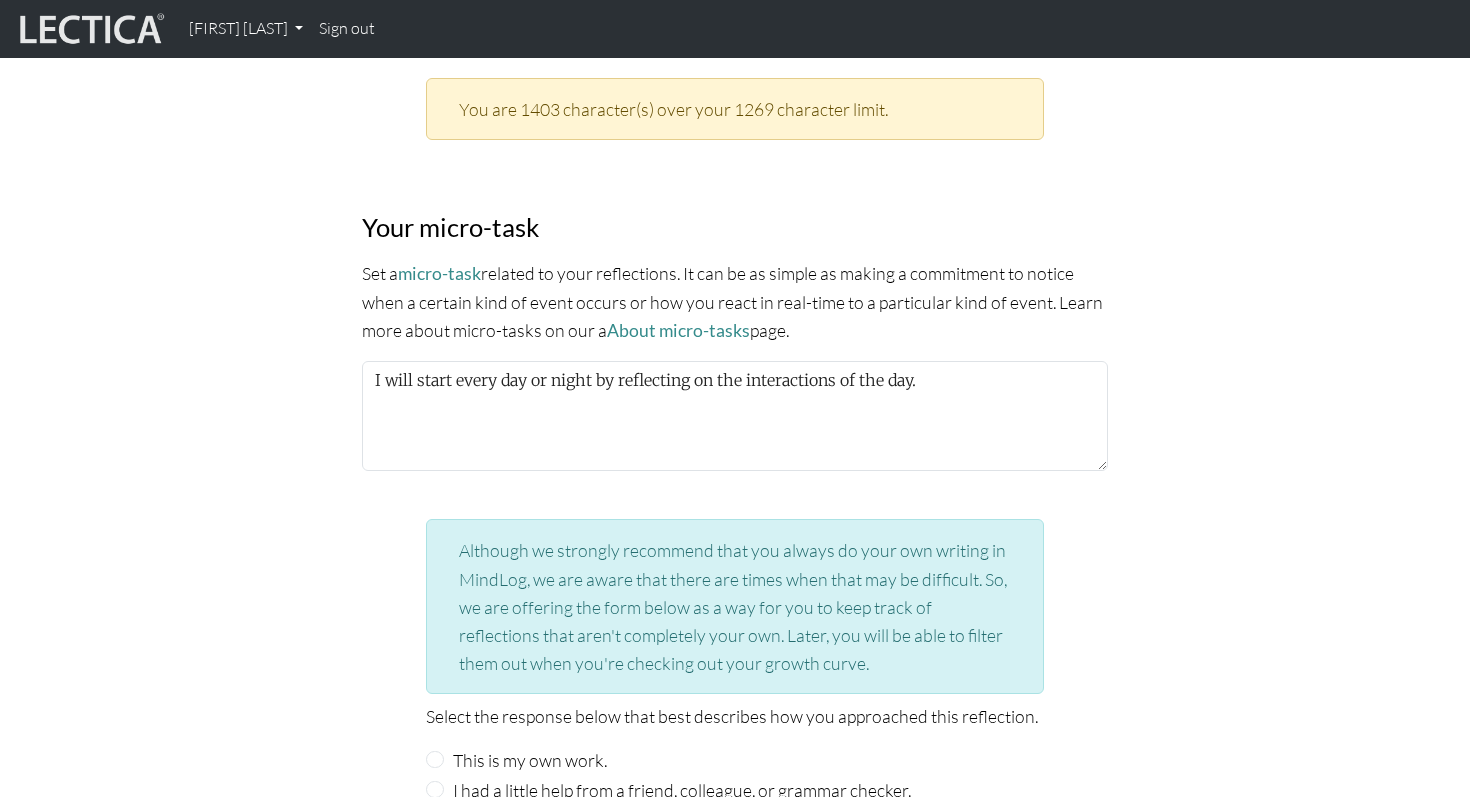 scroll, scrollTop: 1761, scrollLeft: 0, axis: vertical 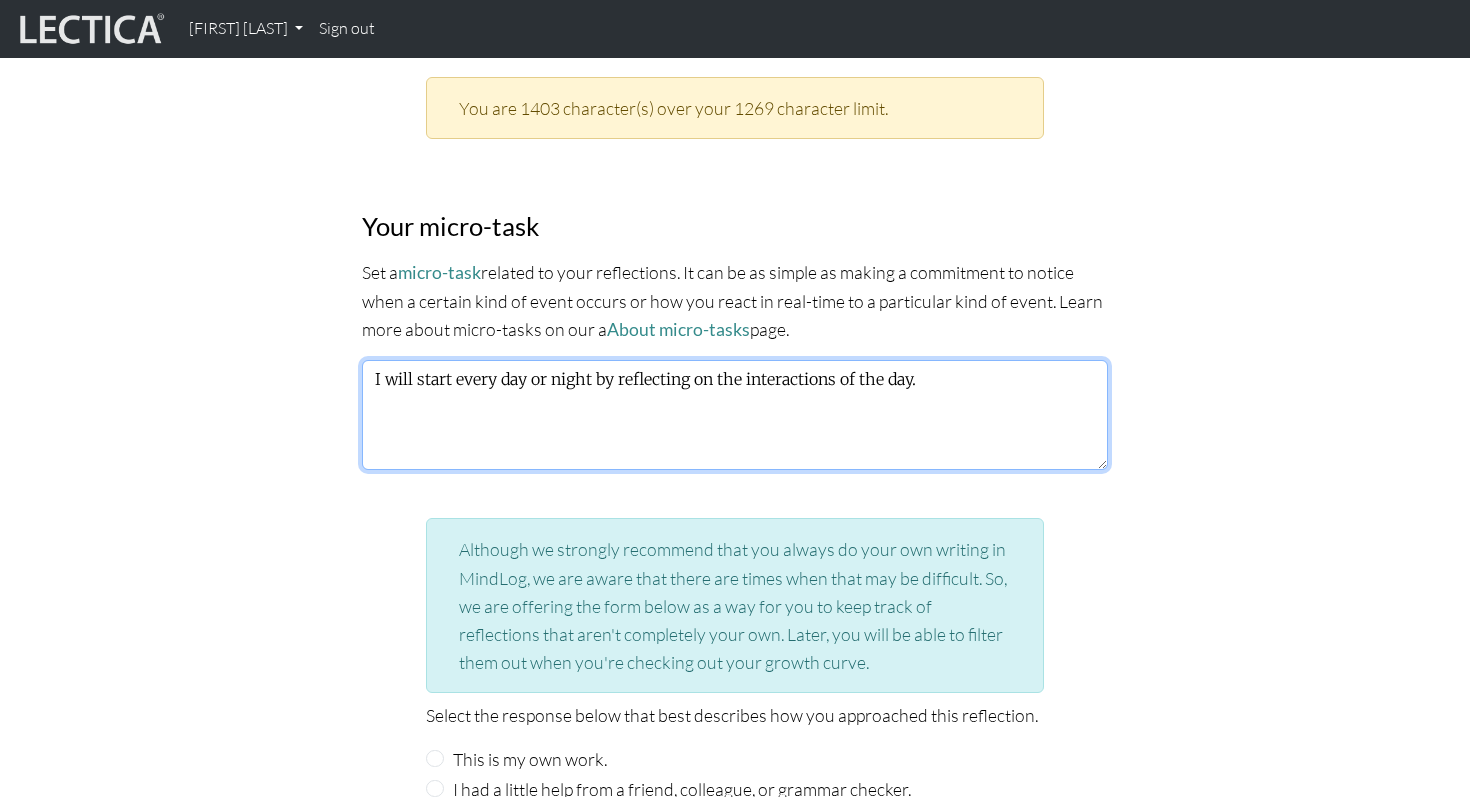 click on "I will start every day or night by reflecting on the interactions of the day." at bounding box center (735, 415) 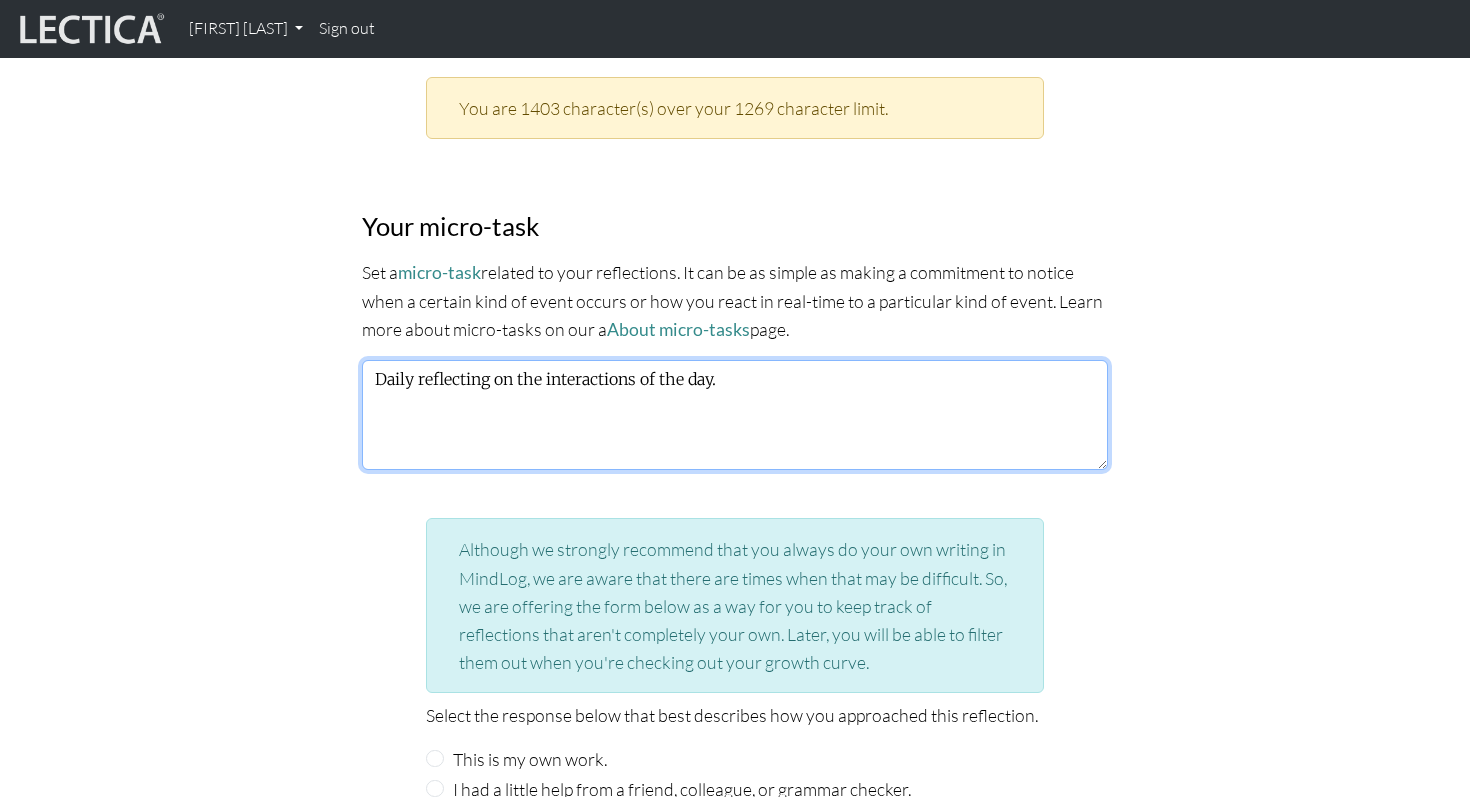 click on "Daily reflecting on the interactions of the day." at bounding box center (735, 415) 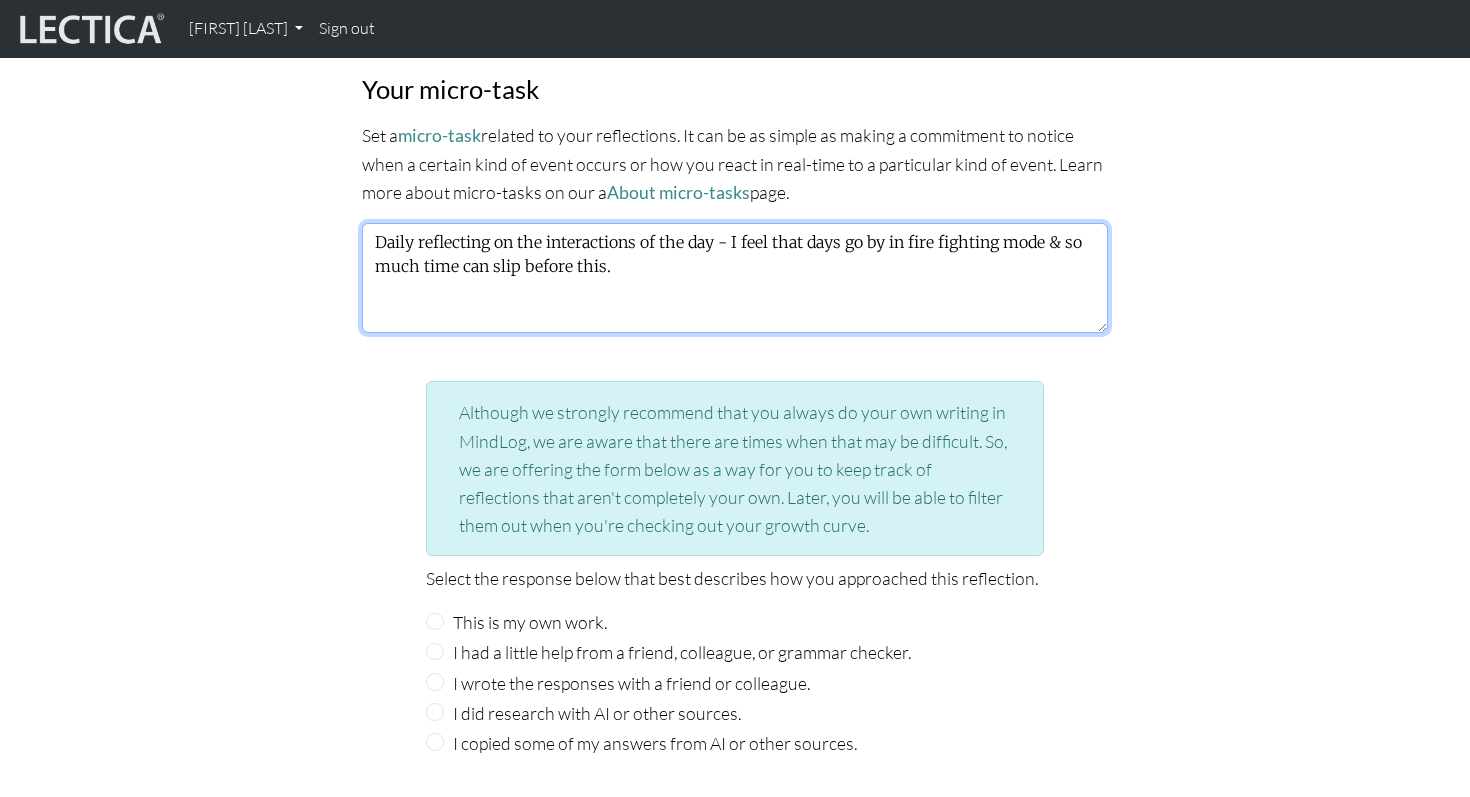 scroll, scrollTop: 1910, scrollLeft: 0, axis: vertical 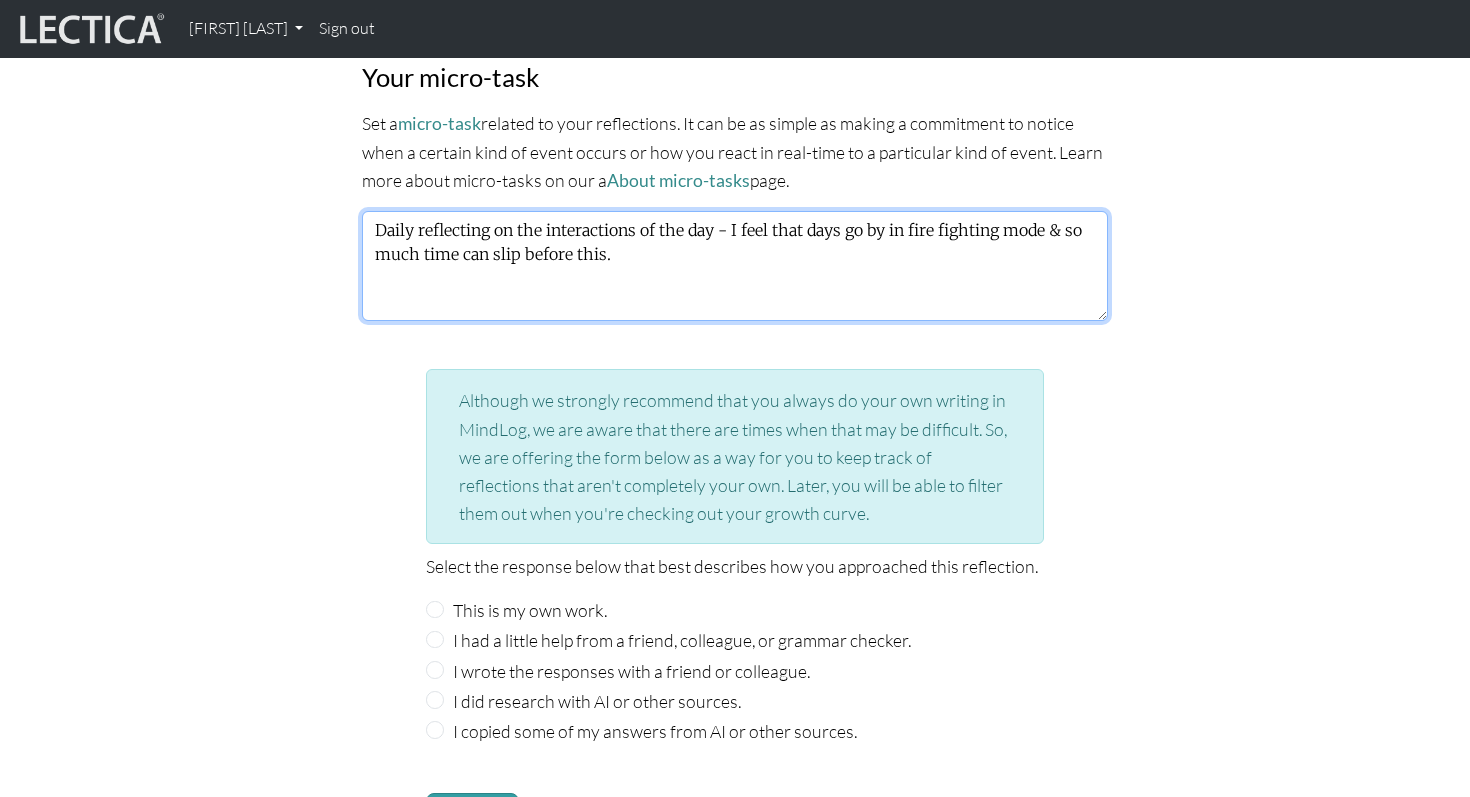 type on "Daily reflecting on the interactions of the day - I feel that days go by in fire fighting mode & so much time can slip before this." 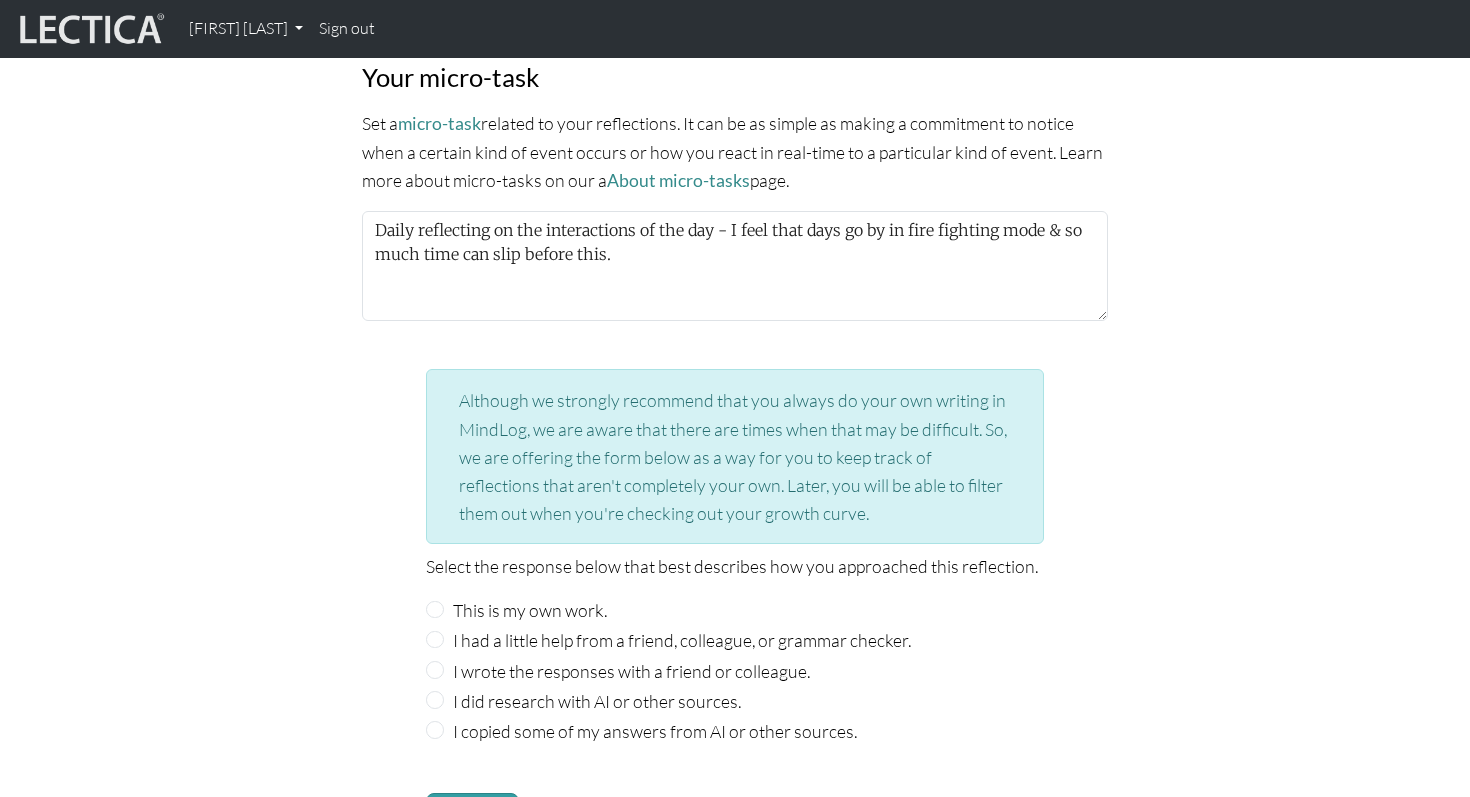 click on "This is my own work." at bounding box center [530, 610] 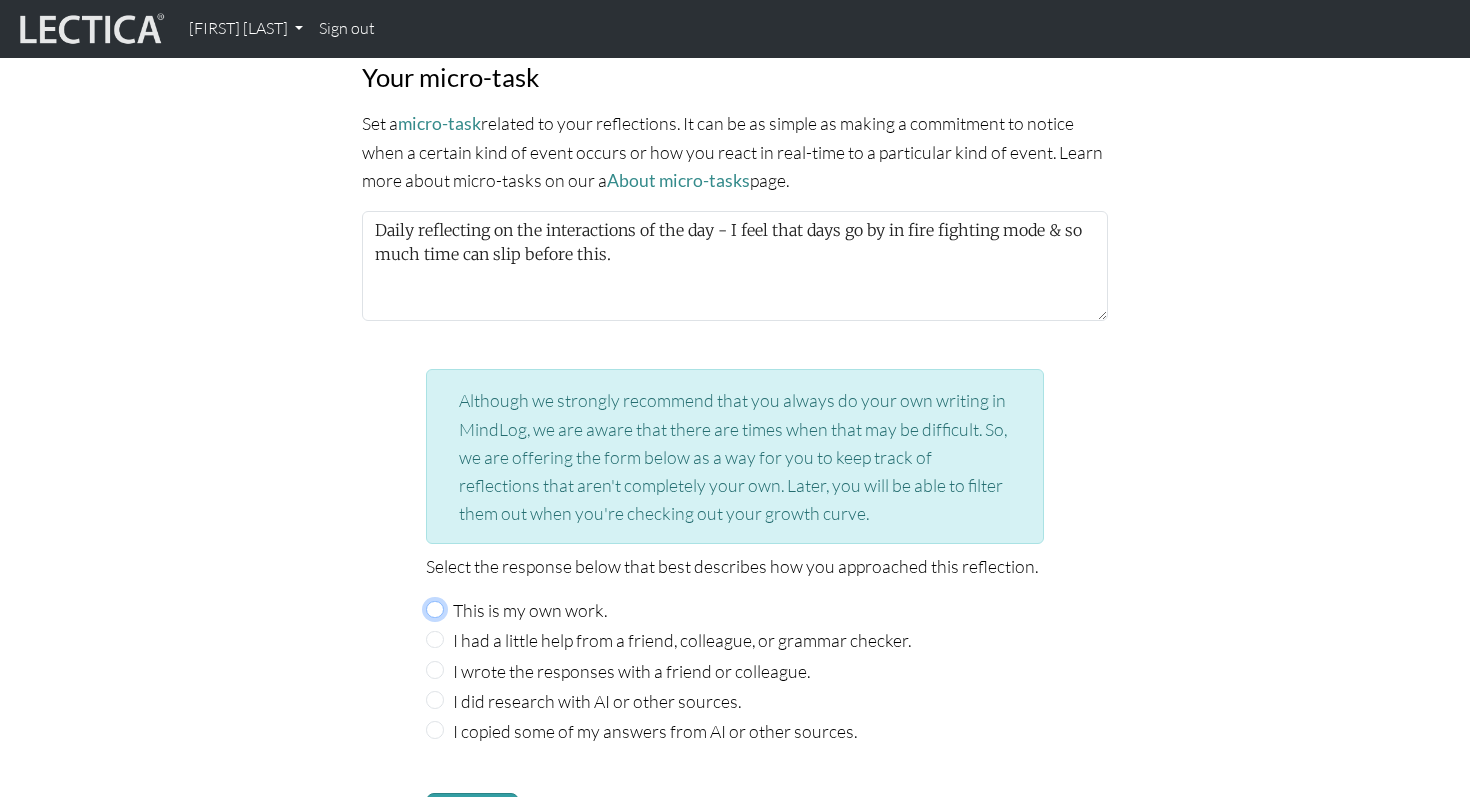 click on "This is my own work." at bounding box center [435, 610] 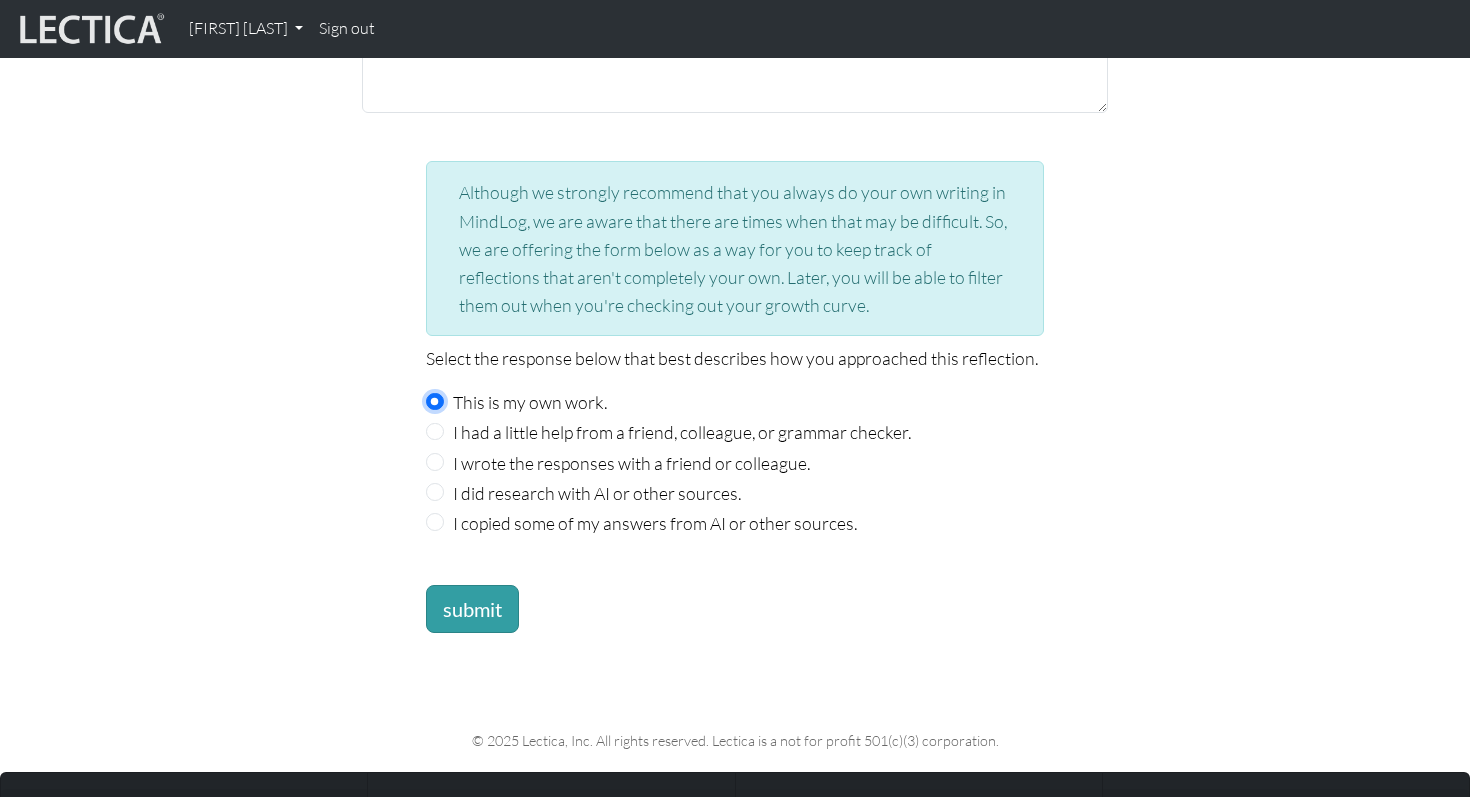 scroll, scrollTop: 2147, scrollLeft: 0, axis: vertical 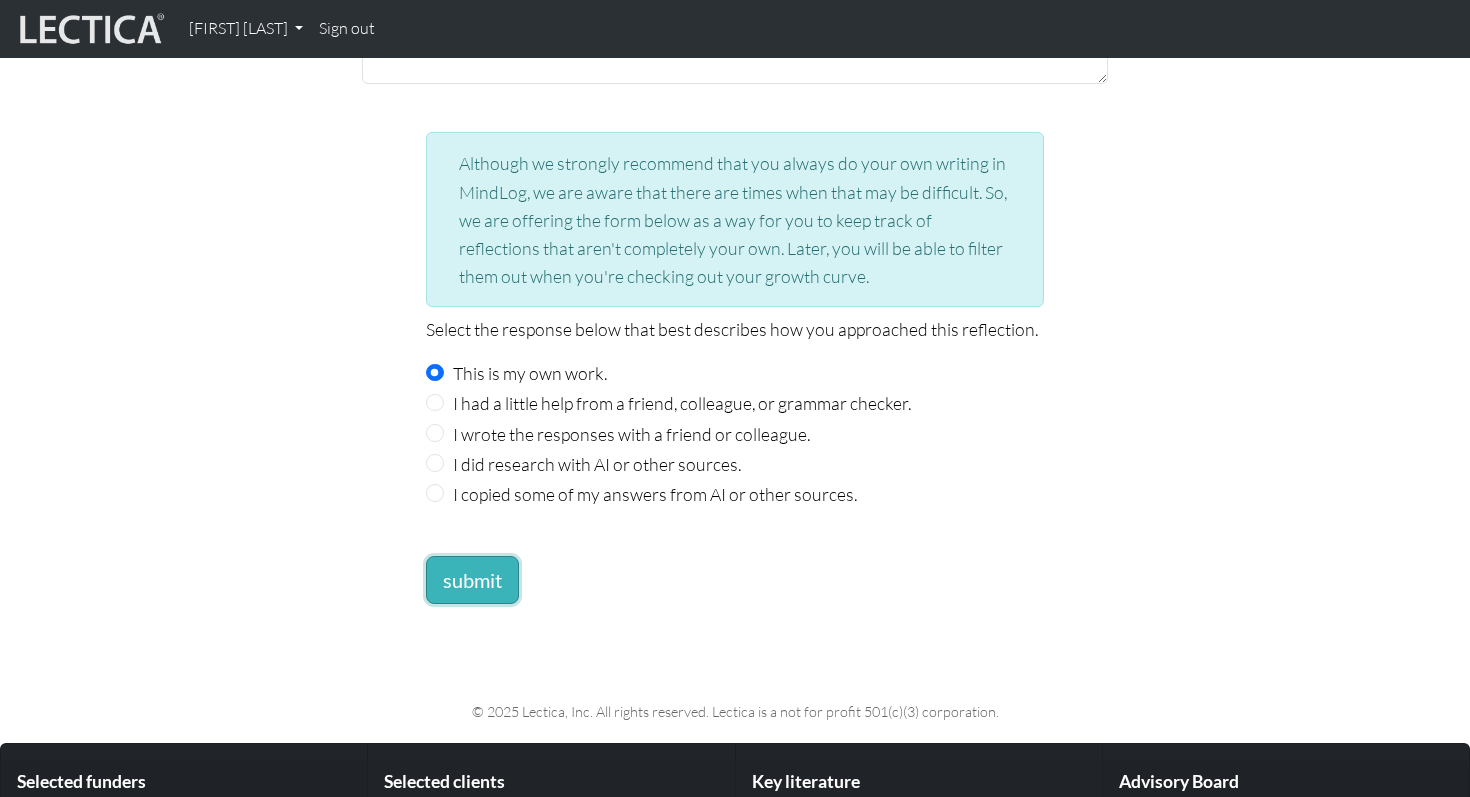 click on "submit" at bounding box center (472, 580) 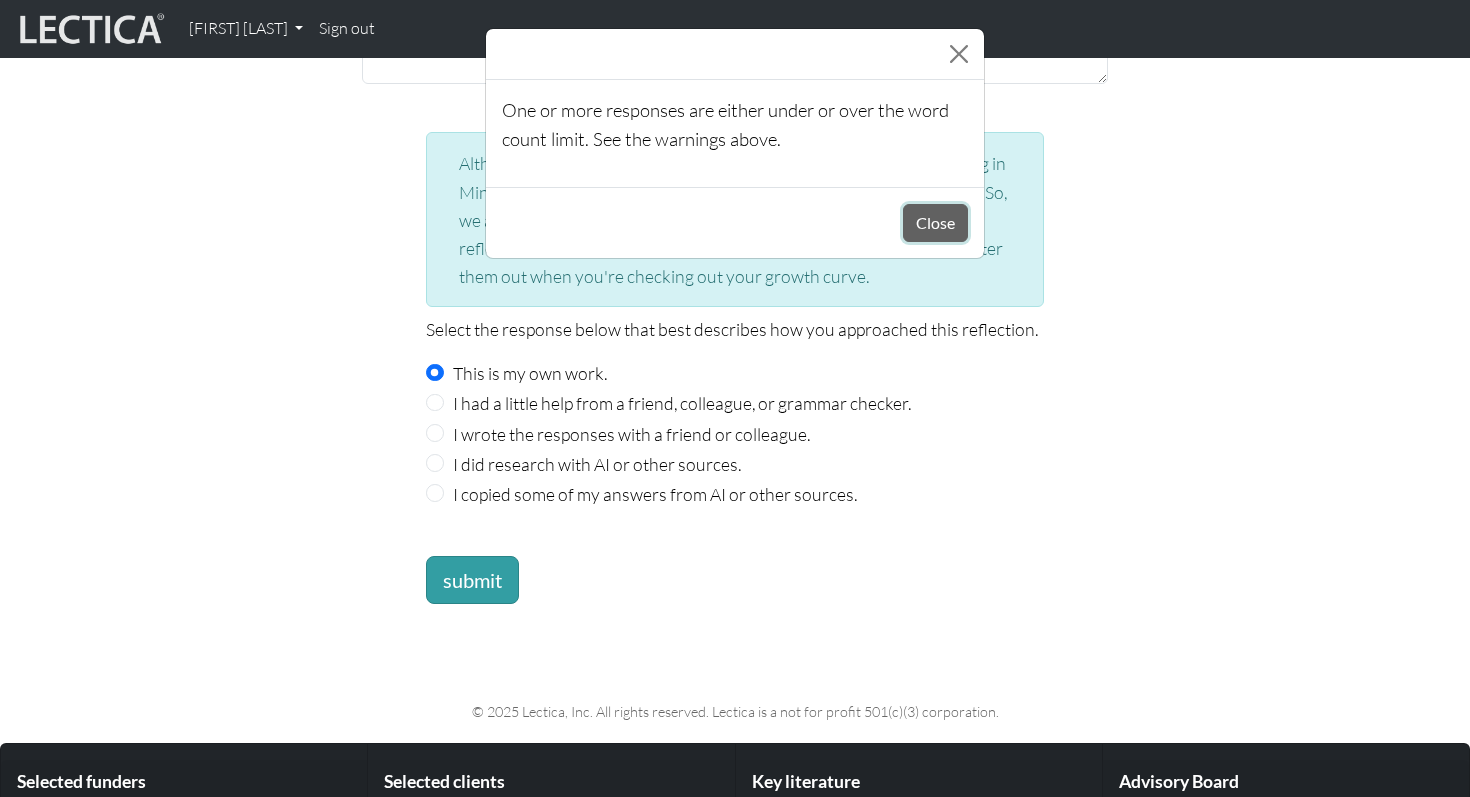 click on "Close" at bounding box center (935, 223) 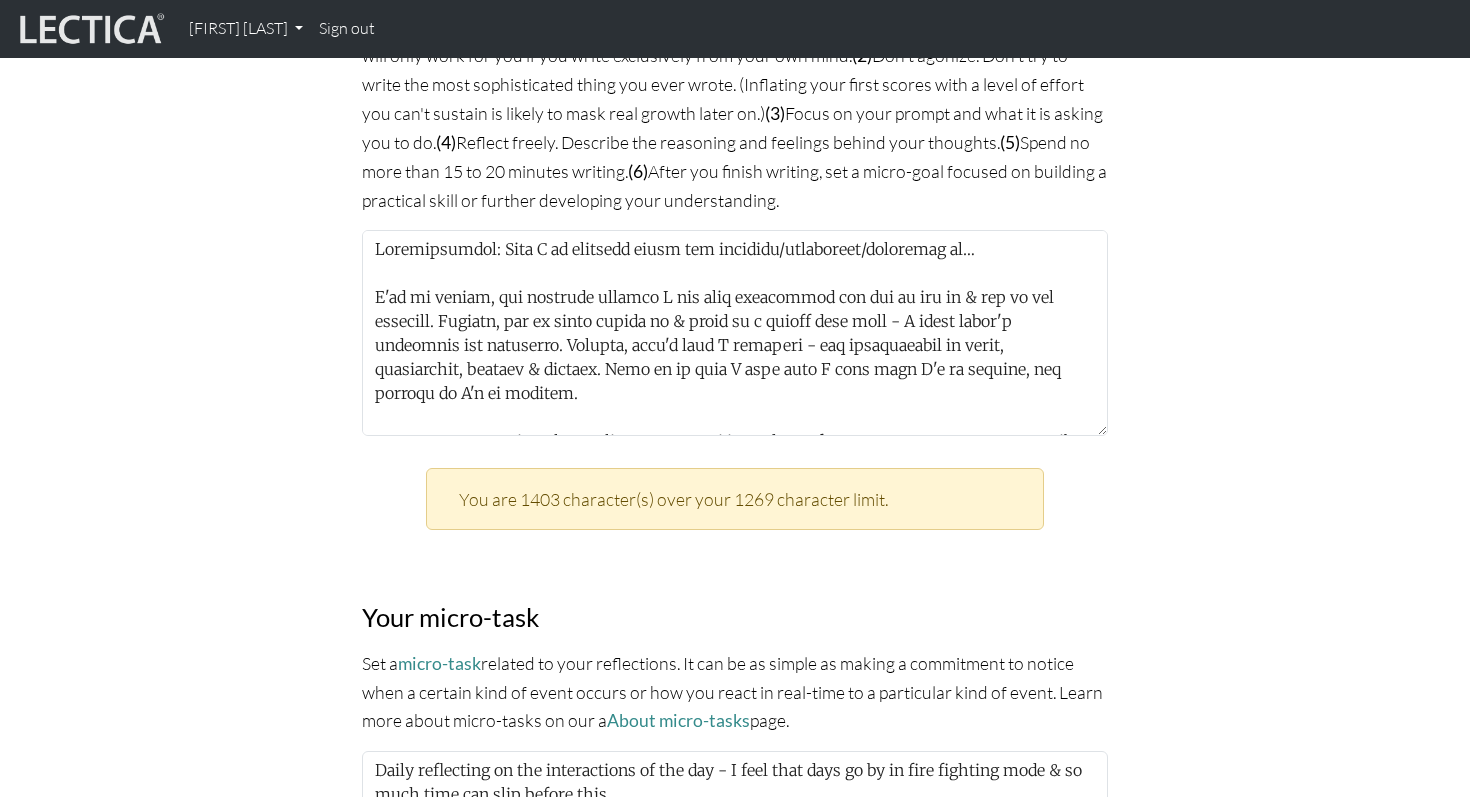 scroll, scrollTop: 1211, scrollLeft: 0, axis: vertical 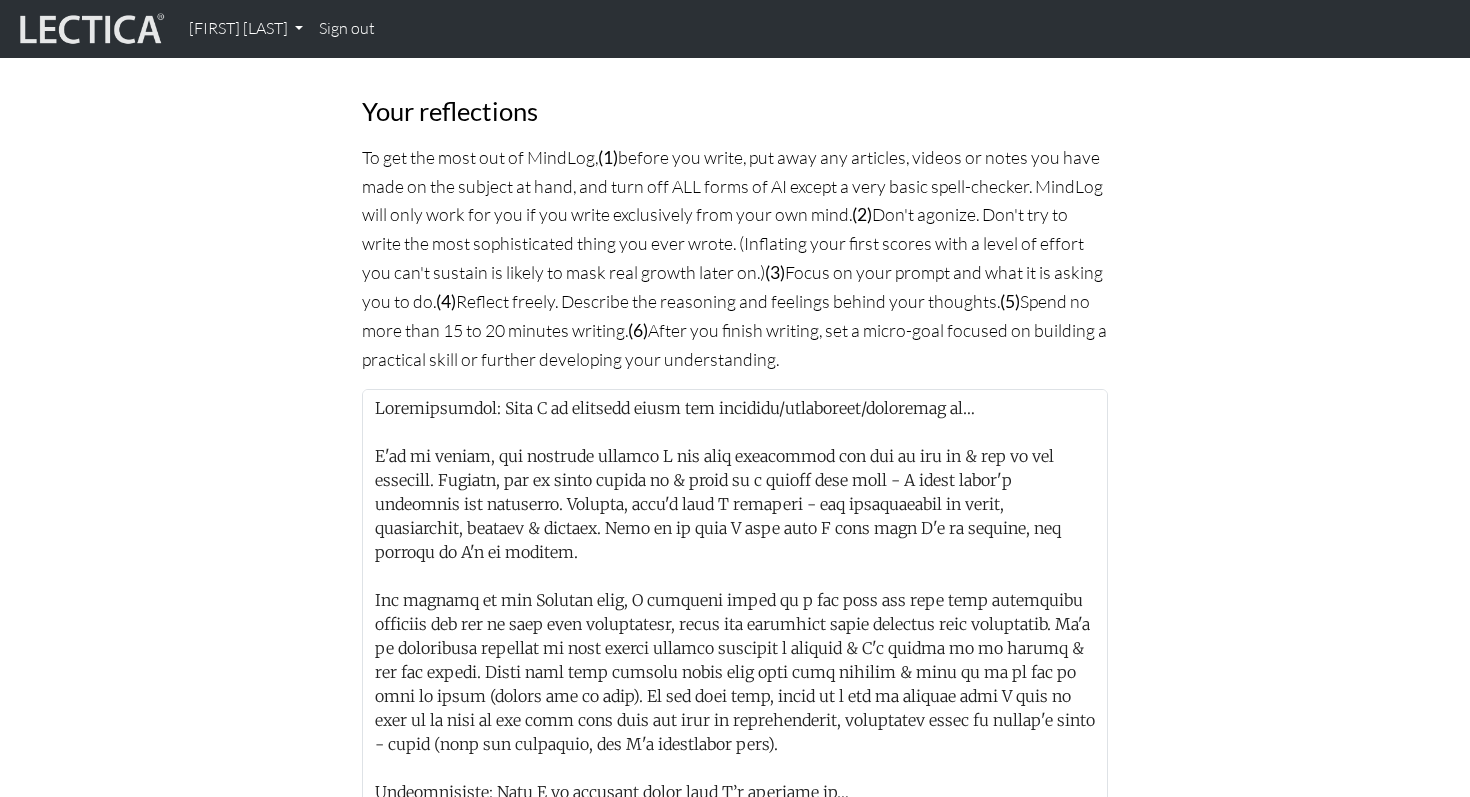 drag, startPoint x: 1102, startPoint y: 582, endPoint x: 1146, endPoint y: 796, distance: 218.47655 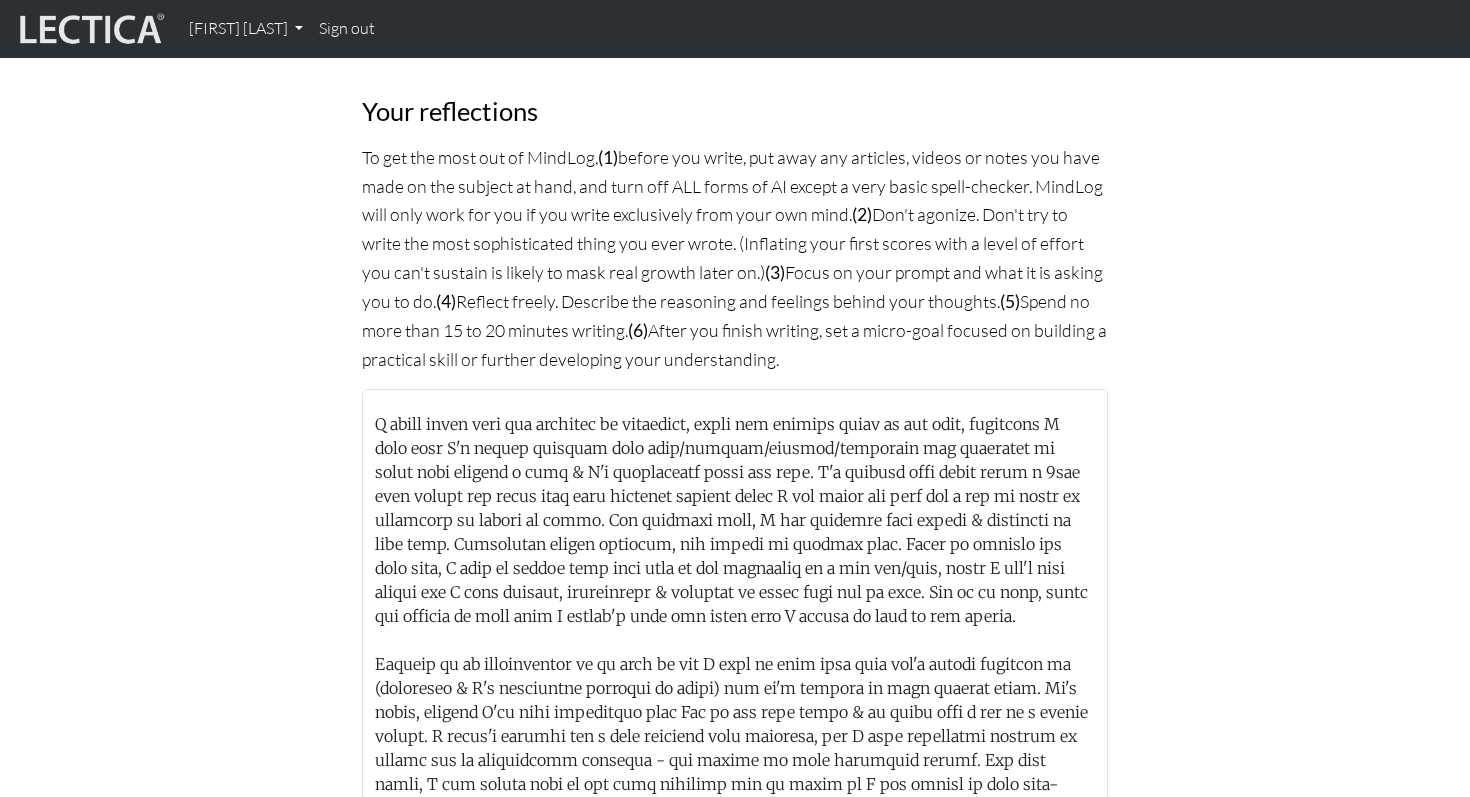 scroll, scrollTop: 458, scrollLeft: 0, axis: vertical 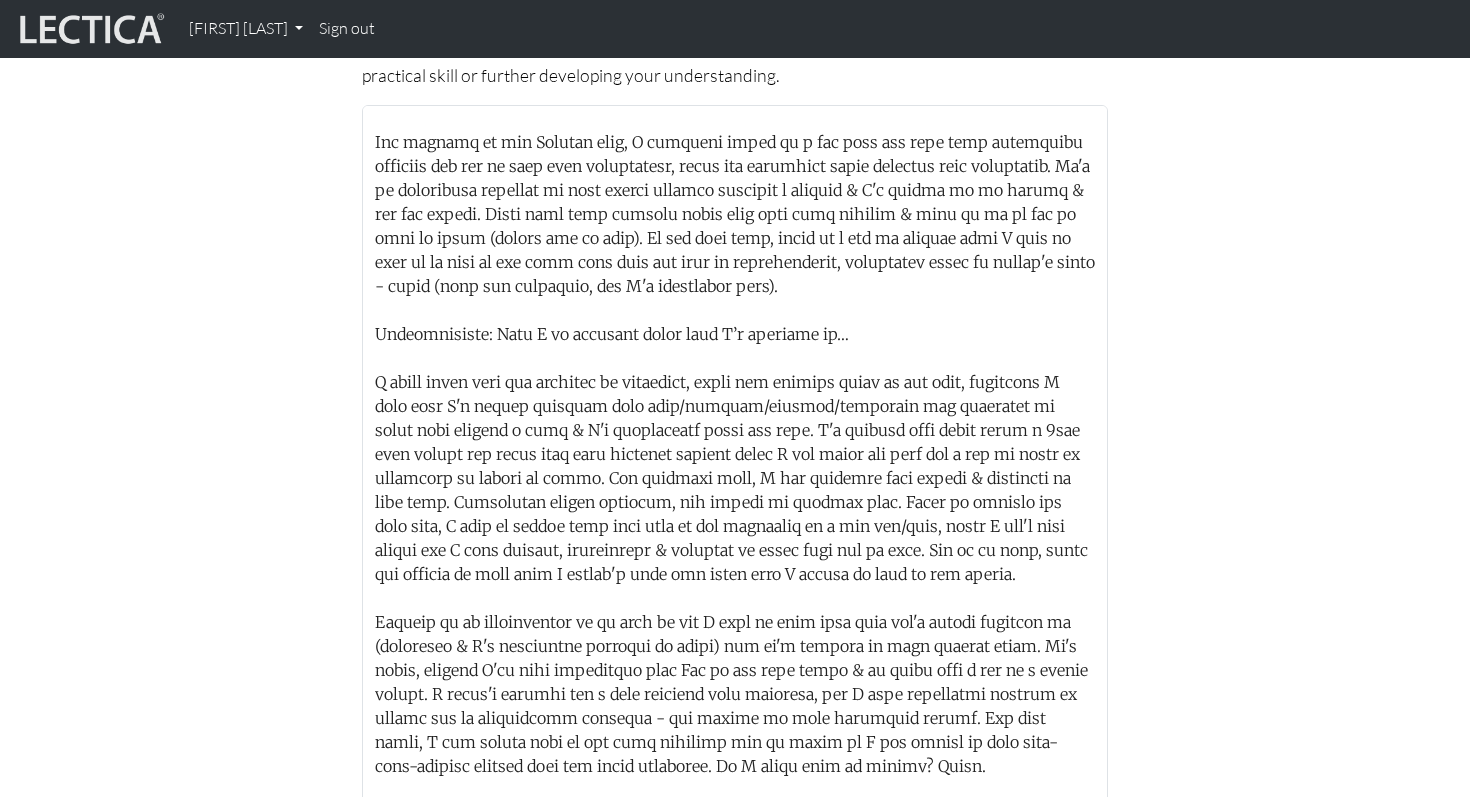 drag, startPoint x: 1101, startPoint y: 512, endPoint x: 1124, endPoint y: 796, distance: 284.9298 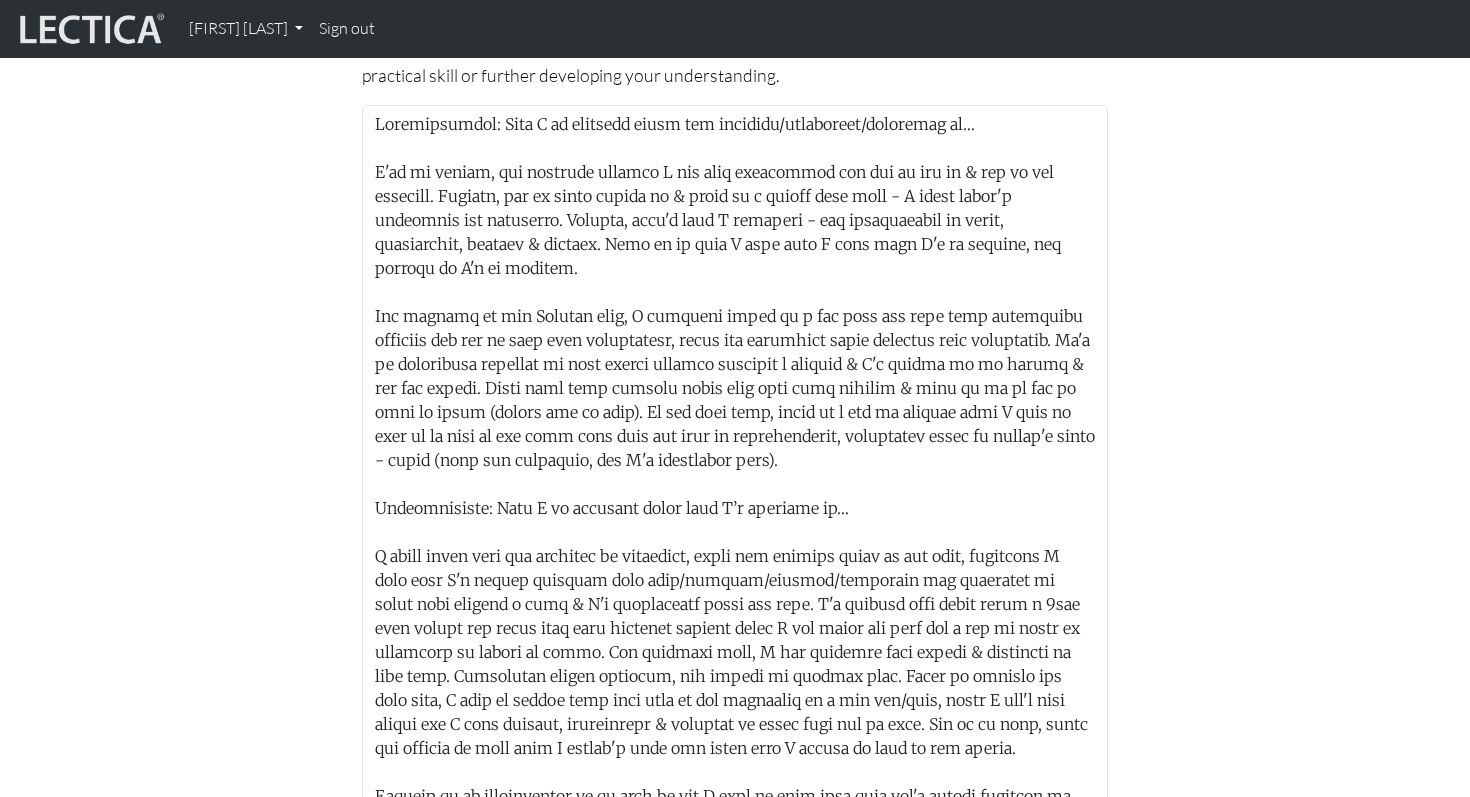 scroll, scrollTop: 1486, scrollLeft: 0, axis: vertical 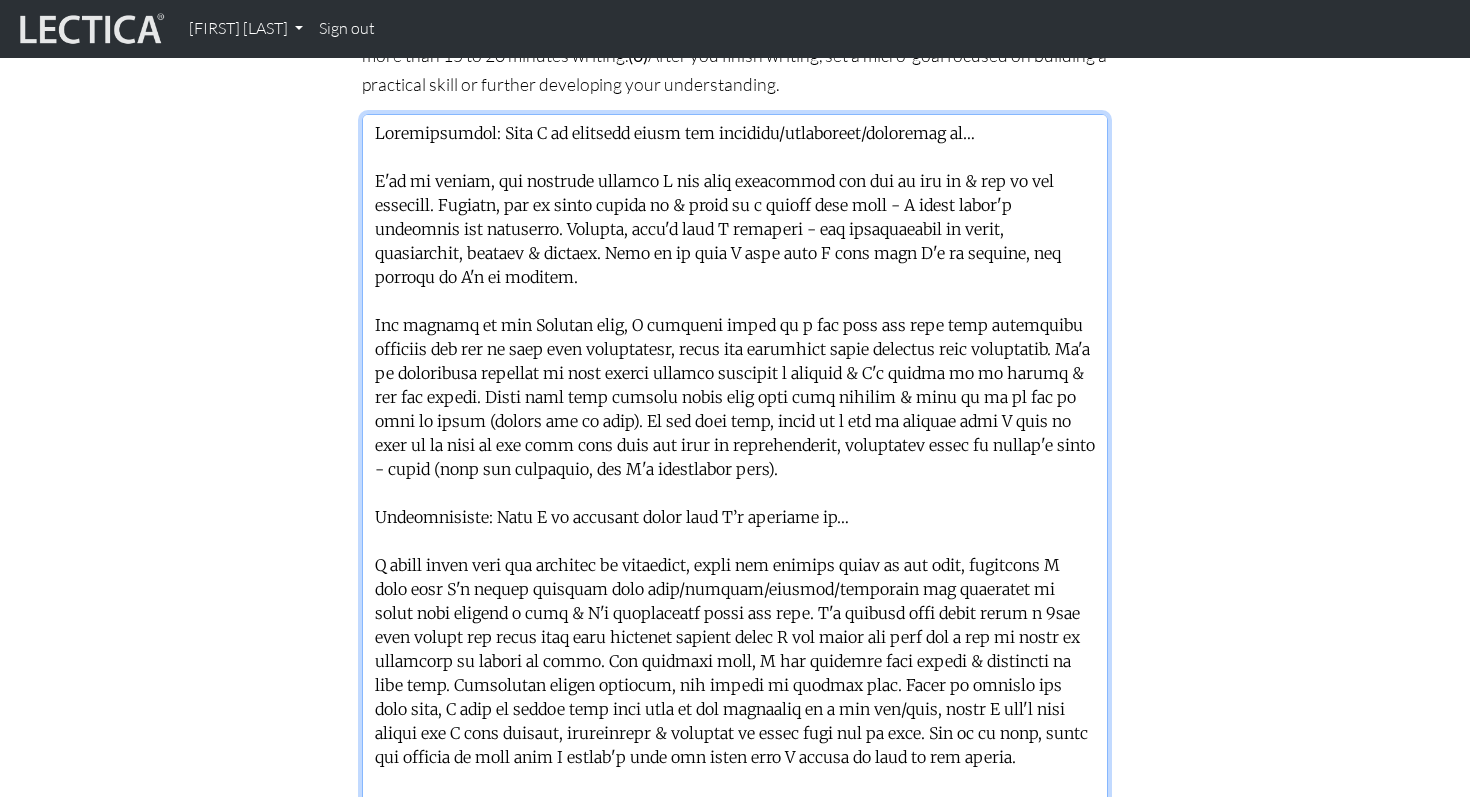 drag, startPoint x: 608, startPoint y: 294, endPoint x: 471, endPoint y: 297, distance: 137.03284 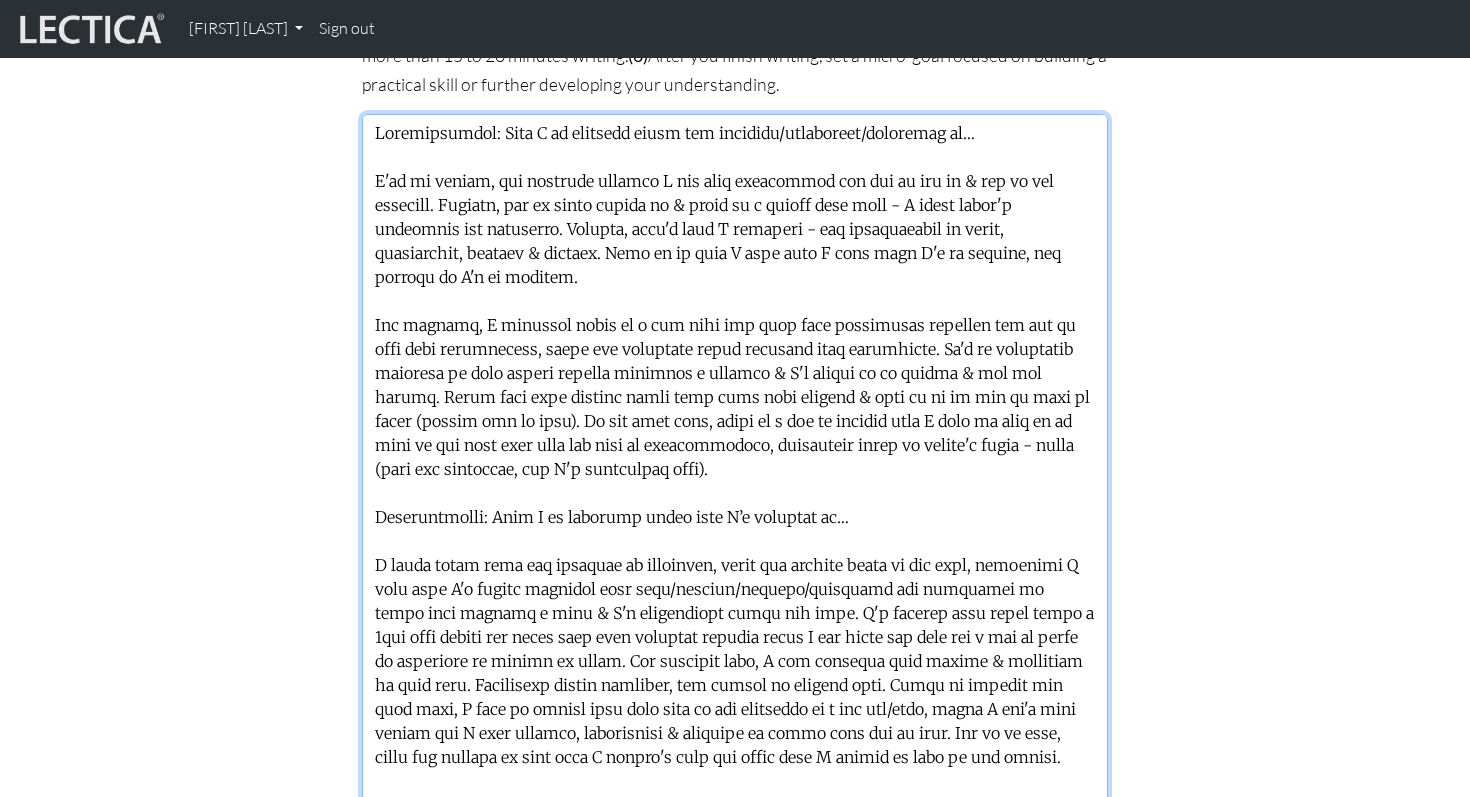 click at bounding box center (735, 466) 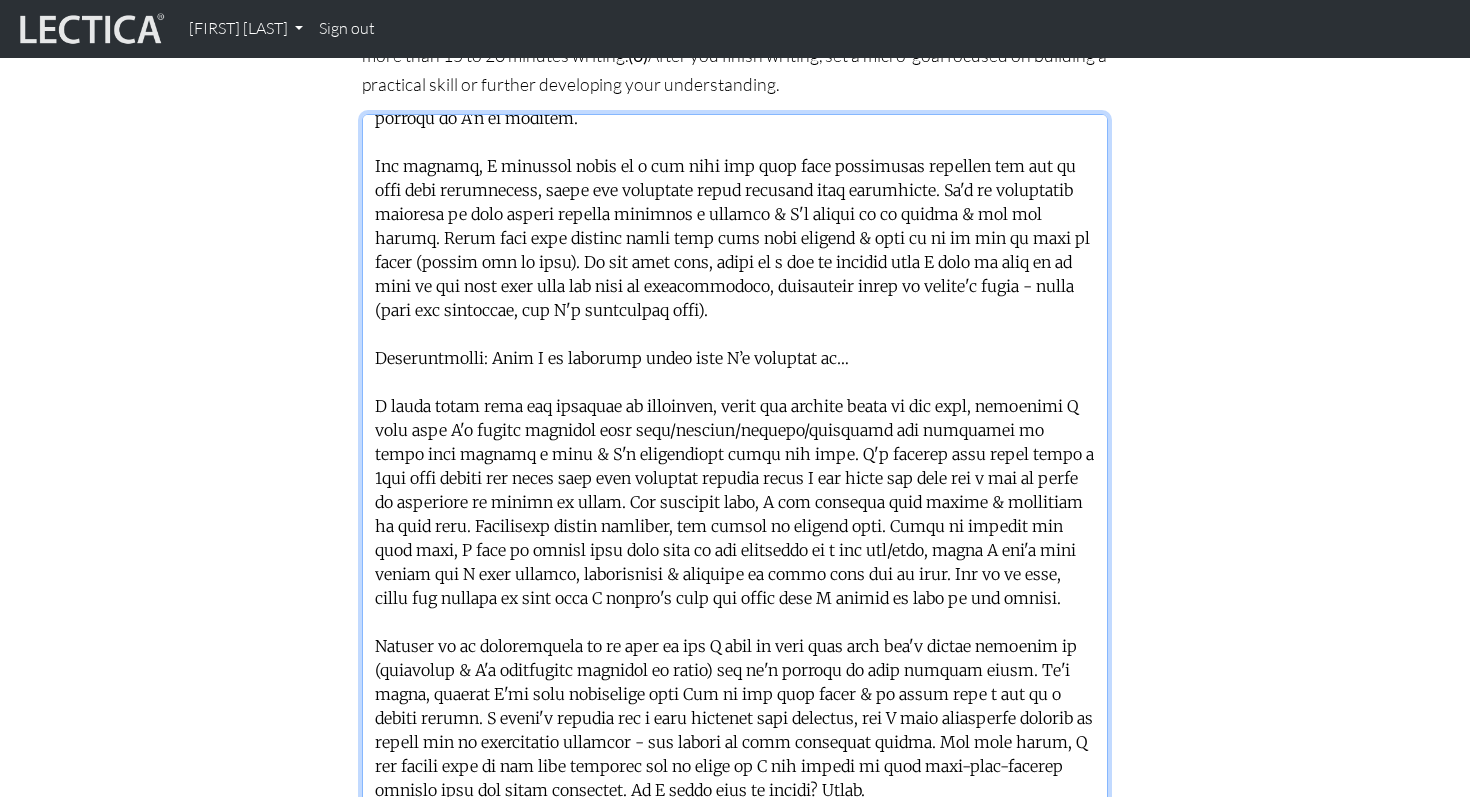 scroll, scrollTop: 174, scrollLeft: 0, axis: vertical 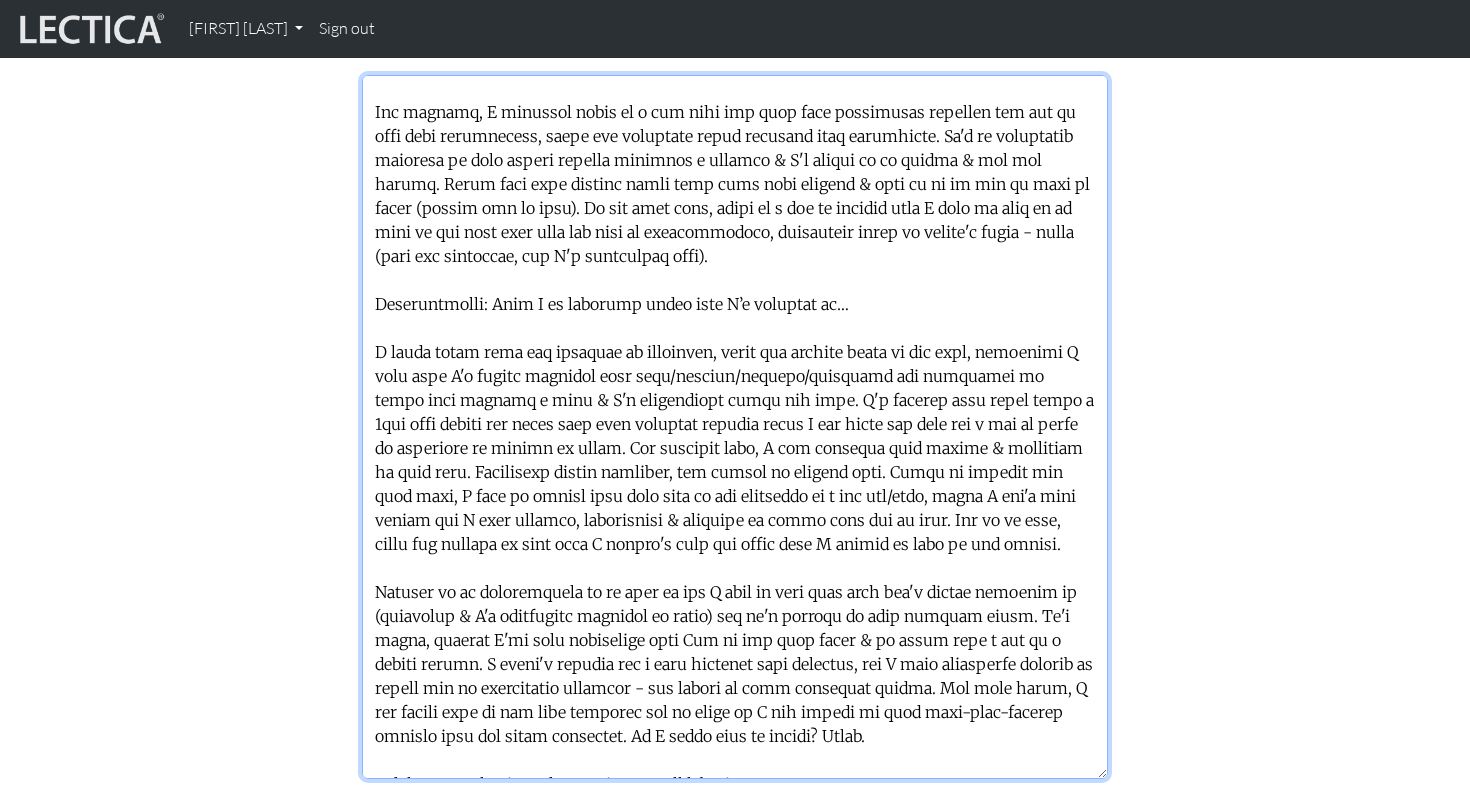 click at bounding box center [735, 427] 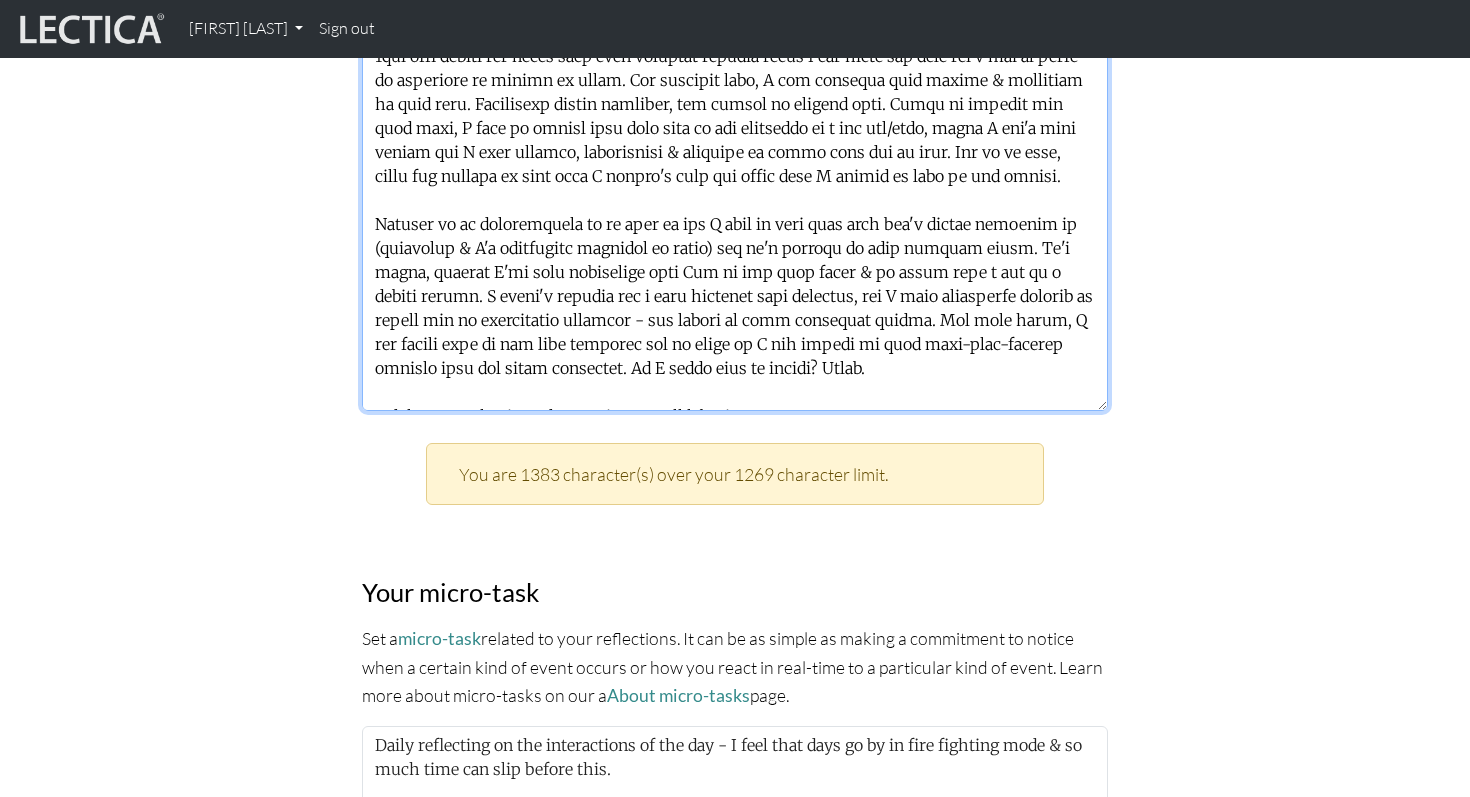 drag, startPoint x: 537, startPoint y: 535, endPoint x: 902, endPoint y: 796, distance: 448.71594 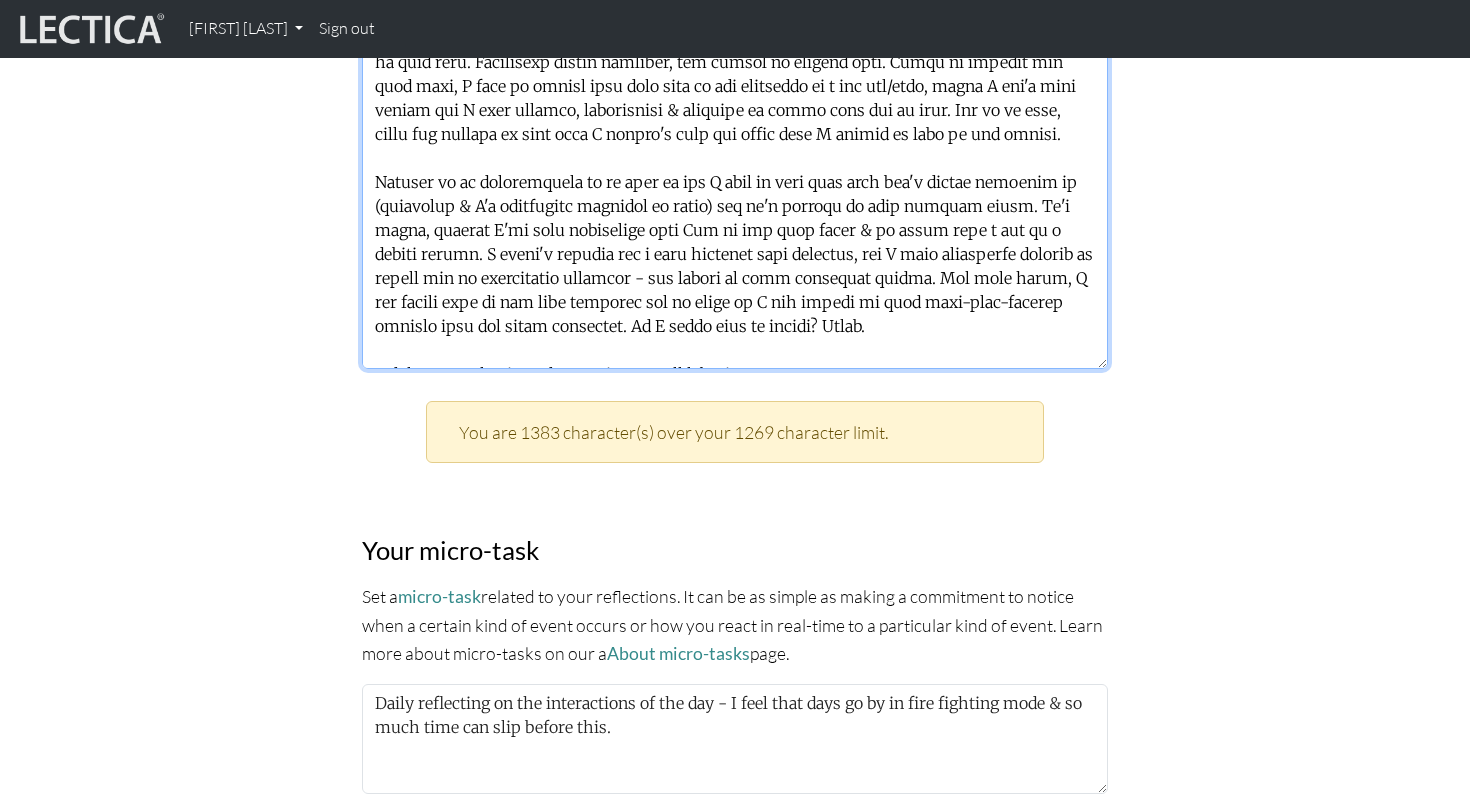 scroll, scrollTop: 2109, scrollLeft: 0, axis: vertical 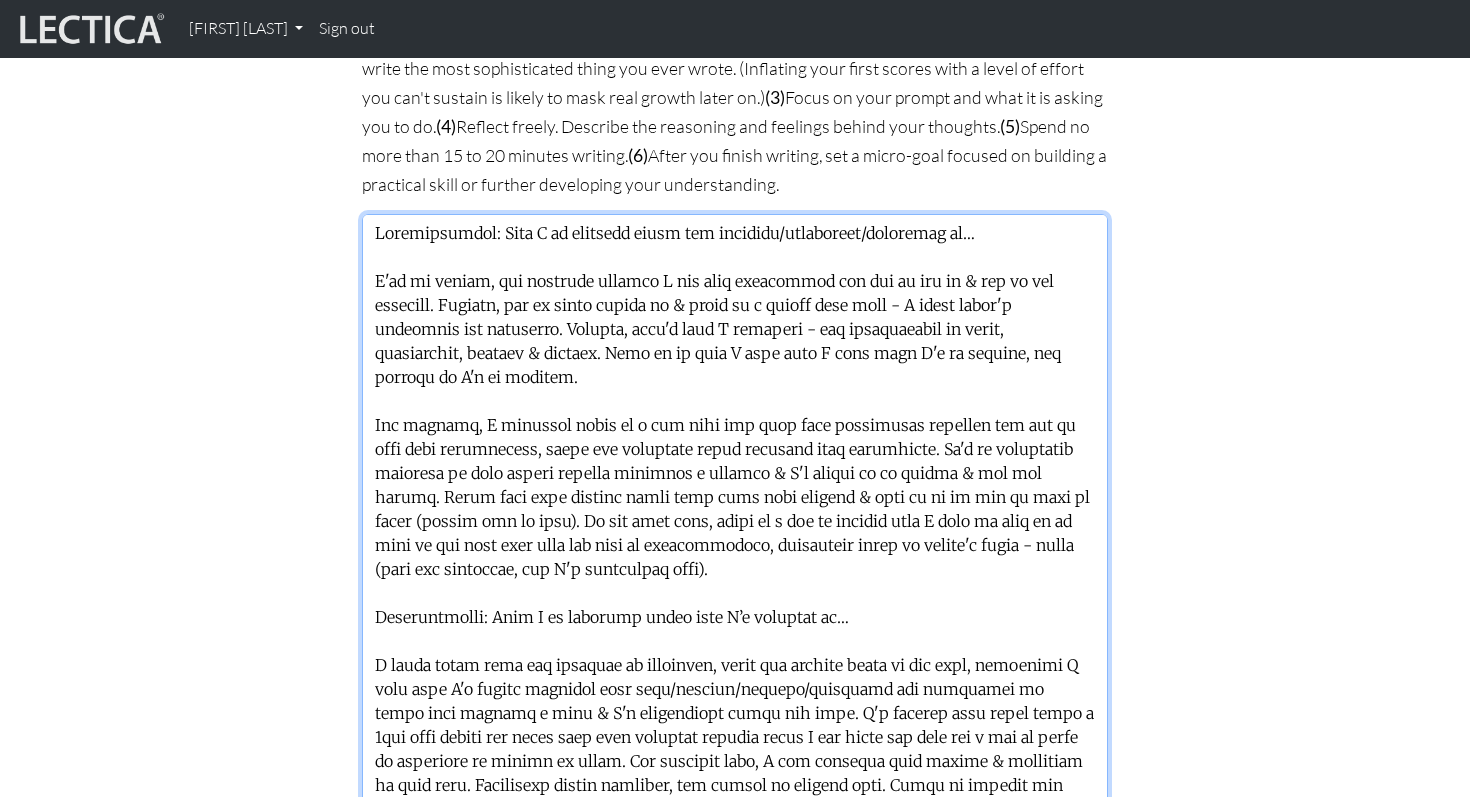 click at bounding box center (735, 566) 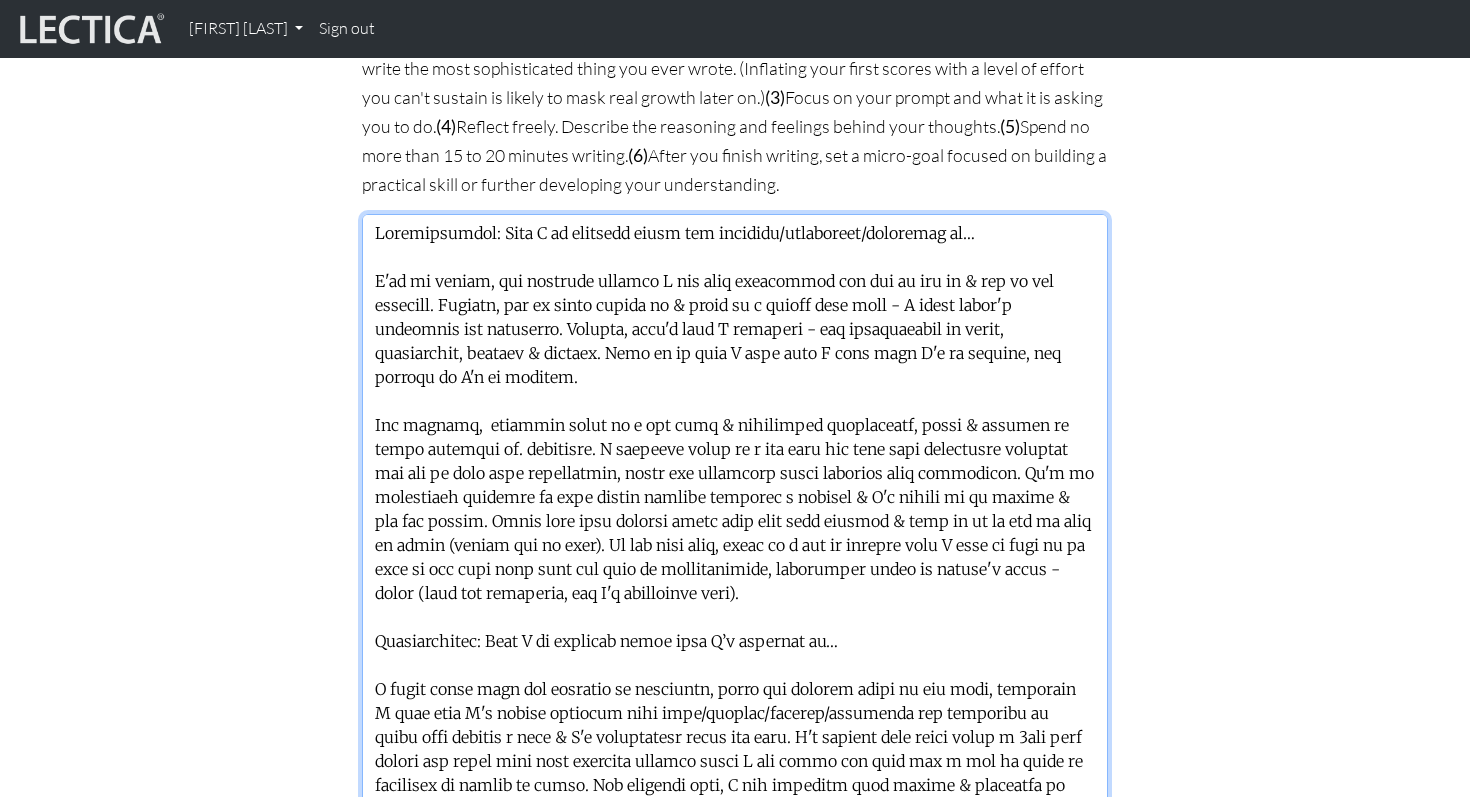 click at bounding box center [735, 566] 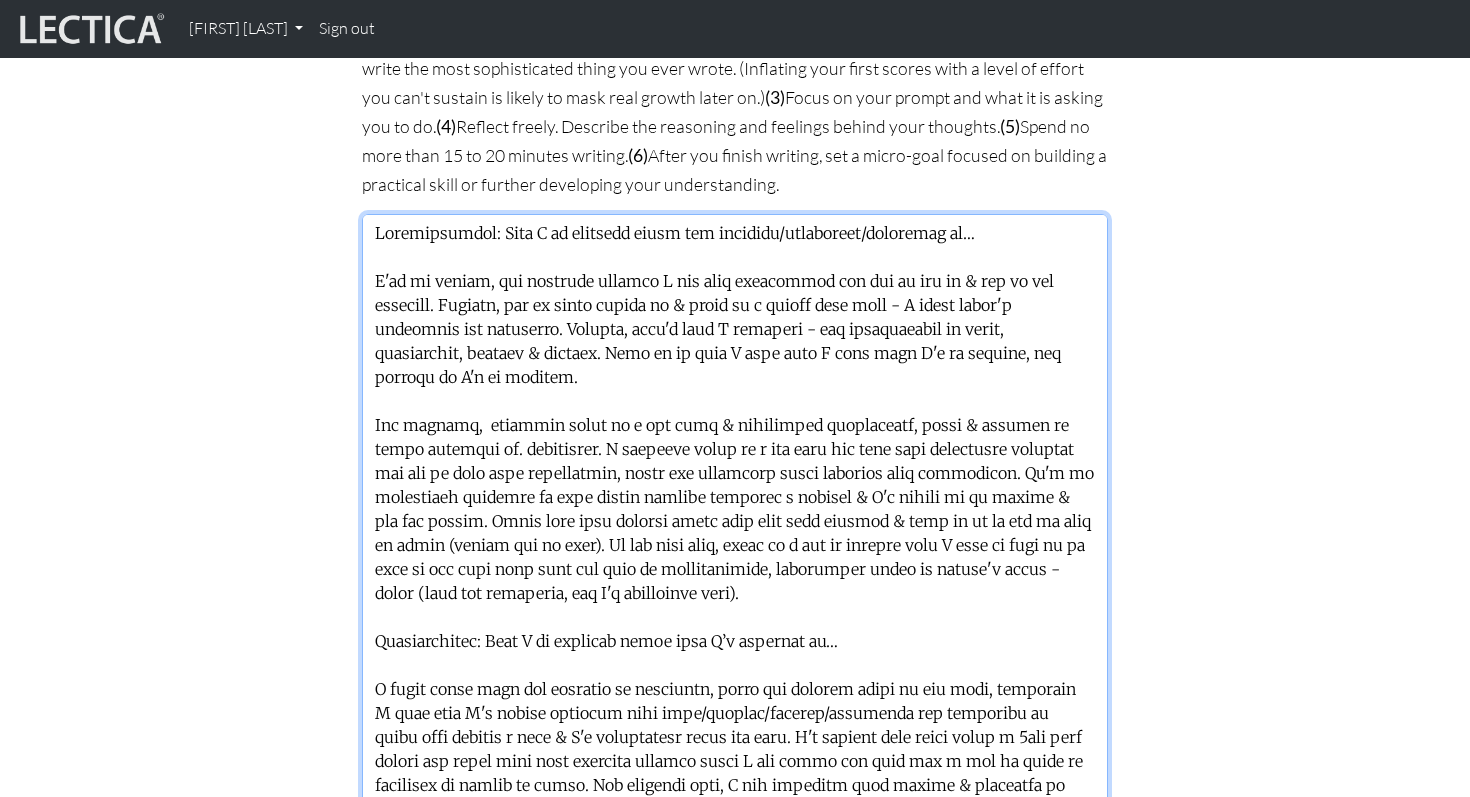 click at bounding box center (735, 566) 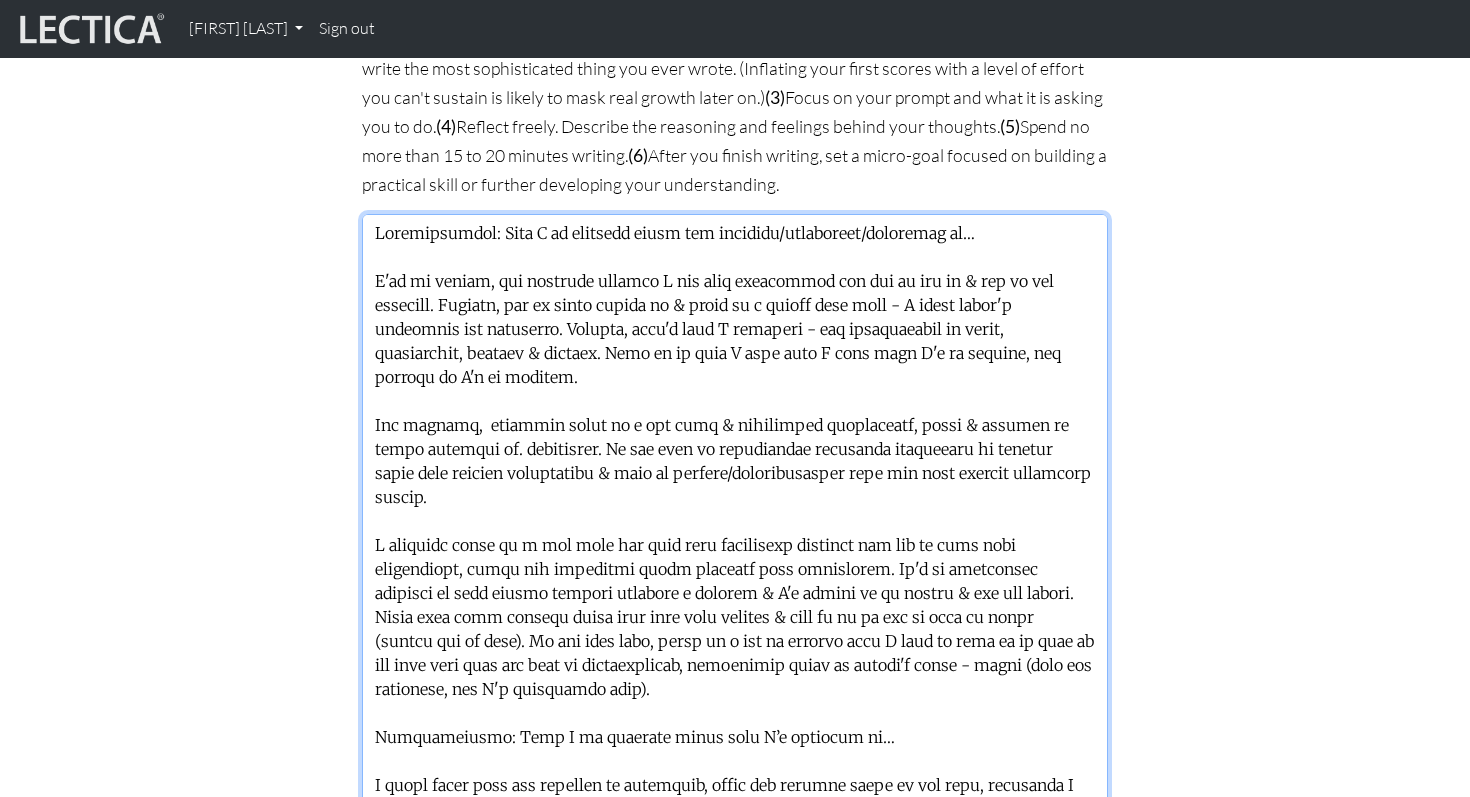 drag, startPoint x: 566, startPoint y: 631, endPoint x: 377, endPoint y: 486, distance: 238.21419 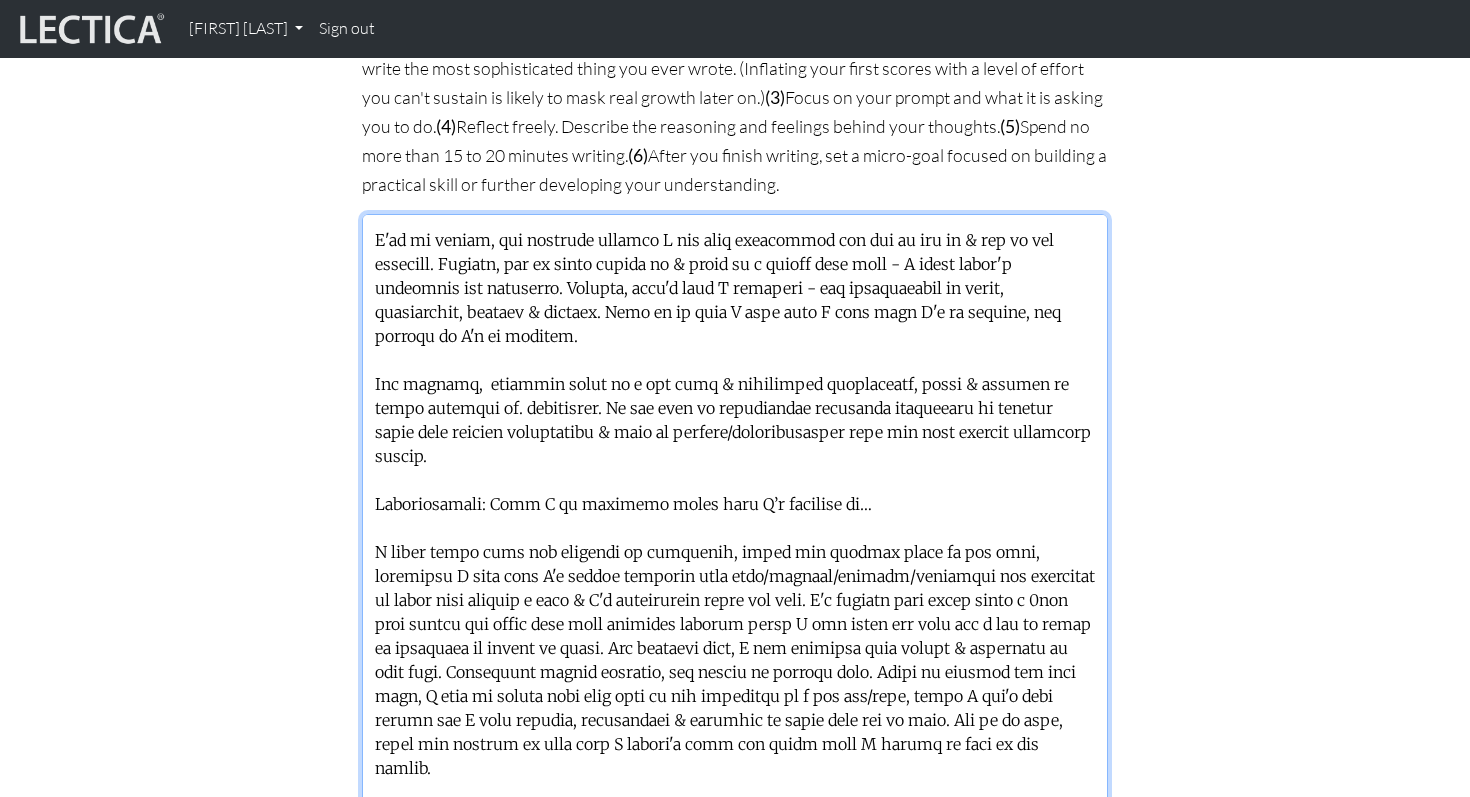 scroll, scrollTop: 78, scrollLeft: 0, axis: vertical 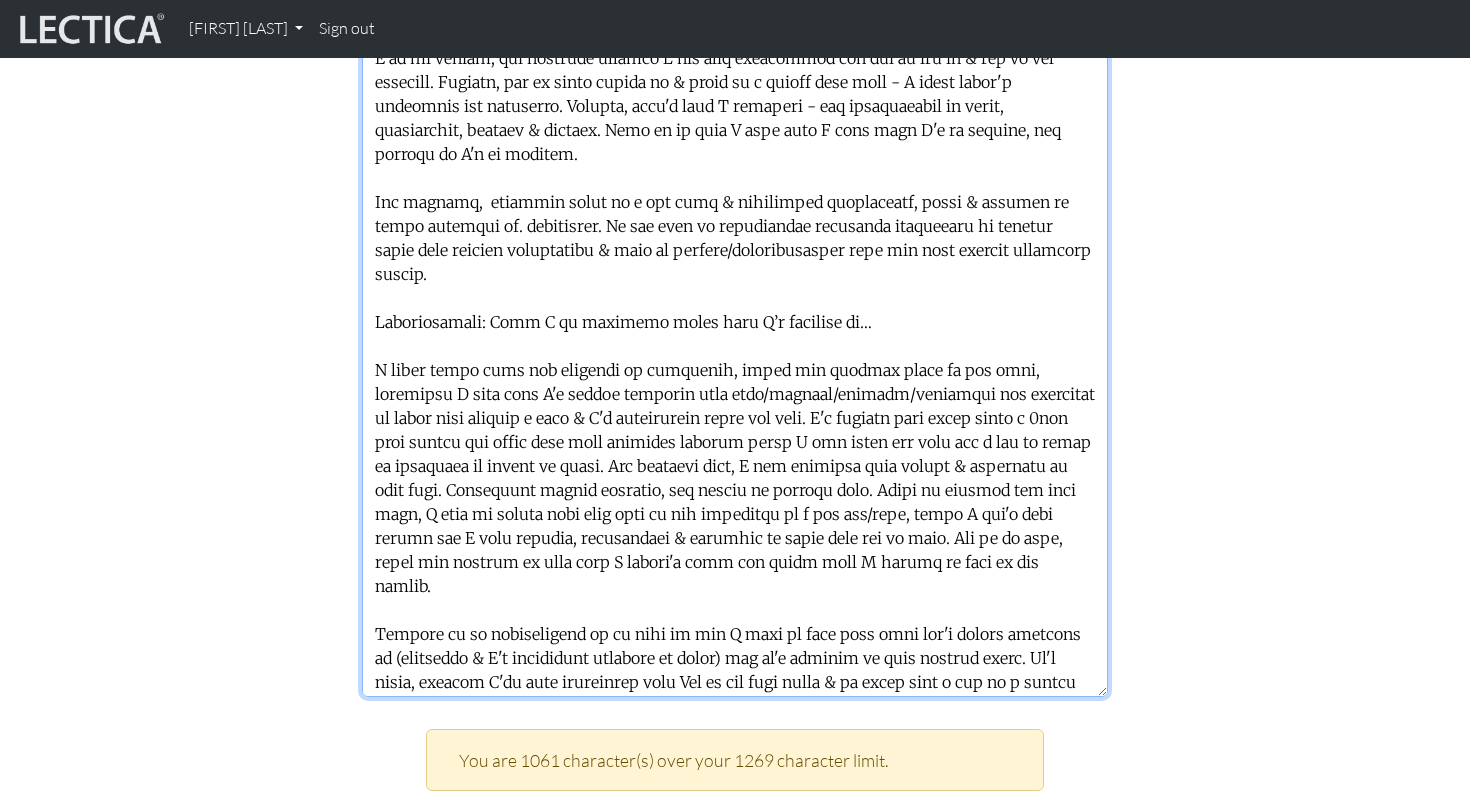 drag, startPoint x: 995, startPoint y: 315, endPoint x: 704, endPoint y: 325, distance: 291.17178 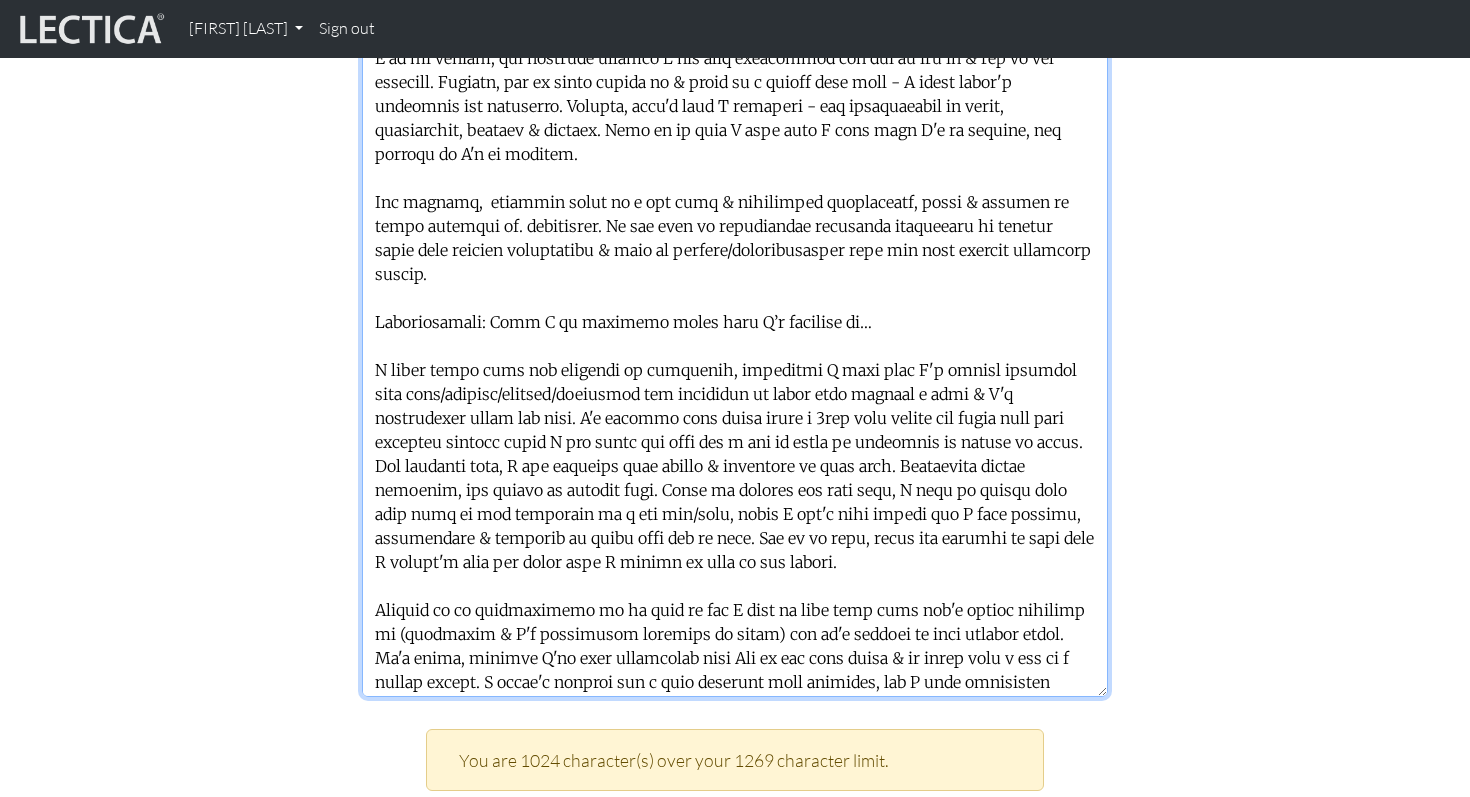 click at bounding box center [735, 345] 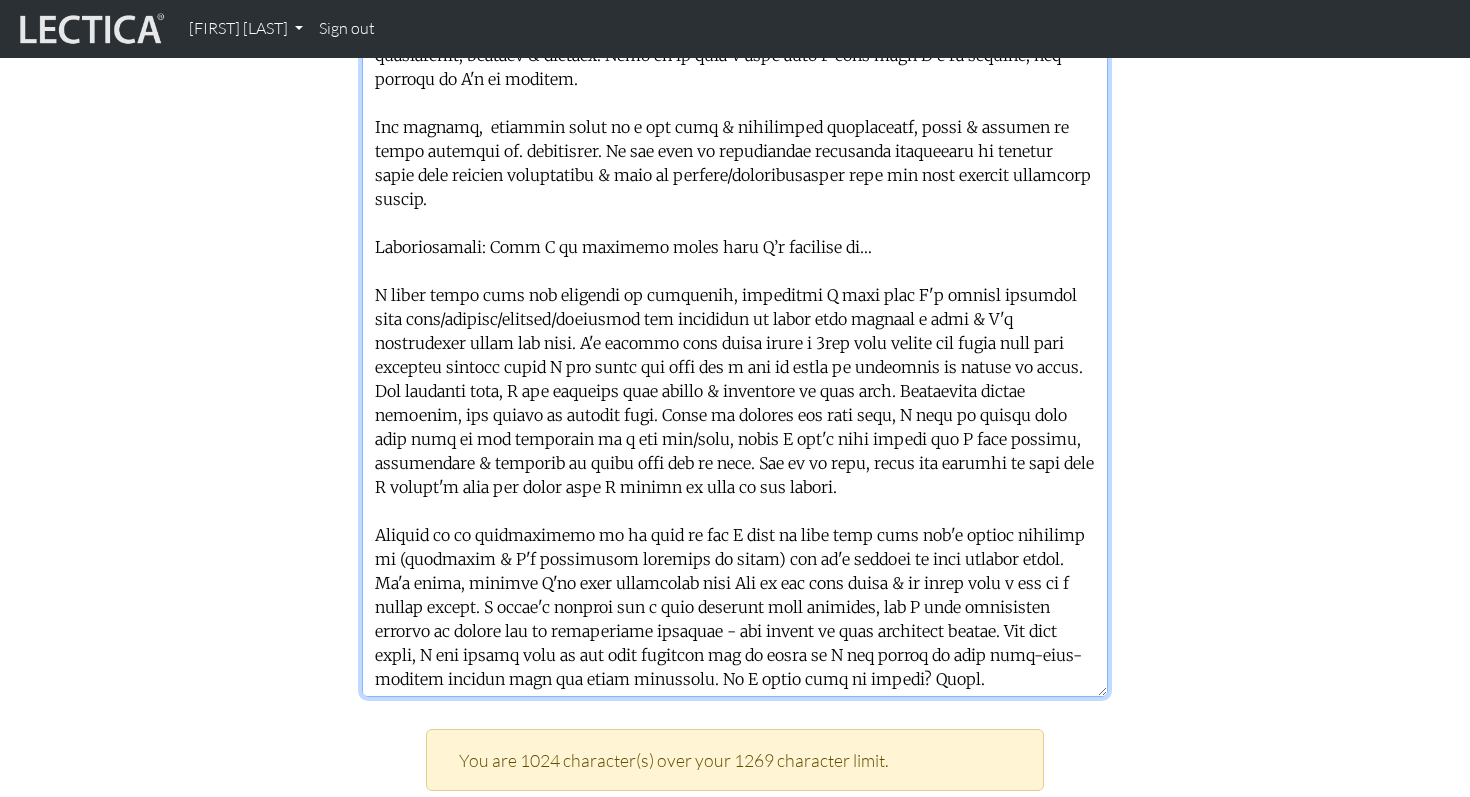 scroll, scrollTop: 78, scrollLeft: 0, axis: vertical 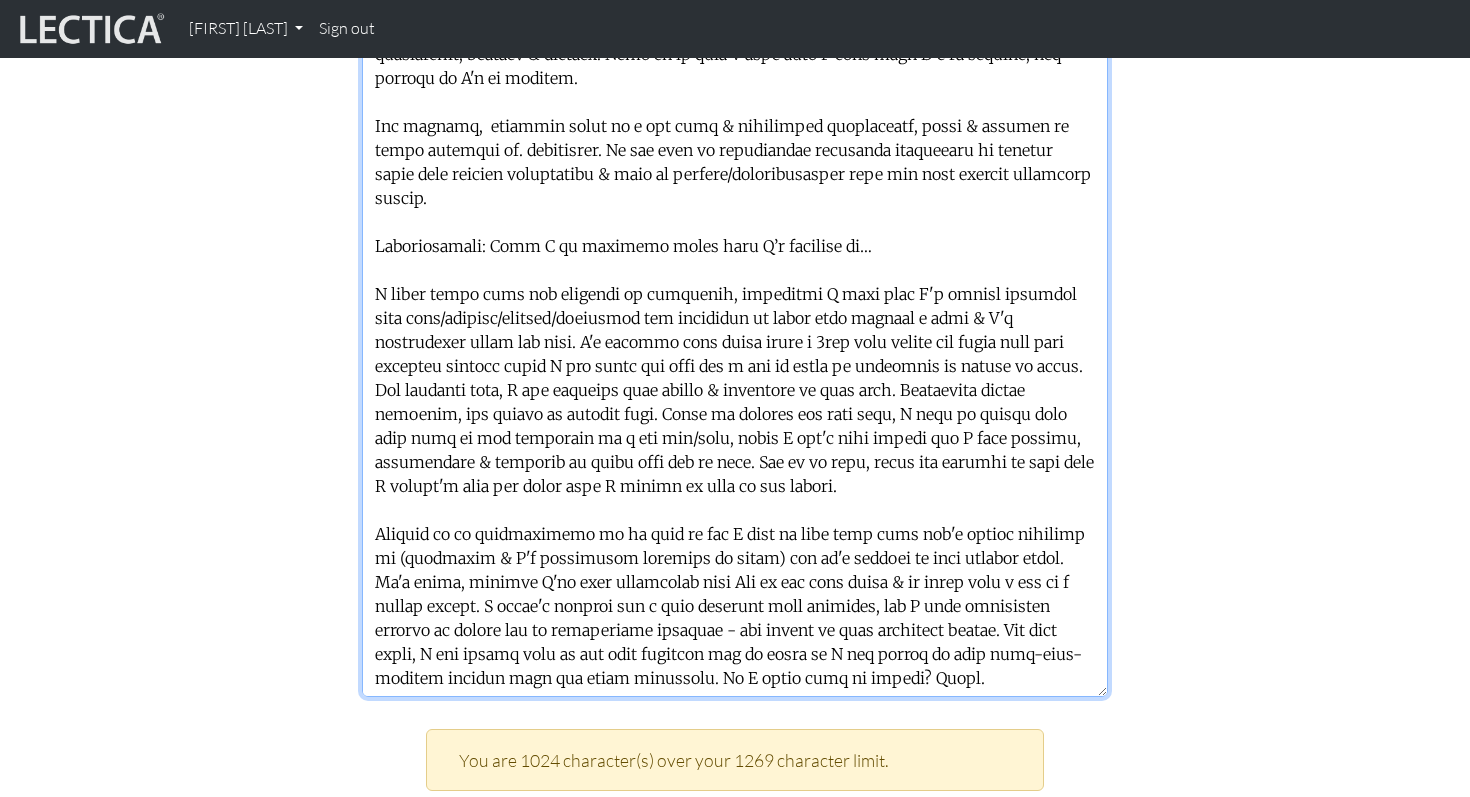 drag, startPoint x: 514, startPoint y: 461, endPoint x: 834, endPoint y: 750, distance: 431.18558 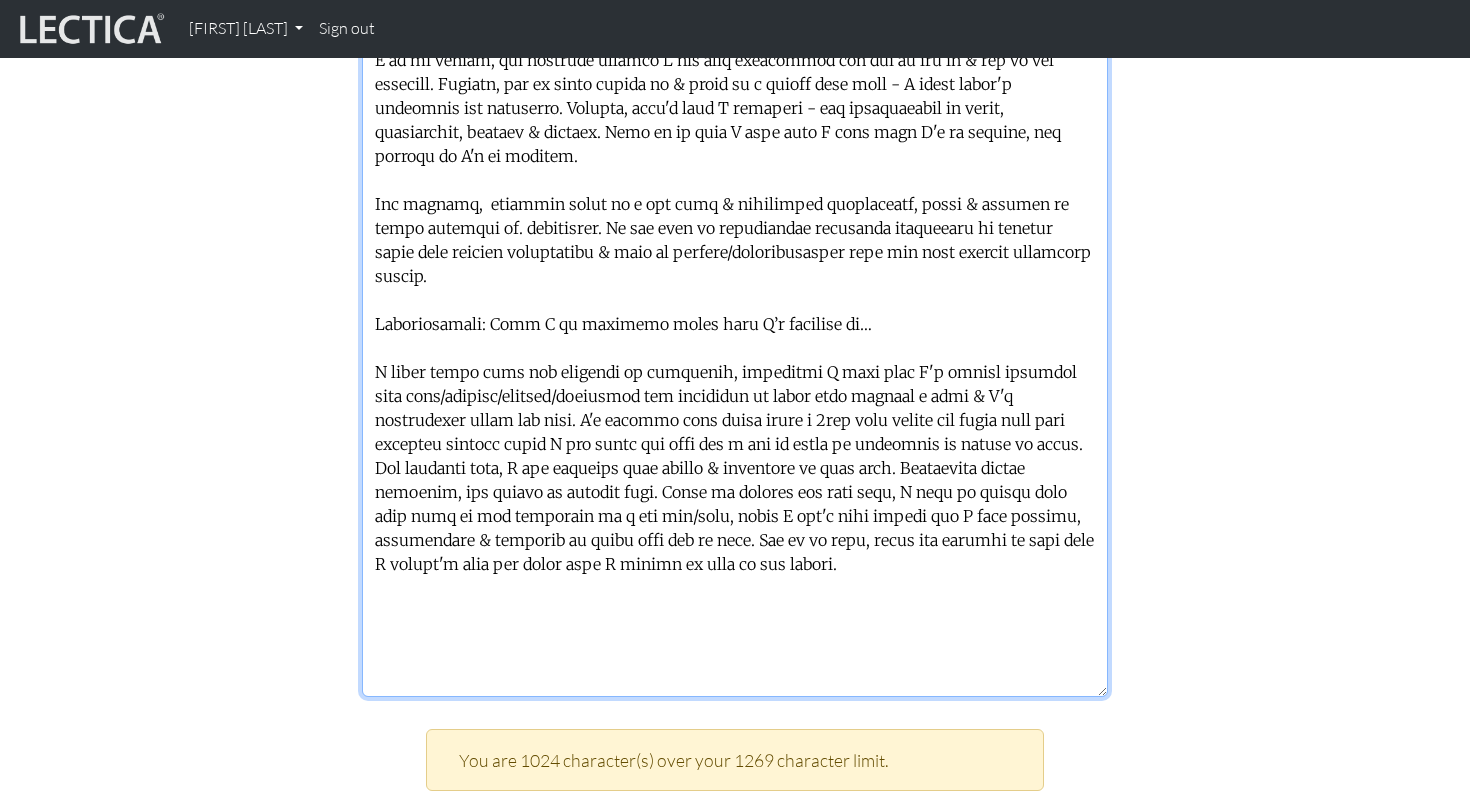 scroll, scrollTop: 0, scrollLeft: 0, axis: both 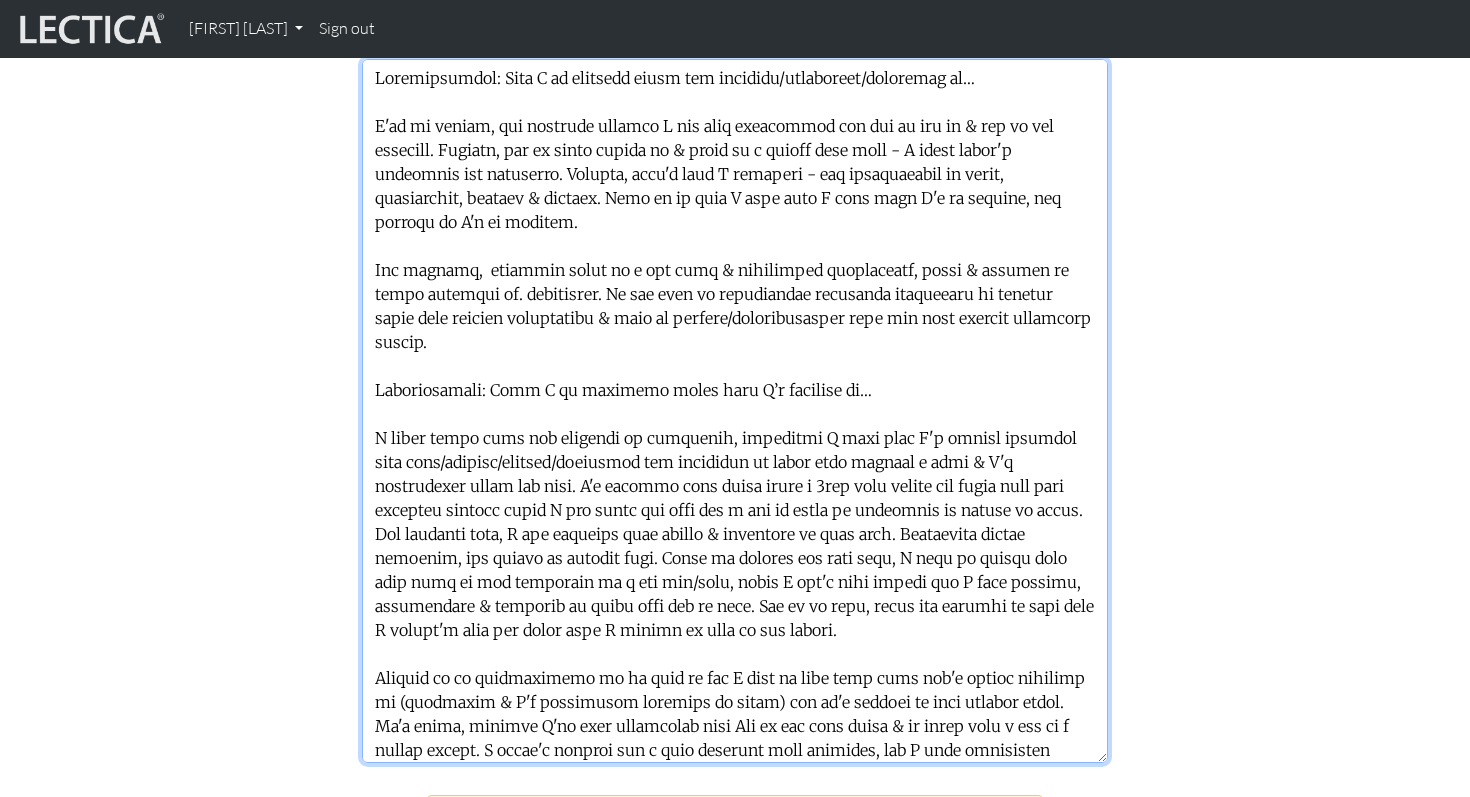 click at bounding box center [735, 411] 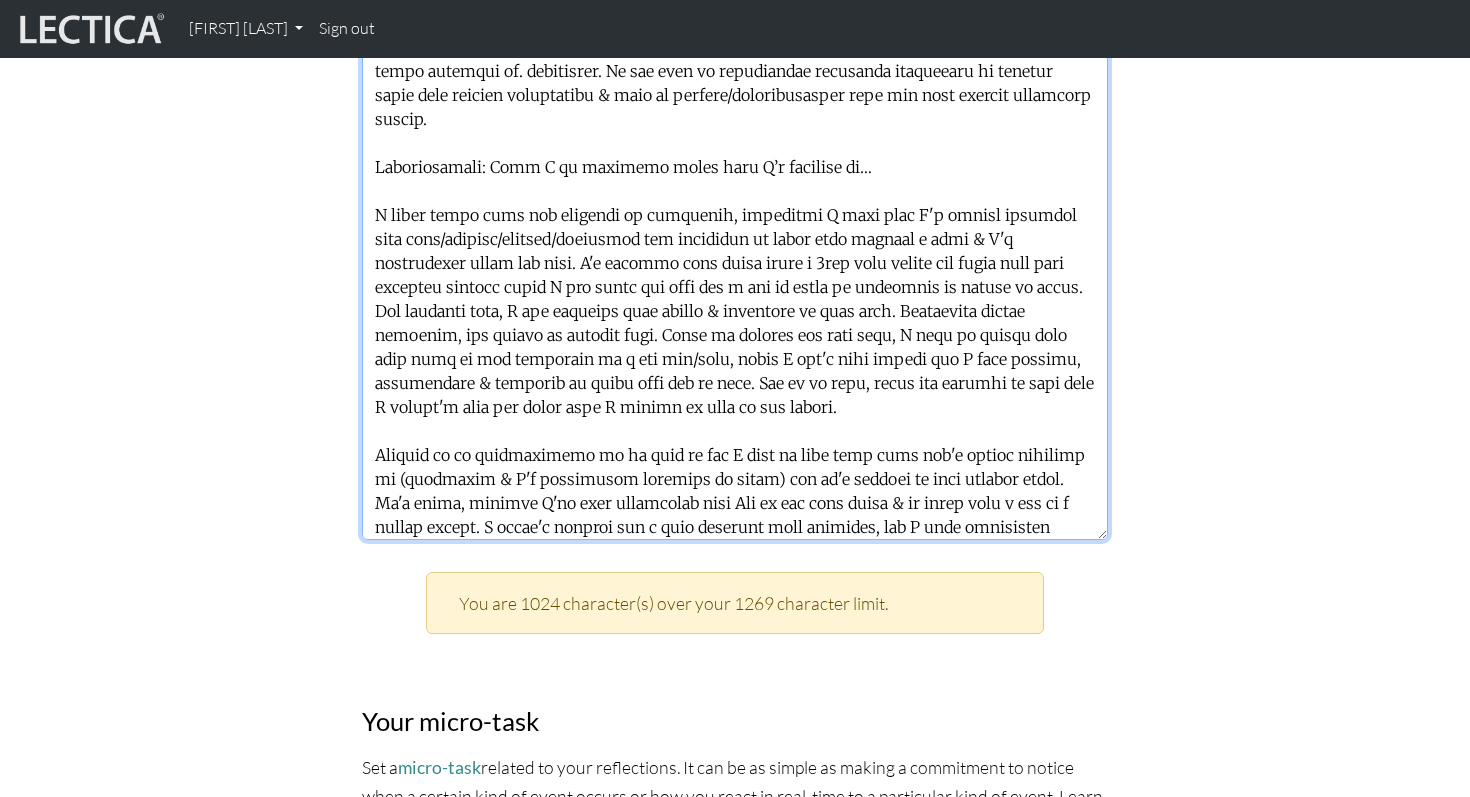 scroll, scrollTop: 1751, scrollLeft: 0, axis: vertical 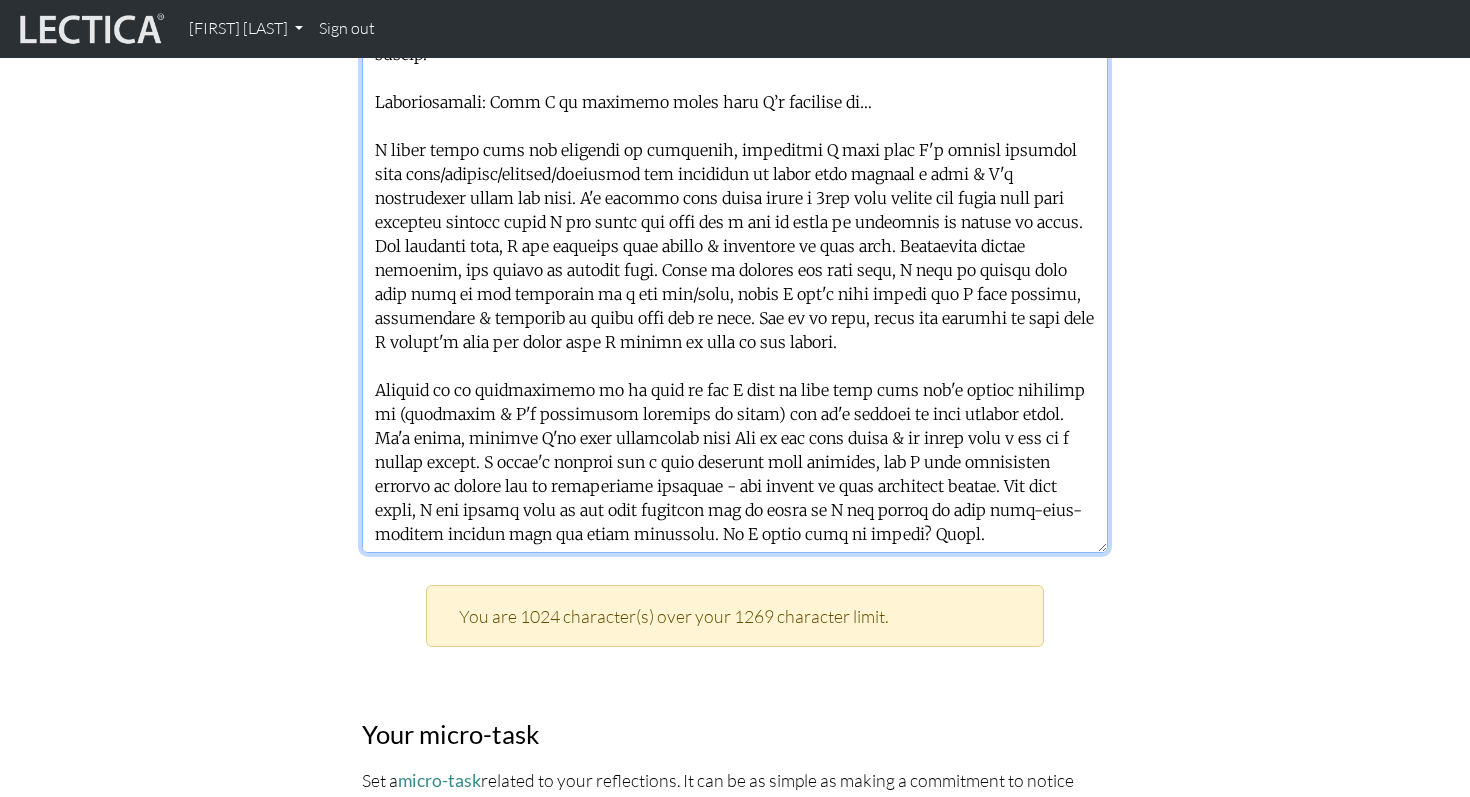 drag, startPoint x: 410, startPoint y: 394, endPoint x: 951, endPoint y: 607, distance: 581.42065 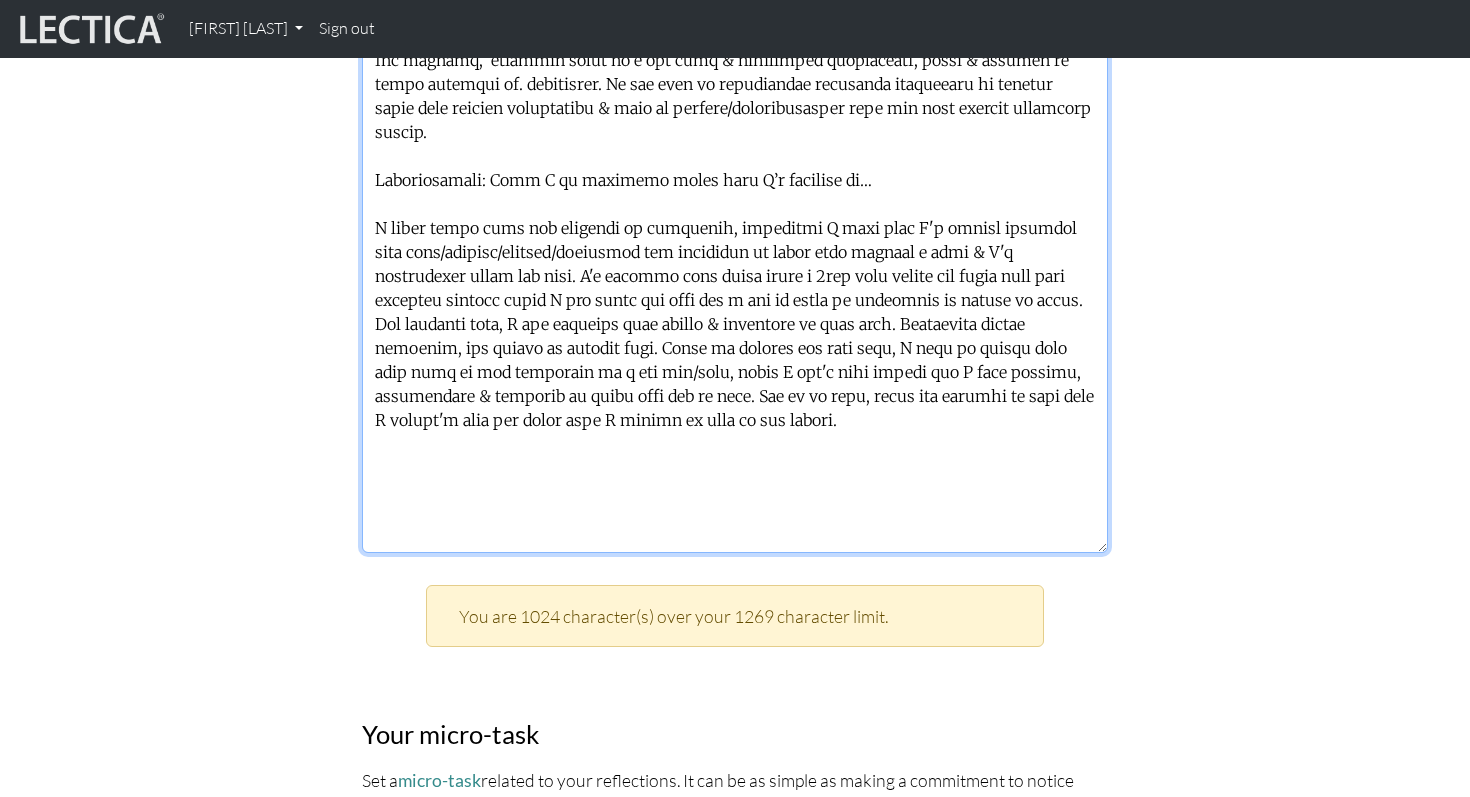scroll, scrollTop: 0, scrollLeft: 0, axis: both 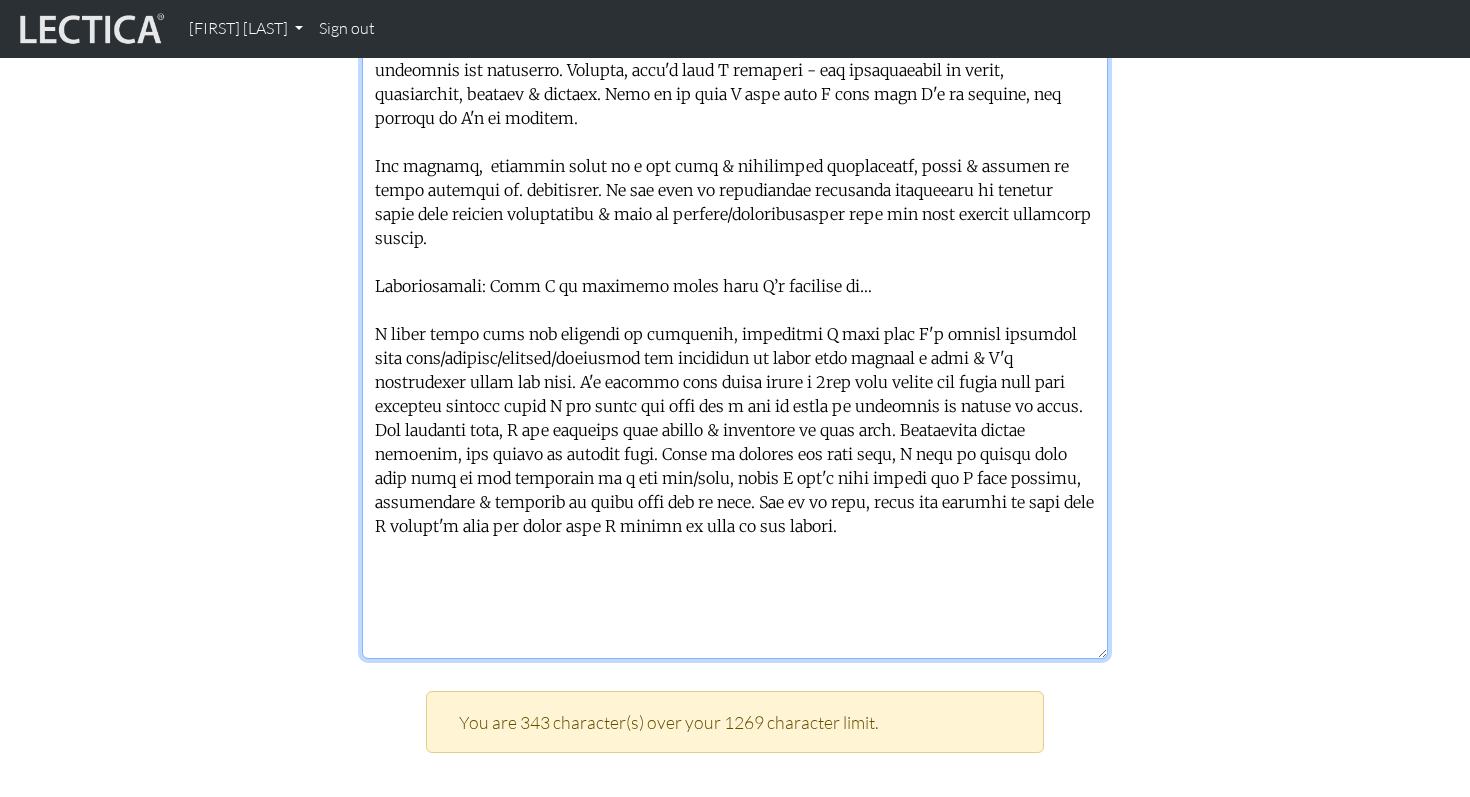 drag, startPoint x: 748, startPoint y: 464, endPoint x: 375, endPoint y: 280, distance: 415.91464 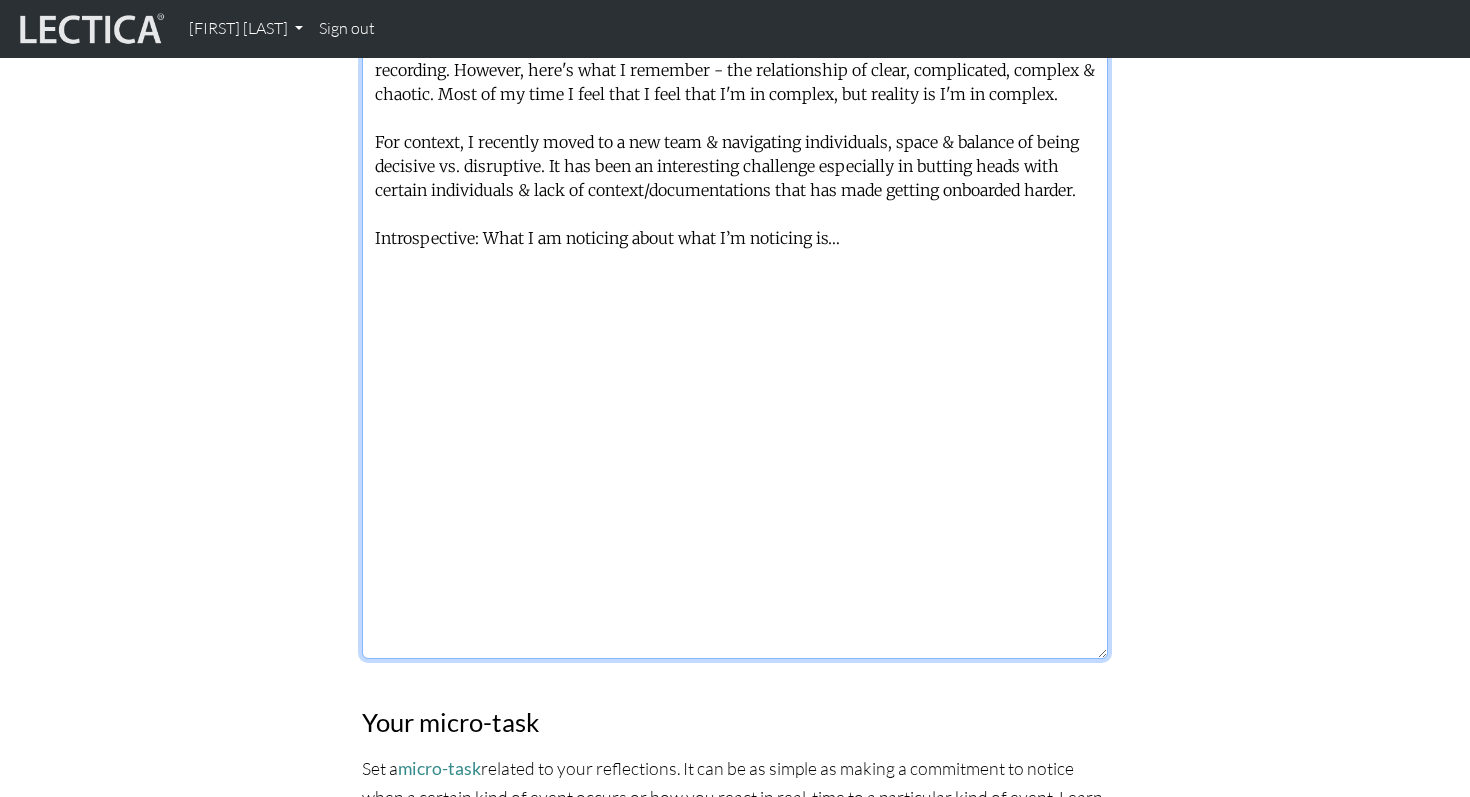 paste on "I think every week and everyday is different, sometimes I feel like I'm making progress with team/culture/product/direction and sometimes it feels like hitting a wall & I'm immediately below the line. I'm writing this today after a 2day team summit and there were very distinct moments where I was below the line and a lot of times in reactions to shifts in tones. The previous week, I was noticing tone shifts & adjusting in real time. Ultimately making progress, but harder in certain days. There is another big part here, I sort of always feel like this in the beginning of a new job/task, where I don't know enough and I feel excited, overwhelmed & inspired to learn more all at once. But it is hard, where the feeling is more that I couldn't make the shift that I wanted to make in the moment." 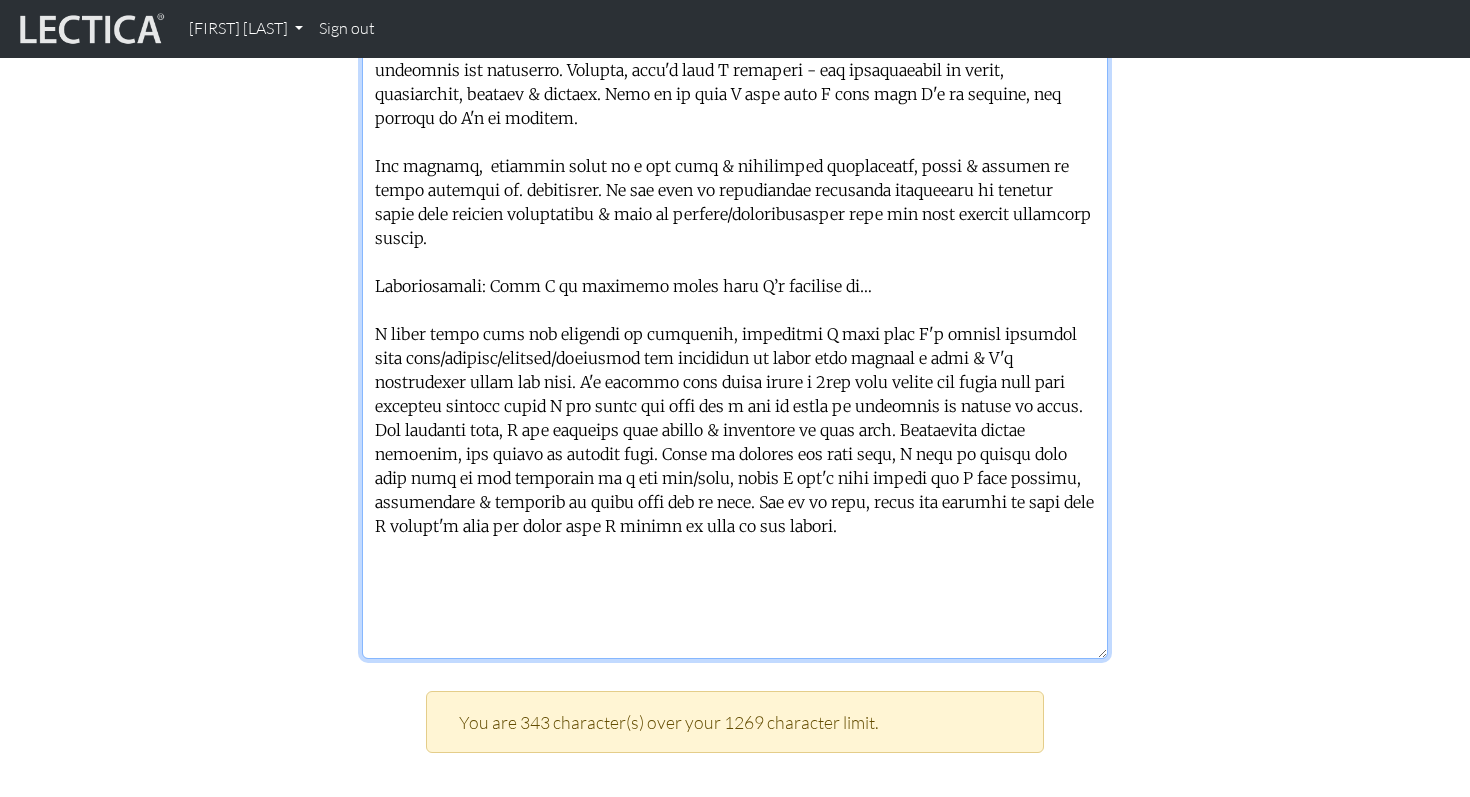 drag, startPoint x: 519, startPoint y: 328, endPoint x: 700, endPoint y: 333, distance: 181.06905 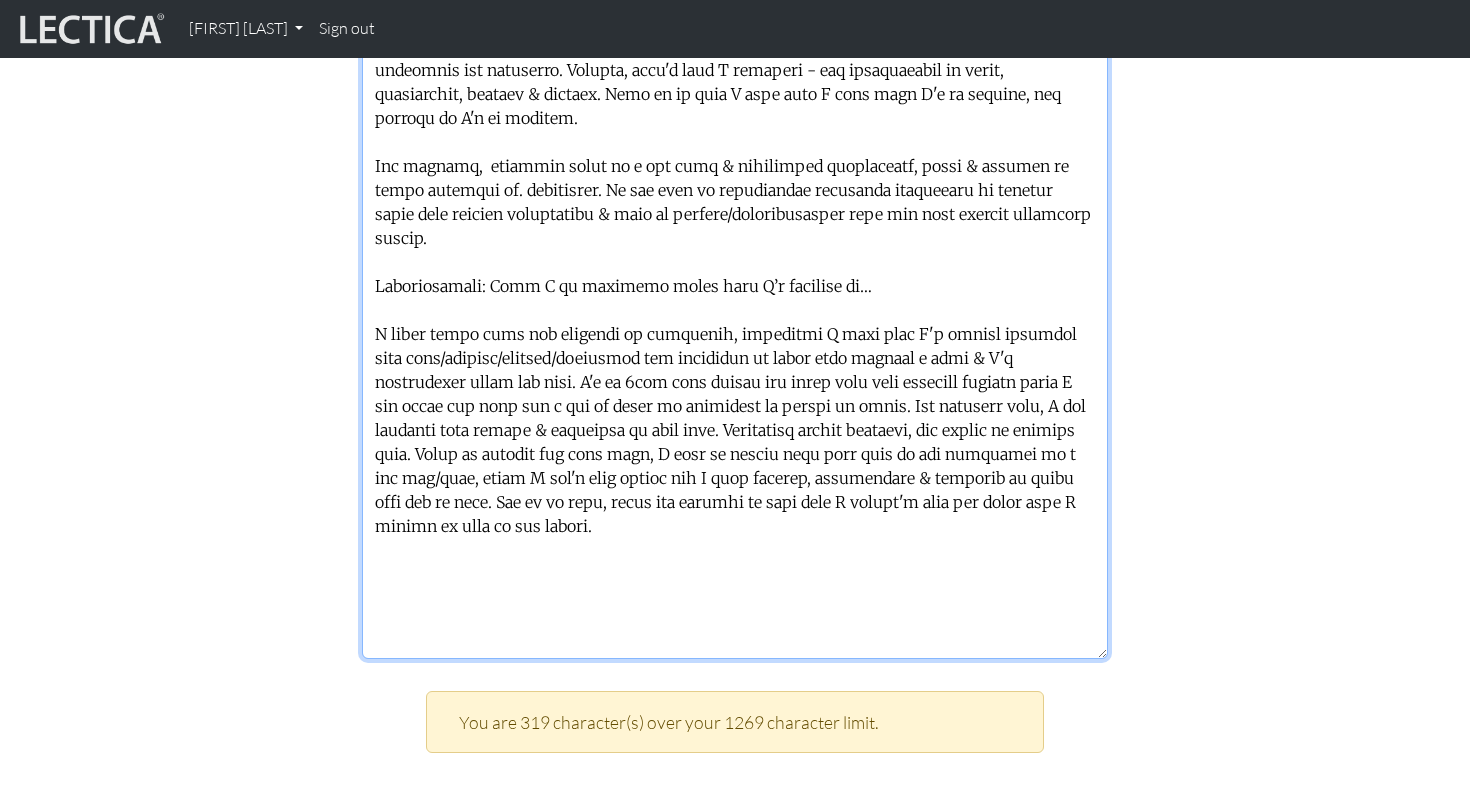 click at bounding box center [735, 307] 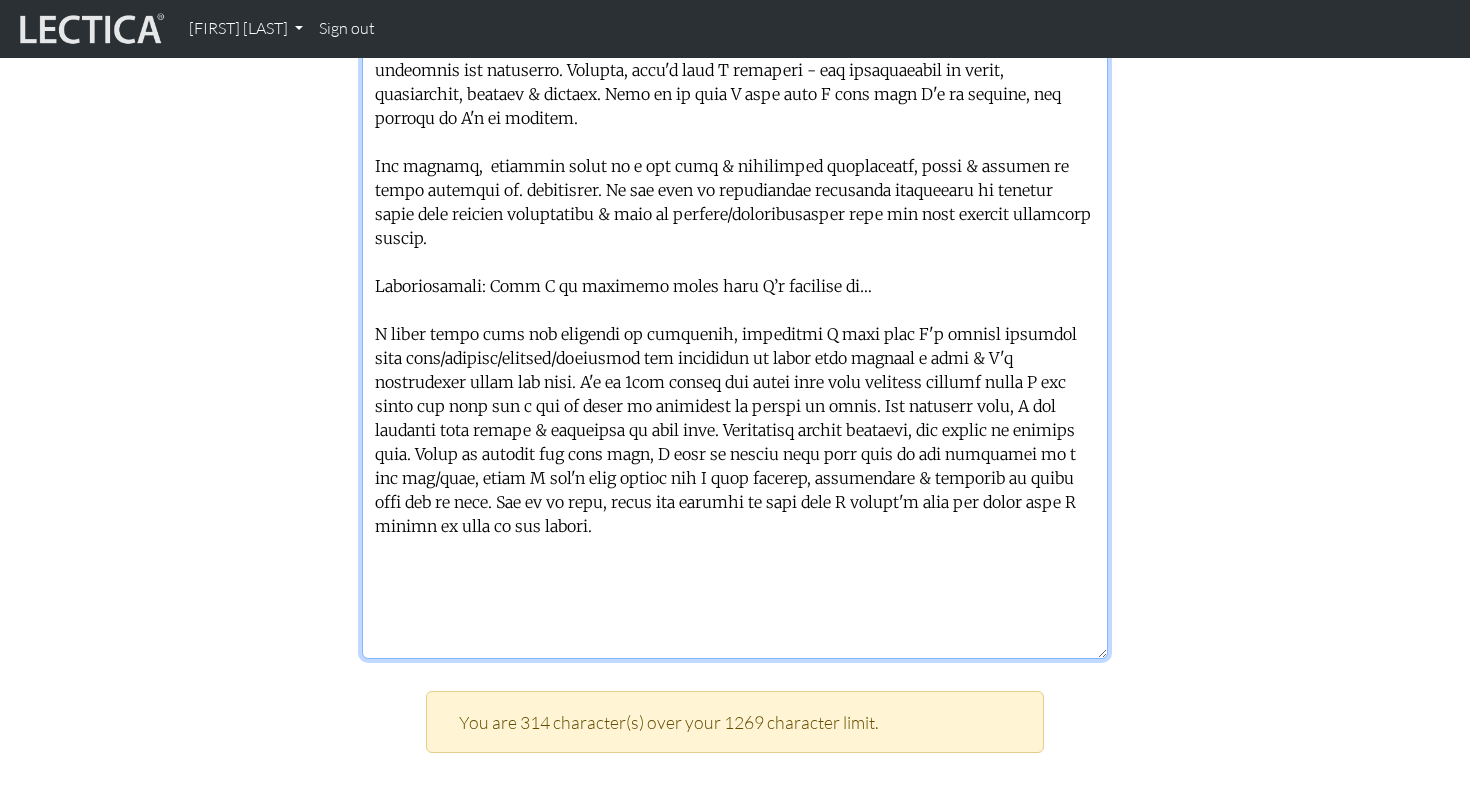 click at bounding box center (735, 307) 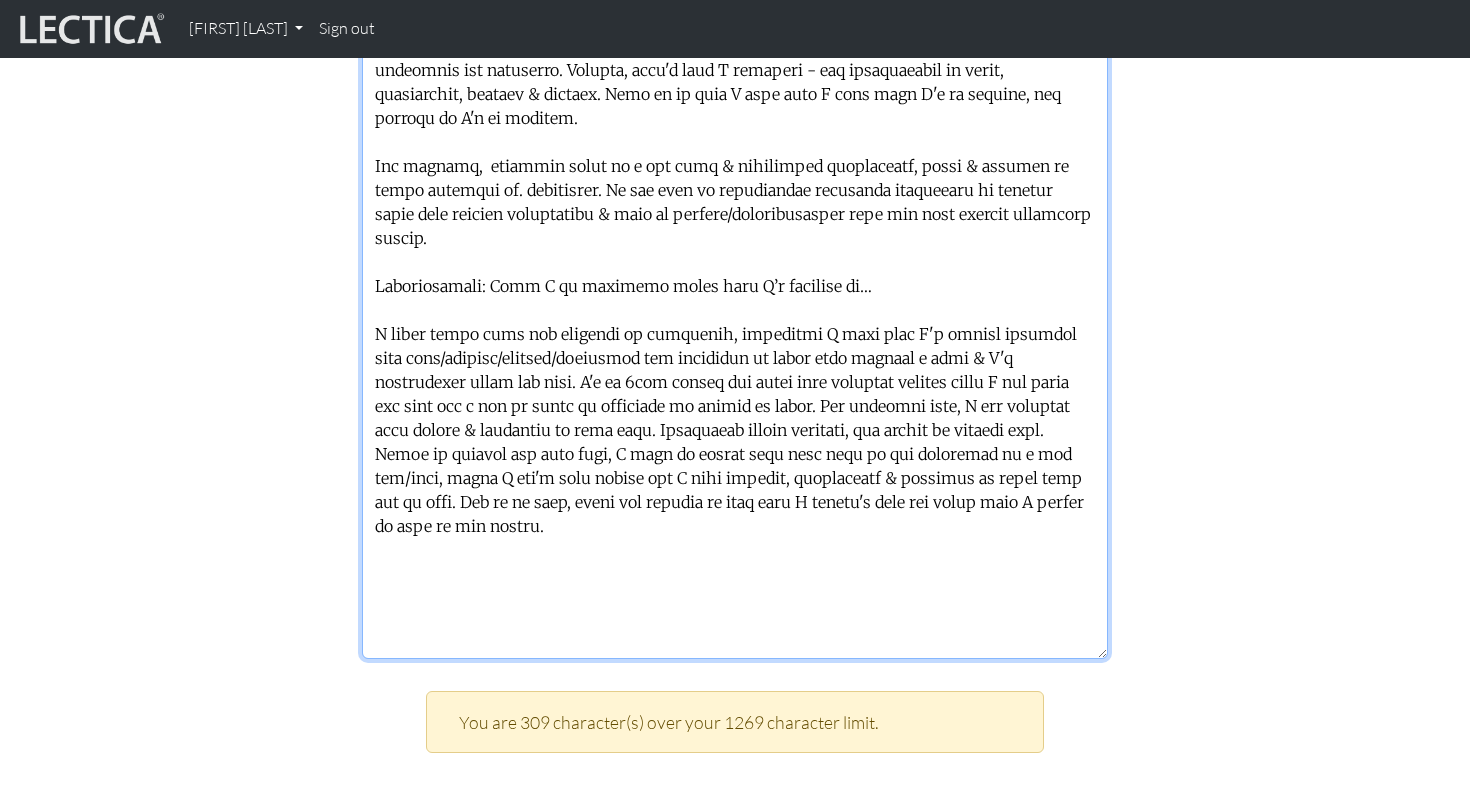 click at bounding box center (735, 307) 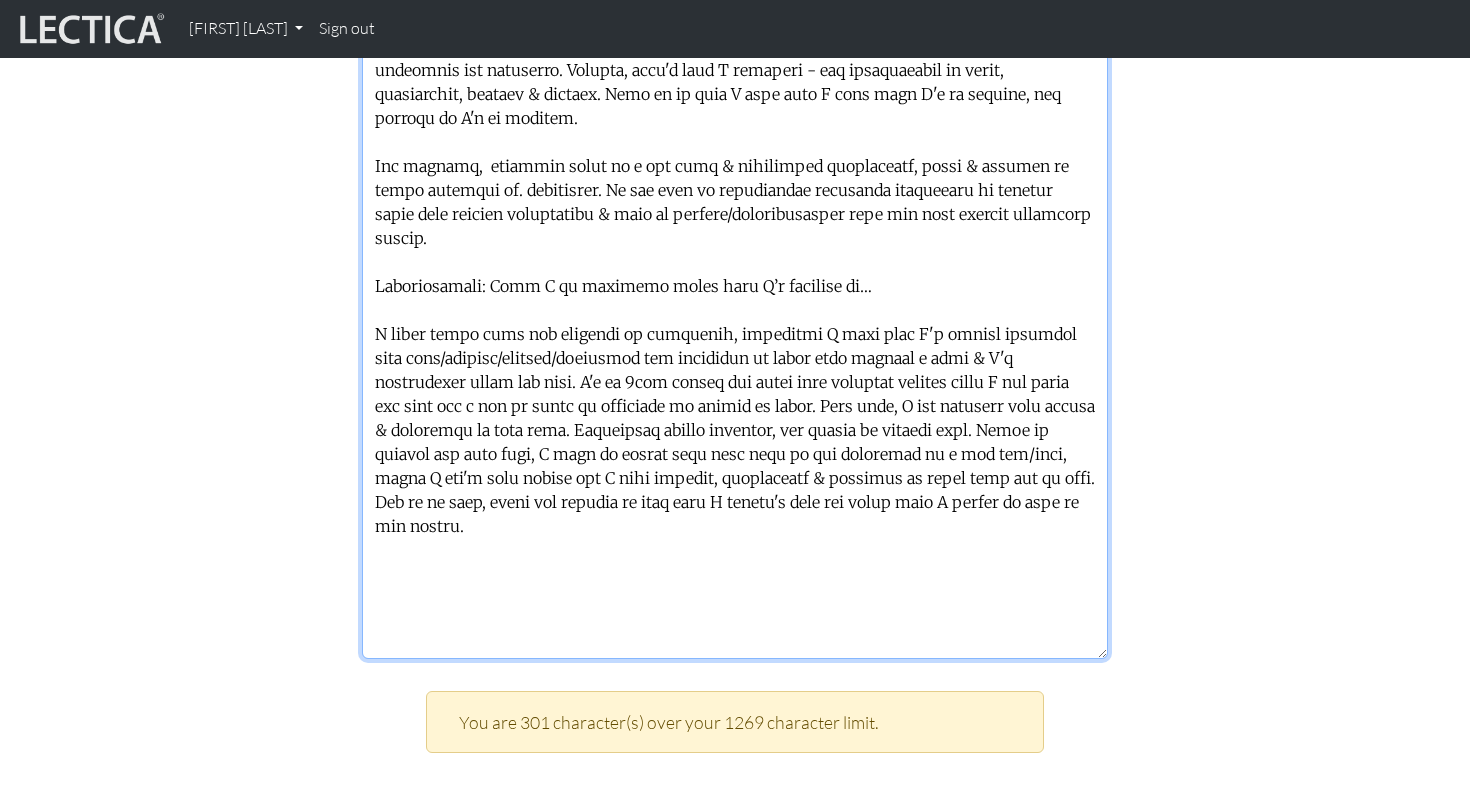 drag, startPoint x: 481, startPoint y: 397, endPoint x: 963, endPoint y: 379, distance: 482.33597 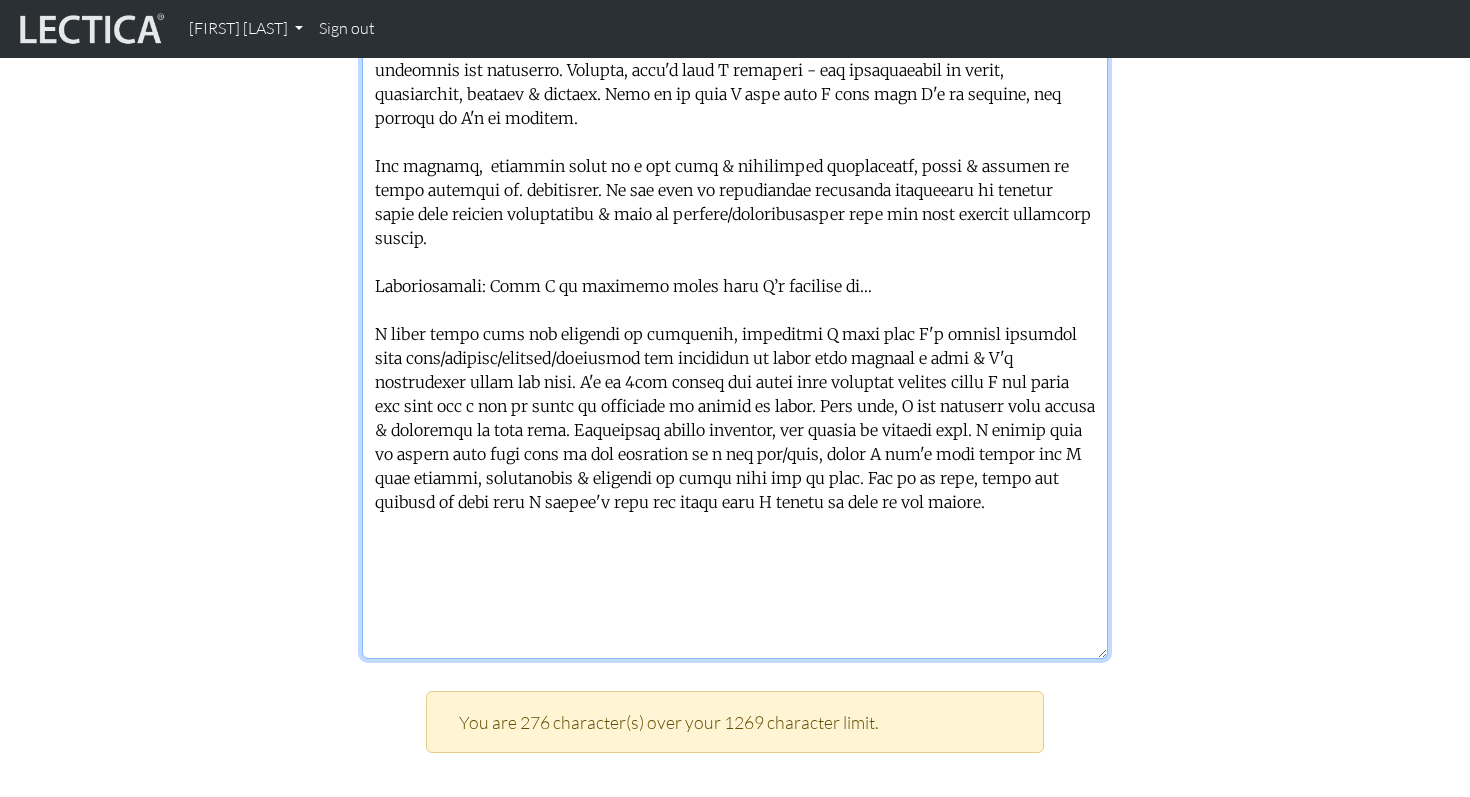 drag, startPoint x: 424, startPoint y: 401, endPoint x: 1064, endPoint y: 387, distance: 640.1531 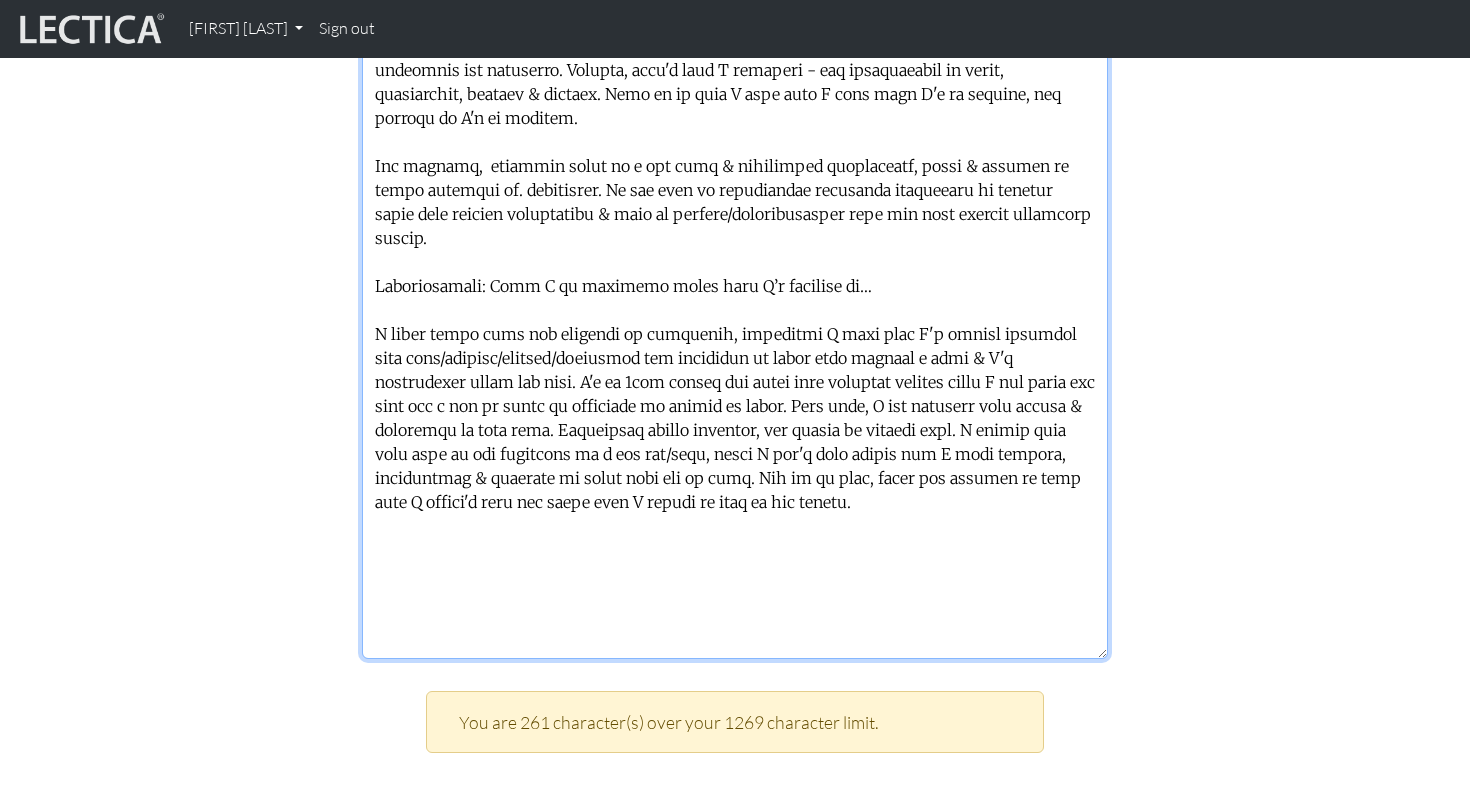 click at bounding box center [735, 307] 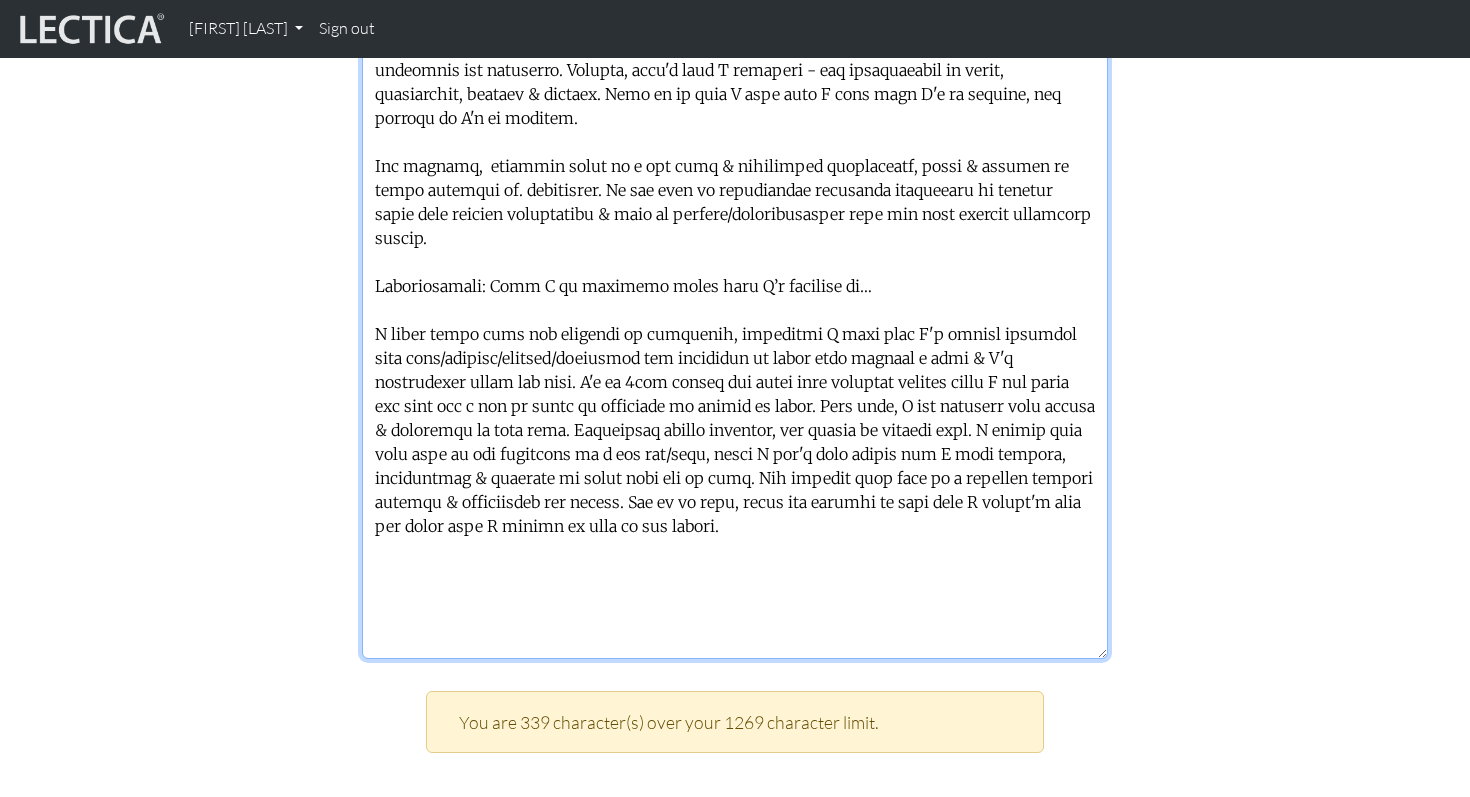 drag, startPoint x: 805, startPoint y: 470, endPoint x: 689, endPoint y: 448, distance: 118.06778 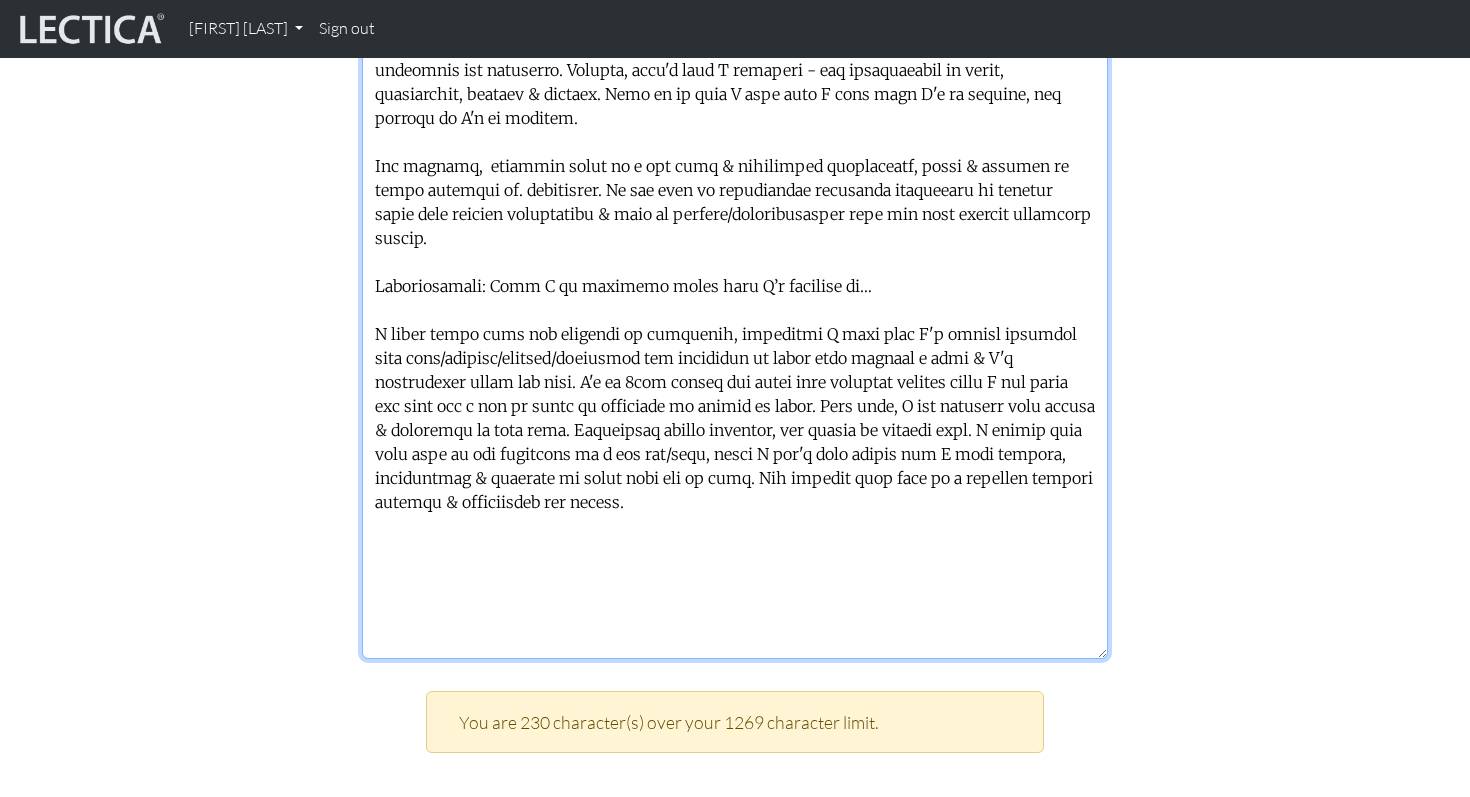 click at bounding box center (735, 307) 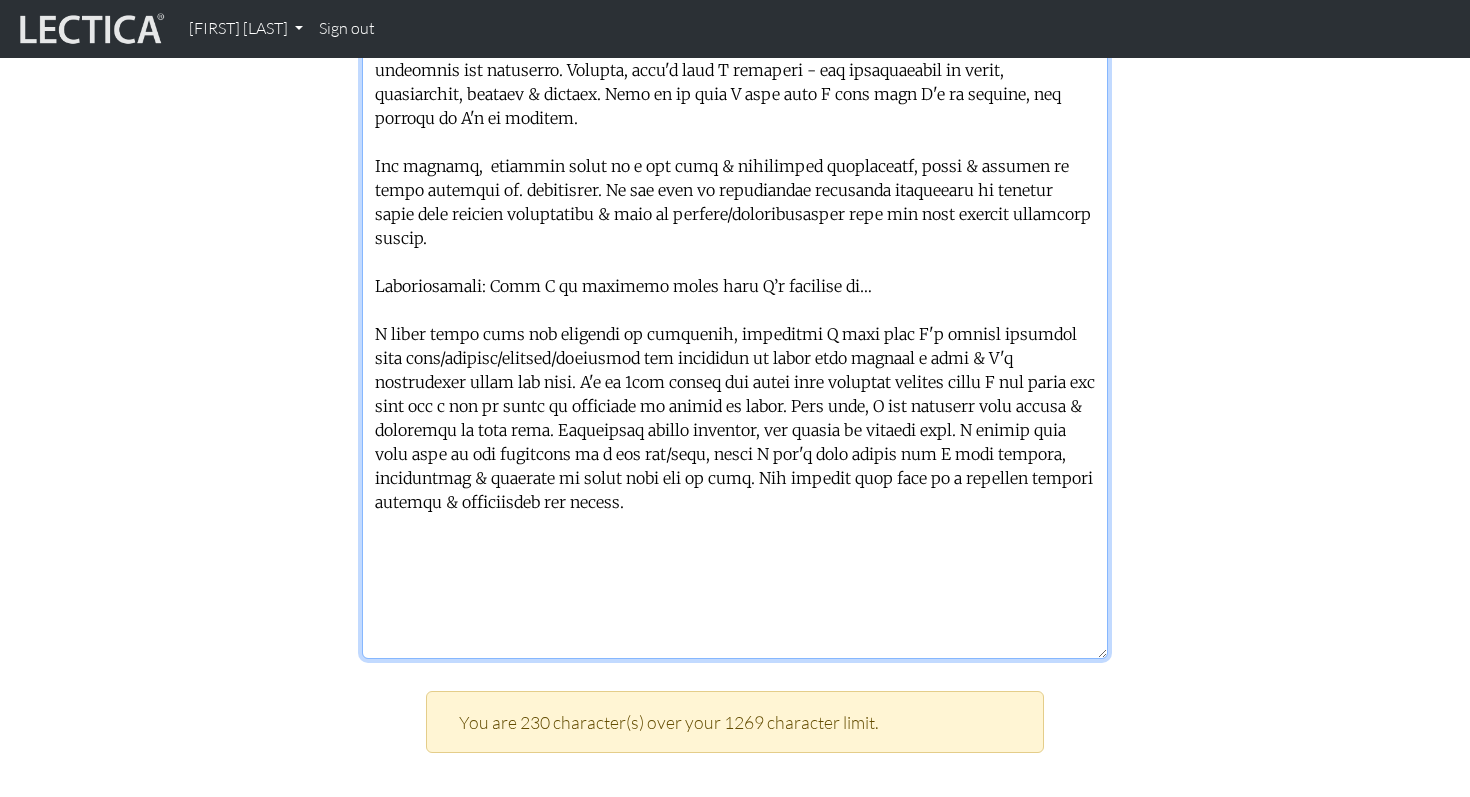 drag, startPoint x: 485, startPoint y: 232, endPoint x: 843, endPoint y: 244, distance: 358.20105 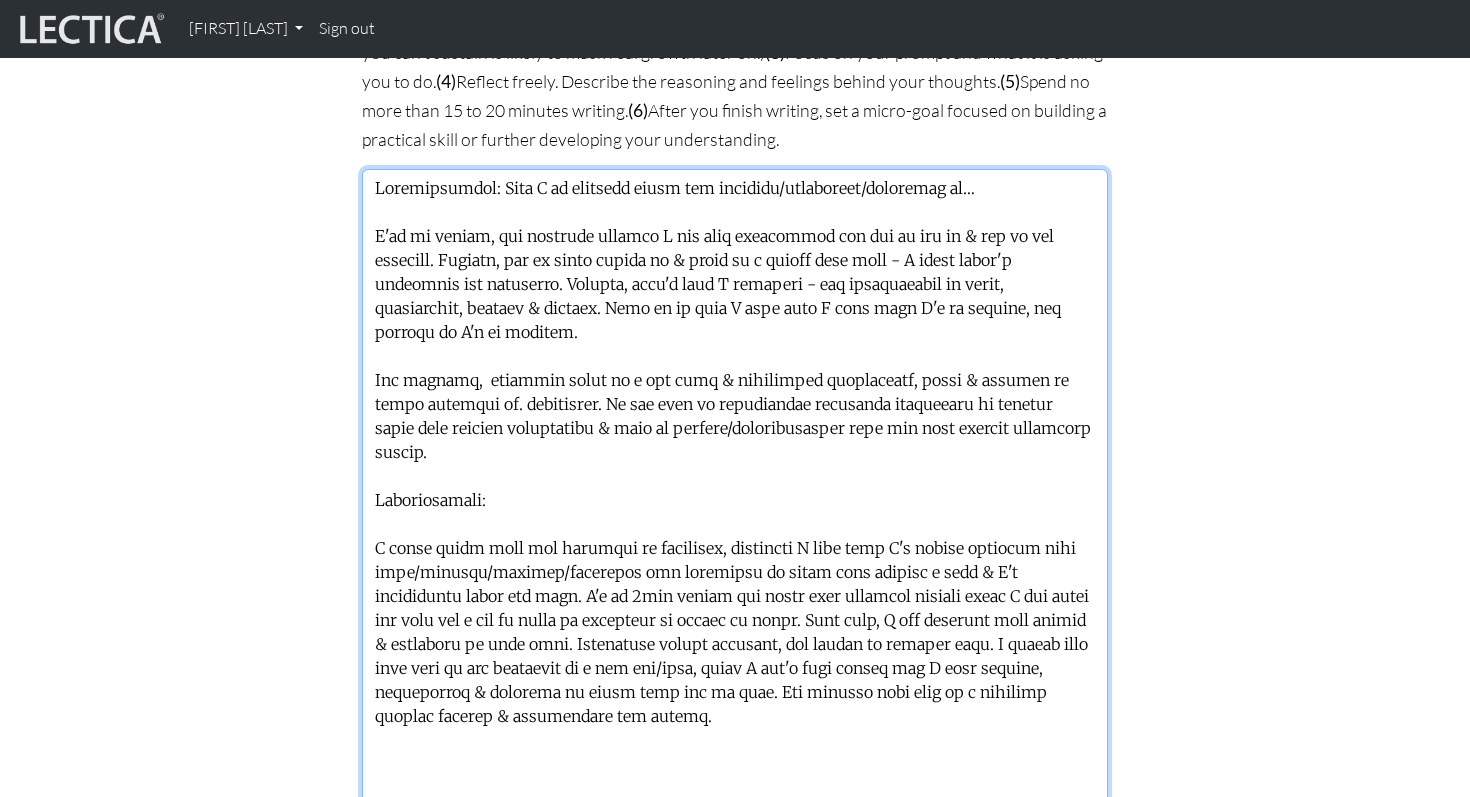 scroll, scrollTop: 1421, scrollLeft: 0, axis: vertical 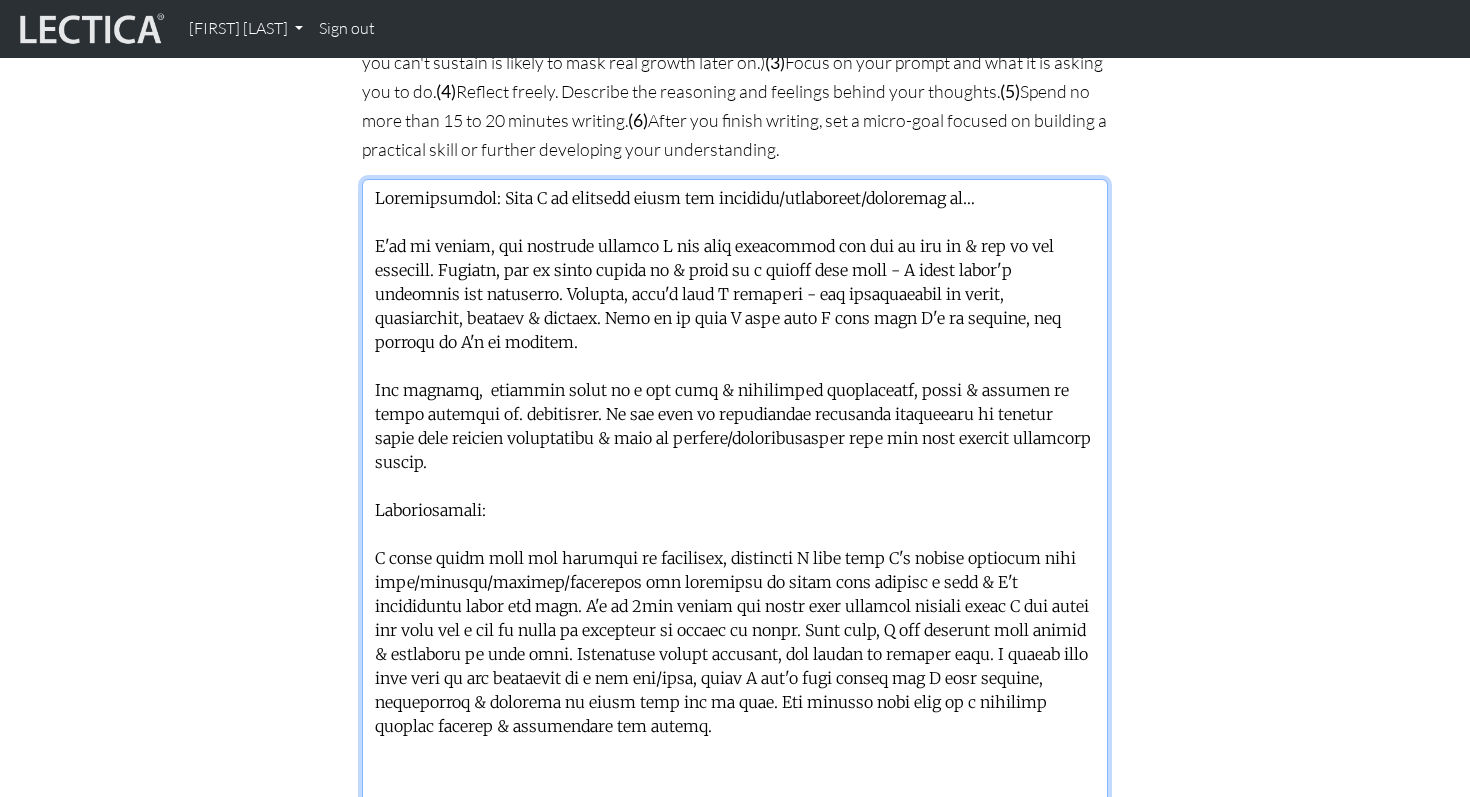 drag, startPoint x: 481, startPoint y: 190, endPoint x: 881, endPoint y: 227, distance: 401.7076 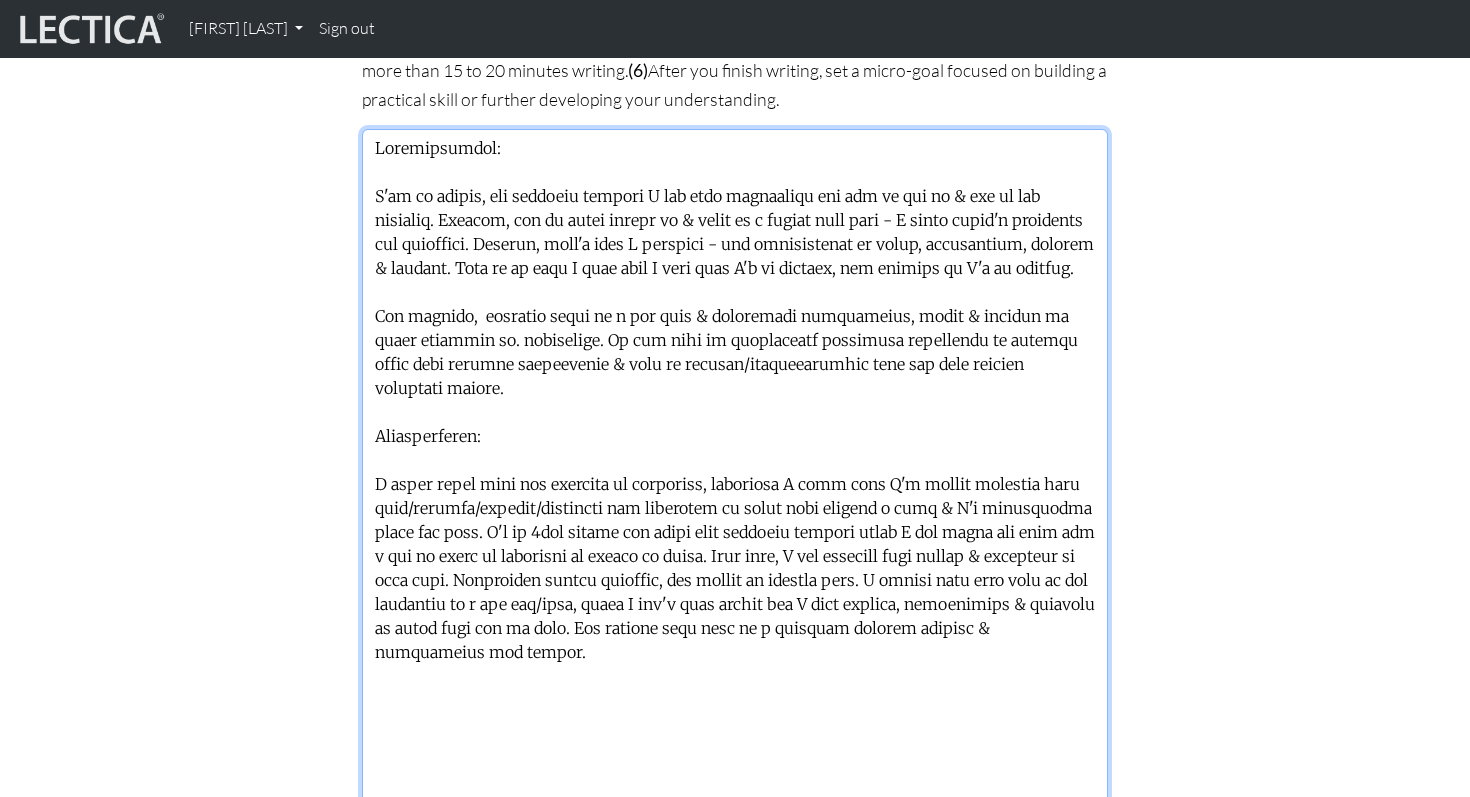 scroll, scrollTop: 1474, scrollLeft: 0, axis: vertical 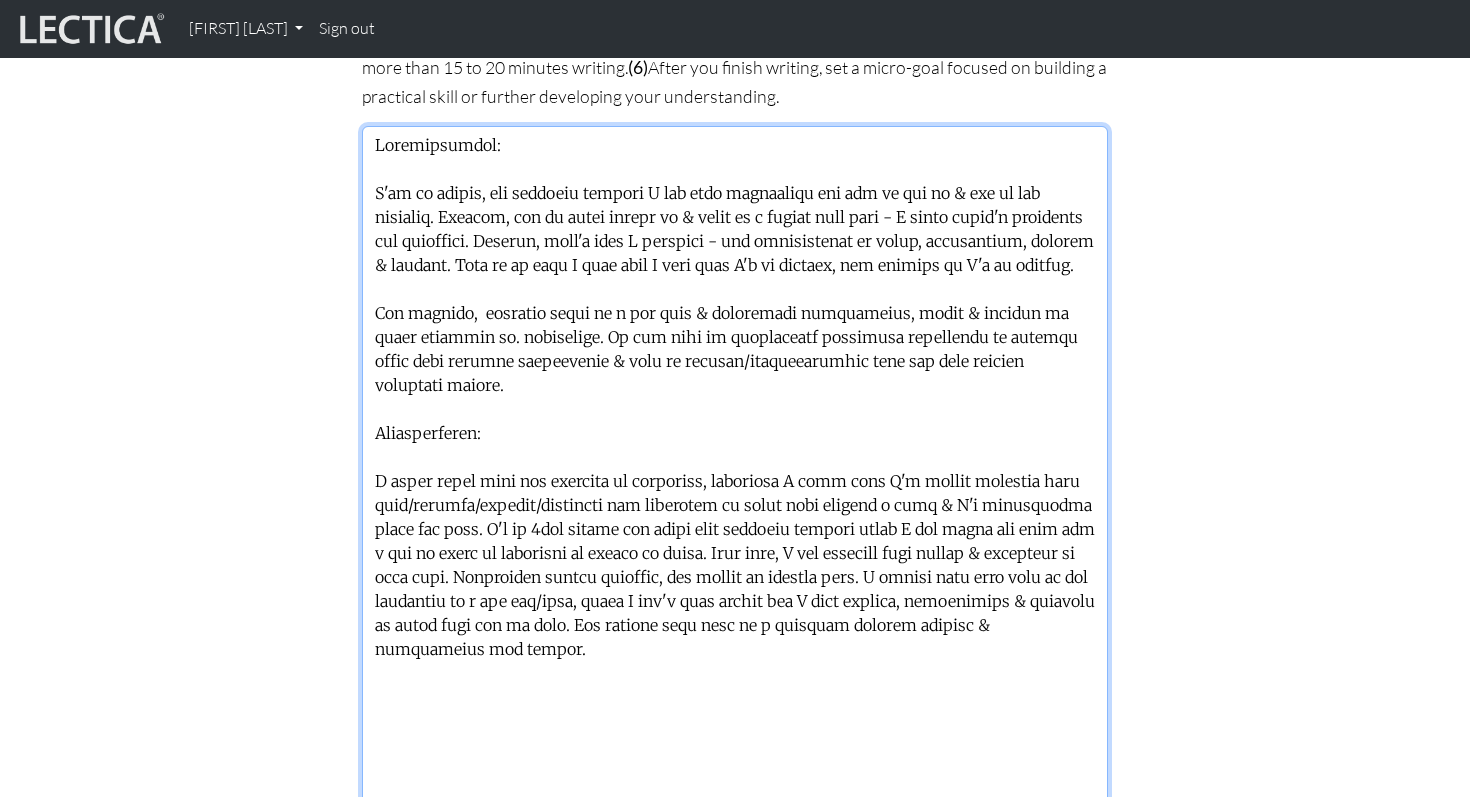 drag, startPoint x: 793, startPoint y: 189, endPoint x: 1083, endPoint y: 195, distance: 290.06207 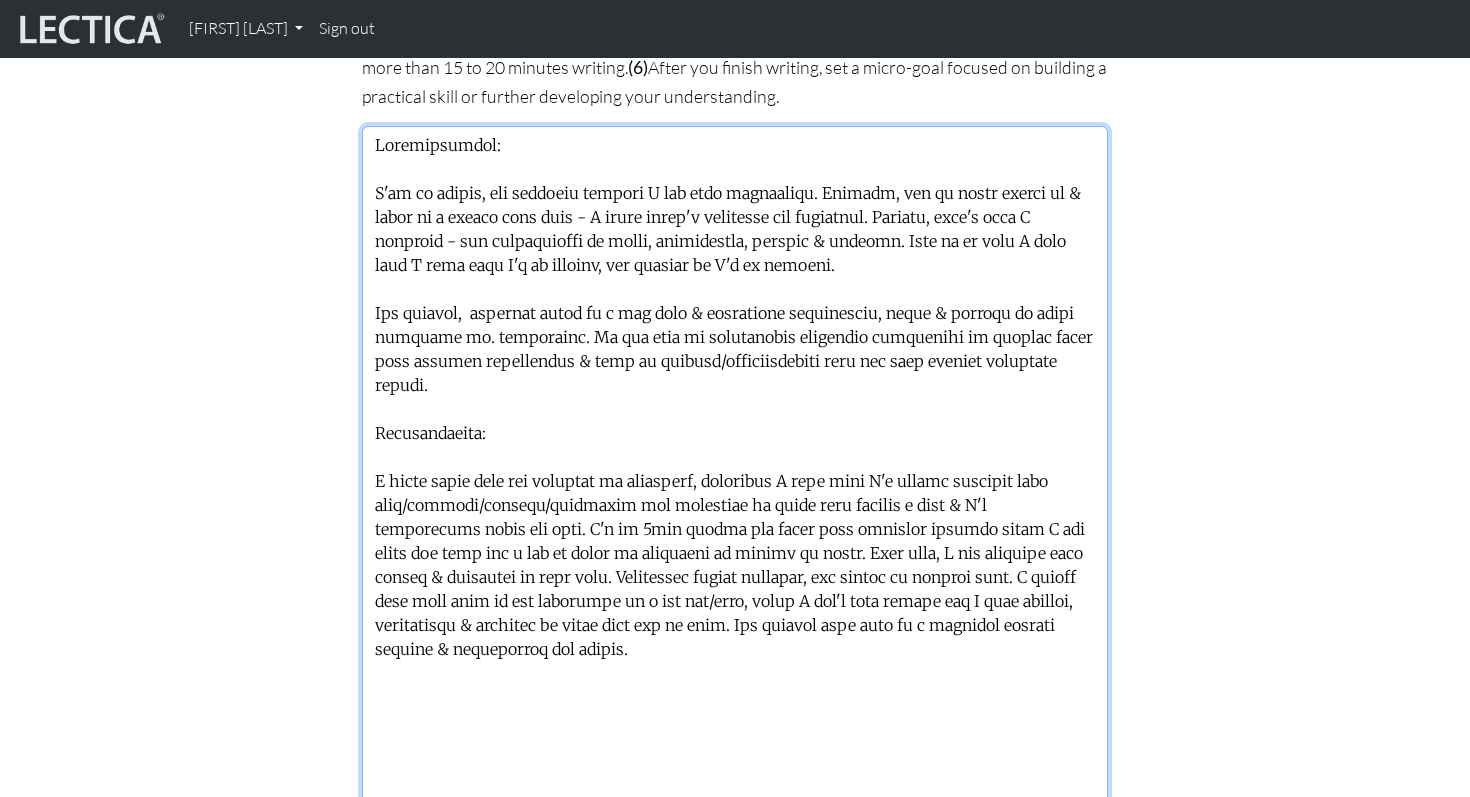 drag, startPoint x: 877, startPoint y: 190, endPoint x: 792, endPoint y: 185, distance: 85.146935 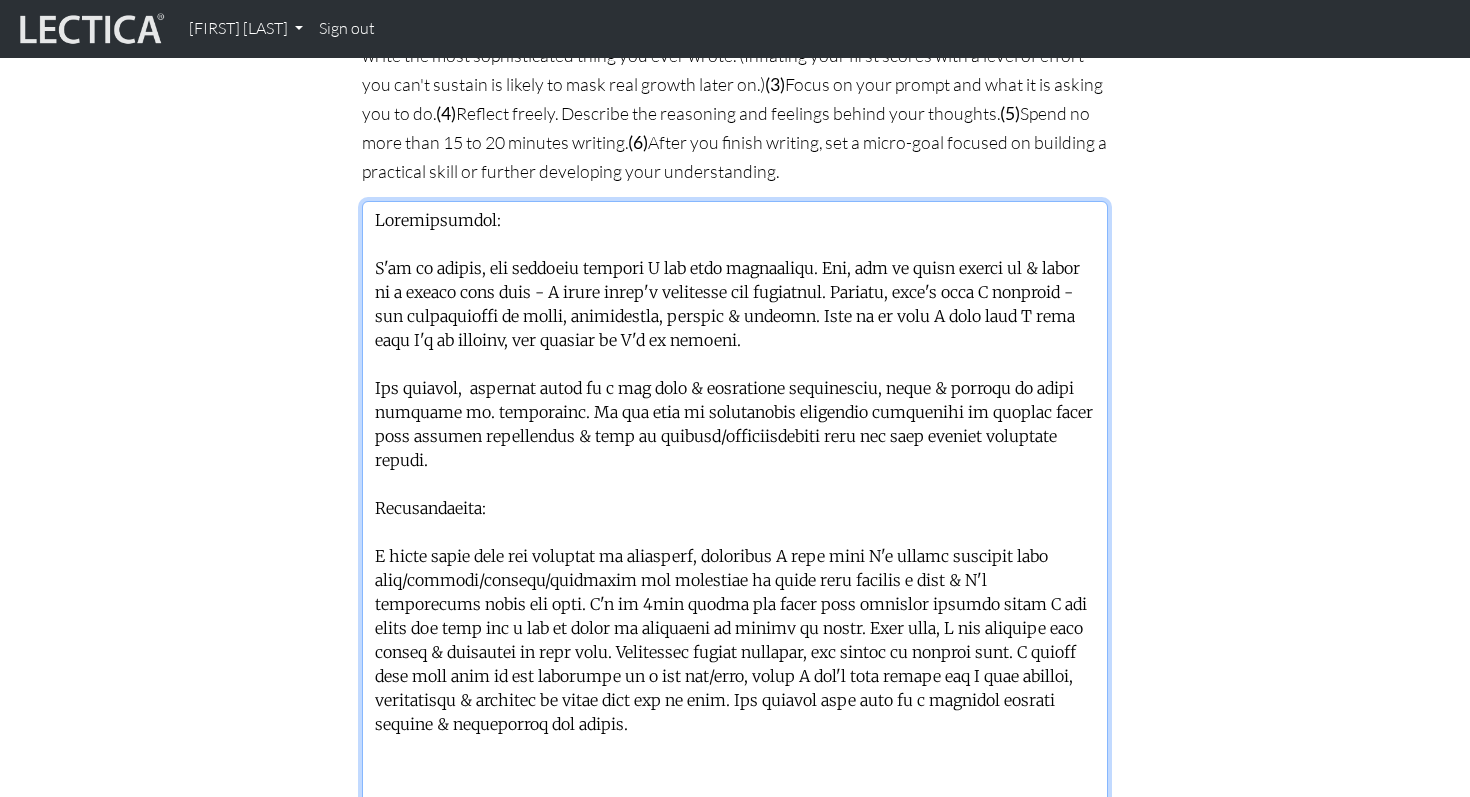 scroll, scrollTop: 1378, scrollLeft: 0, axis: vertical 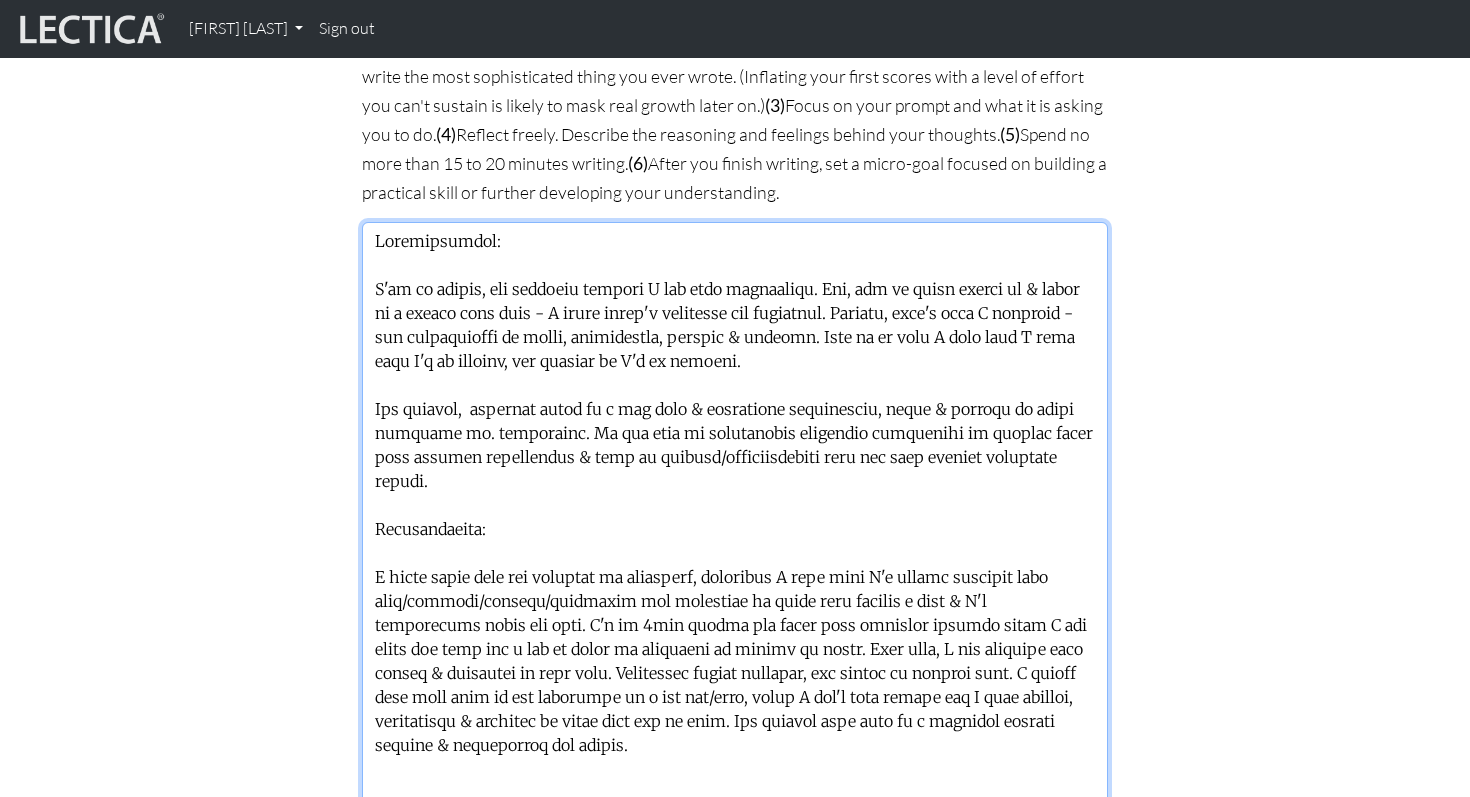 drag, startPoint x: 822, startPoint y: 337, endPoint x: 874, endPoint y: 327, distance: 52.95281 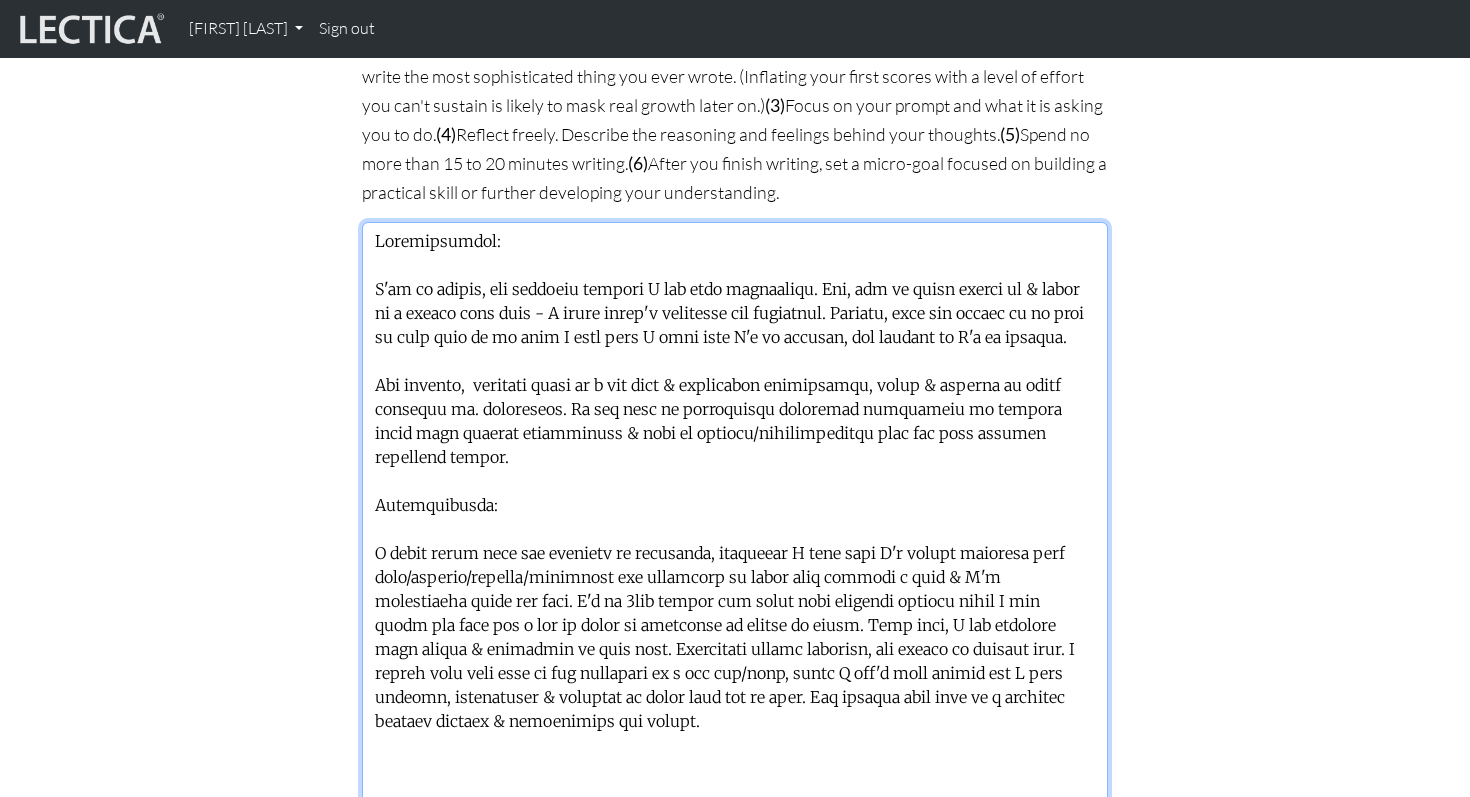 click at bounding box center [735, 574] 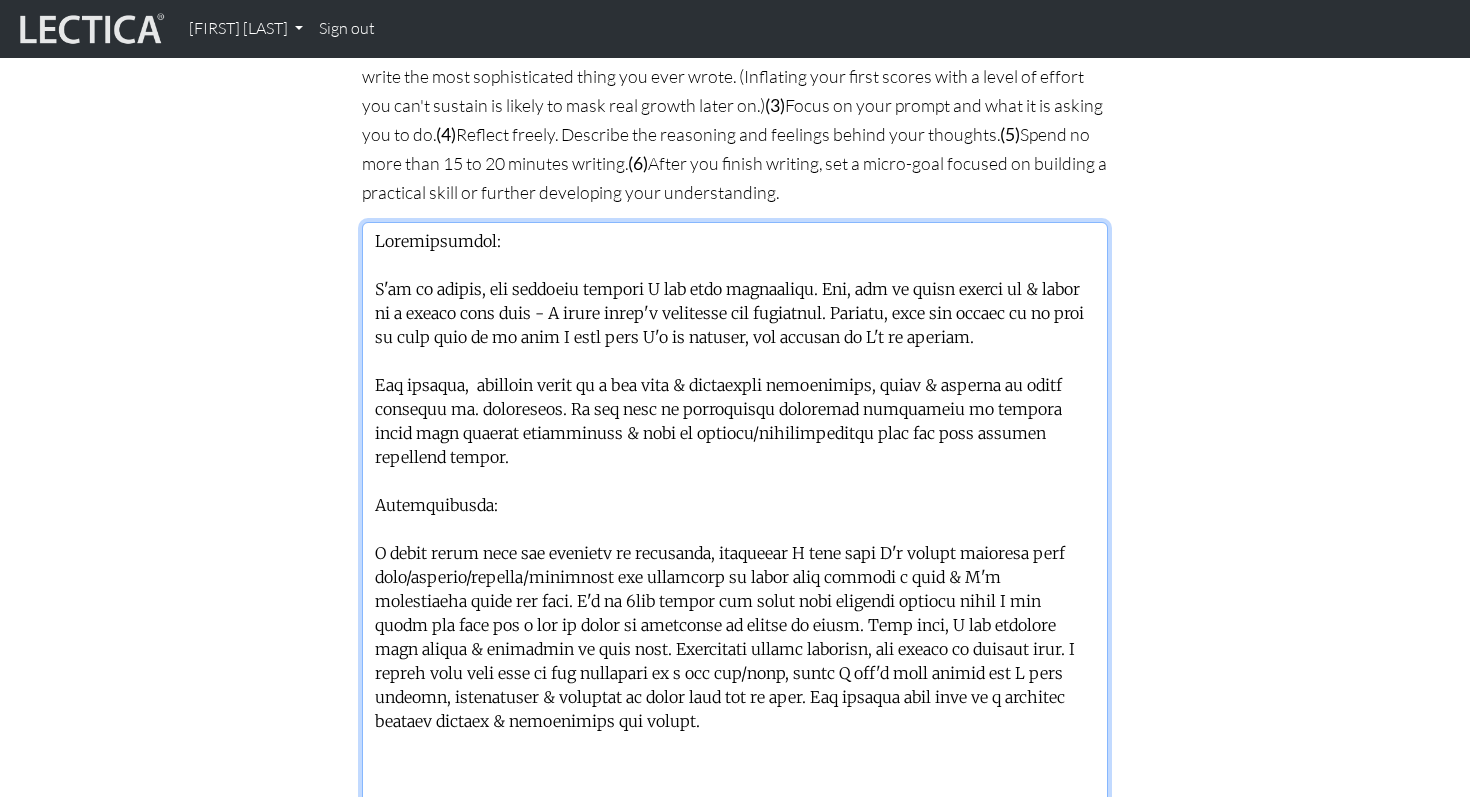 click at bounding box center (735, 574) 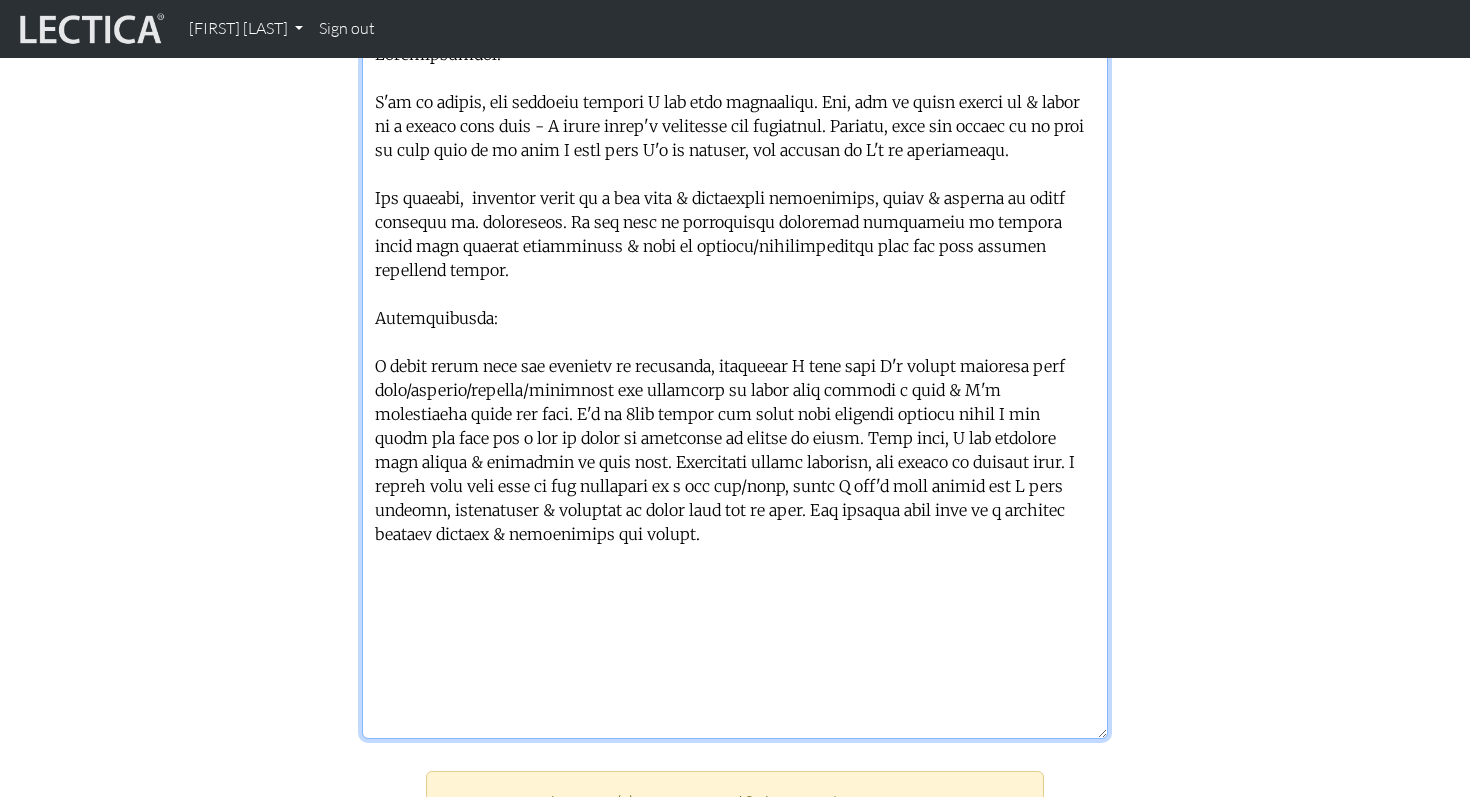 scroll, scrollTop: 1567, scrollLeft: 0, axis: vertical 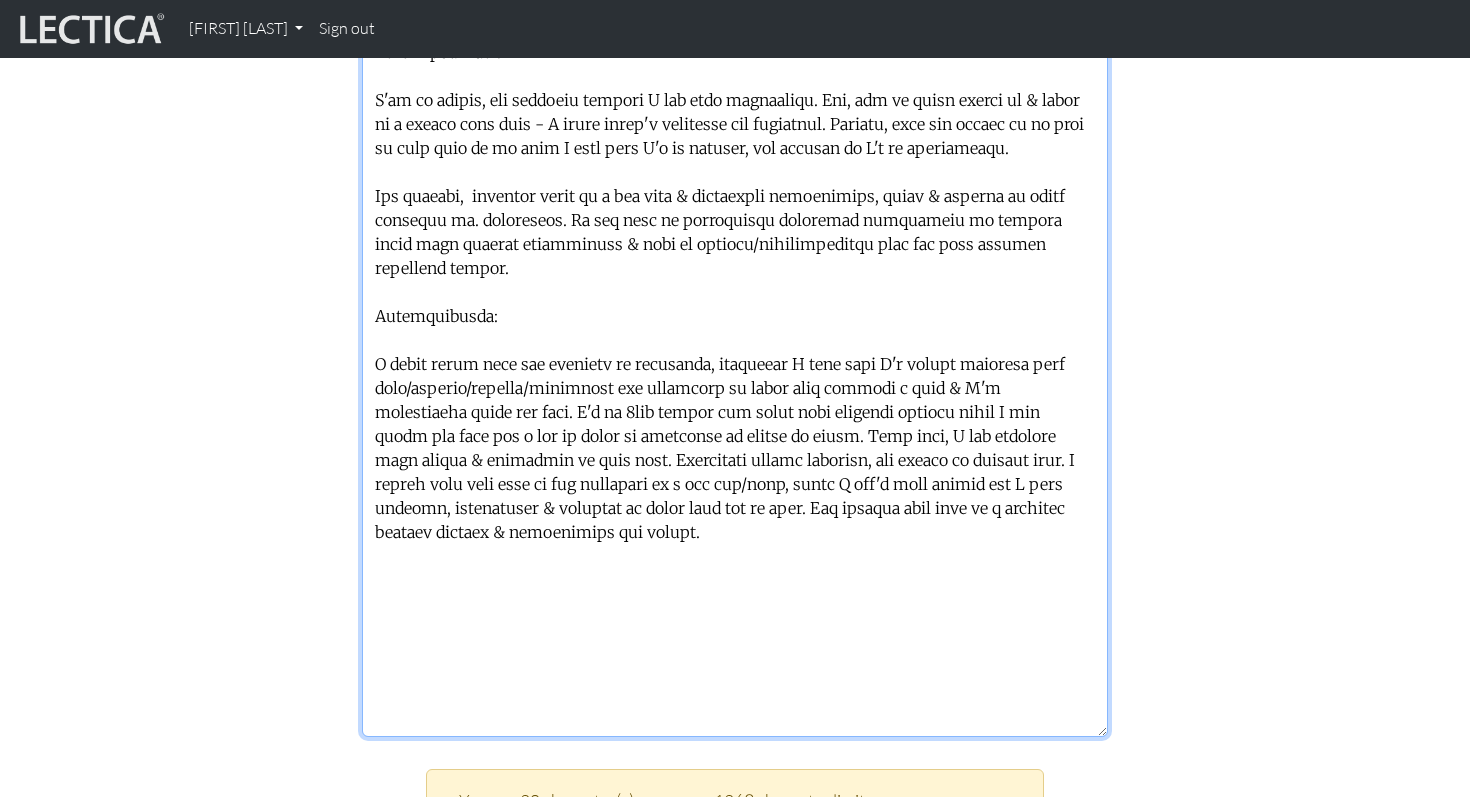 click at bounding box center [735, 385] 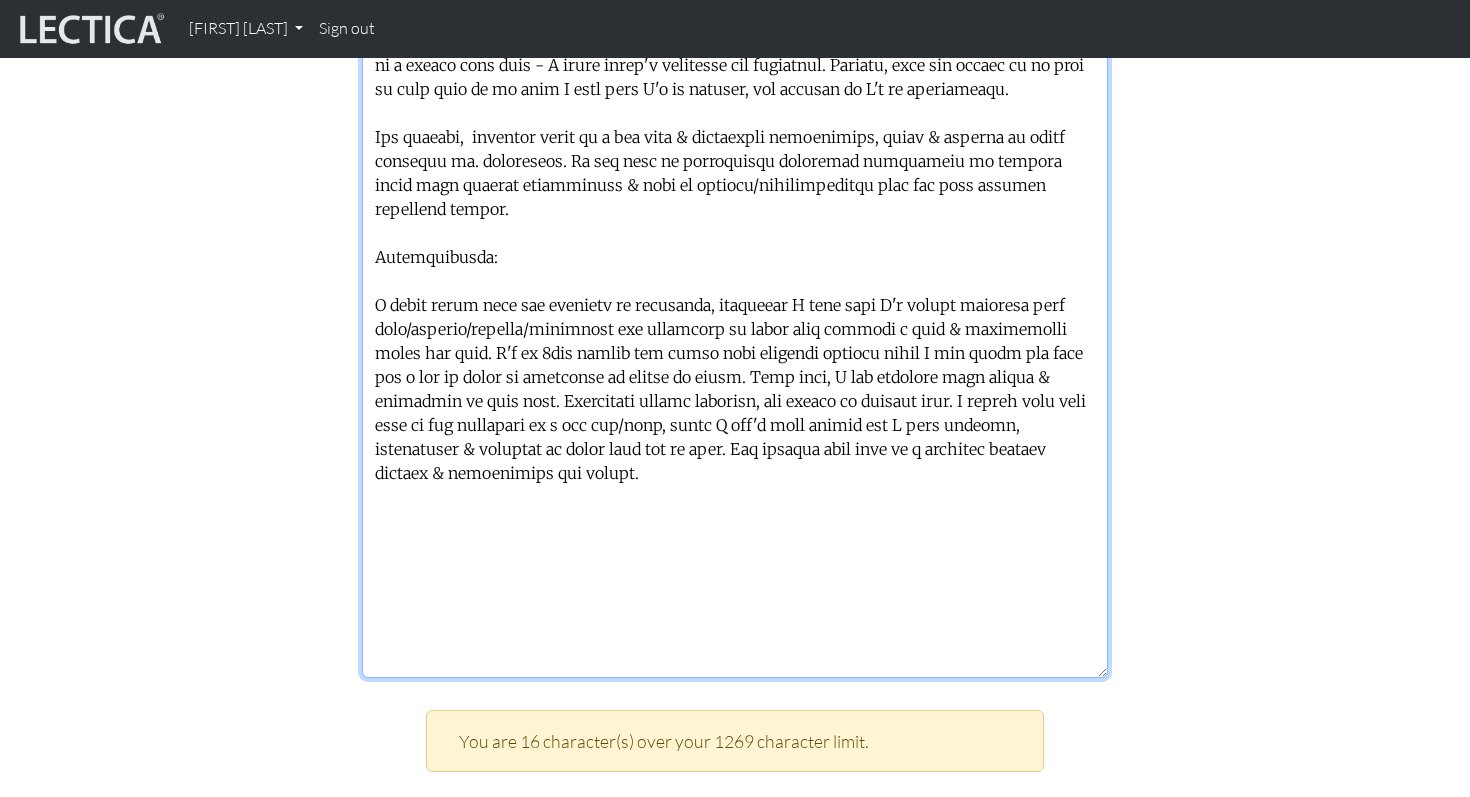 scroll, scrollTop: 1643, scrollLeft: 0, axis: vertical 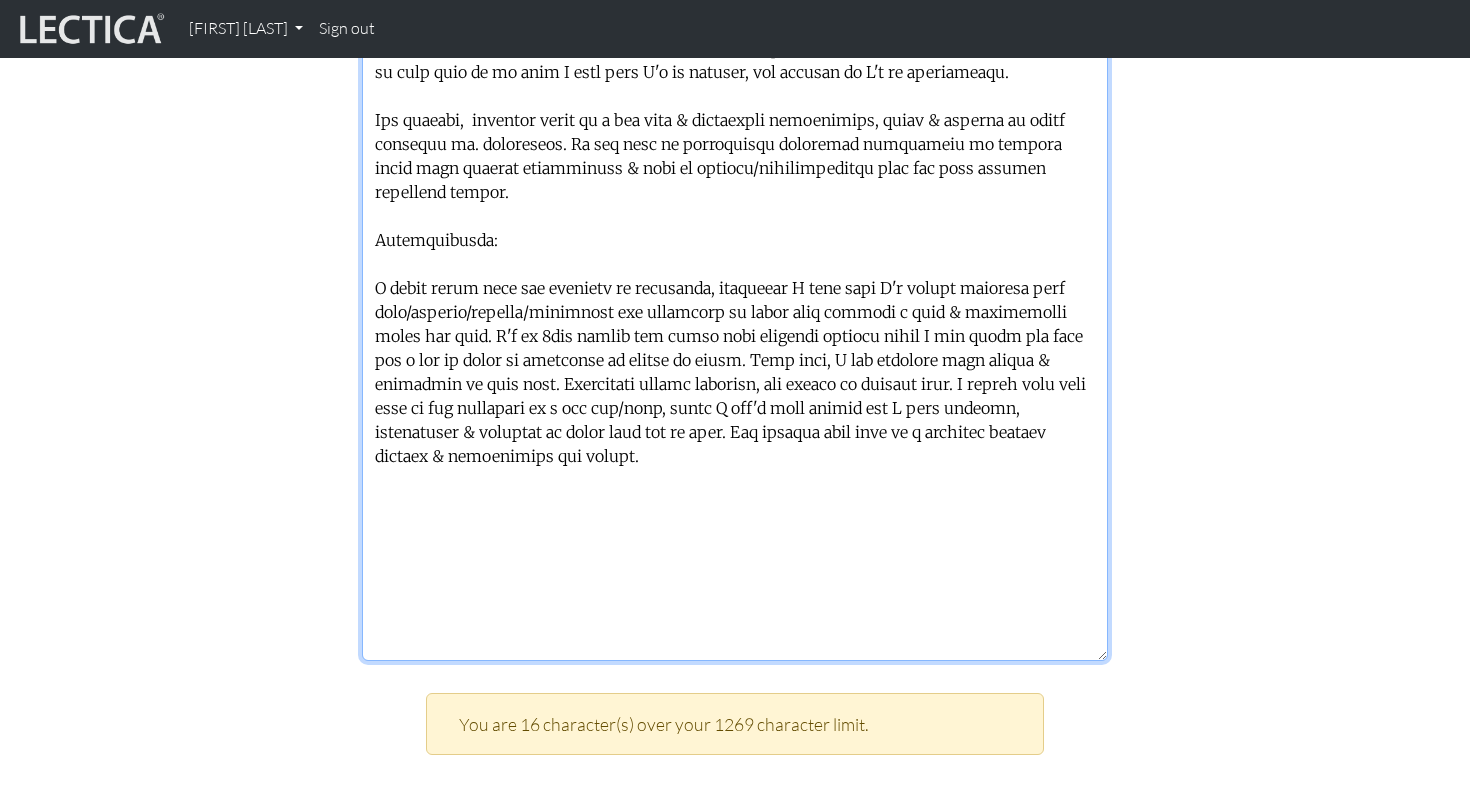 click at bounding box center (735, 309) 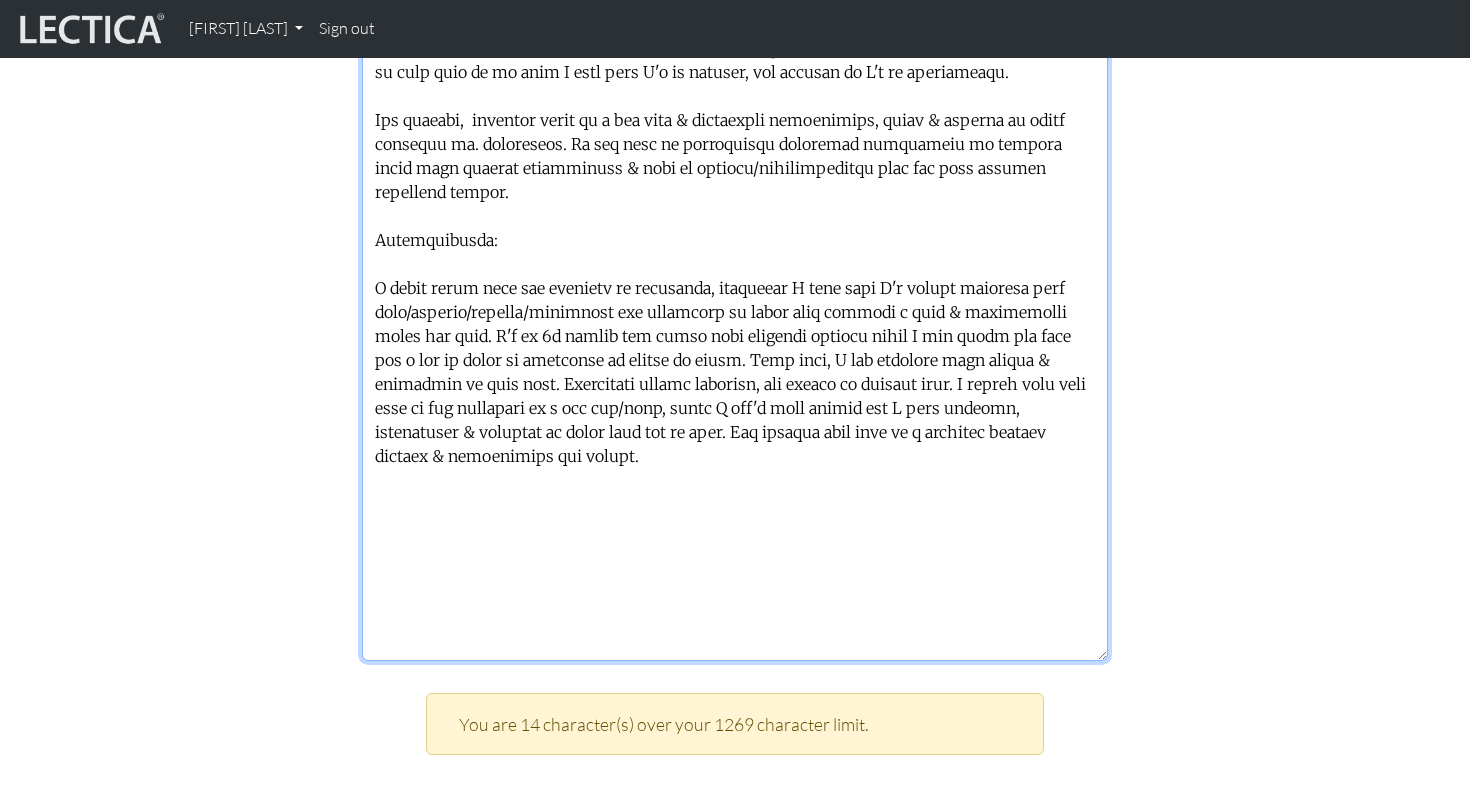 click at bounding box center (735, 309) 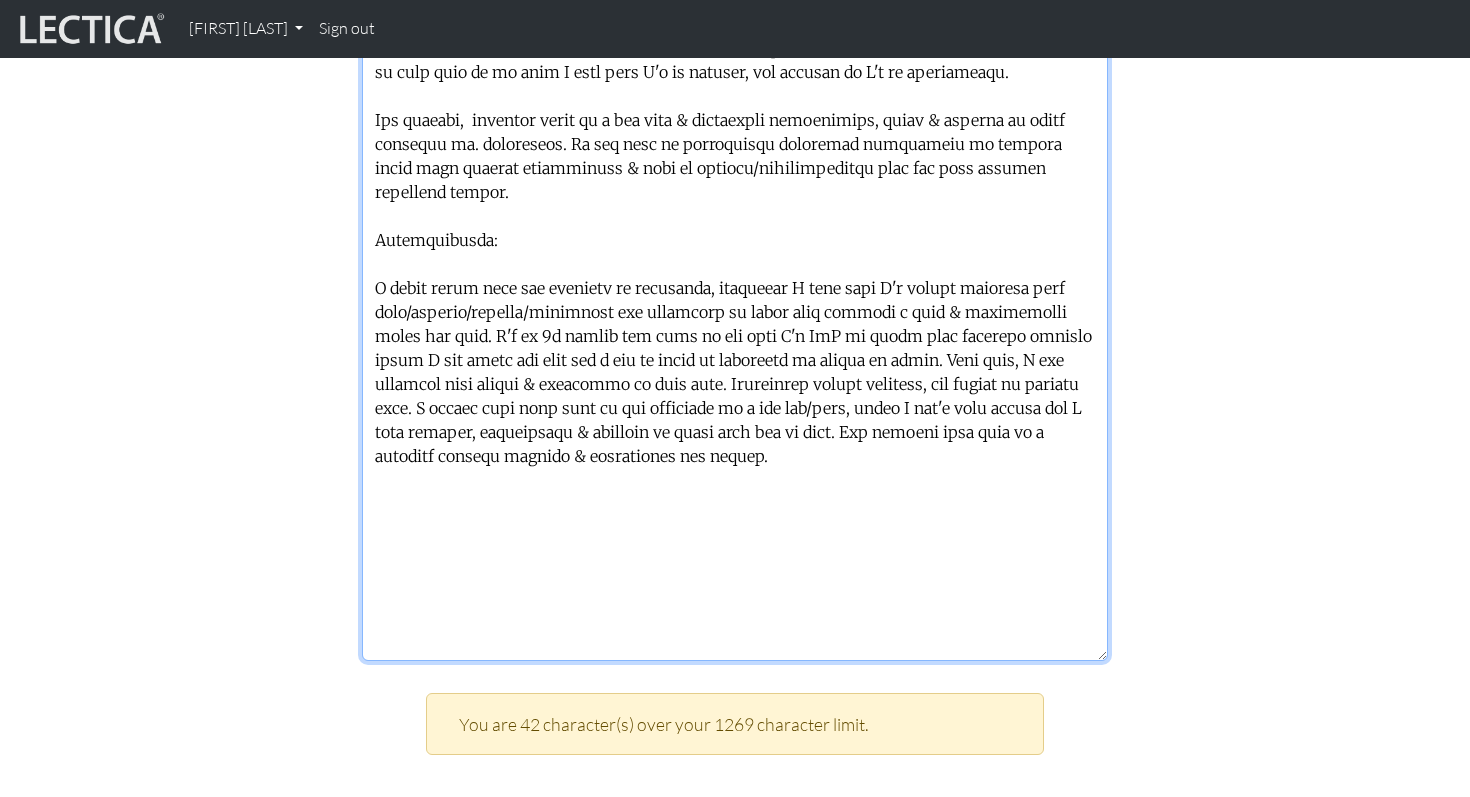drag, startPoint x: 643, startPoint y: 336, endPoint x: 809, endPoint y: 310, distance: 168.0238 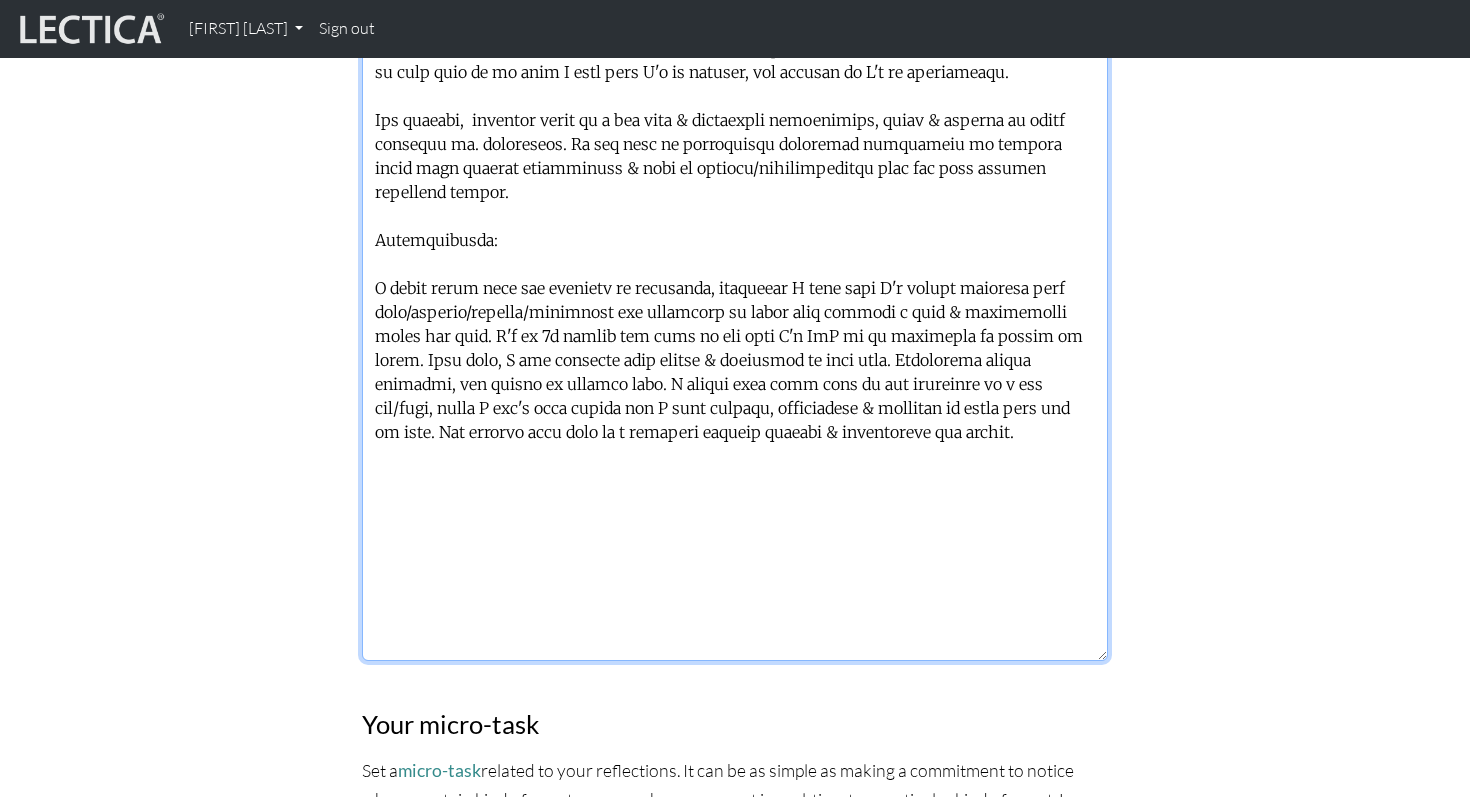 click at bounding box center (735, 309) 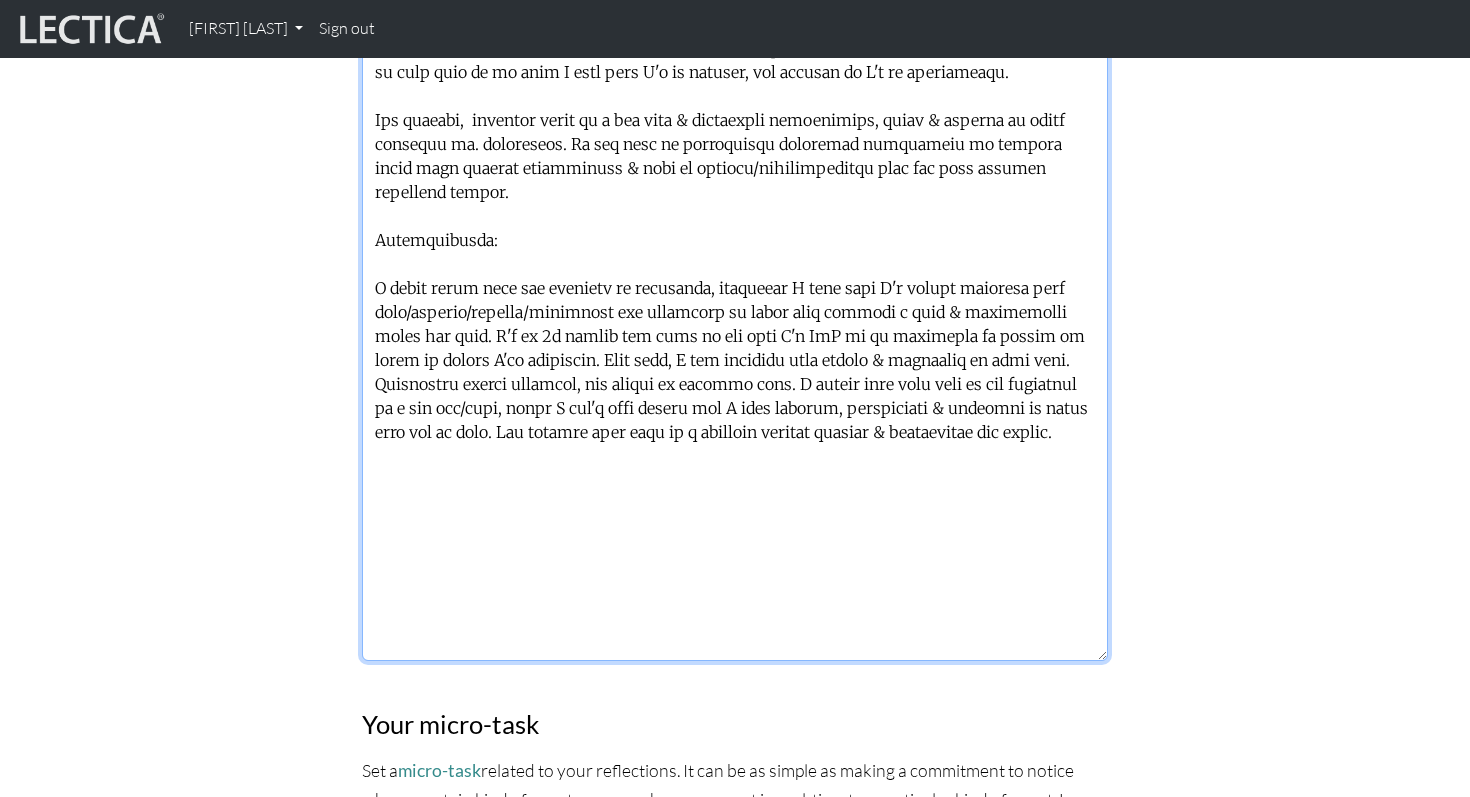 click at bounding box center [735, 309] 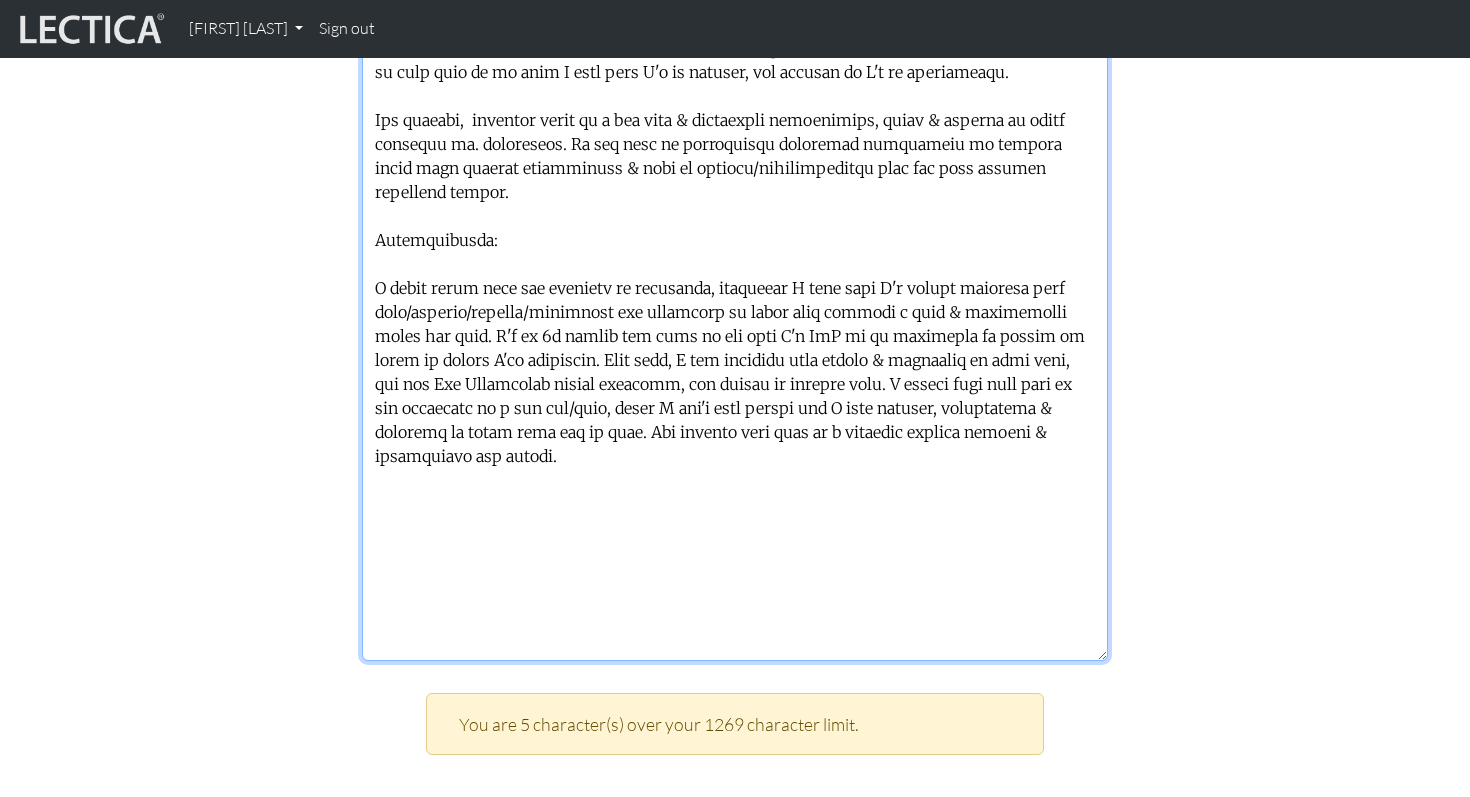 click at bounding box center [735, 309] 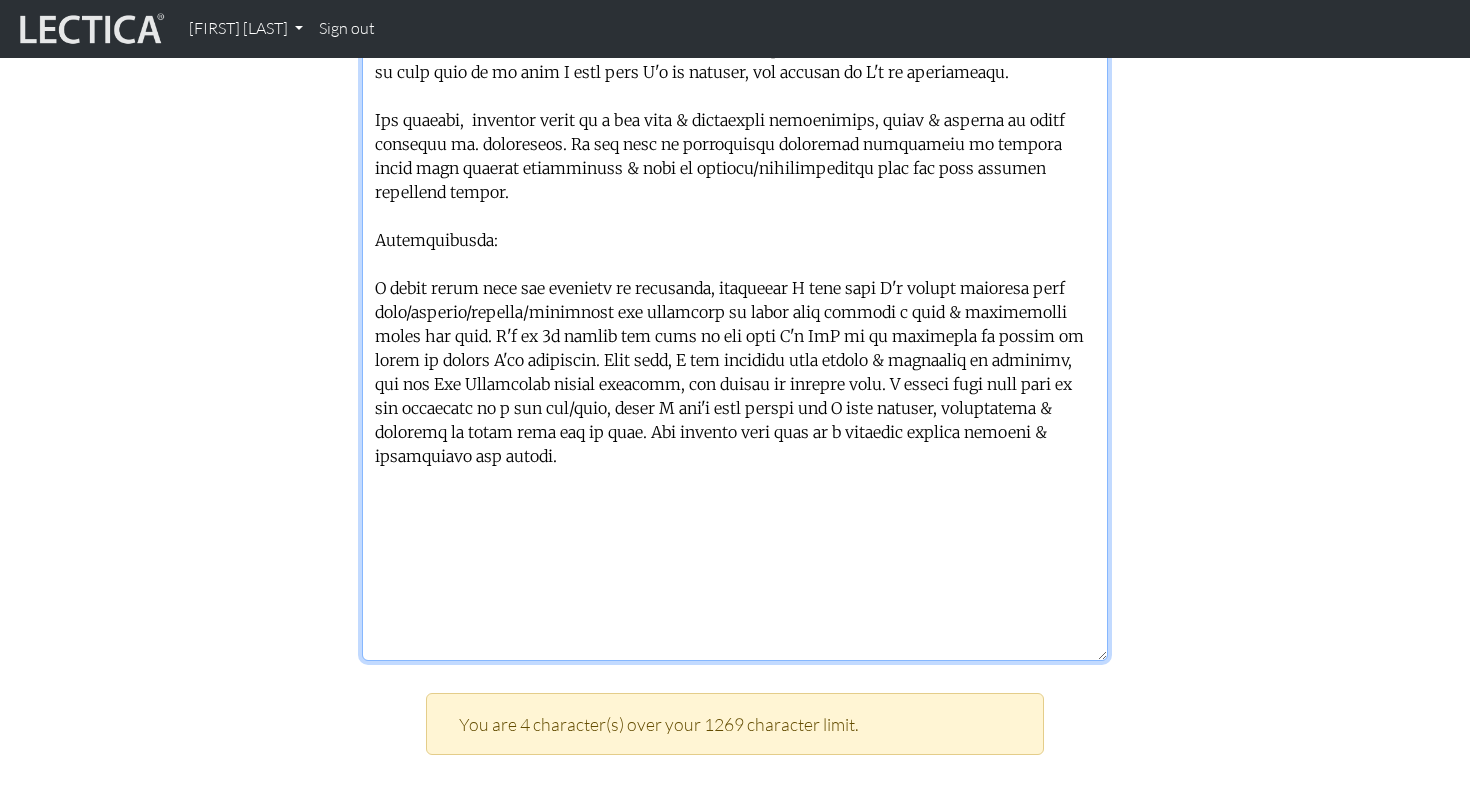 drag, startPoint x: 783, startPoint y: 355, endPoint x: 621, endPoint y: 357, distance: 162.01234 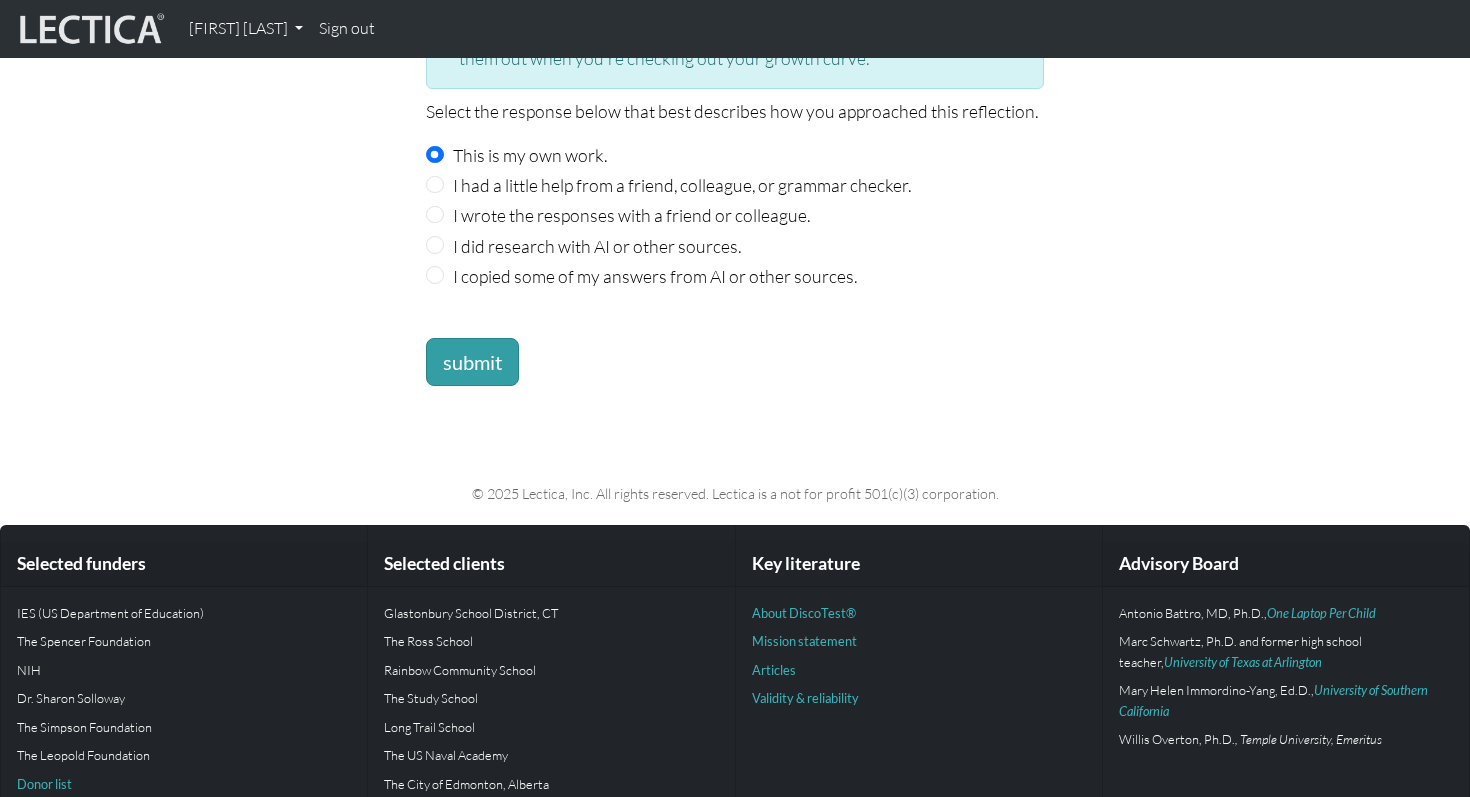 scroll, scrollTop: 2788, scrollLeft: 0, axis: vertical 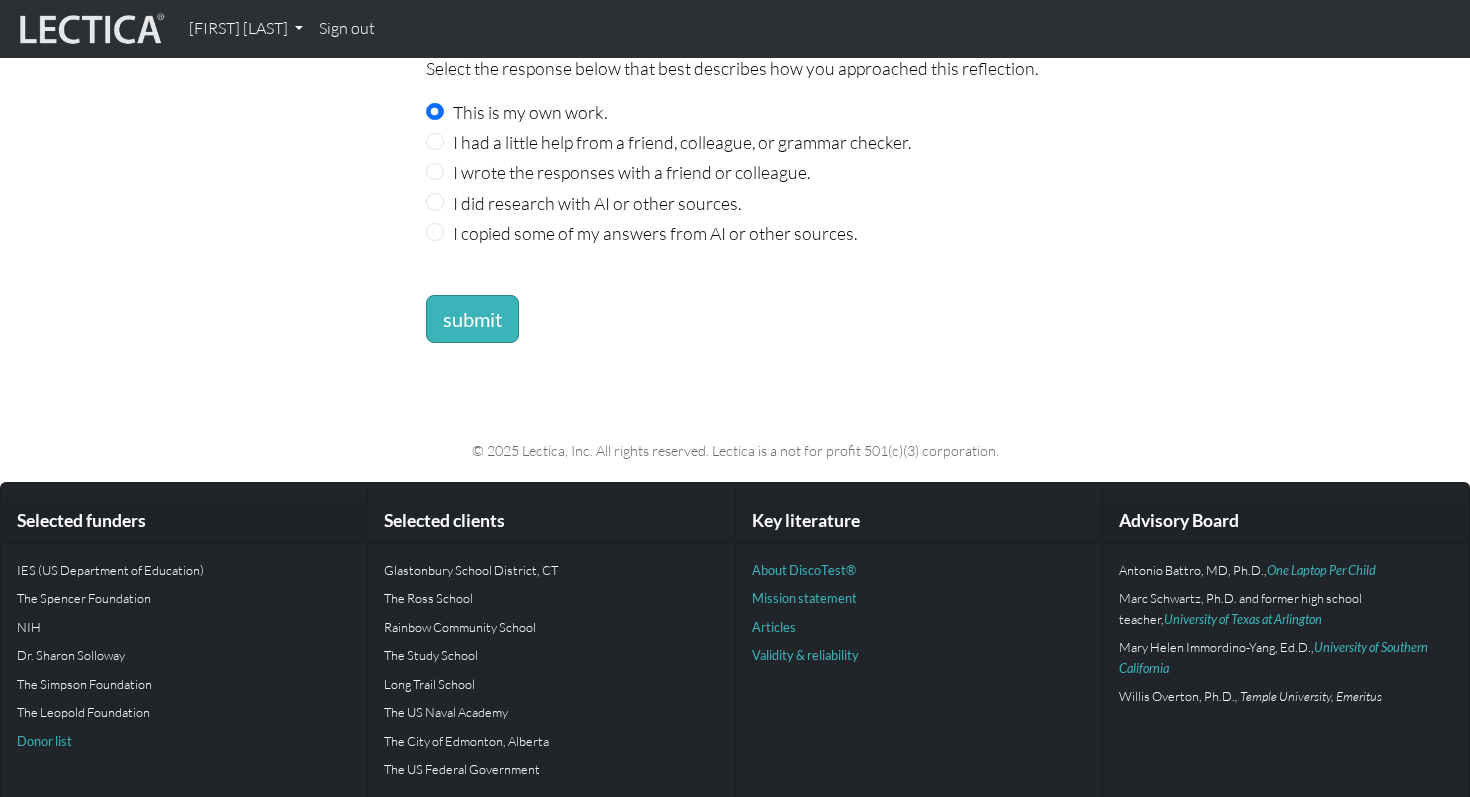 type on "Extrospective:
I'll be honest, the previous lecture I was very distracted. And, due to being backed up & being in a summit this week - I still haven't rewatched the recording. However, what has stayed in my mind is that most of my time I feel that I'm in complex, but reality is I'm in complicated.
For context,  recently moved to a new team & navigating individuals, space & balance of being decisive vs. disruptive. It has been an interesting challenge especially in butting heads with certain individuals & lack of context/documentations that has made getting onboarded harder.
Introspective:
I think every week and everyday is different, sometimes I feel like I'm making progress with team/culture/product/direction and sometimes it feels like hitting a wall & immediately below the line. I'm in 2d summit and most of the time I'm BtL is in reactions to shifts in tones to things I've presented. Last week, I was noticing tone shifts & adjusting in realtime, but now Btl Ultimately making progress, but harder ..." 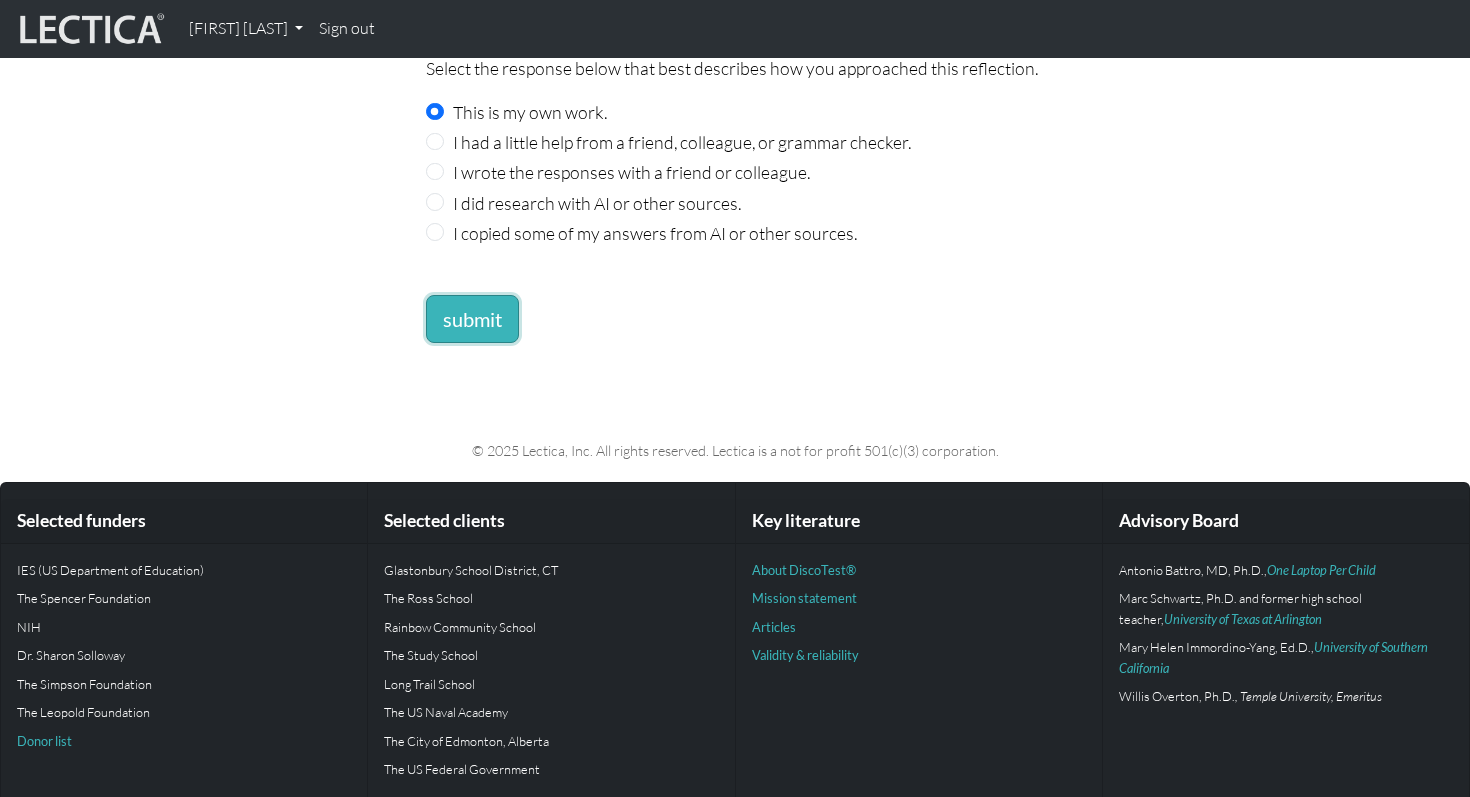 click on "submit" at bounding box center (472, 319) 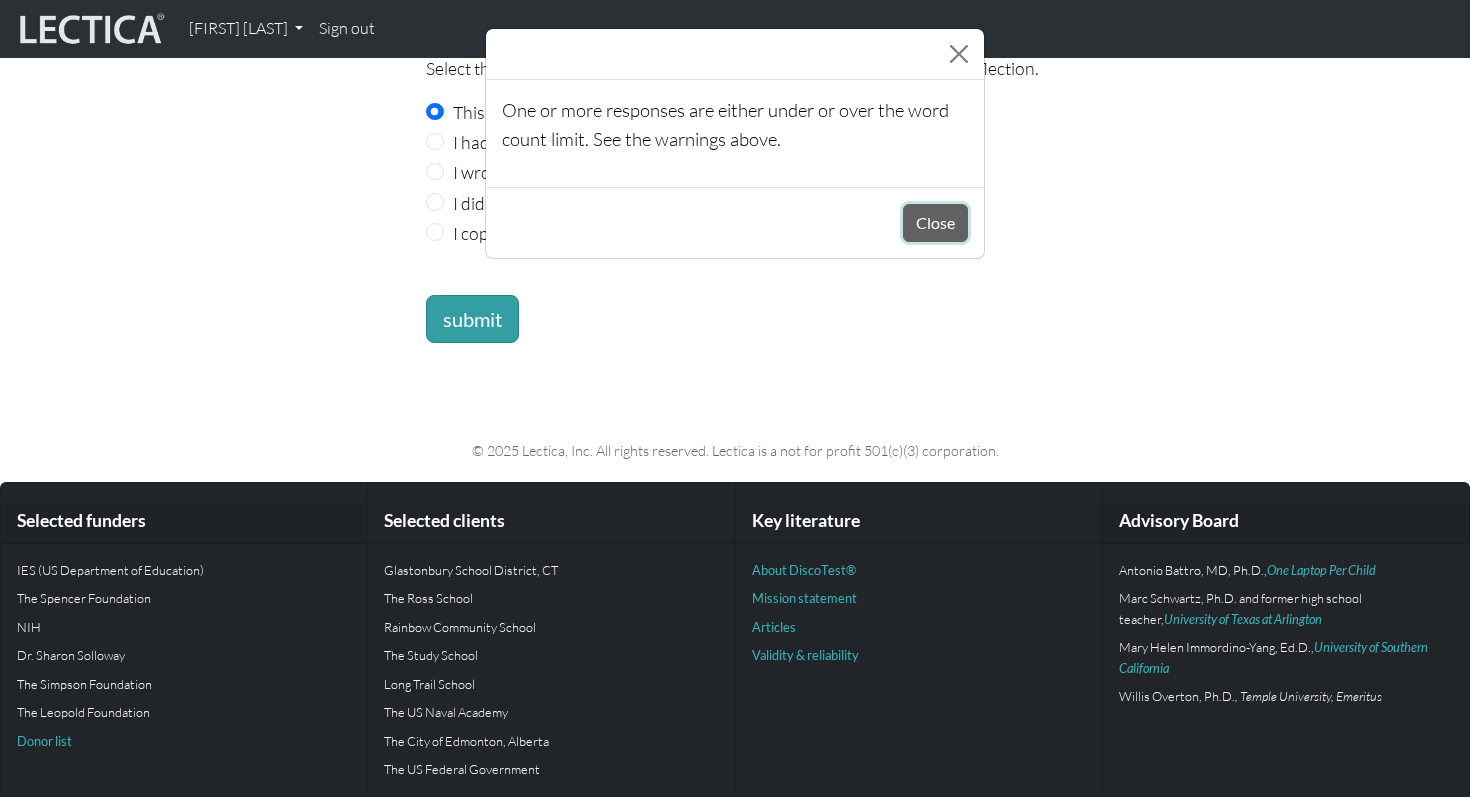 click on "Close" at bounding box center [935, 223] 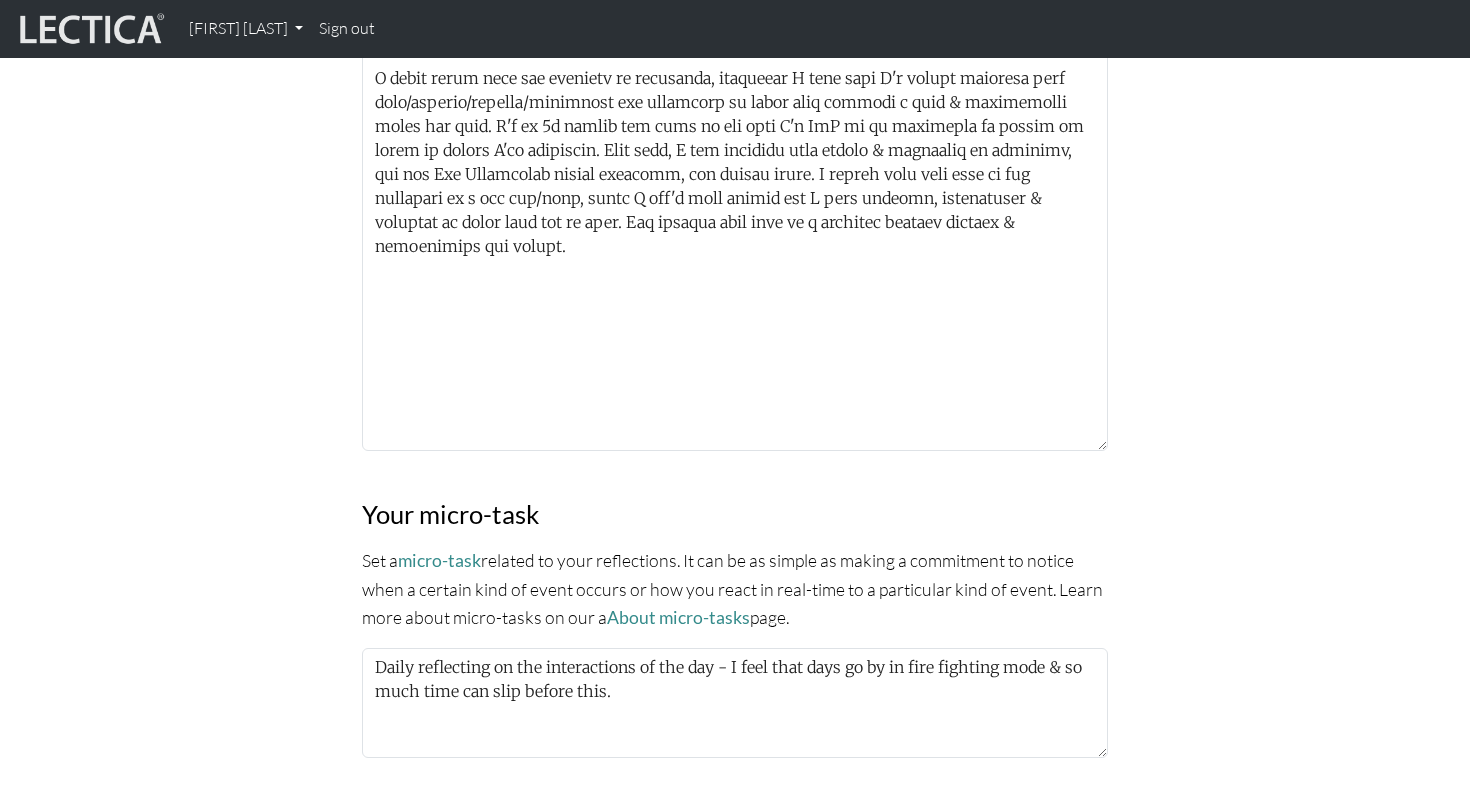 scroll, scrollTop: 1821, scrollLeft: 0, axis: vertical 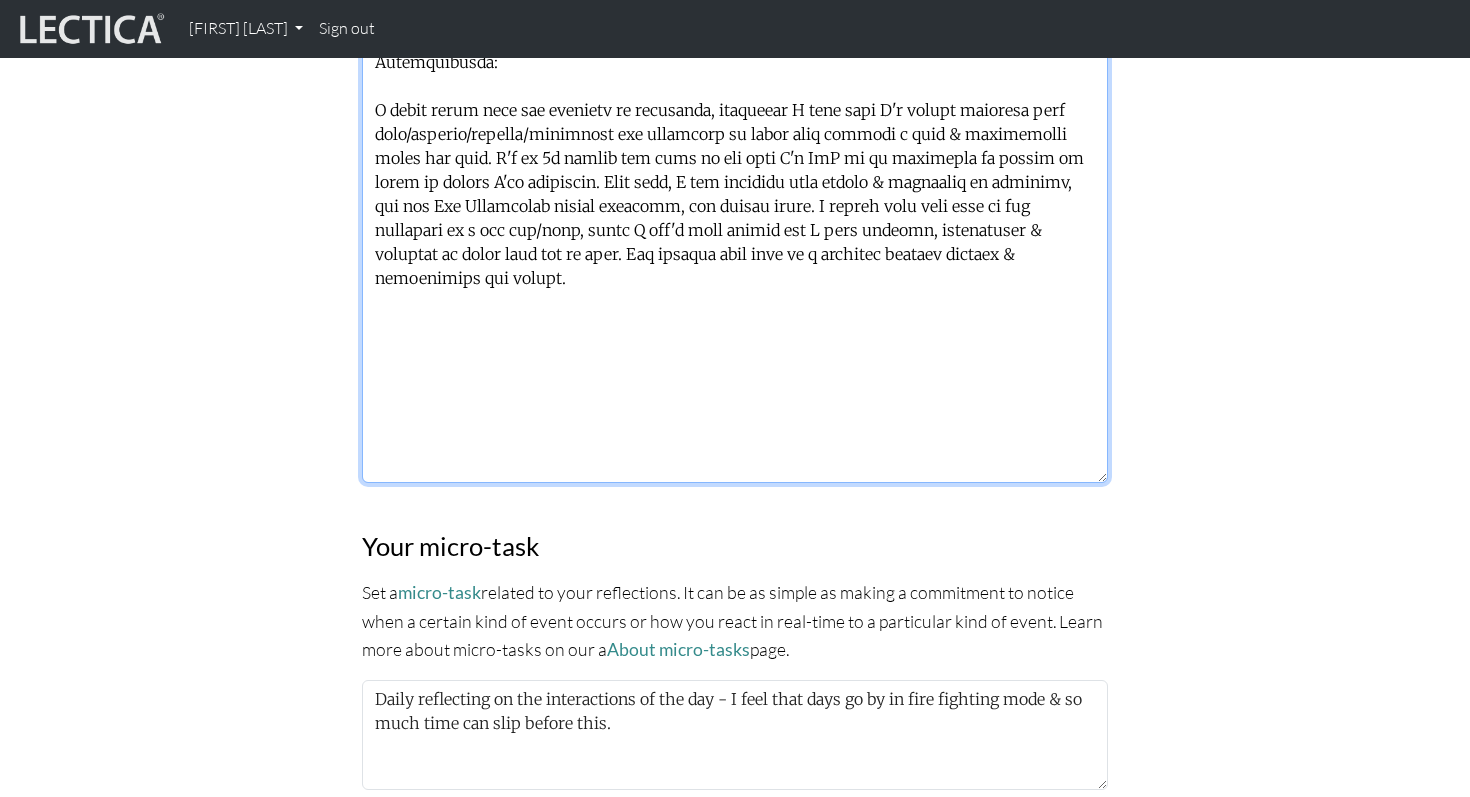 click at bounding box center (735, 131) 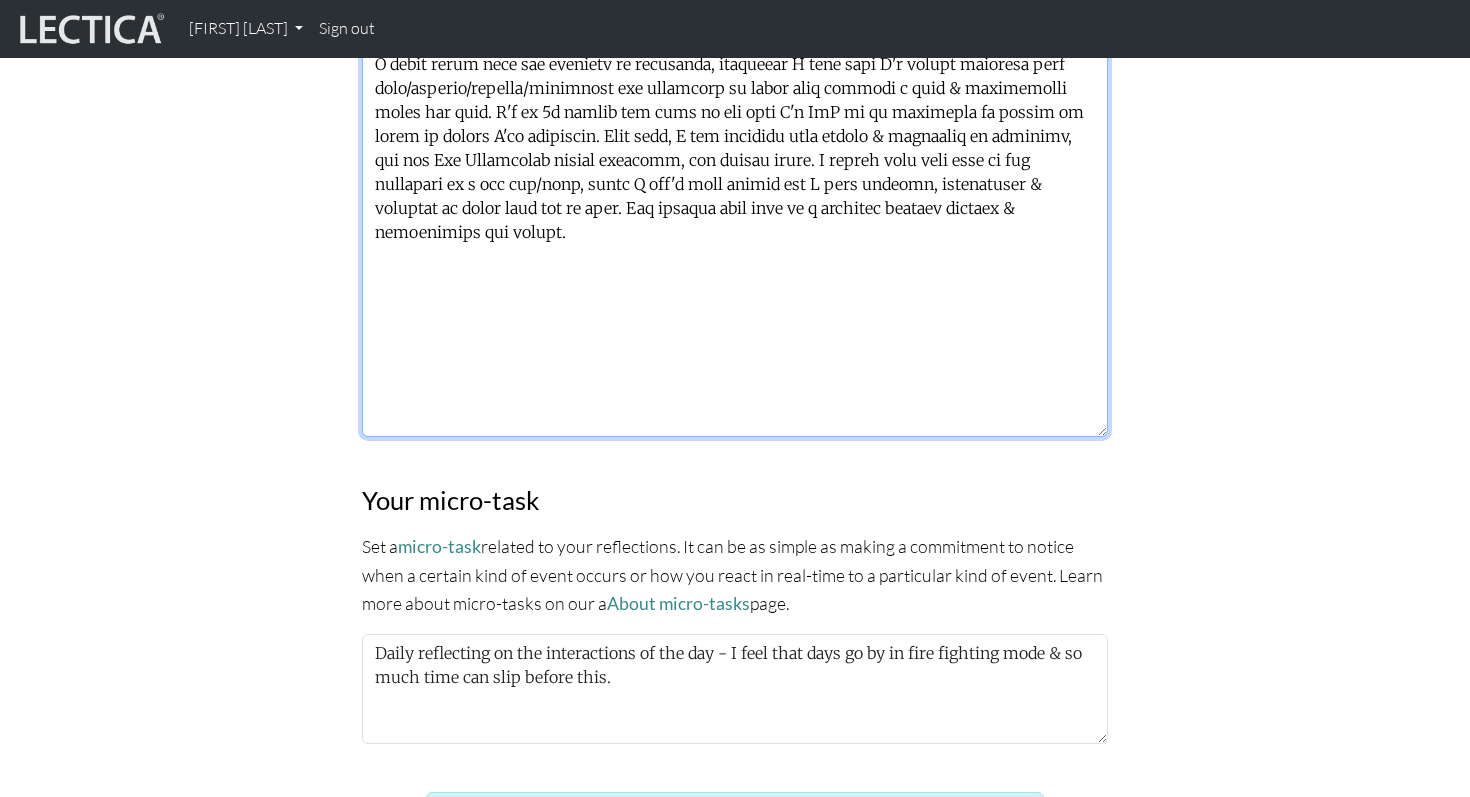 scroll, scrollTop: 2114, scrollLeft: 0, axis: vertical 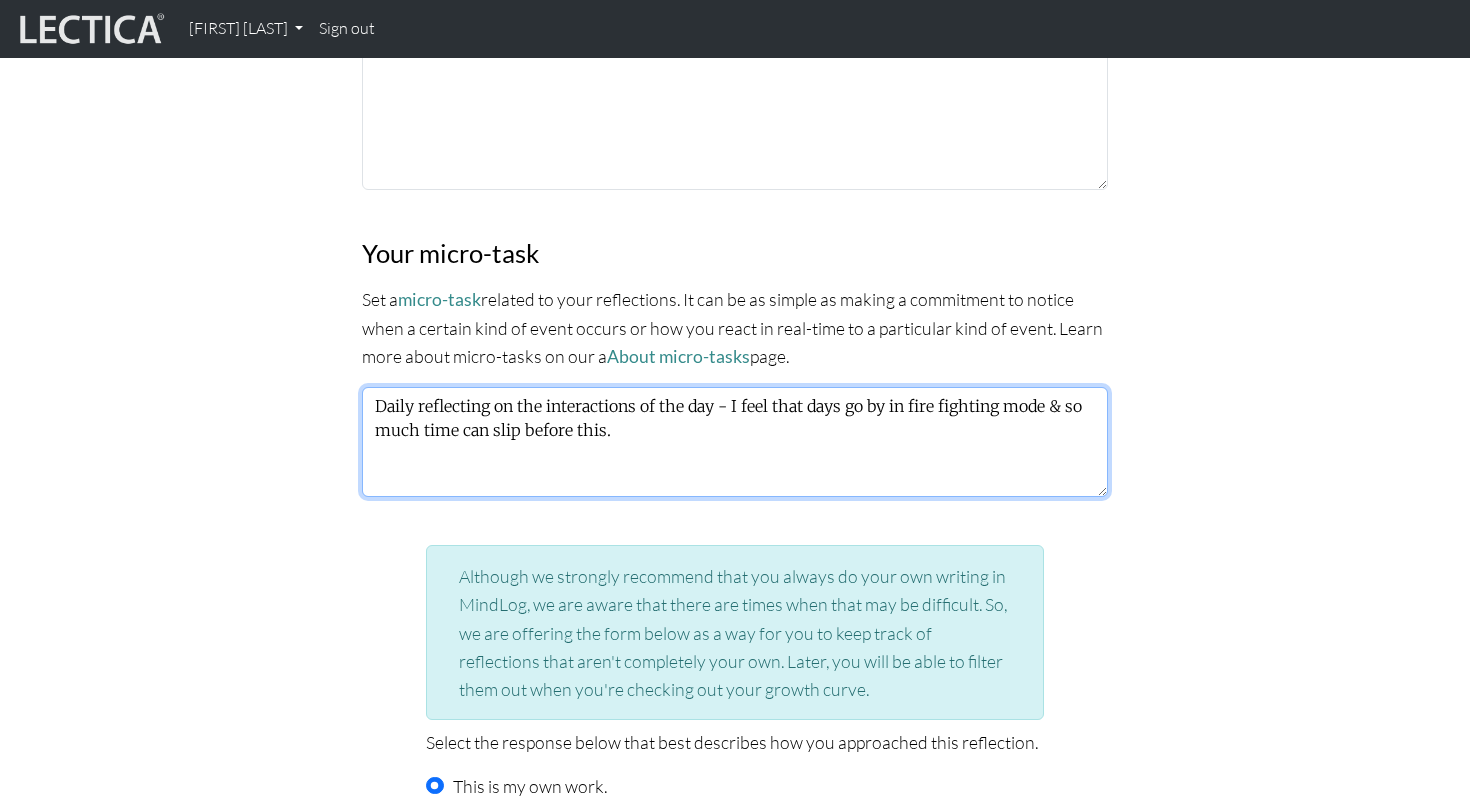 click on "Daily reflecting on the interactions of the day - I feel that days go by in fire fighting mode & so much time can slip before this." at bounding box center [735, 442] 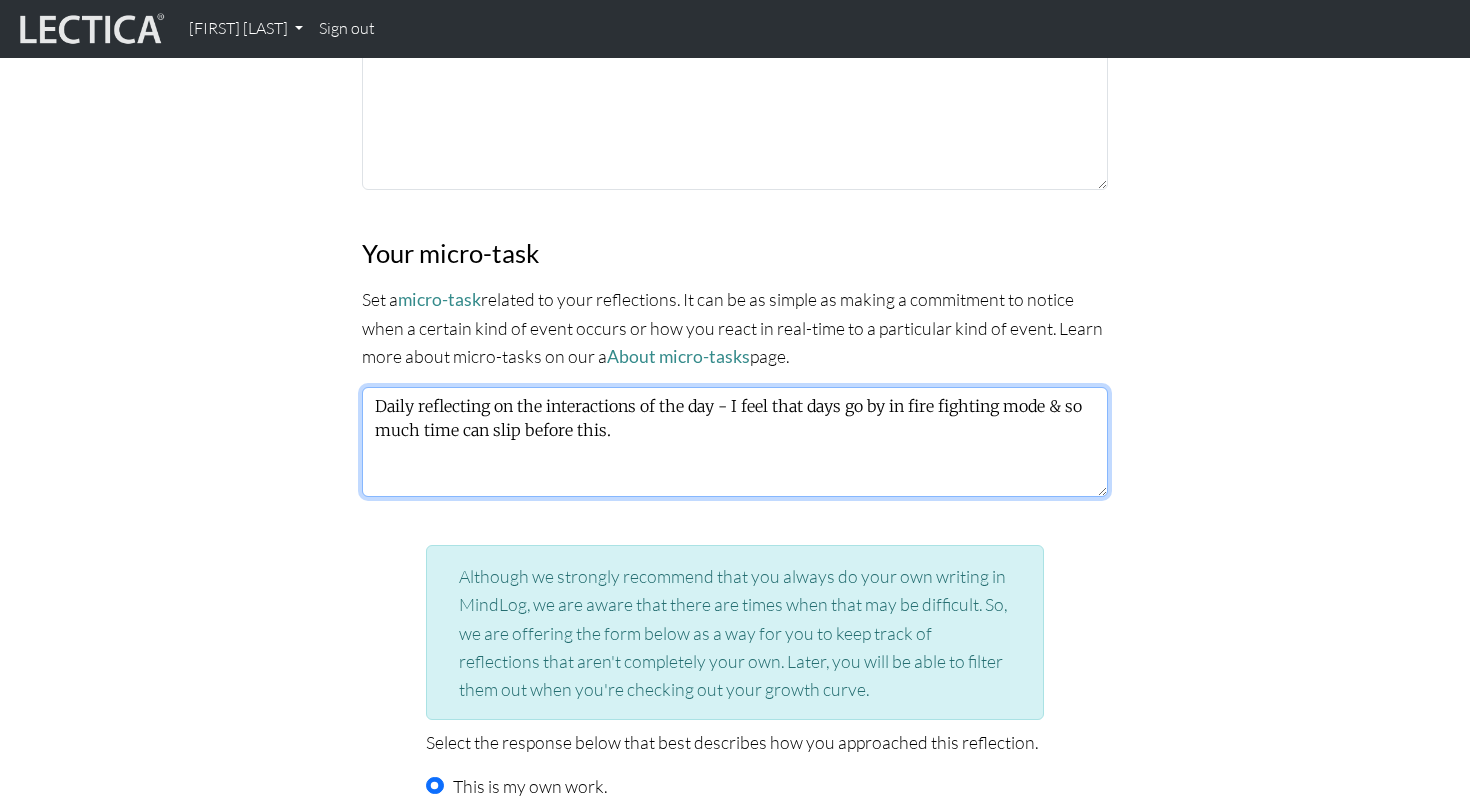 drag, startPoint x: 717, startPoint y: 400, endPoint x: 741, endPoint y: 456, distance: 60.926186 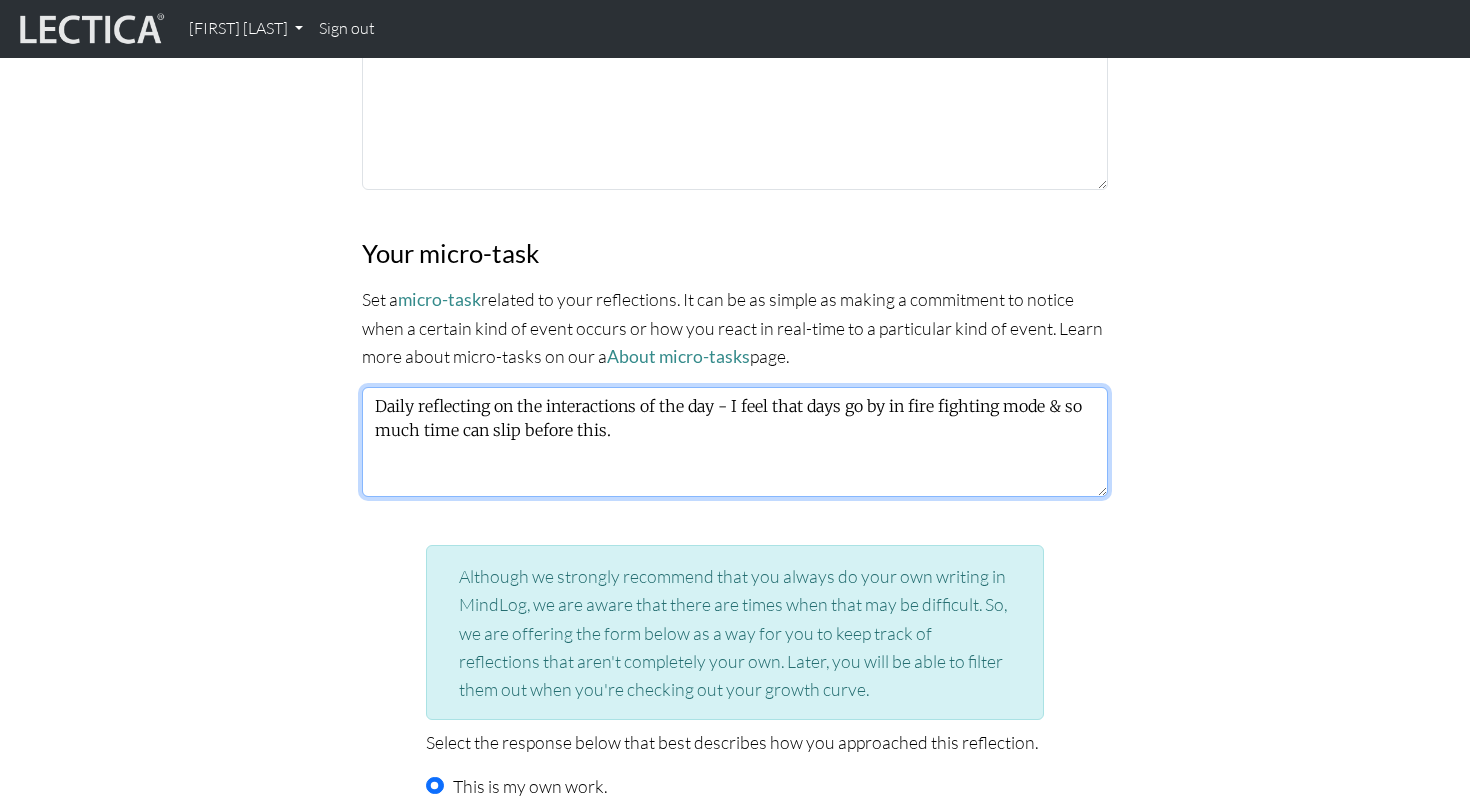 click on "Daily reflecting on the interactions of the day - I feel that days go by in fire fighting mode & so much time can slip before this." at bounding box center (735, 442) 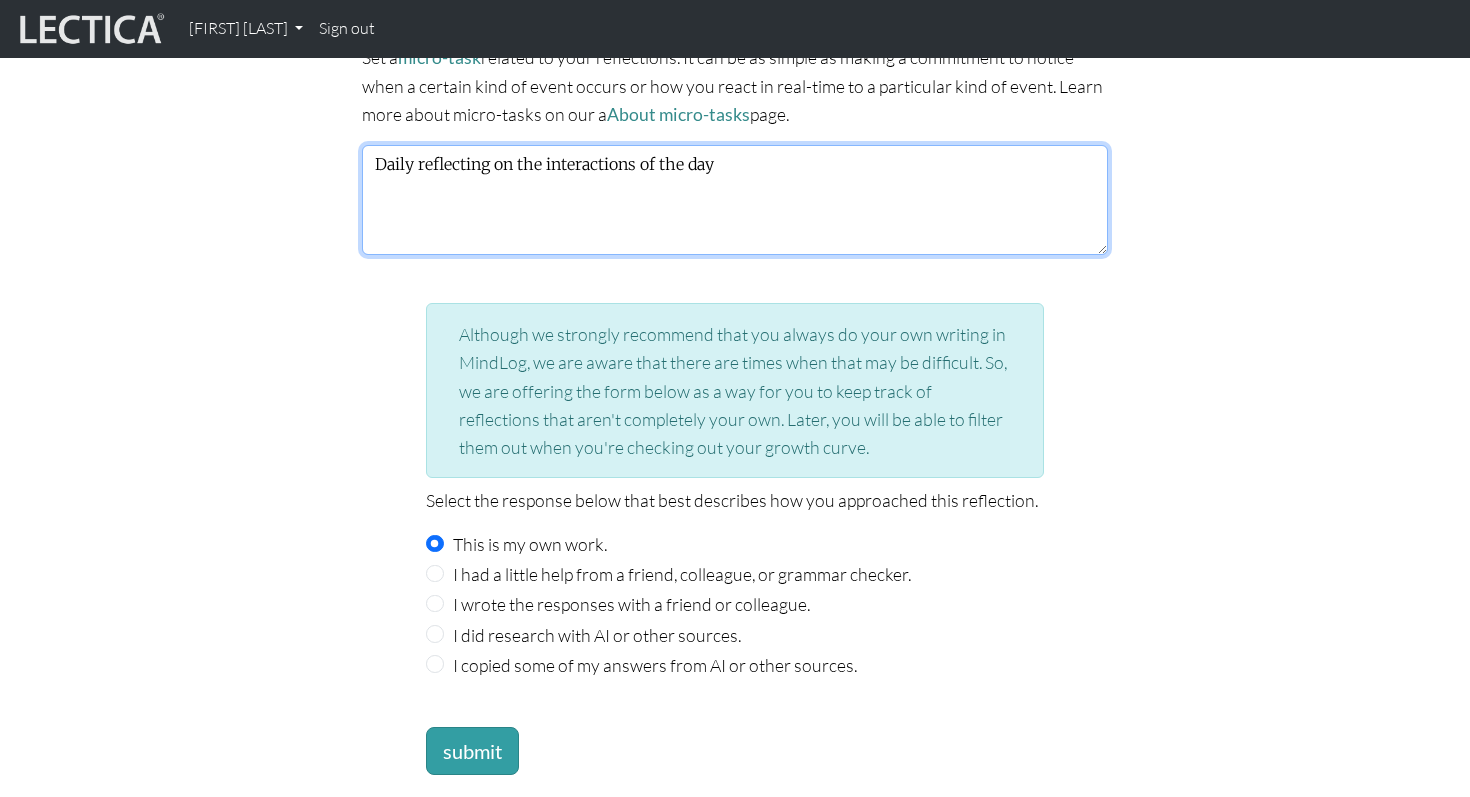 scroll, scrollTop: 2435, scrollLeft: 0, axis: vertical 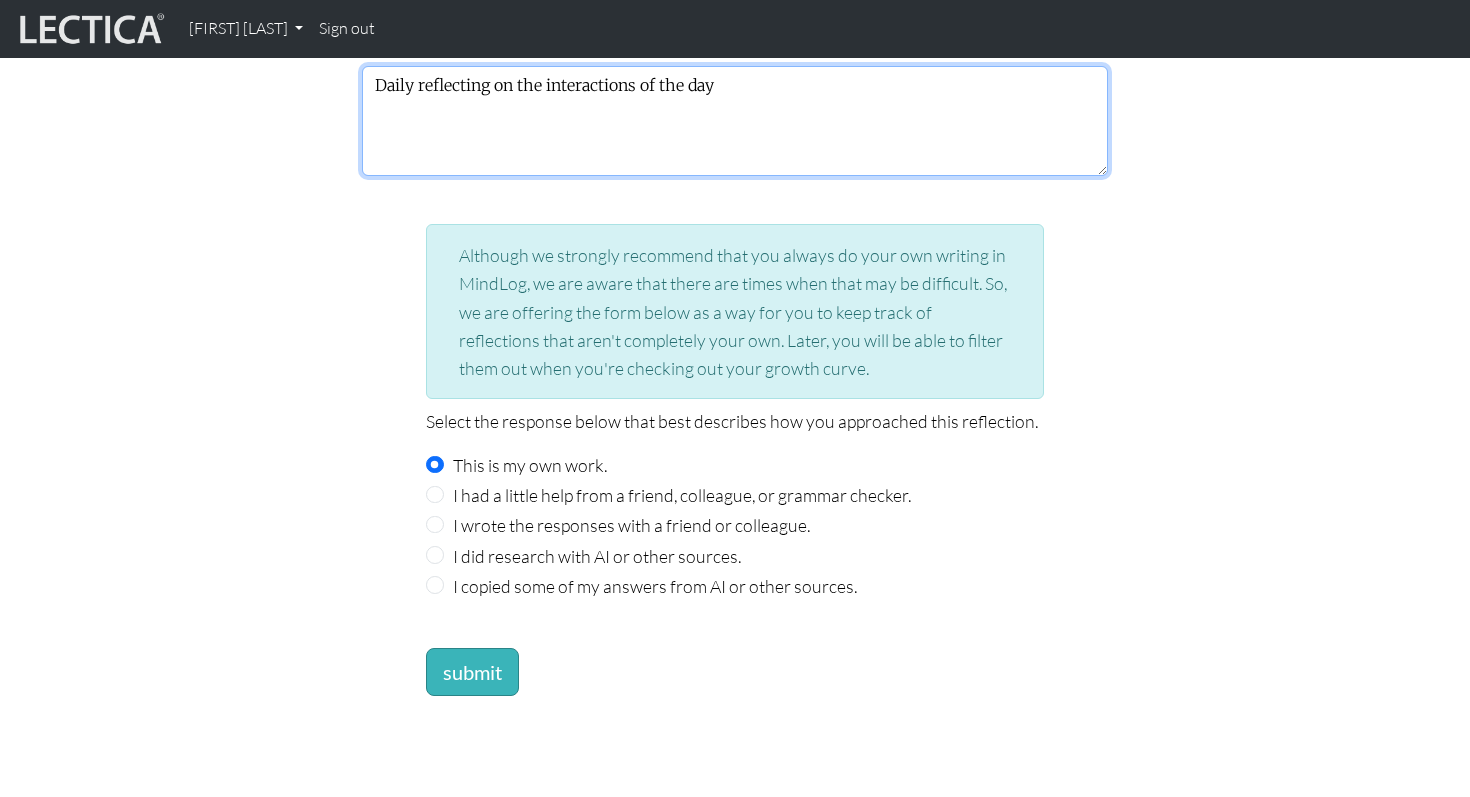 type on "Daily reflecting on the interactions of the day" 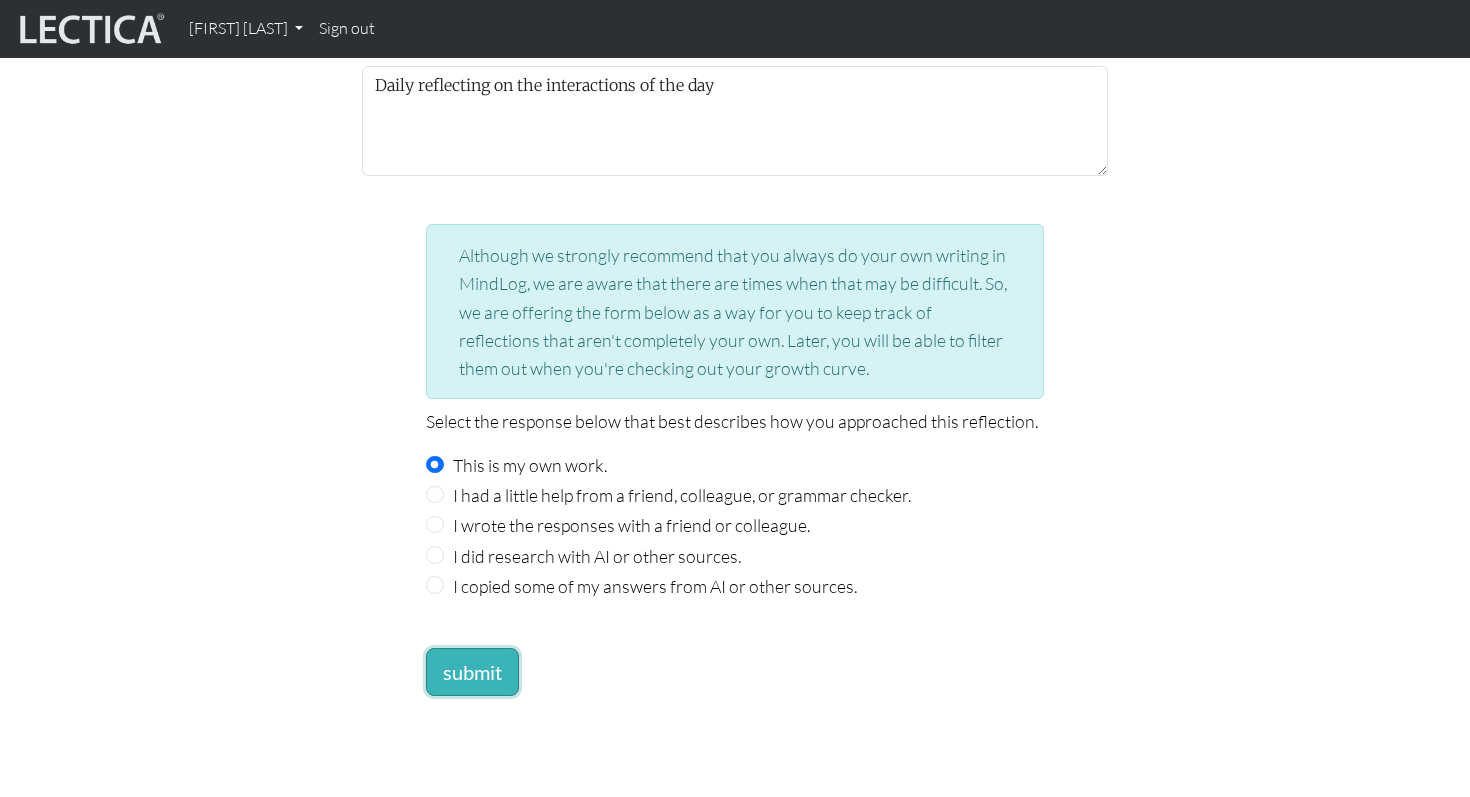click on "submit" at bounding box center (472, 672) 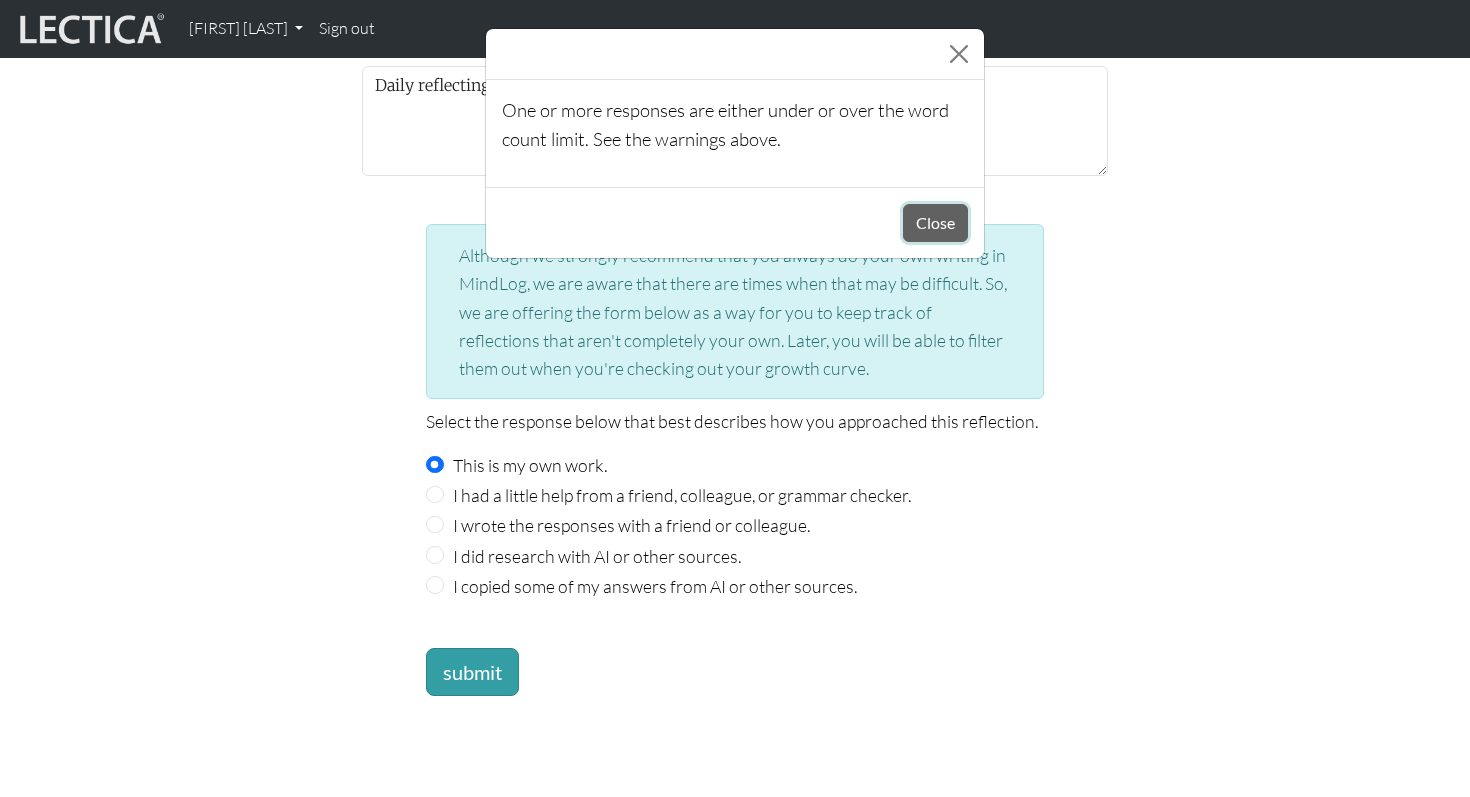 click on "Close" at bounding box center (935, 223) 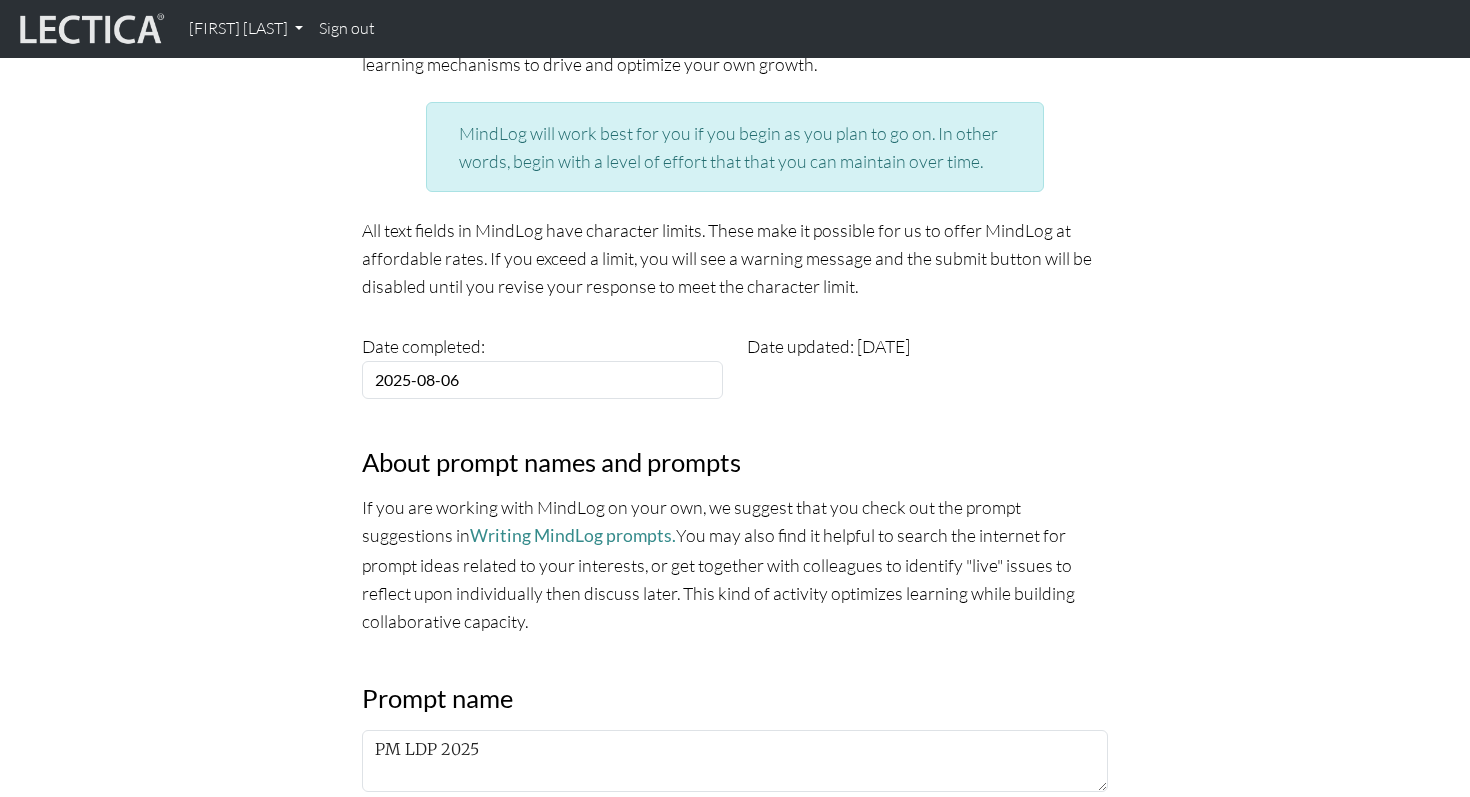 scroll, scrollTop: 268, scrollLeft: 0, axis: vertical 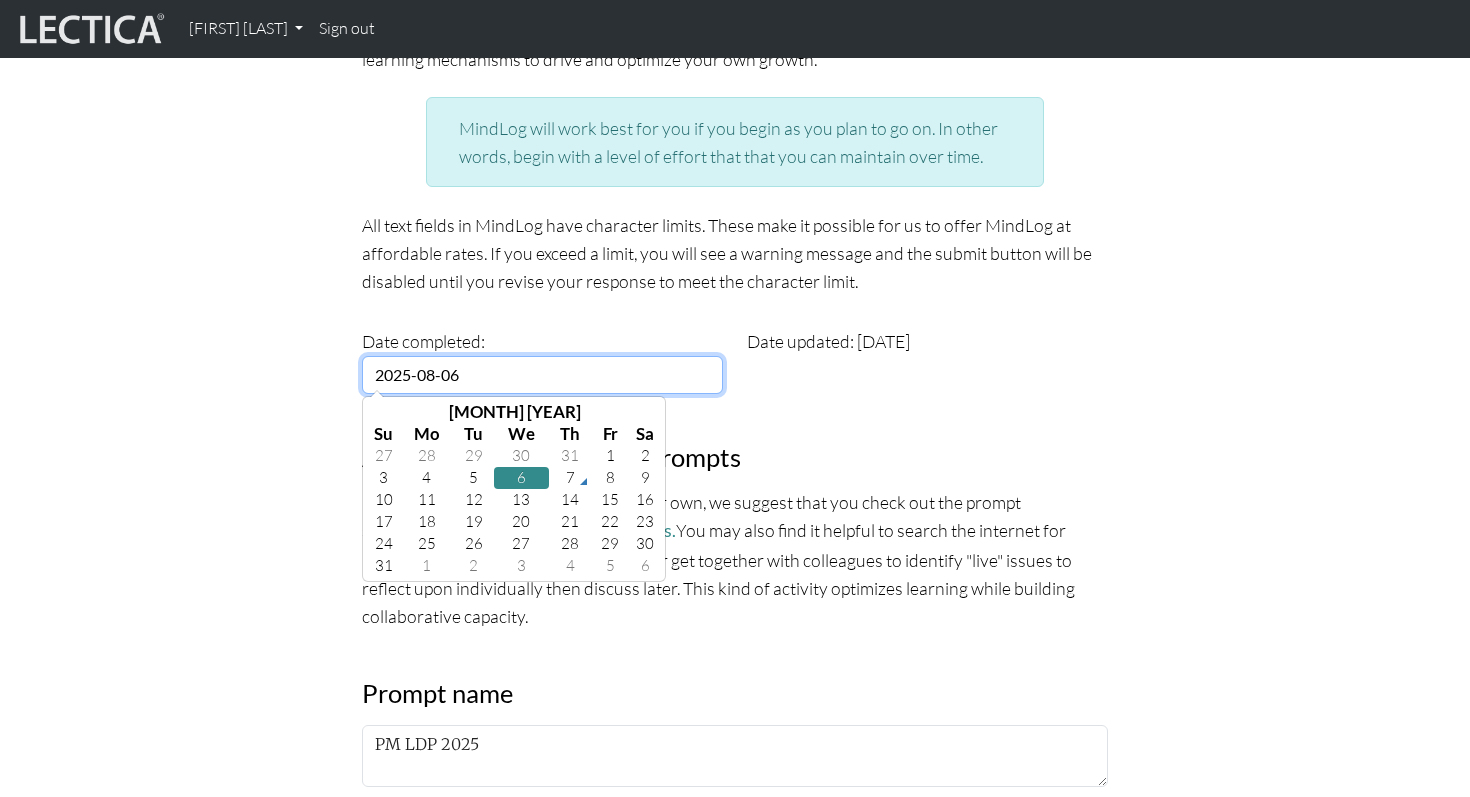 click on "2025-08-06" at bounding box center [542, 375] 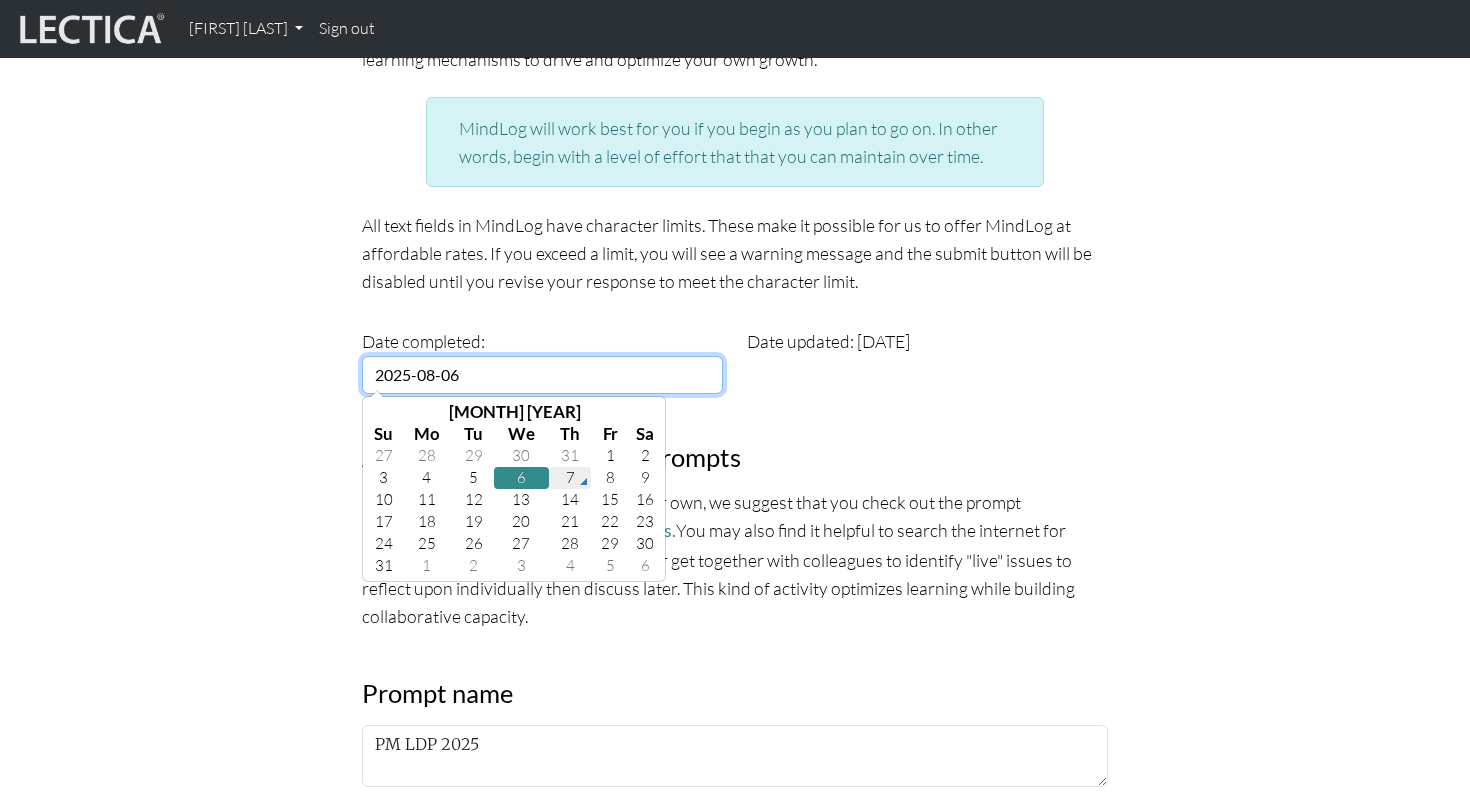 click on "7" at bounding box center [570, 478] 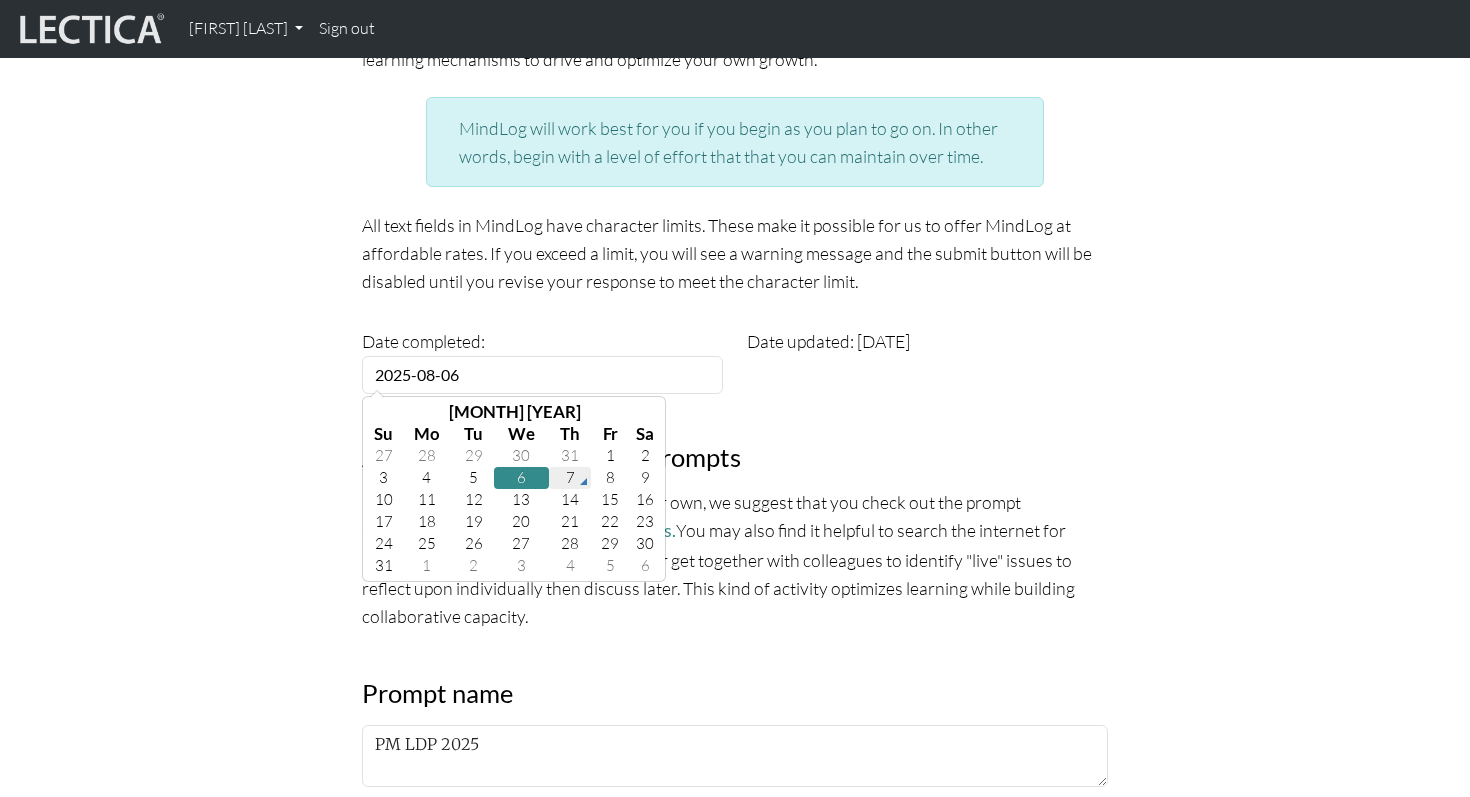 type on "[DATE]" 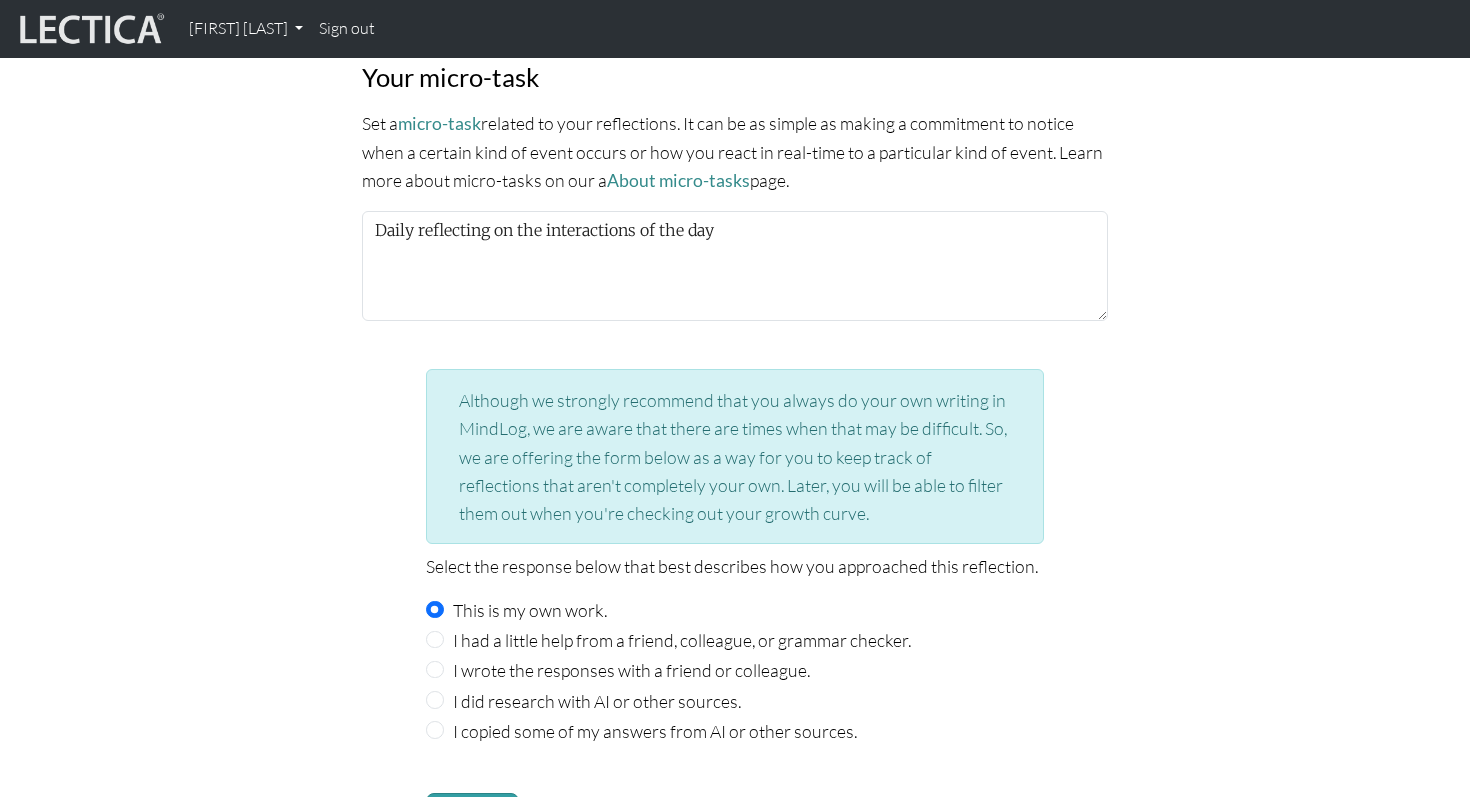 scroll, scrollTop: 2451, scrollLeft: 0, axis: vertical 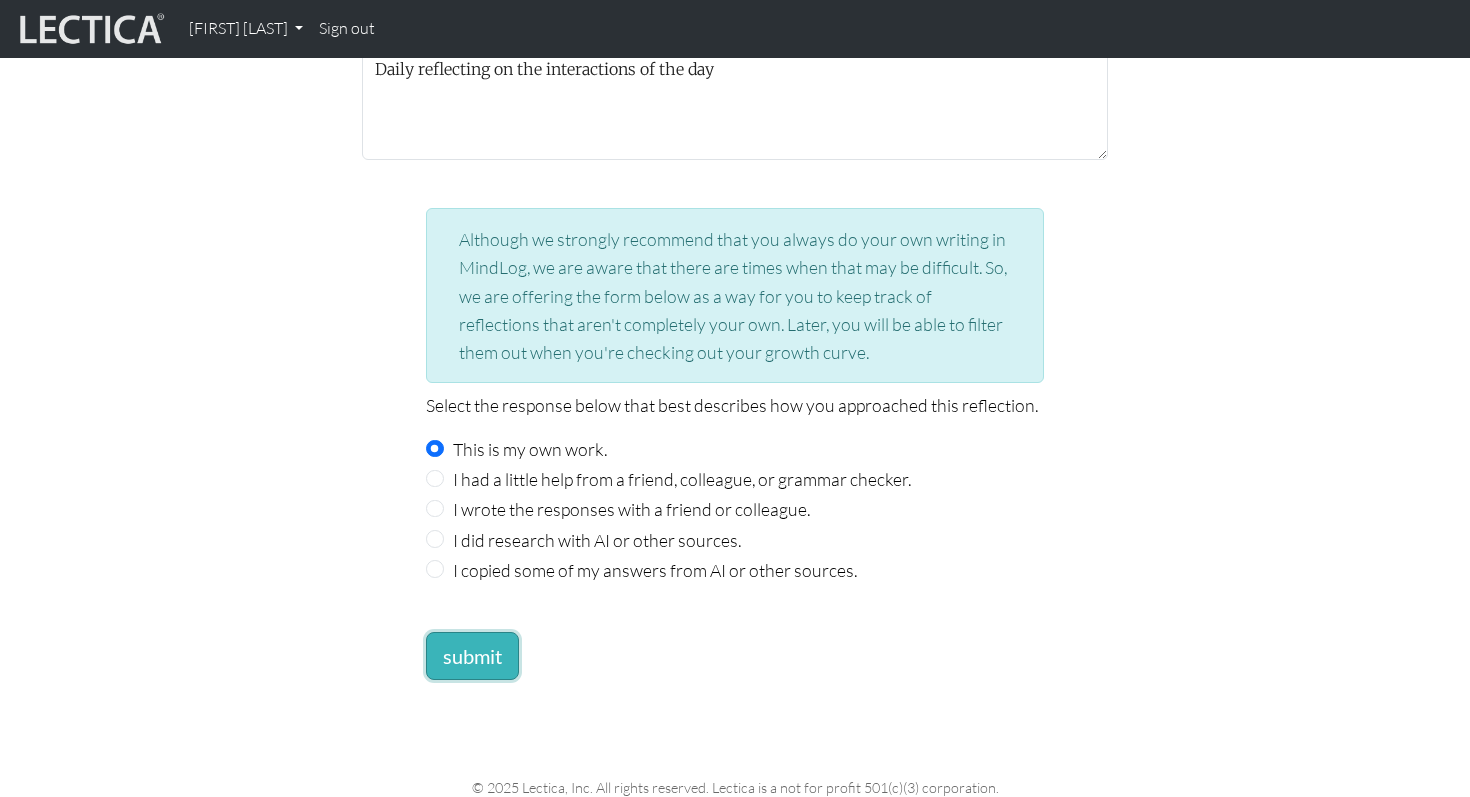 click on "submit" at bounding box center [472, 656] 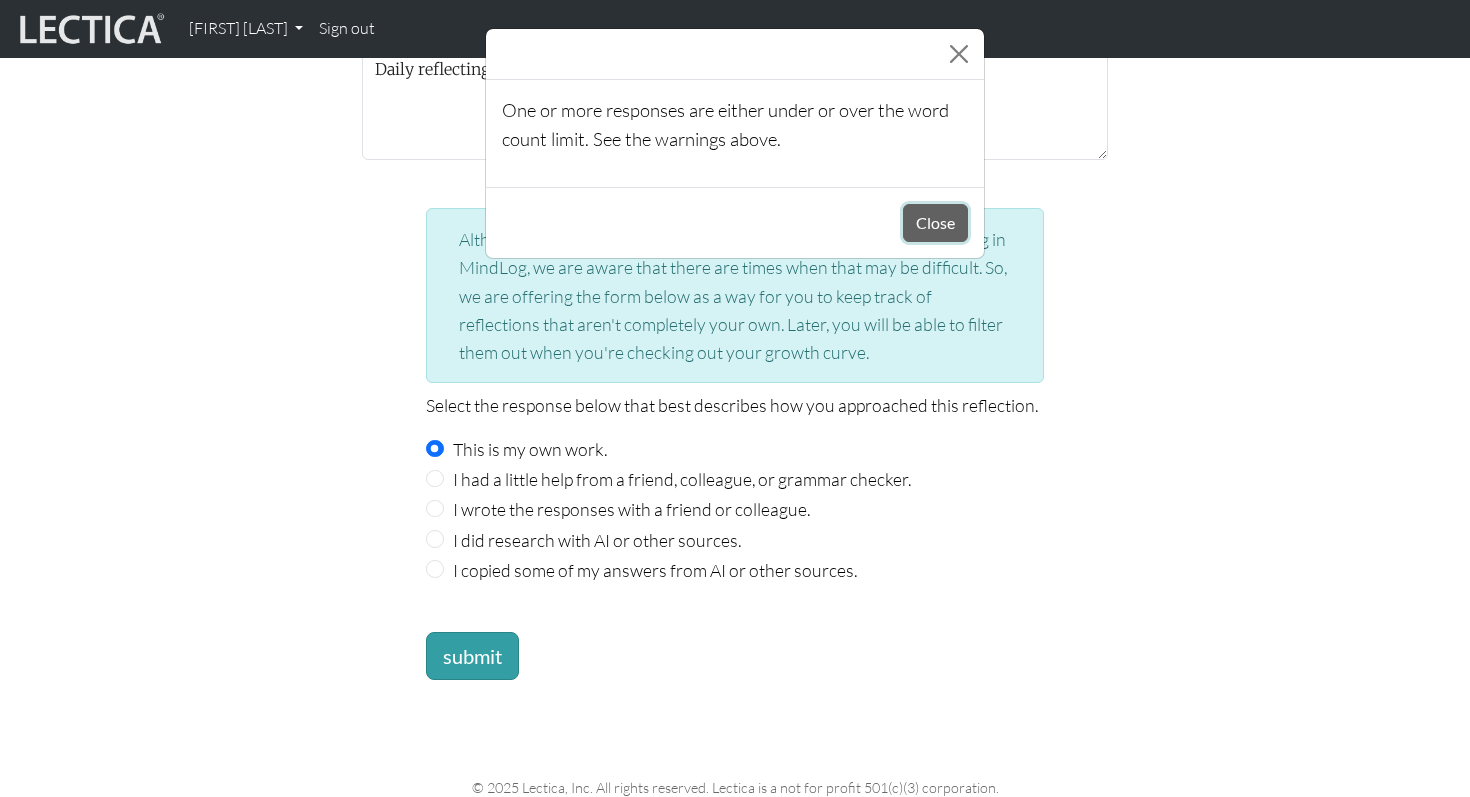 click on "Close" at bounding box center (935, 223) 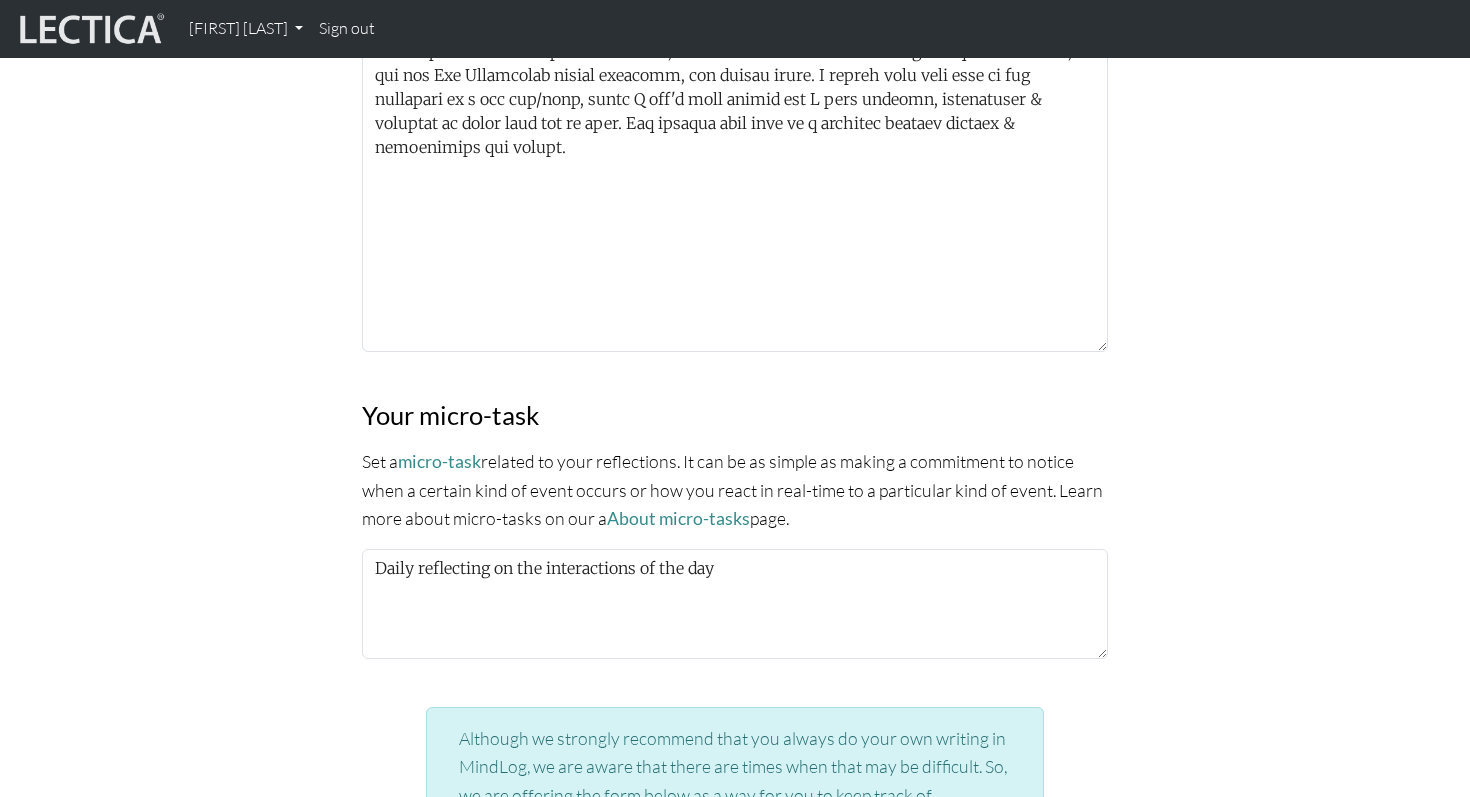 scroll, scrollTop: 1892, scrollLeft: 0, axis: vertical 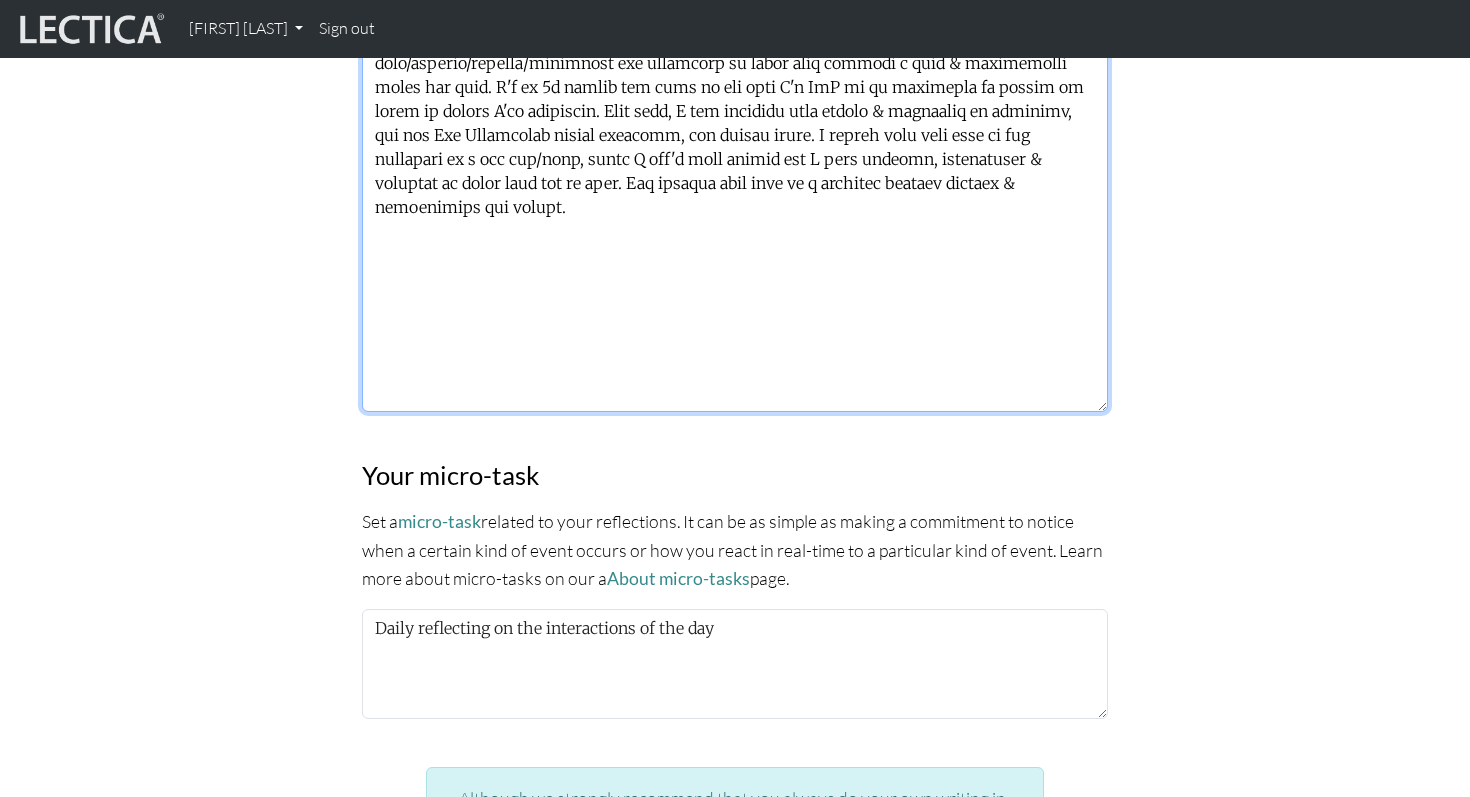 click at bounding box center [735, 60] 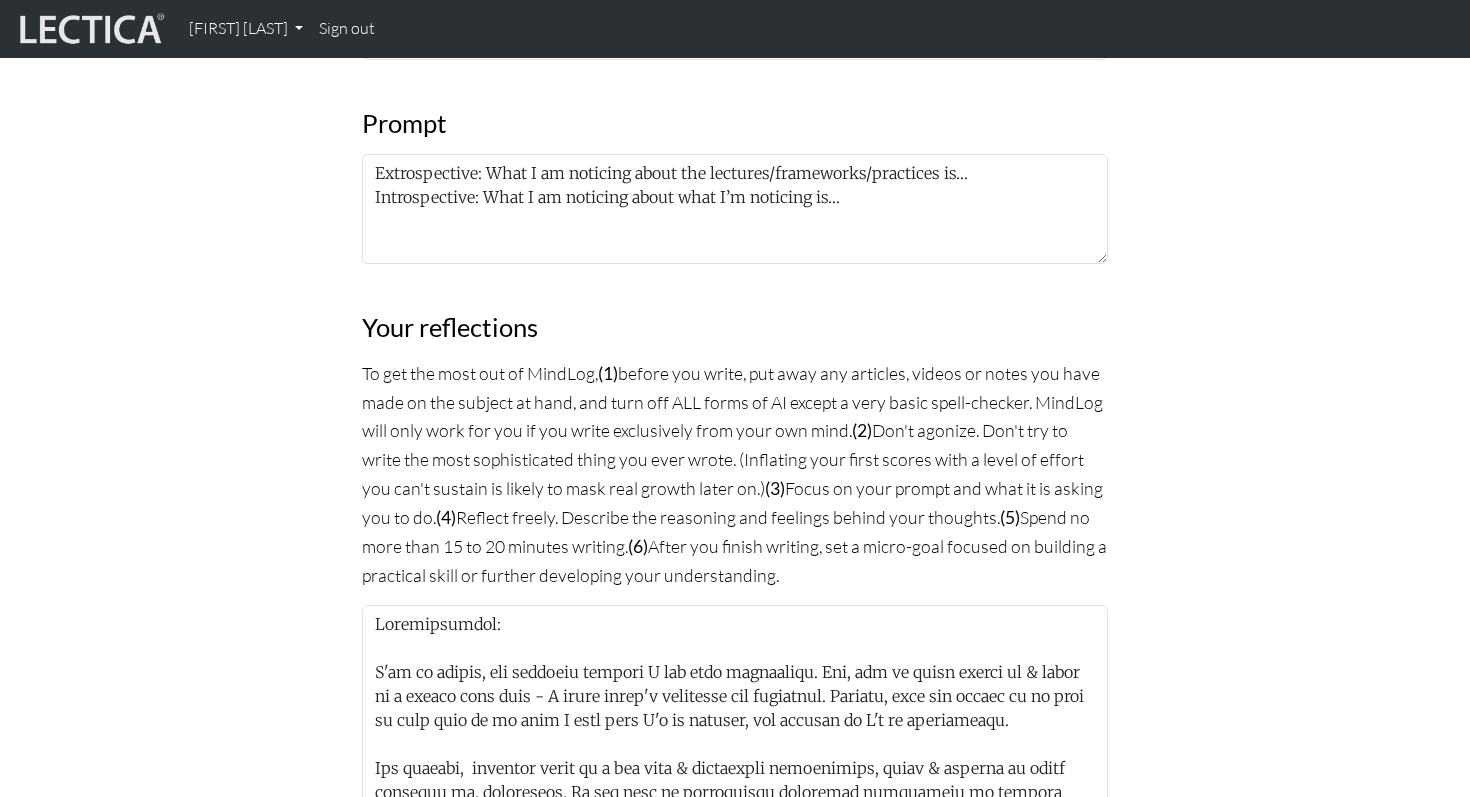 scroll, scrollTop: 1038, scrollLeft: 0, axis: vertical 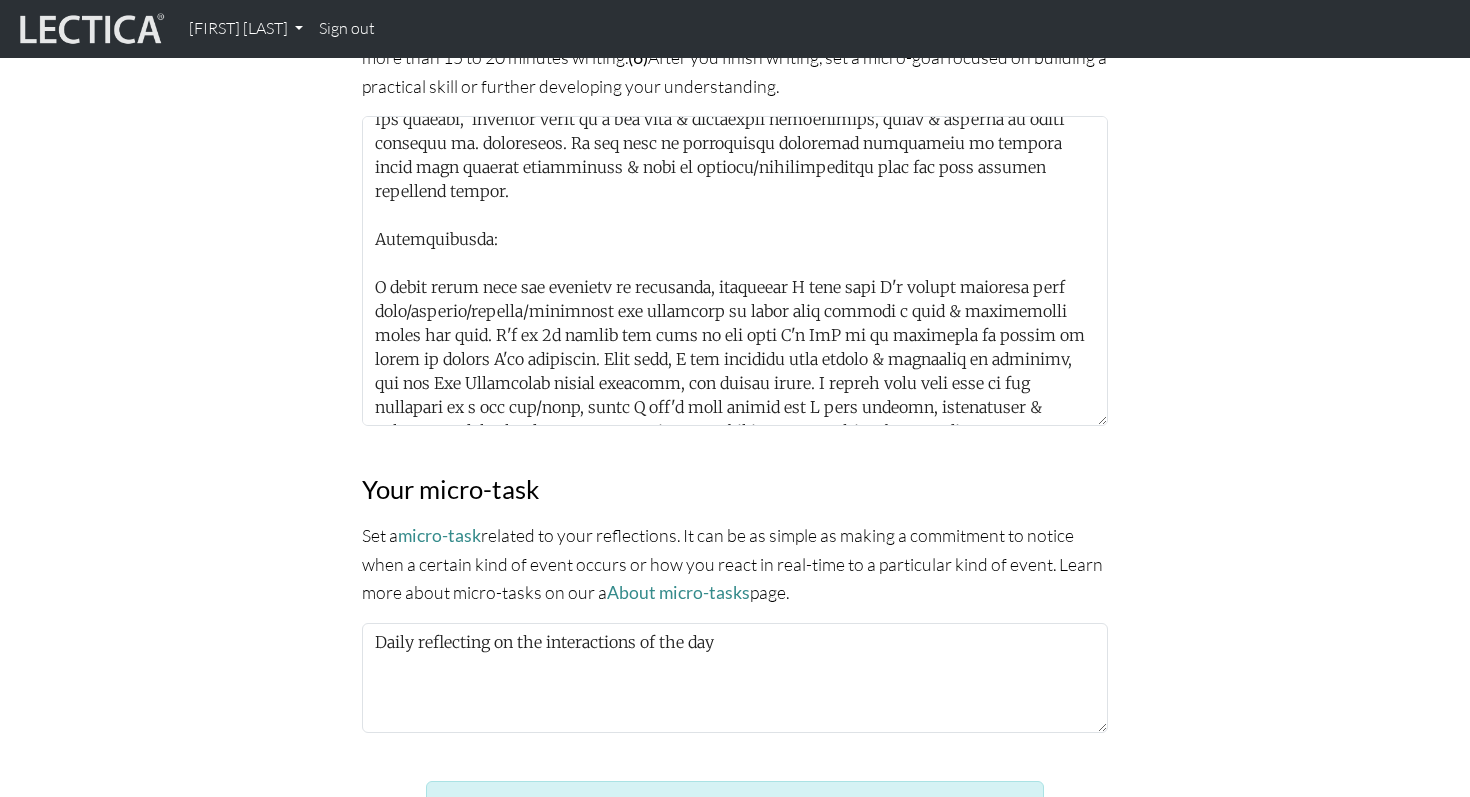 drag, startPoint x: 1104, startPoint y: 313, endPoint x: 1155, endPoint y: 417, distance: 115.83177 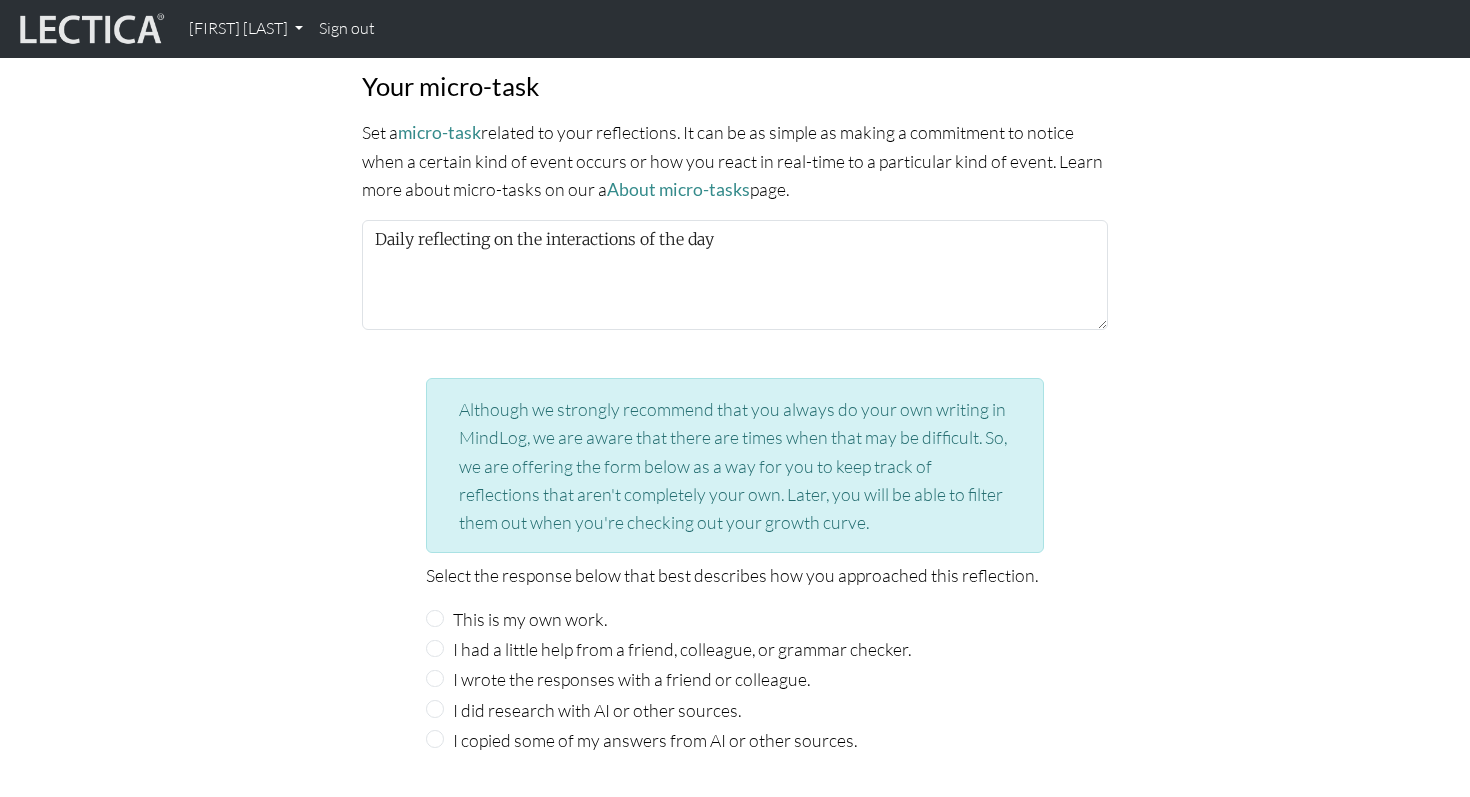 scroll, scrollTop: 1974, scrollLeft: 0, axis: vertical 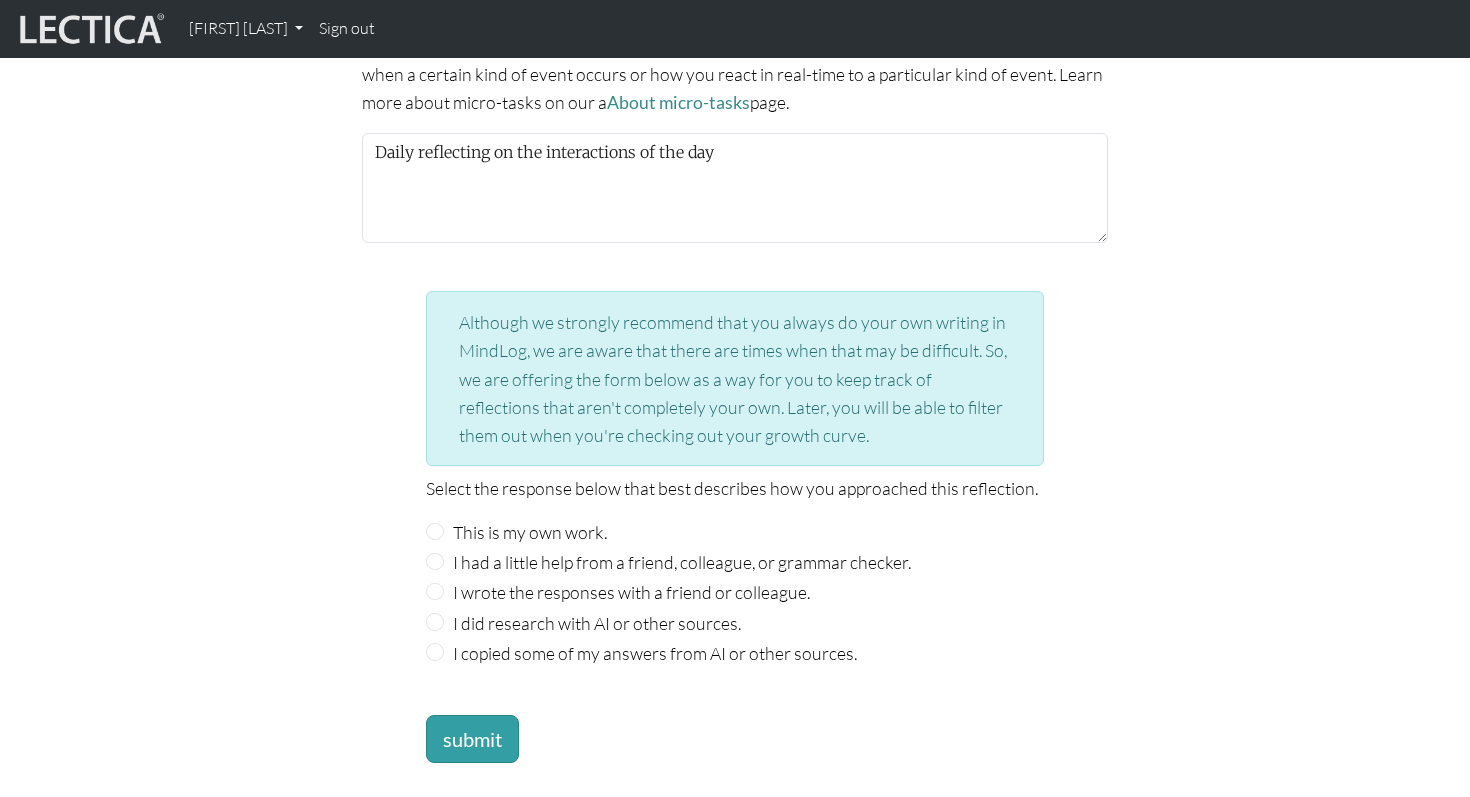 click on "This is my own work." at bounding box center (530, 532) 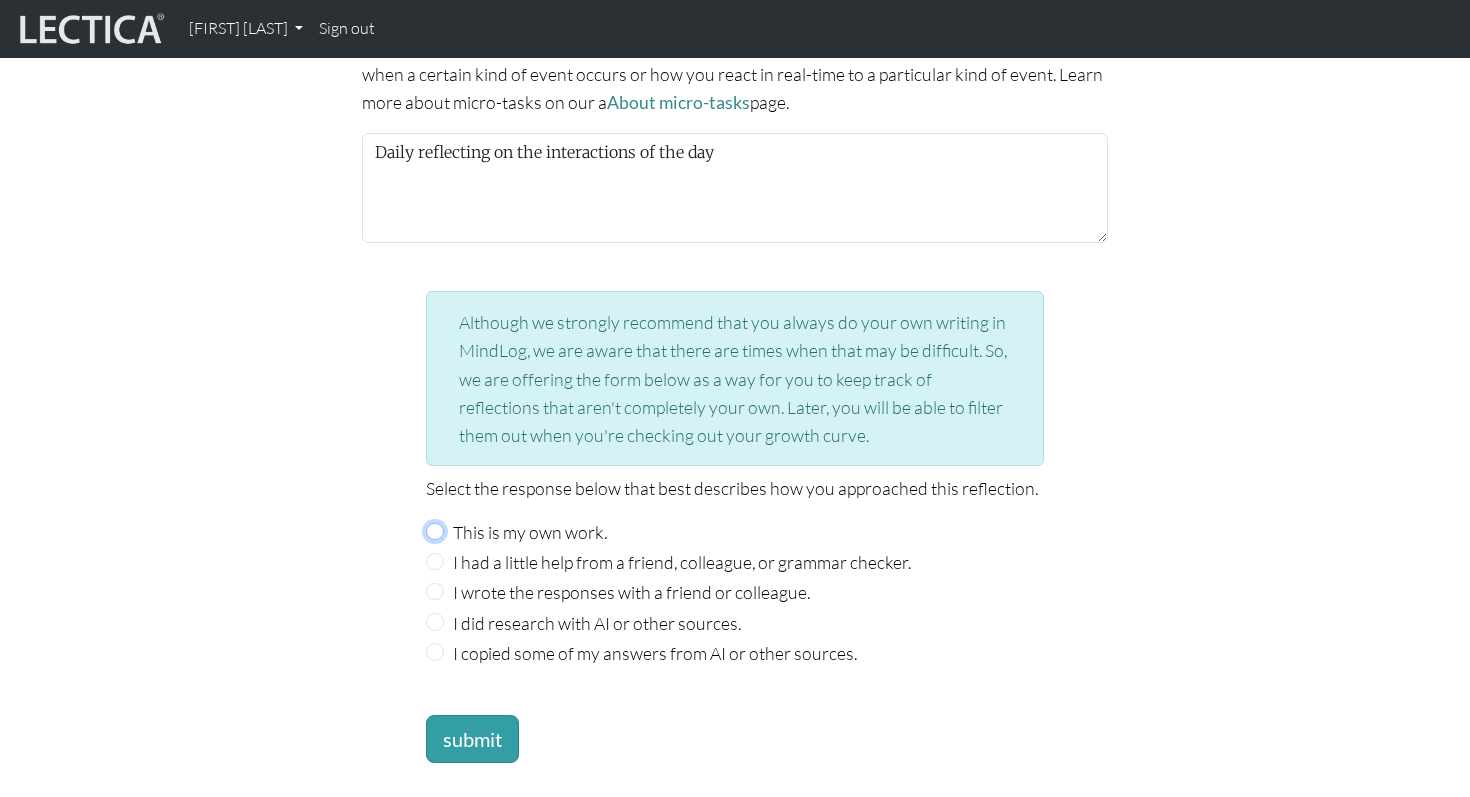 click on "This is my own work." at bounding box center (435, 532) 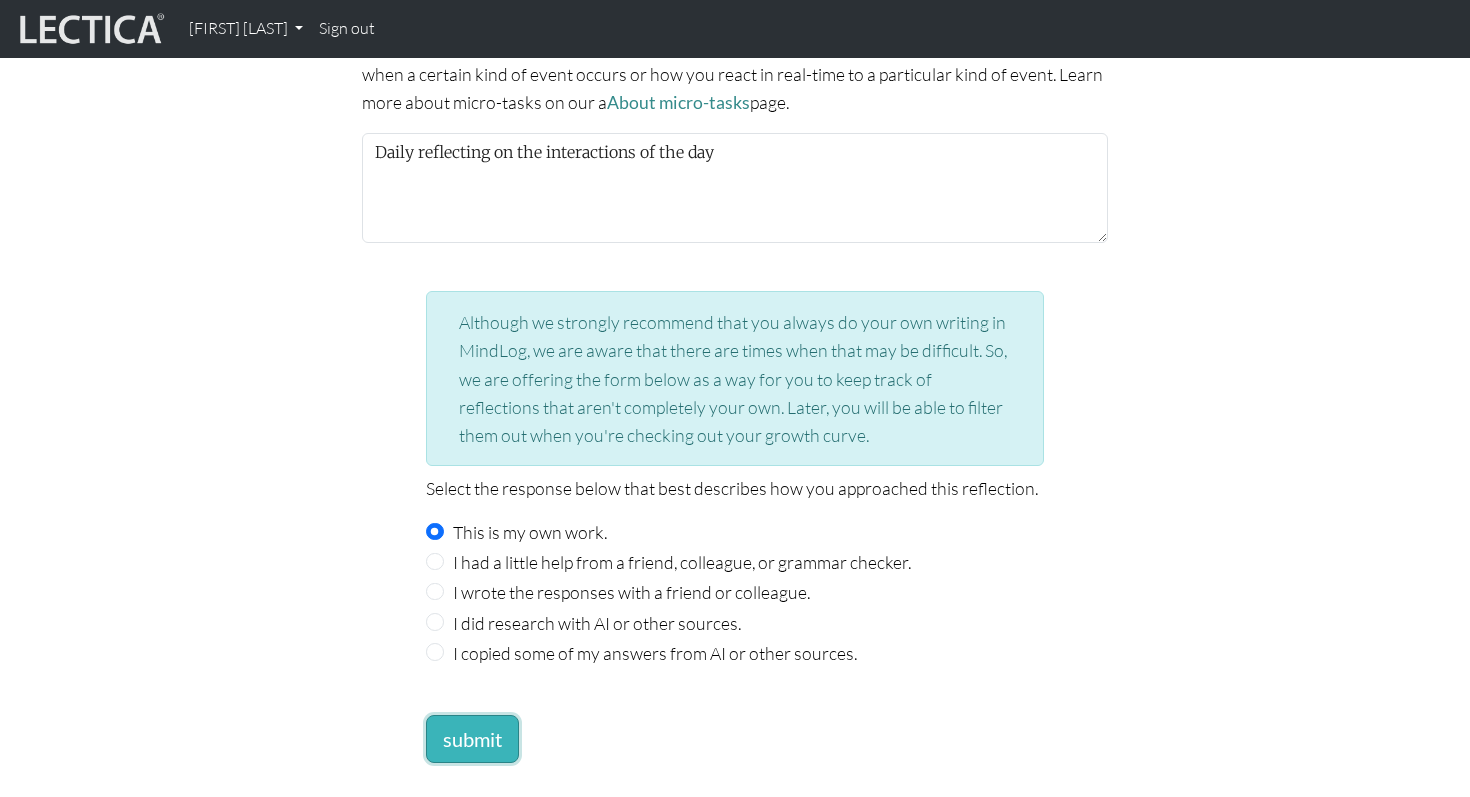 click on "submit" at bounding box center (472, 739) 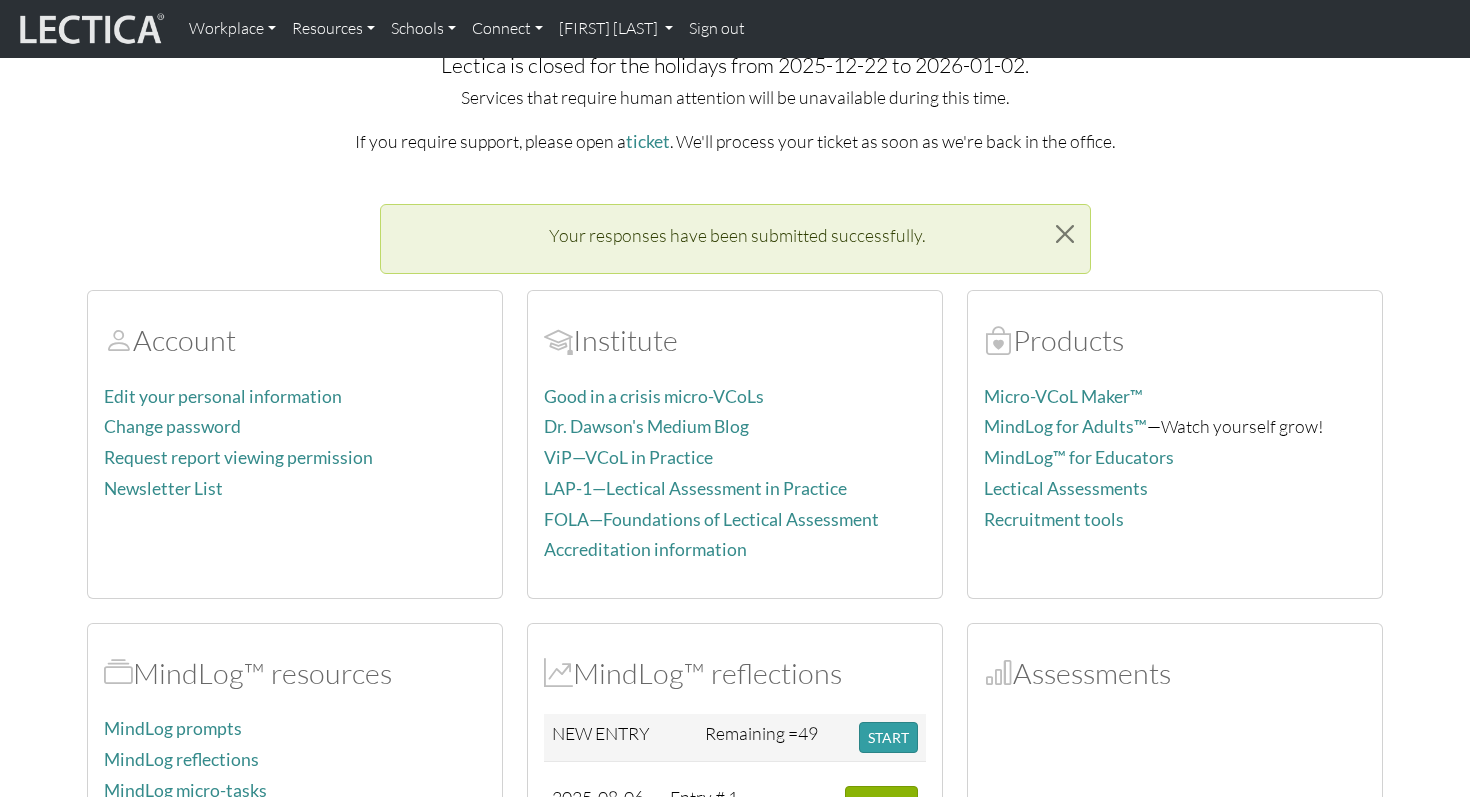 scroll, scrollTop: 425, scrollLeft: 0, axis: vertical 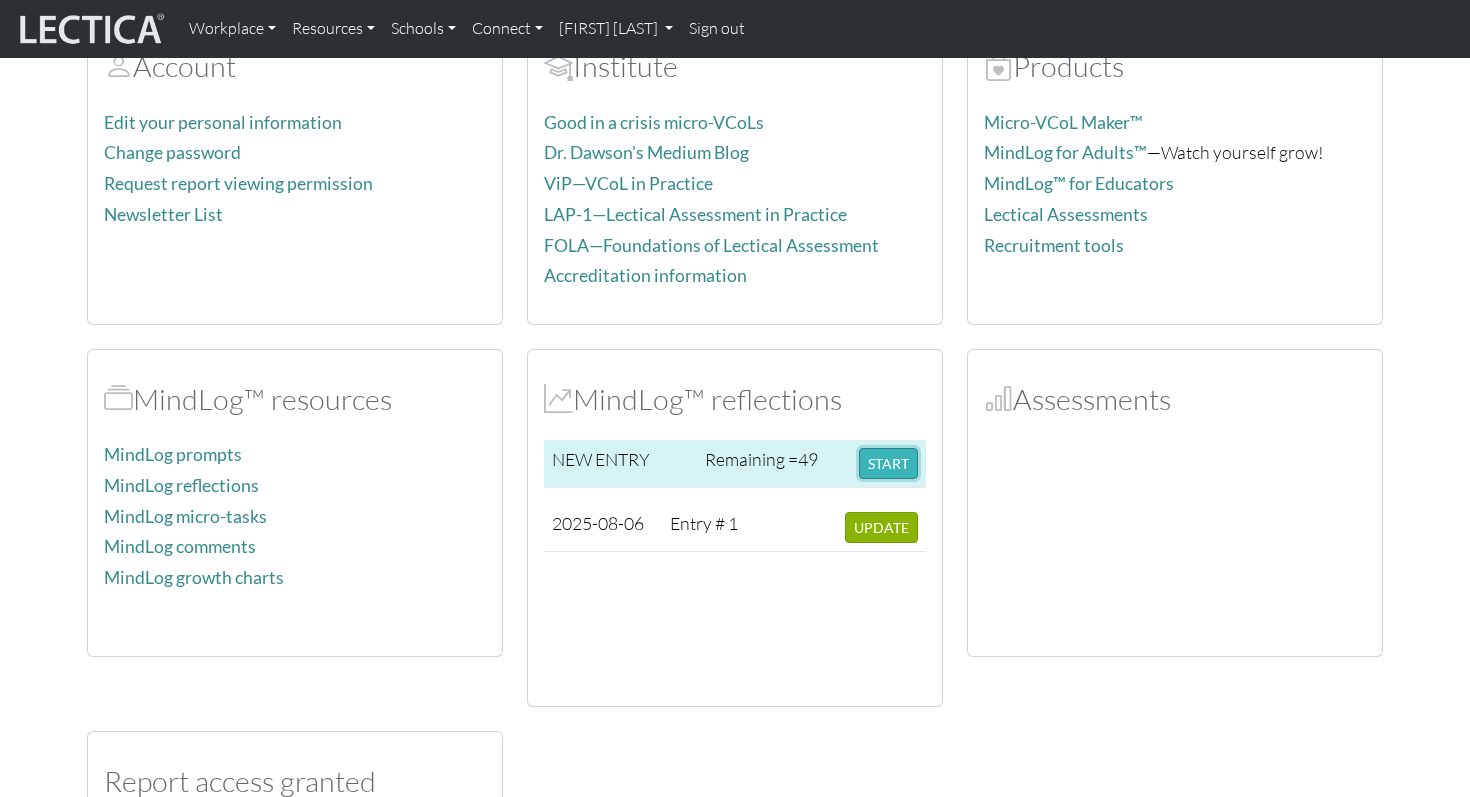 click on "START" at bounding box center [888, 463] 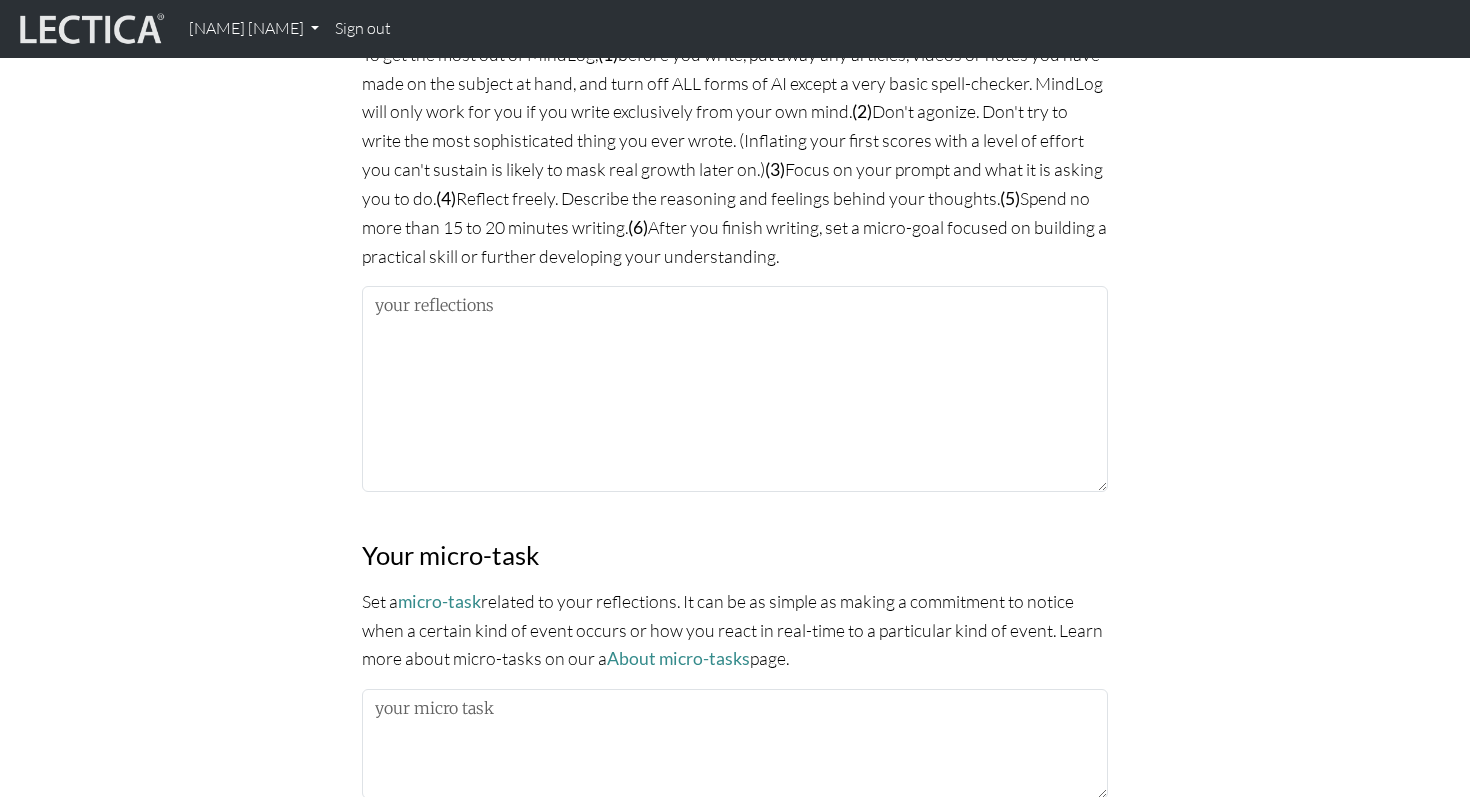 scroll, scrollTop: 1333, scrollLeft: 0, axis: vertical 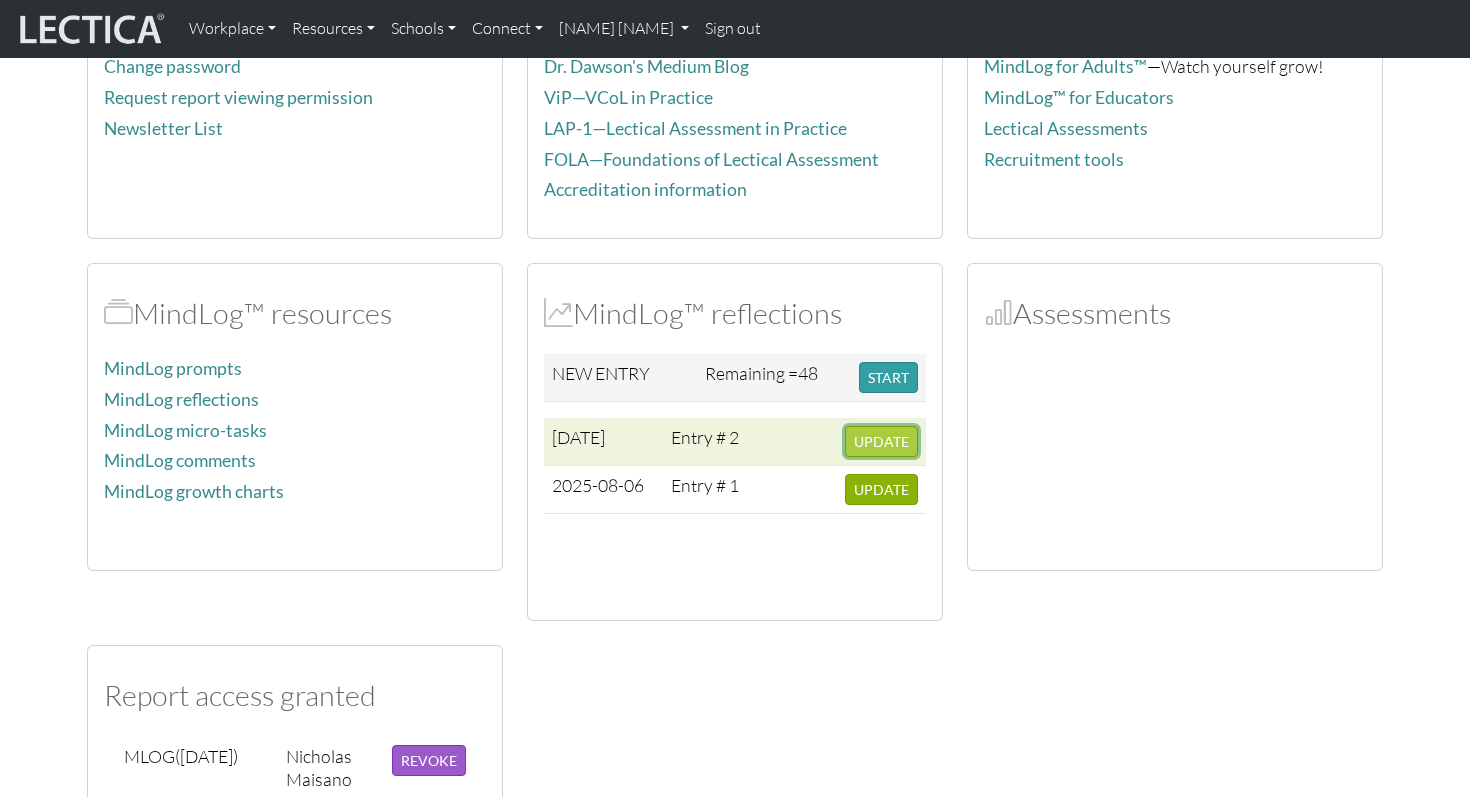 click on "UPDATE" at bounding box center (881, 441) 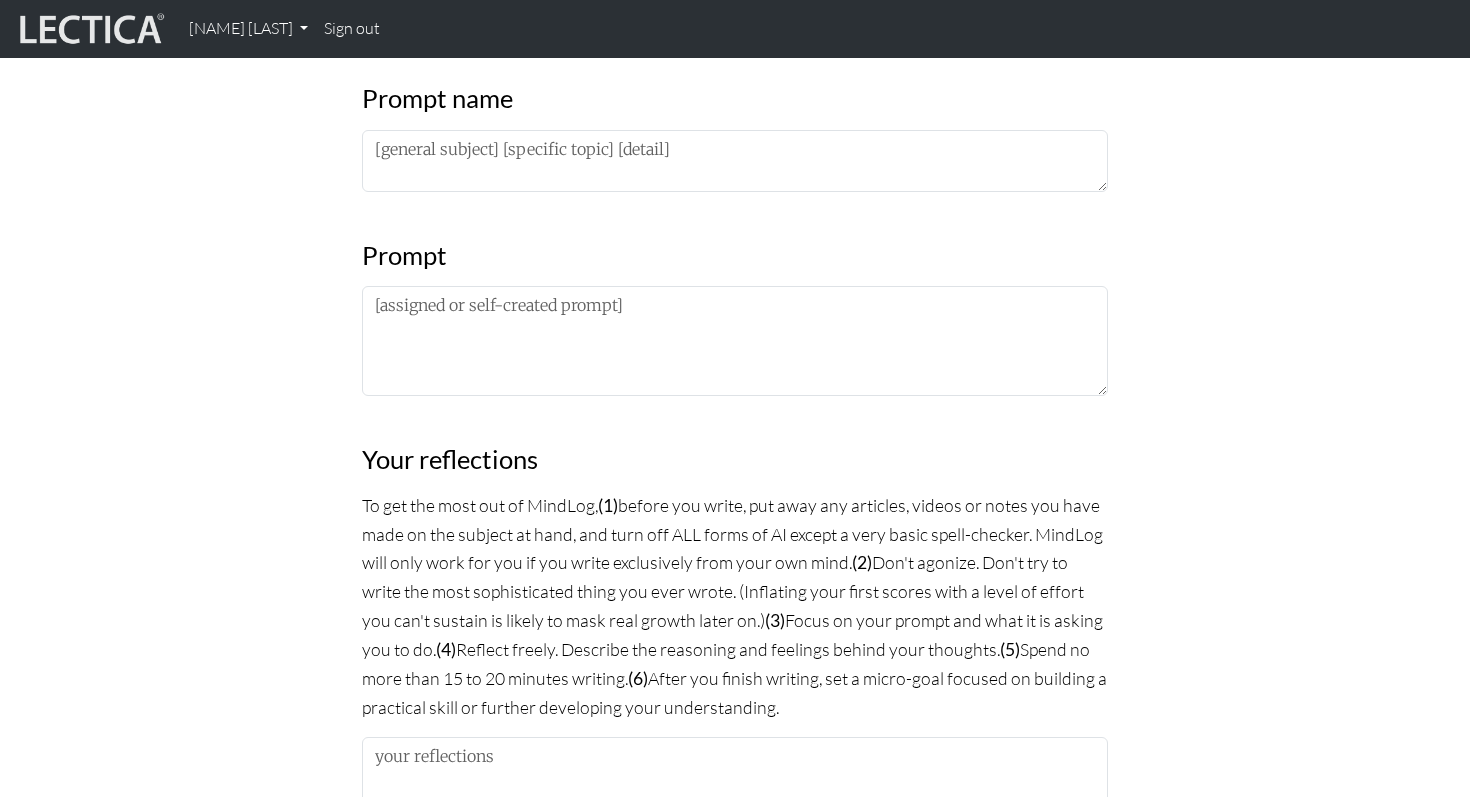 scroll, scrollTop: 734, scrollLeft: 0, axis: vertical 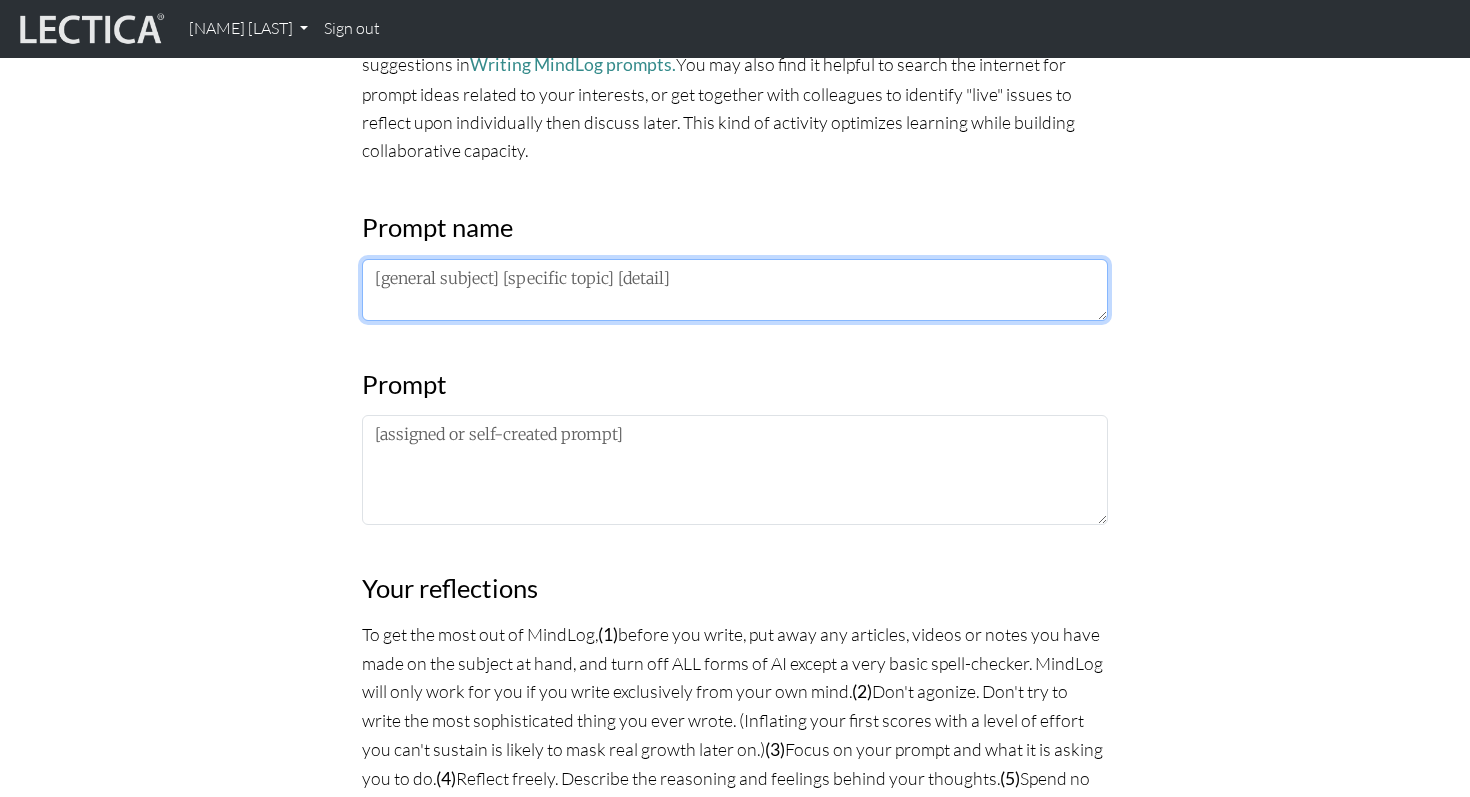 click at bounding box center (735, 290) 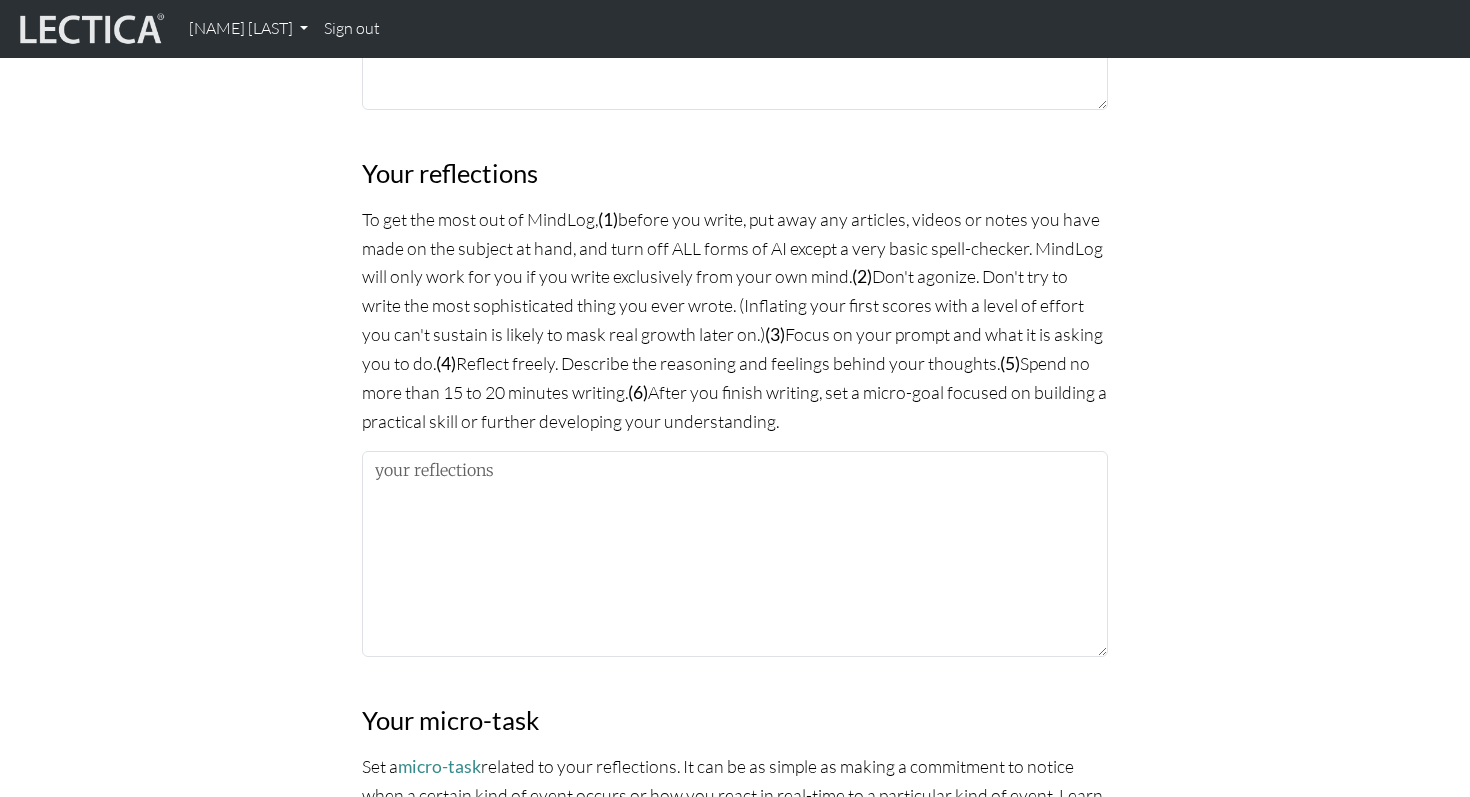 scroll, scrollTop: 1282, scrollLeft: 0, axis: vertical 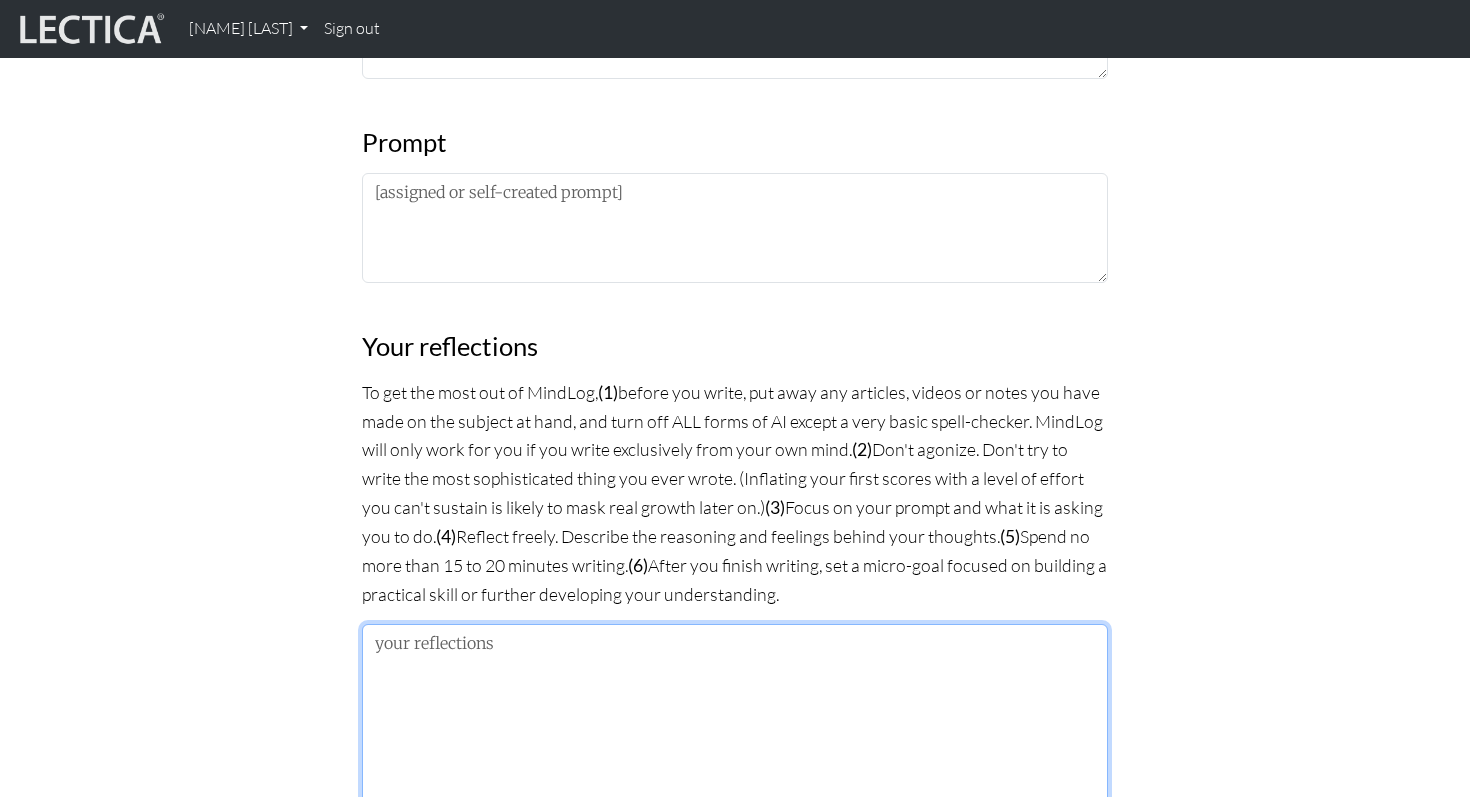 click at bounding box center [735, 727] 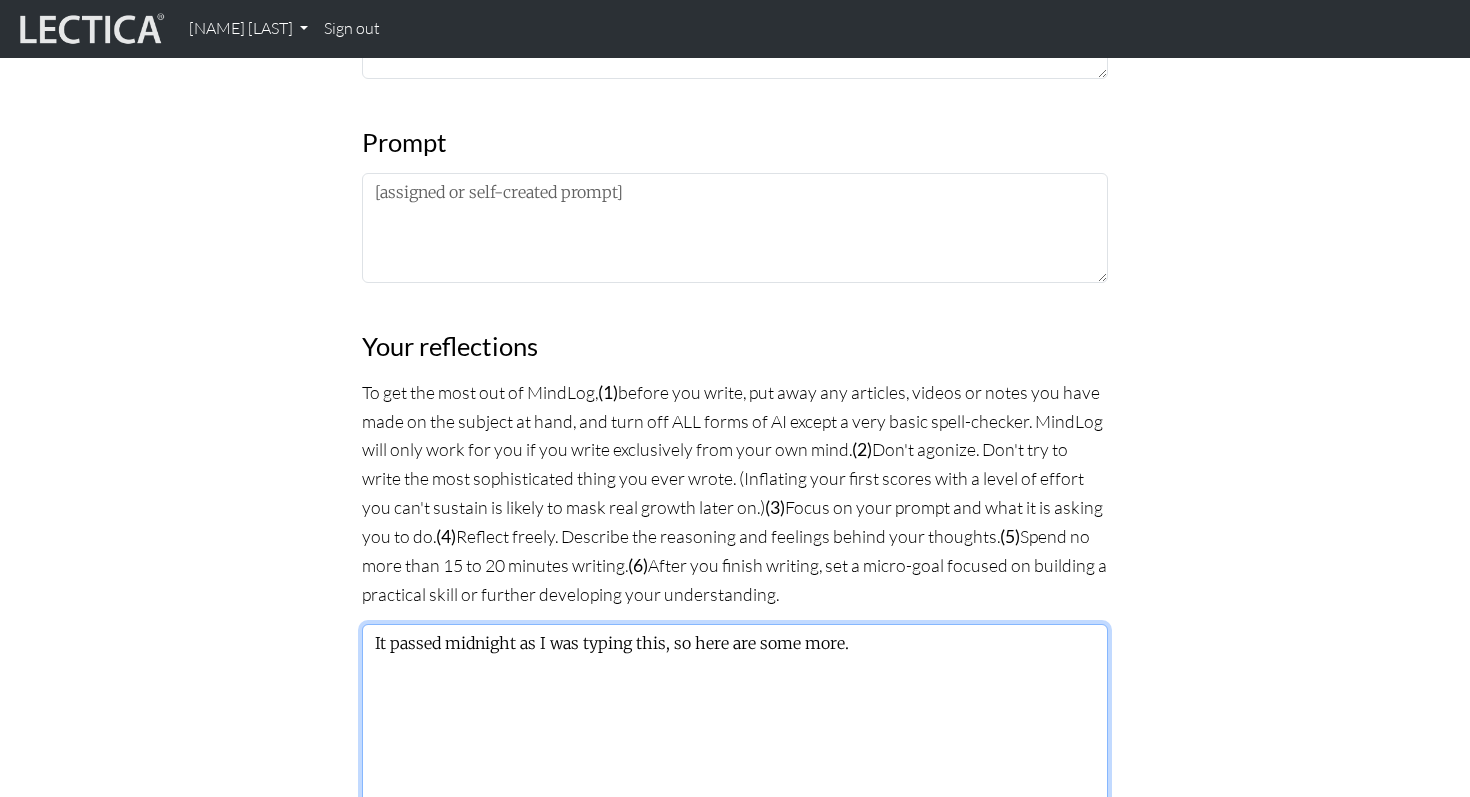paste on "Reality is my expectations in my mind of how I want to lead this team isn't really matching up (sometimes & I'm definitely indexing on those) and it's leading to this current state. It's funny, because I've been reflecting with [PERSON] on the same thing & it feels like a bit of a broken record. I haven't figured out a nice internal team dynamics, but I have definitely started to figure out my stakeholder dynamics - the former is more important though. But then again, I had convos with my eng lead recently and he asked if I was having an okay work-life-balance because they can sense something. Am I being hard on myself? Maybe." 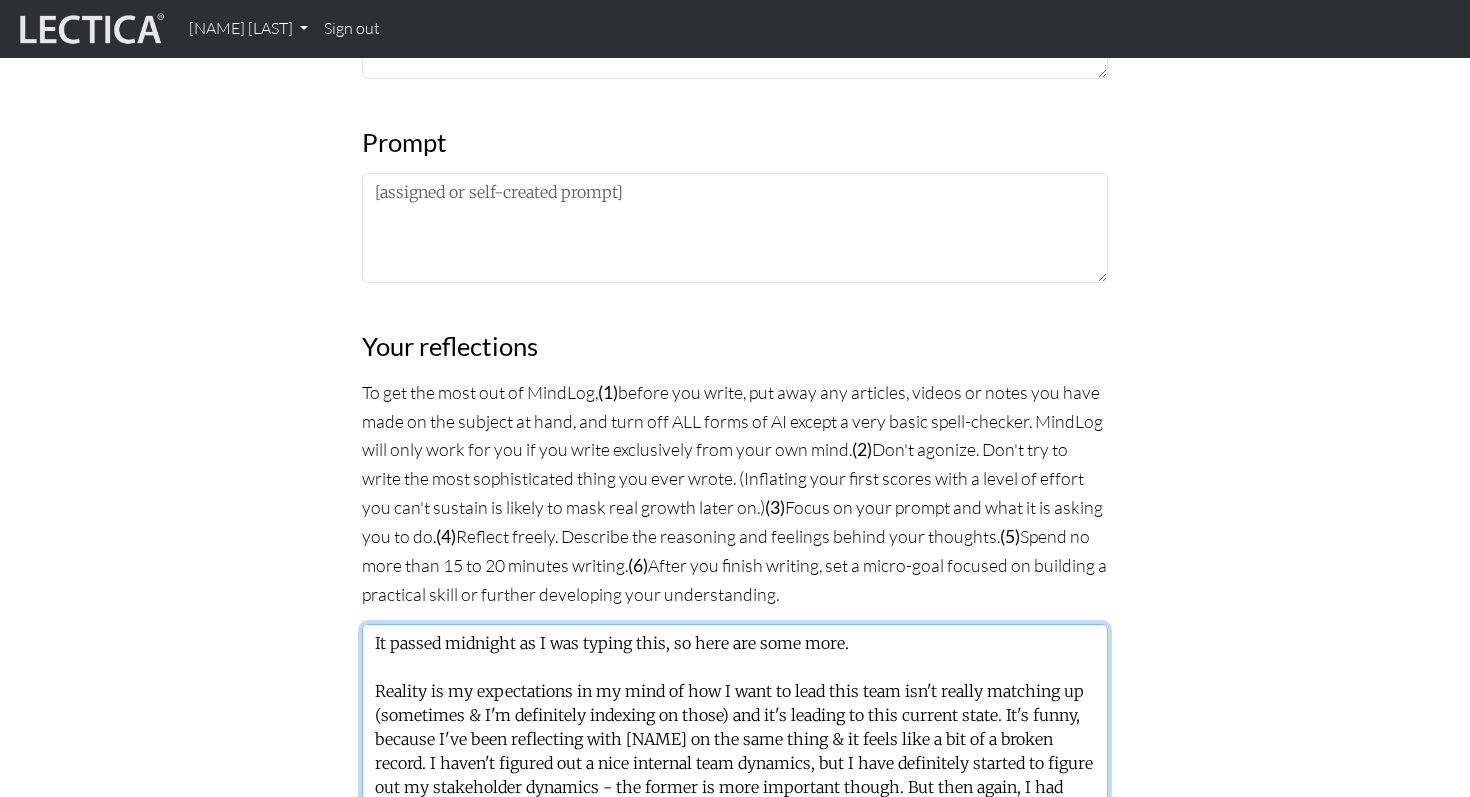 scroll, scrollTop: 997, scrollLeft: 0, axis: vertical 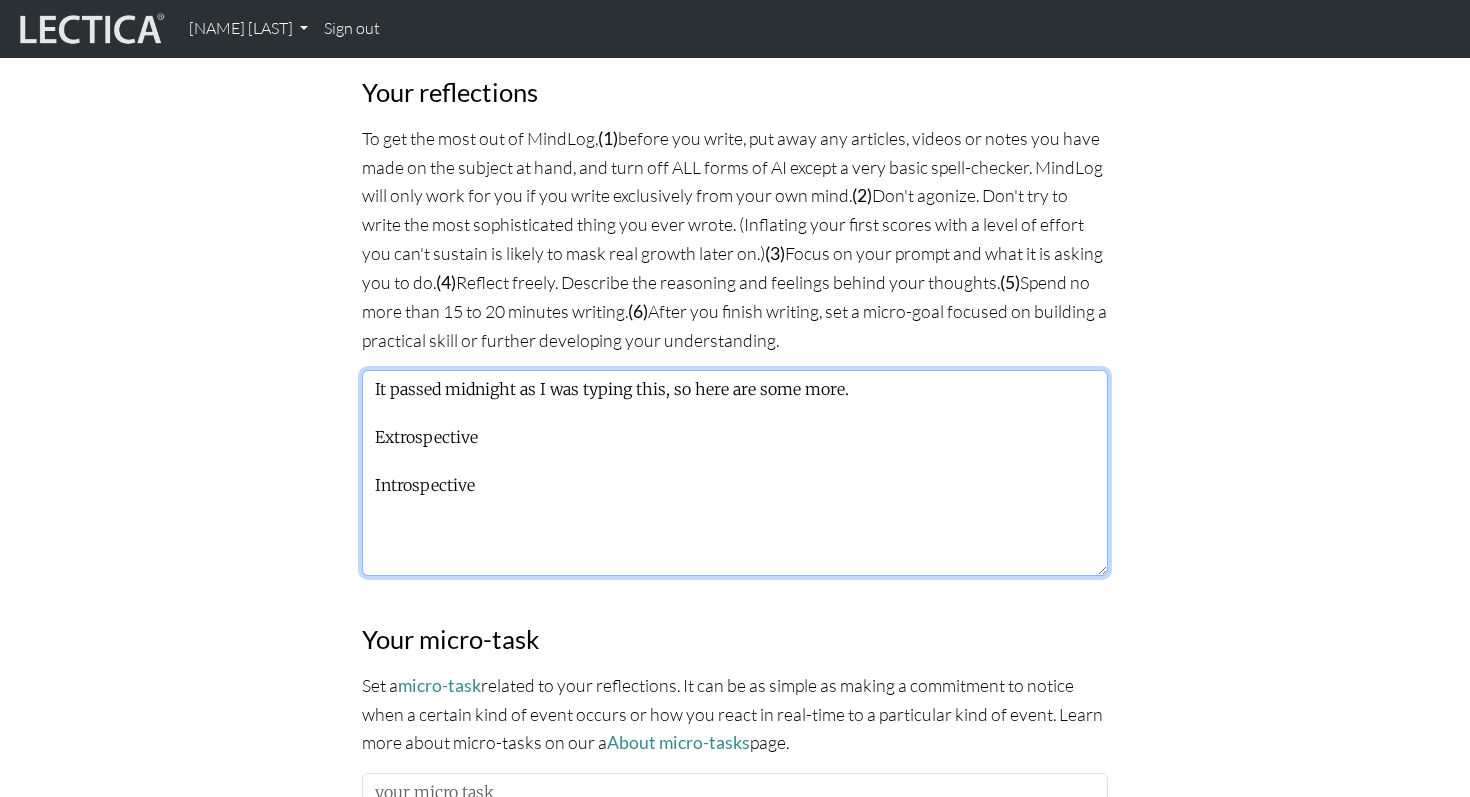 paste on "Reality is my expectations in my mind of how I want to lead this team isn't really matching up (sometimes & I'm definitely indexing on those) and it's leading to this current state. It's funny, because I've been reflecting with [PERSON] on the same thing & it feels like a bit of a broken record. I haven't figured out a nice internal team dynamics, but I have definitely started to figure out my stakeholder dynamics - the former is more important though. But then again, I had convos with my eng lead recently and he asked if I was having an okay work-life-balance because they can sense something. Am I being hard on myself? Maybe." 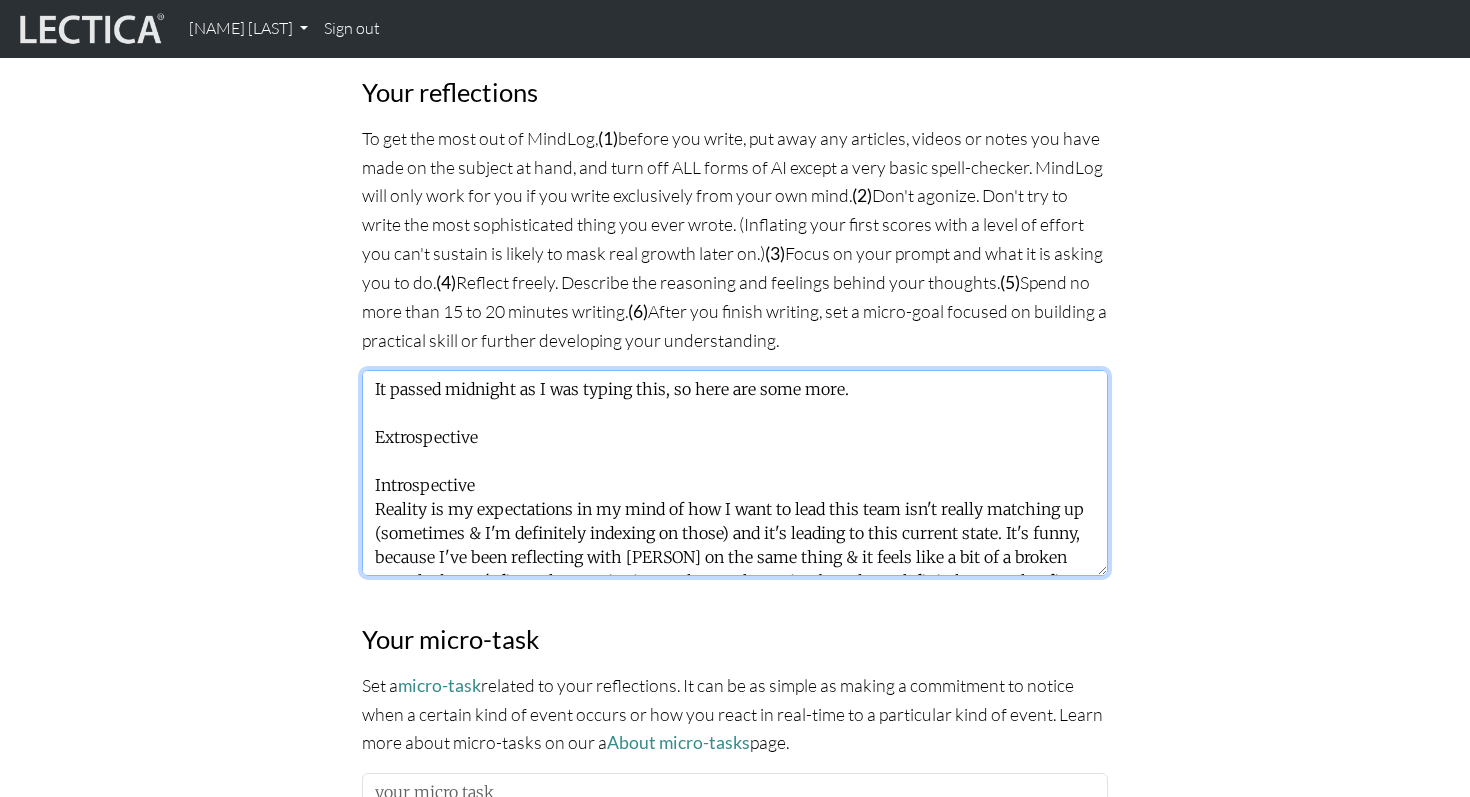 scroll, scrollTop: 112, scrollLeft: 0, axis: vertical 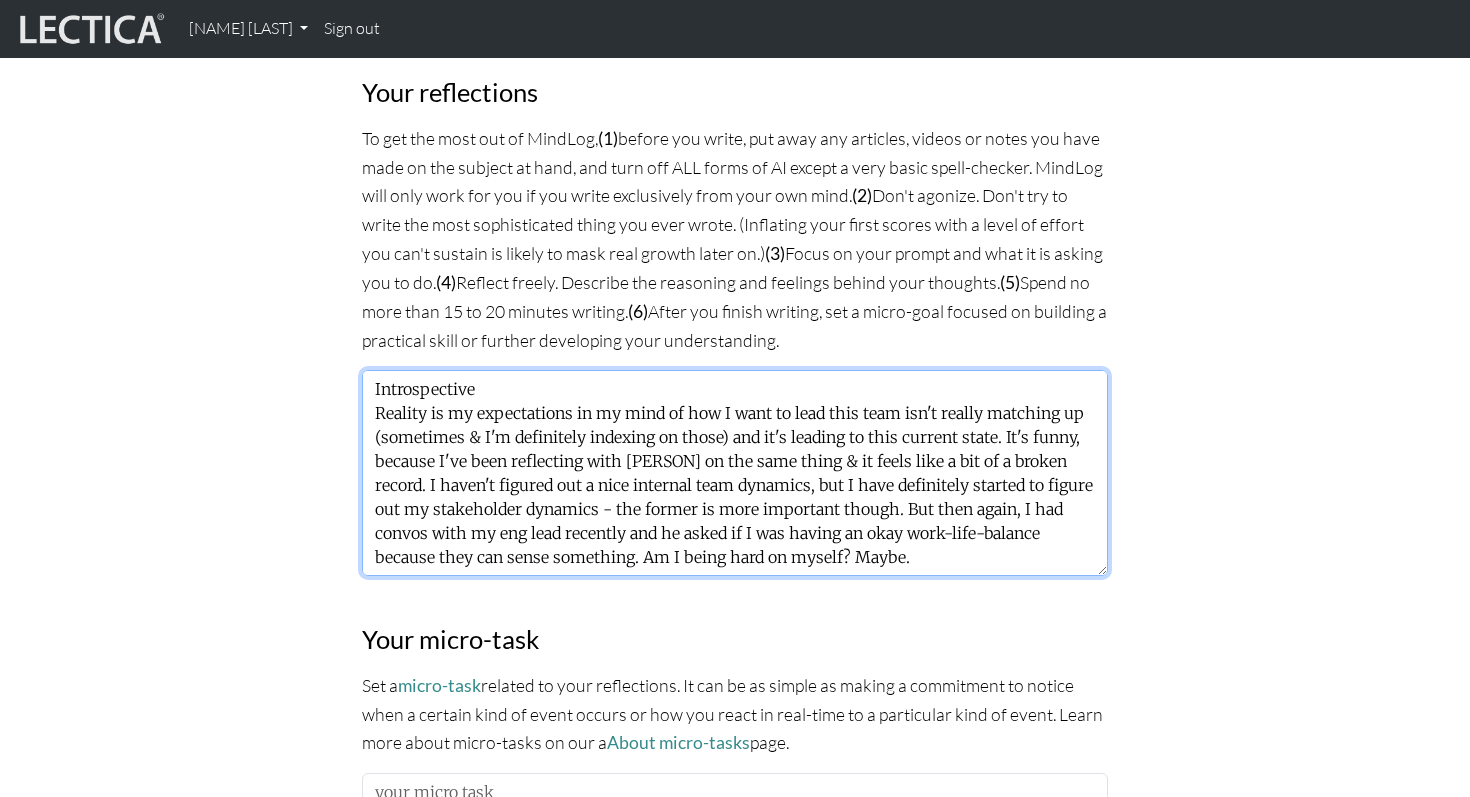 click on "It passed midnight as I was typing this, so here are some more.
Extrospective
Introspective
Reality is my expectations in my mind of how I want to lead this team isn't really matching up (sometimes & I'm definitely indexing on those) and it's leading to this current state. It's funny, because I've been reflecting with [PERSON] on the same thing & it feels like a bit of a broken record. I haven't figured out a nice internal team dynamics, but I have definitely started to figure out my stakeholder dynamics - the former is more important though. But then again, I had convos with my eng lead recently and he asked if I was having an okay work-life-balance because they can sense something. Am I being hard on myself? Maybe." at bounding box center (735, 473) 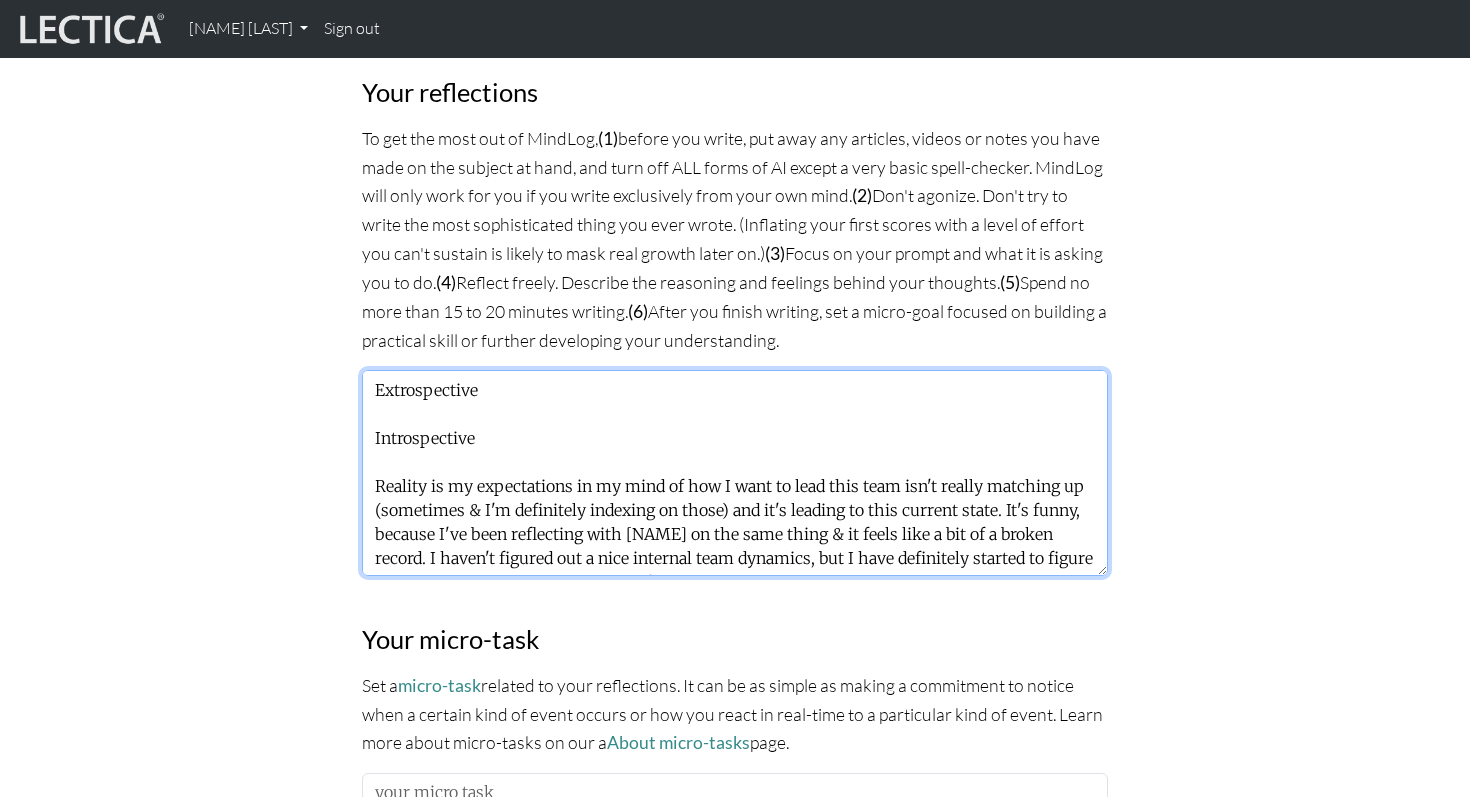 scroll, scrollTop: 0, scrollLeft: 0, axis: both 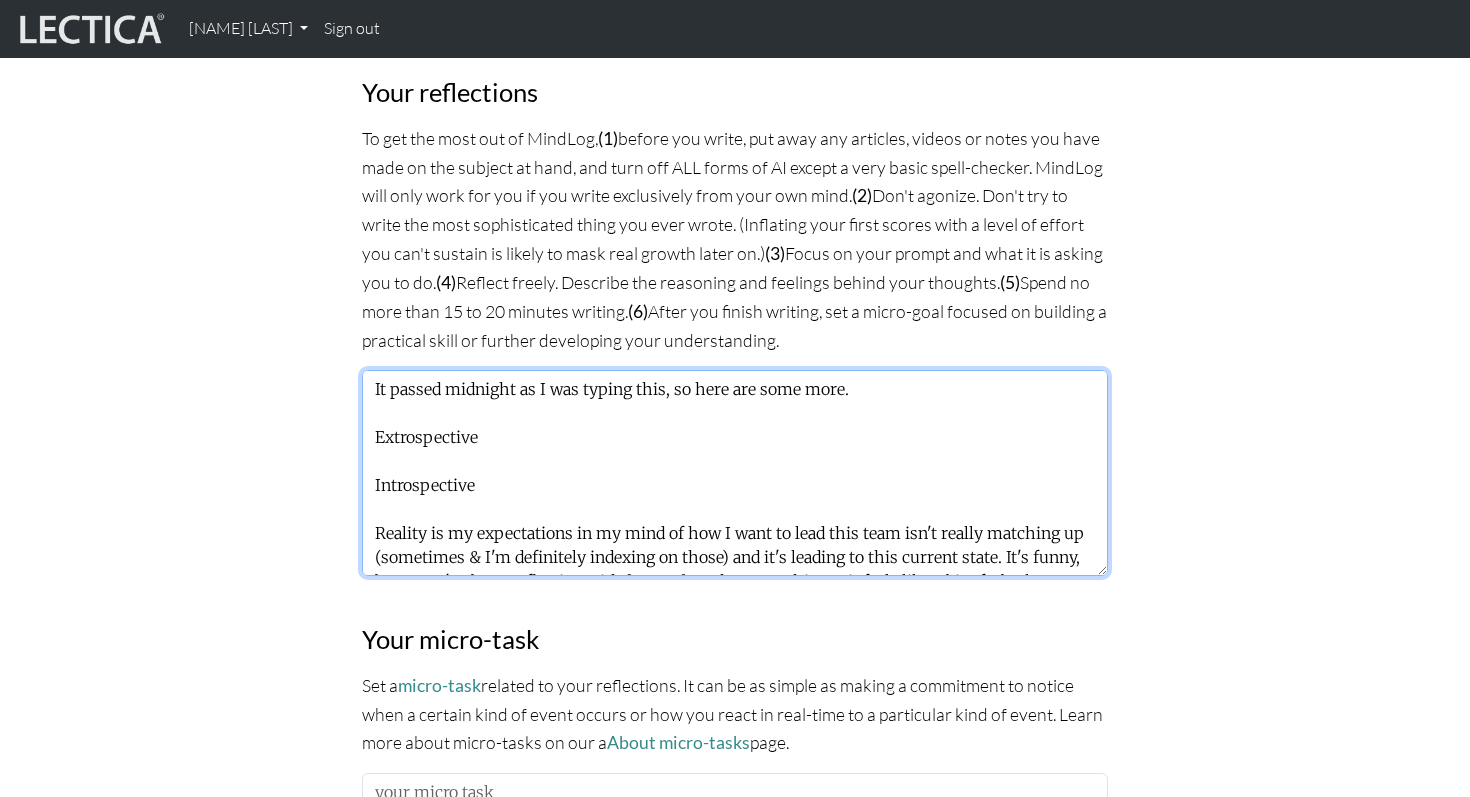 click on "It passed midnight as I was typing this, so here are some more.
Extrospective
Introspective
Reality is my expectations in my mind of how I want to lead this team isn't really matching up (sometimes & I'm definitely indexing on those) and it's leading to this current state. It's funny, because I've been reflecting with [NAME] on the same thing & it feels like a bit of a broken record. I haven't figured out a nice internal team dynamics, but I have definitely started to figure out my stakeholder dynamics - the former is more important though. But then again, I had convos with my eng lead recently and he asked if I was having an okay work-life-balance because they can sense something. Am I being hard on myself? Maybe." at bounding box center [735, 473] 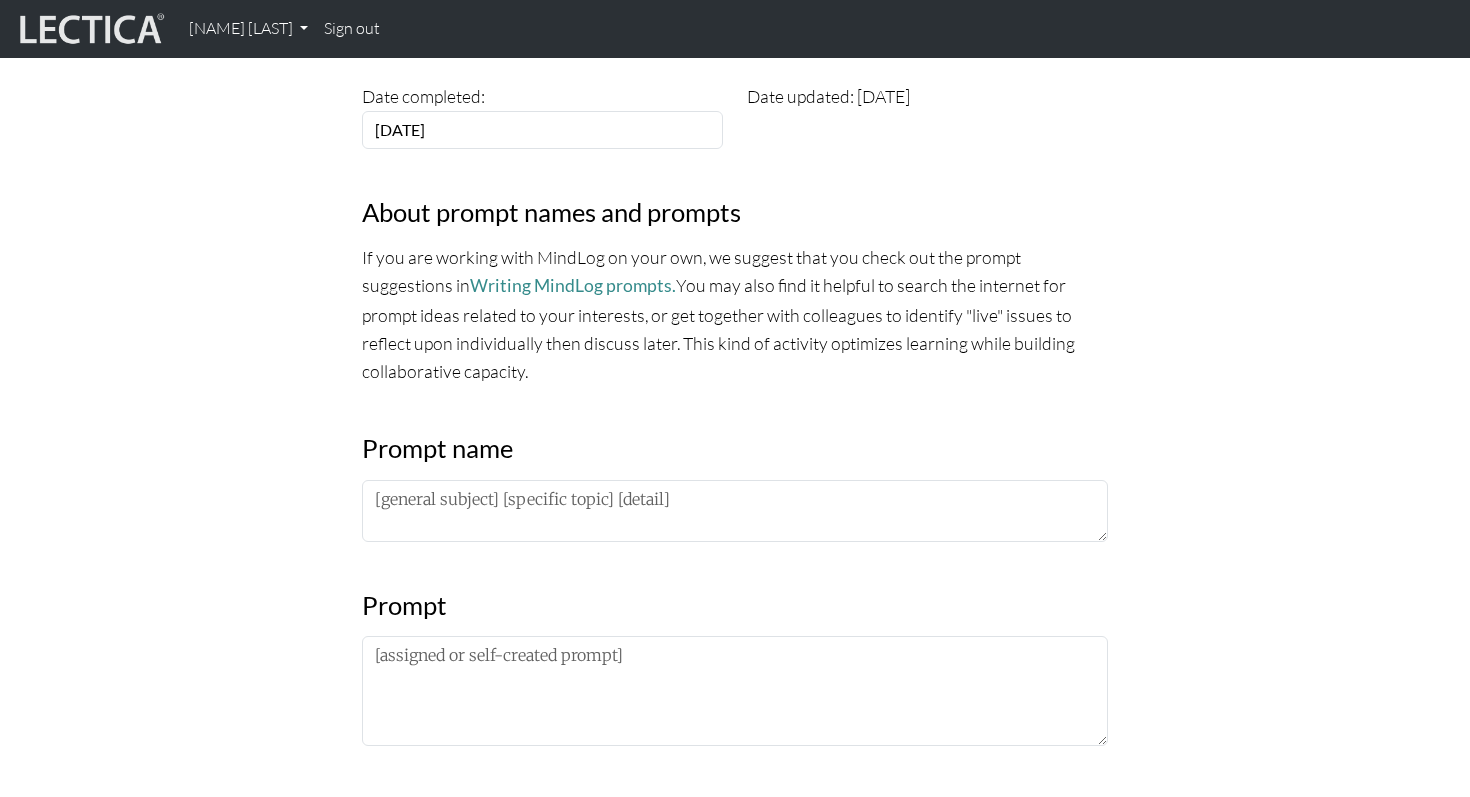 scroll, scrollTop: 509, scrollLeft: 0, axis: vertical 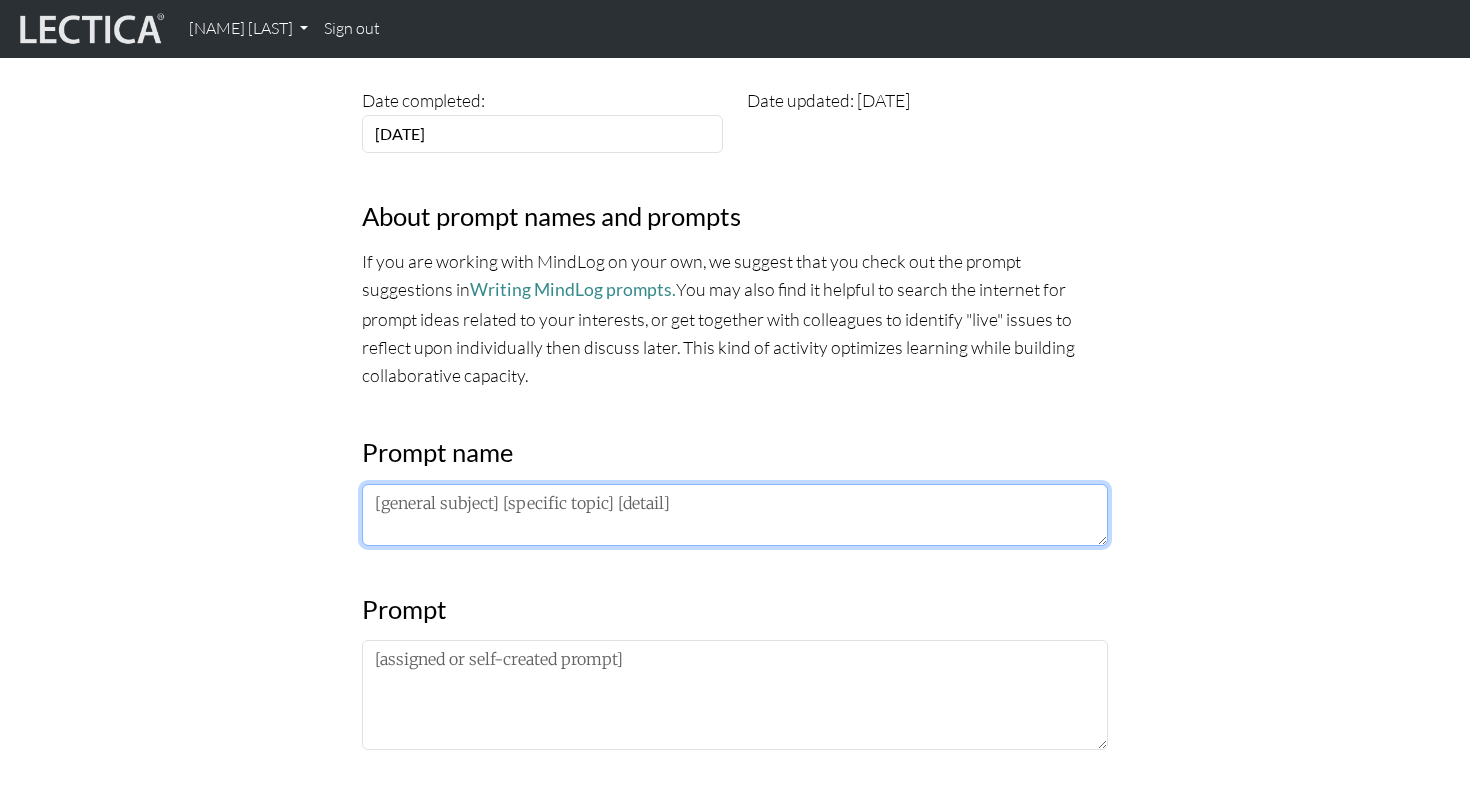 click at bounding box center [735, 515] 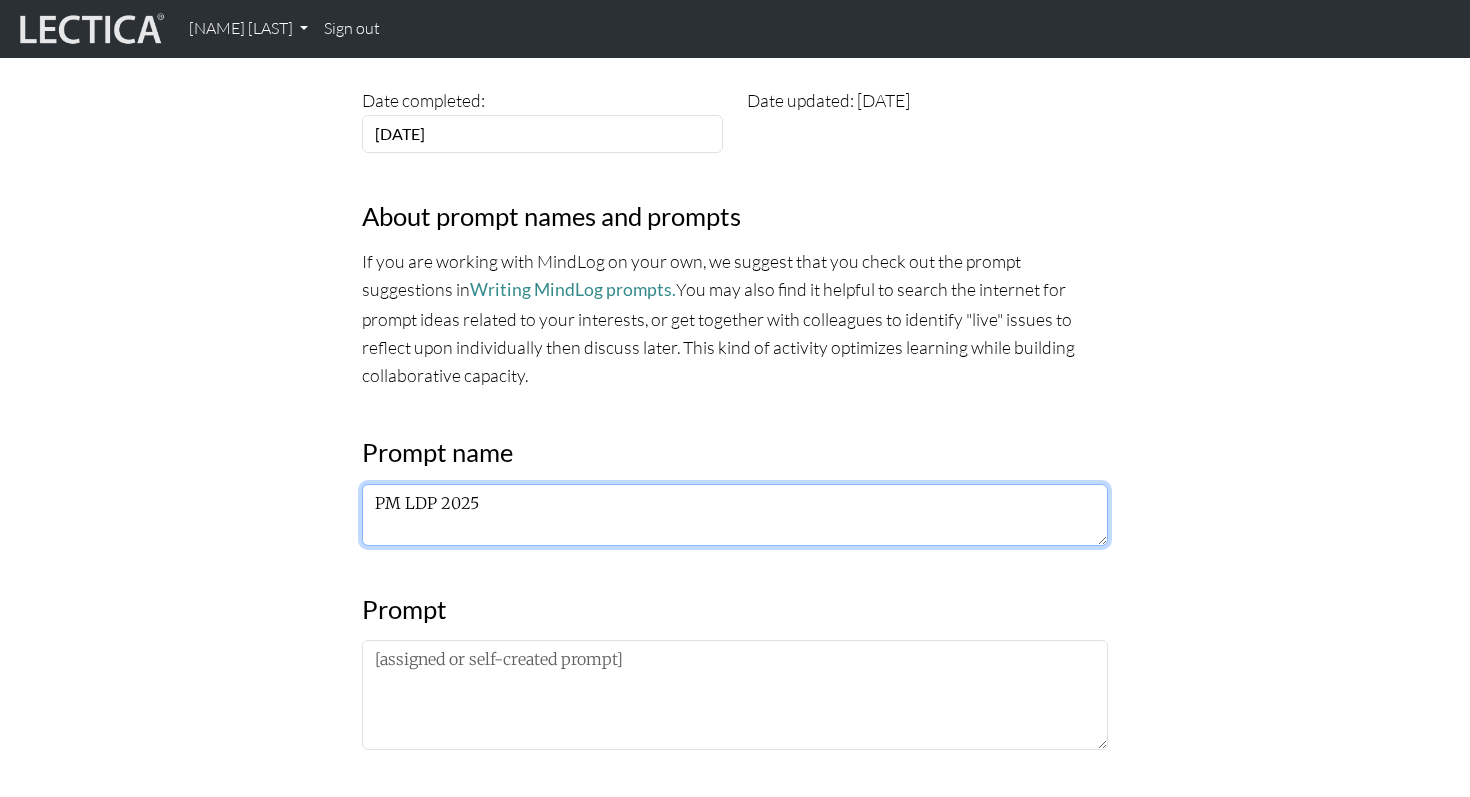 type on "PM LDP 2025" 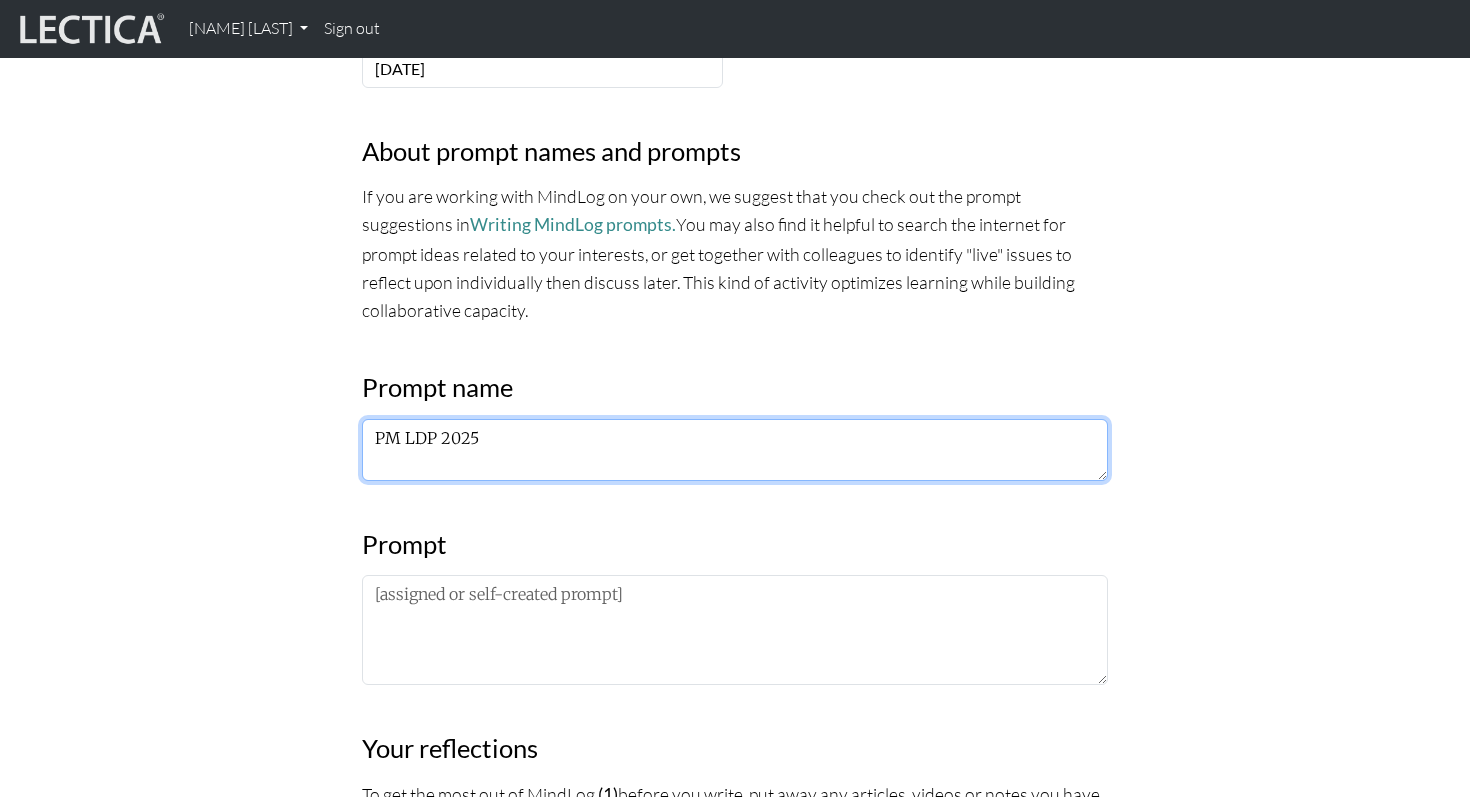 scroll, scrollTop: 605, scrollLeft: 0, axis: vertical 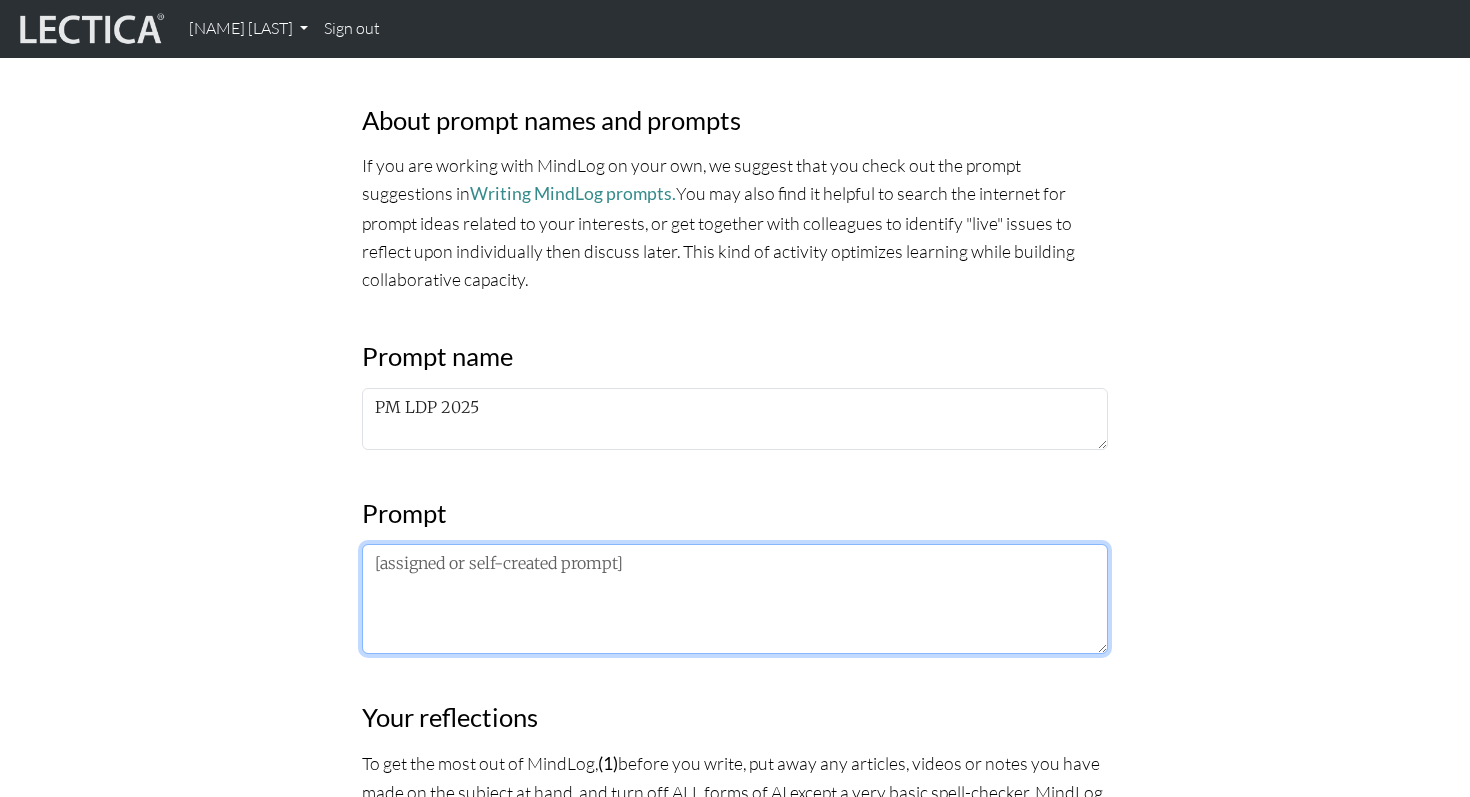click at bounding box center [735, 599] 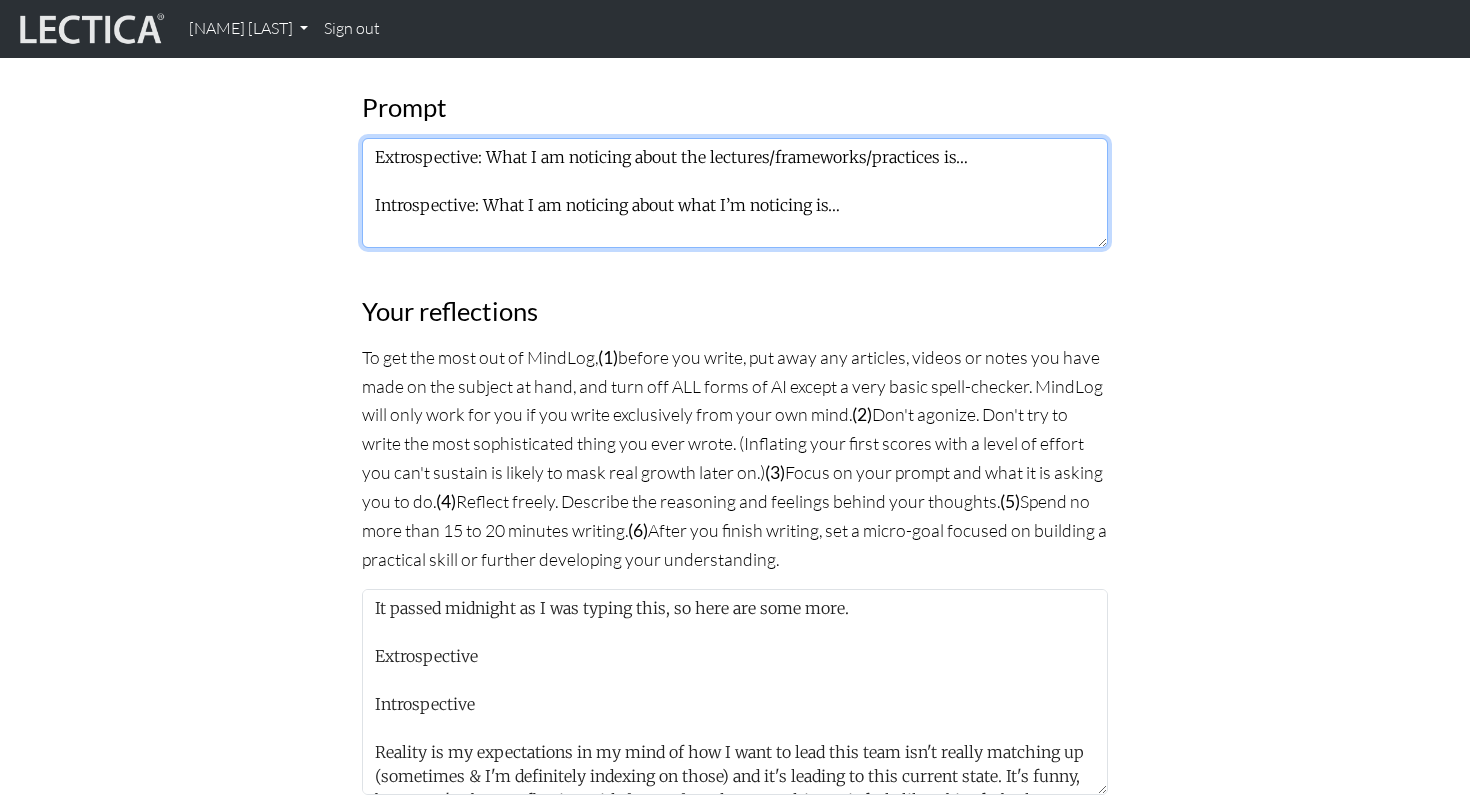 scroll, scrollTop: 1088, scrollLeft: 0, axis: vertical 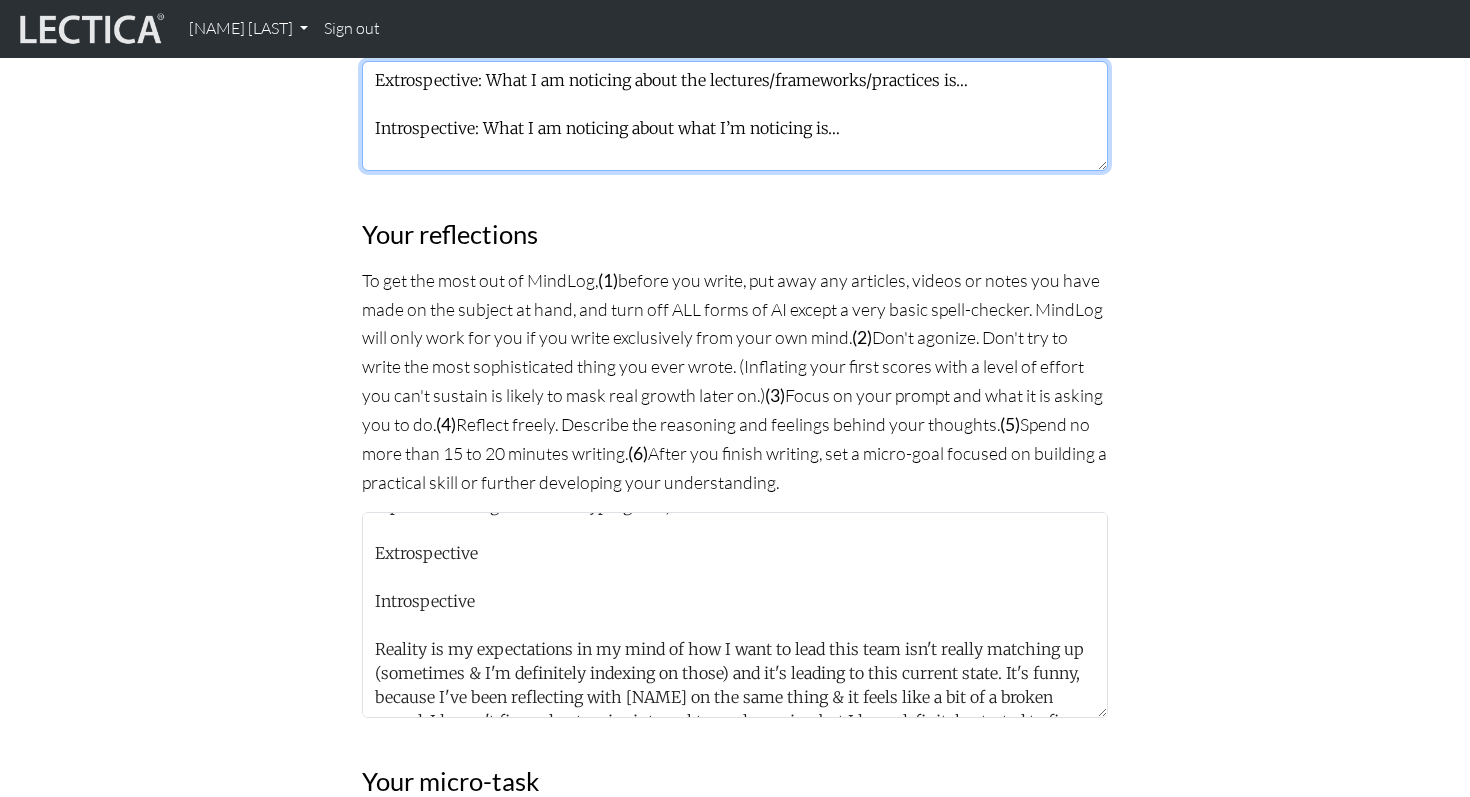 type on "Extrospective: What I am noticing about the lectures/frameworks/practices is…
Introspective: What I am noticing about what I’m noticing is…" 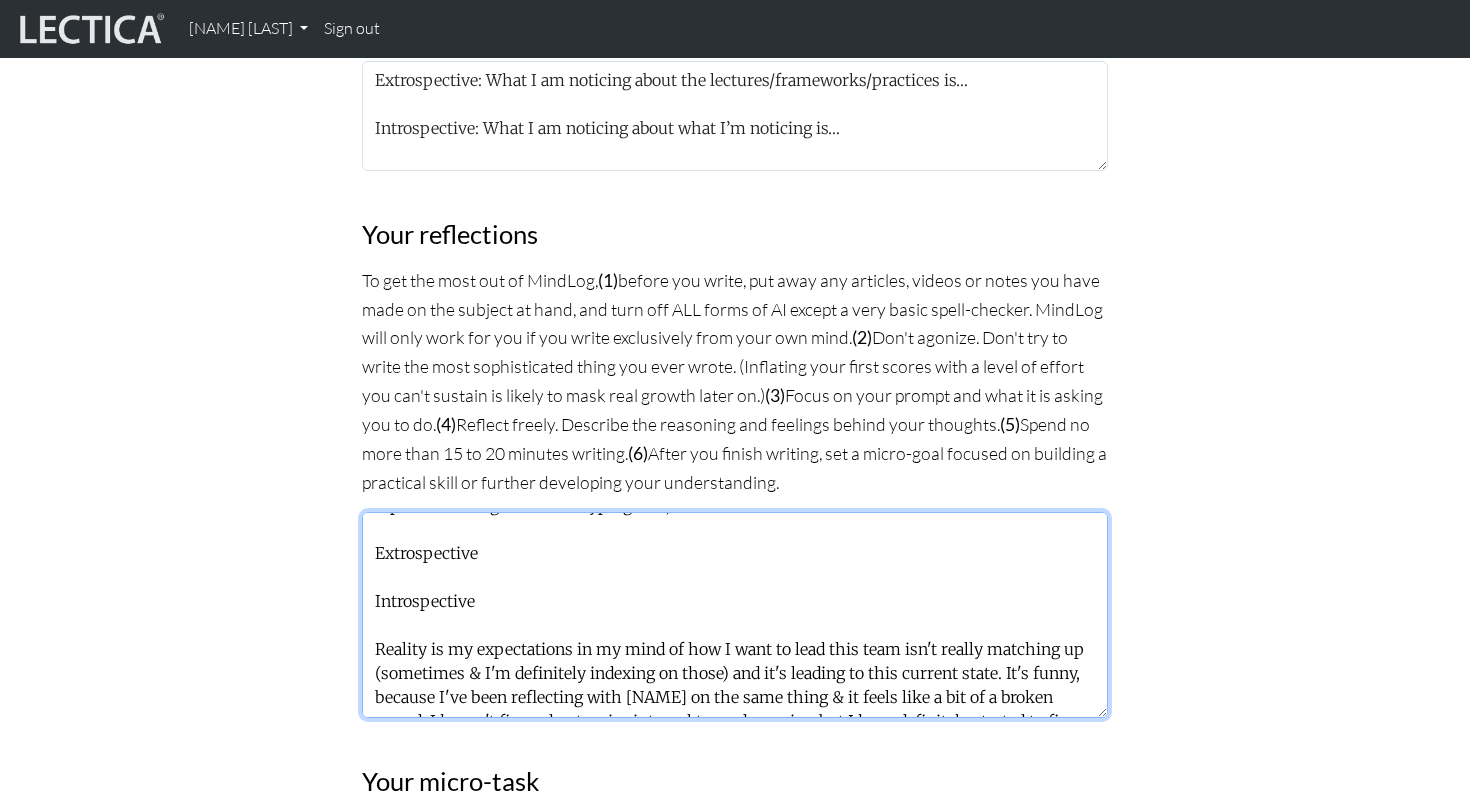 click on "It passed midnight as I was typing this, so here are some more.
Extrospective
Introspective
Reality is my expectations in my mind of how I want to lead this team isn't really matching up (sometimes & I'm definitely indexing on those) and it's leading to this current state. It's funny, because I've been reflecting with [NAME] on the same thing & it feels like a bit of a broken record. I haven't figured out a nice internal team dynamics, but I have definitely started to figure out my stakeholder dynamics - the former is more important though. But then again, I had convos with my eng lead recently and he asked if I was having an okay work-life-balance because they can sense something. Am I being hard on myself? Maybe." at bounding box center (735, 615) 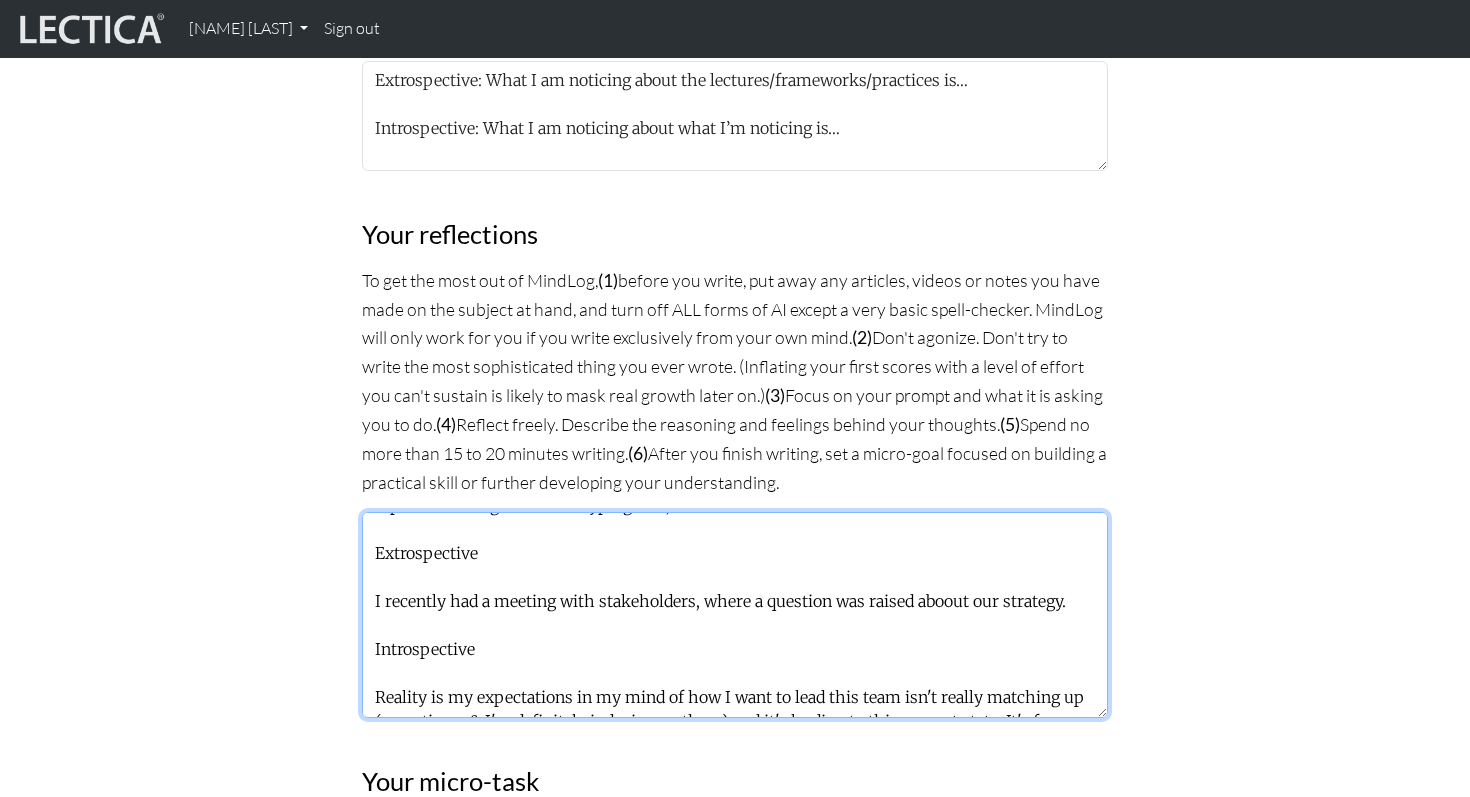 click on "It passed midnight as I was typing this, so here are some more.
Extrospective
I recently had a meeting with stakeholders, where a question was raised aboout our strategy.
Introspective
Reality is my expectations in my mind of how I want to lead this team isn't really matching up (sometimes & I'm definitely indexing on those) and it's leading to this current state. It's funny, because I've been reflecting with [PERSON] on the same thing & it feels like a bit of a broken record. I haven't figured out a nice internal team dynamics, but I have definitely started to figure out my stakeholder dynamics - the former is more important though. But then again, I had convos with my eng lead recently and he asked if I was having an okay work-life-balance because they can sense something. Am I being hard on myself? Maybe." at bounding box center (735, 615) 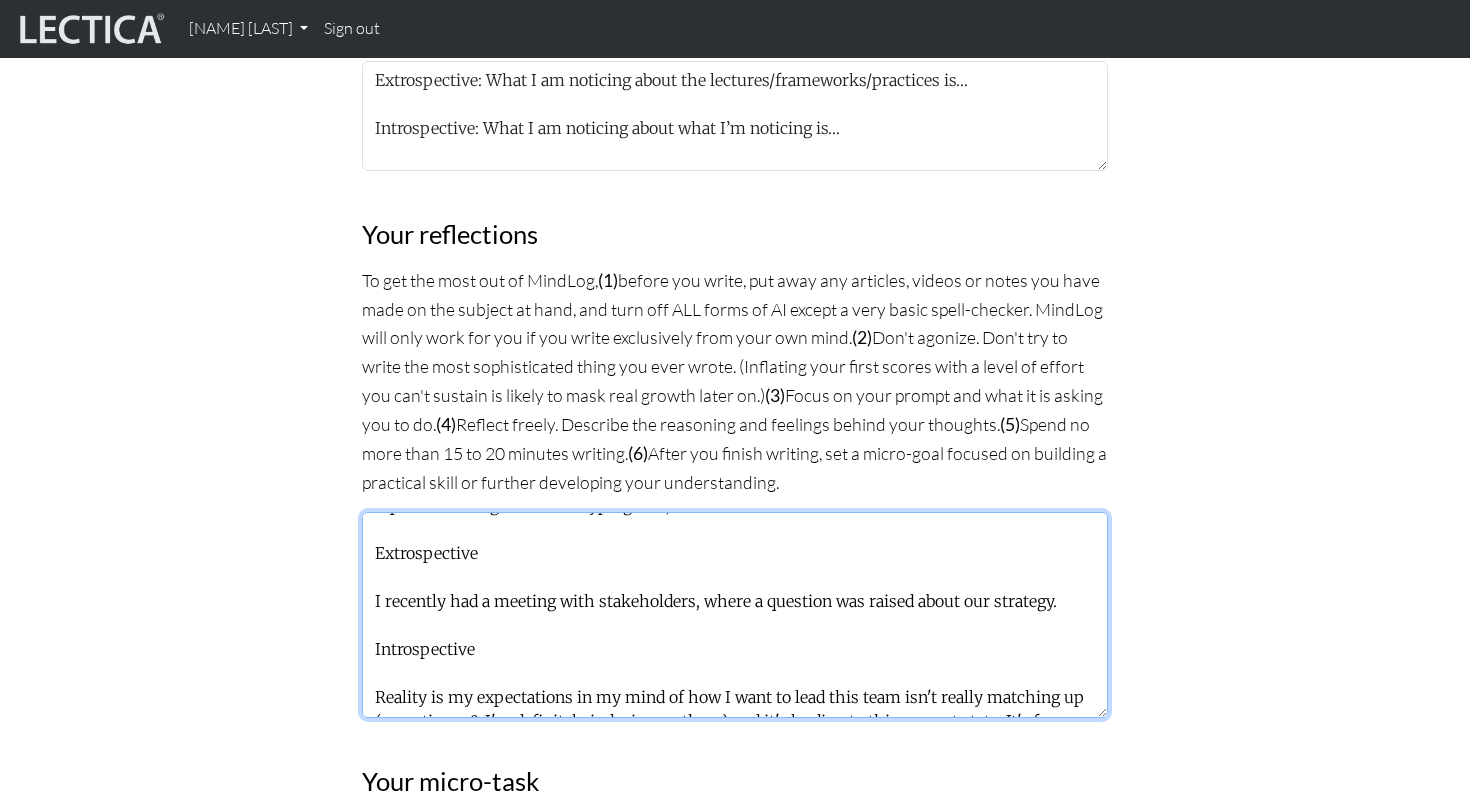click on "It passed midnight as I was typing this, so here are some more.
Extrospective
I recently had a meeting with stakeholders, where a question was raised about our strategy.
Introspective
Reality is my expectations in my mind of how I want to lead this team isn't really matching up (sometimes & I'm definitely indexing on those) and it's leading to this current state. It's funny, because I've been reflecting with [PERSON] on the same thing & it feels like a bit of a broken record. I haven't figured out a nice internal team dynamics, but I have definitely started to figure out my stakeholder dynamics - the former is more important though. But then again, I had convos with my eng lead recently and he asked if I was having an okay work-life-balance because they can sense something. Am I being hard on myself? Maybe." at bounding box center [735, 615] 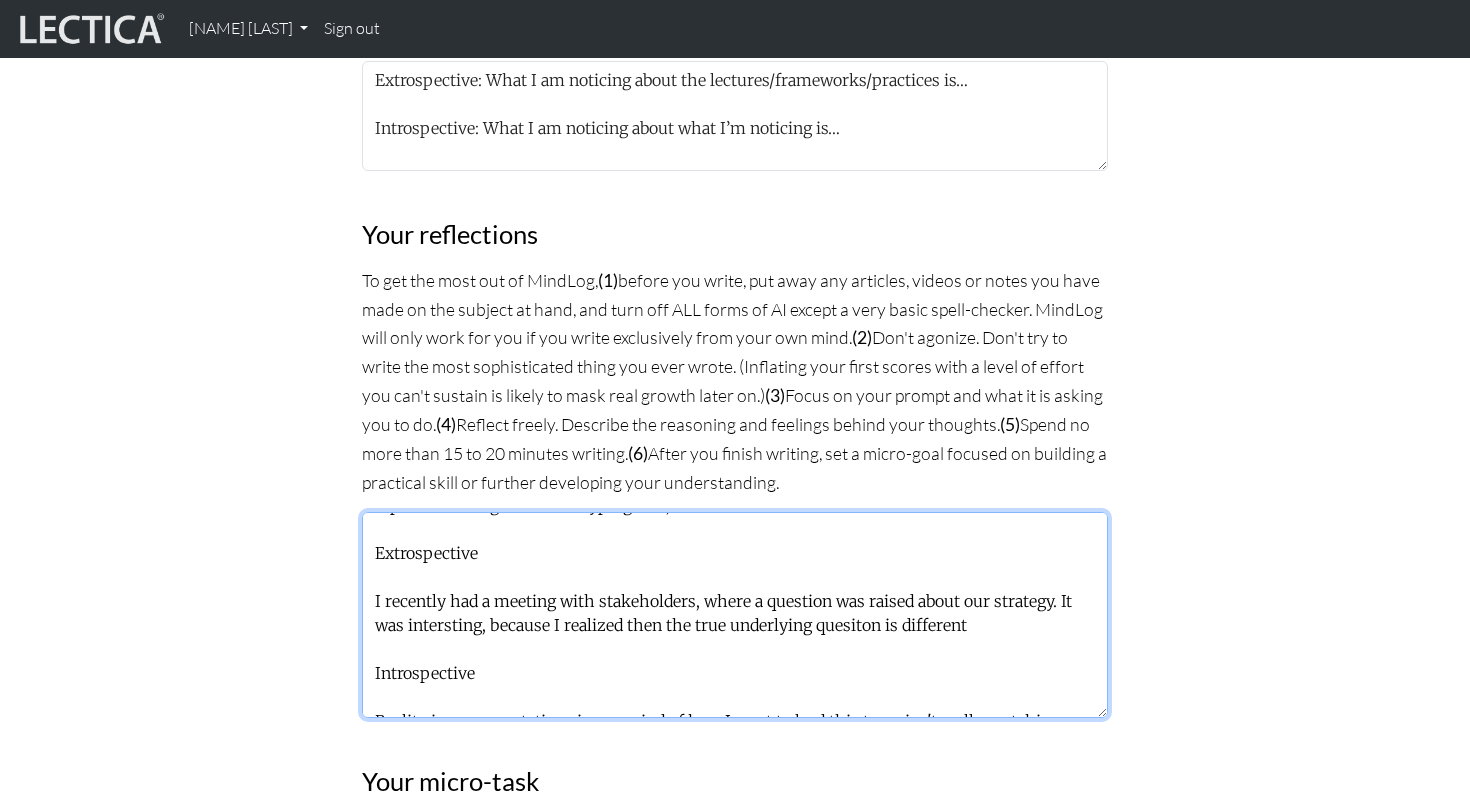 click on "It passed midnight as I was typing this, so here are some more.
Extrospective
I recently had a meeting with stakeholders, where a question was raised about our strategy. It was intersting, because I realized then the true underlying quesiton is different
Introspective
Reality is my expectations in my mind of how I want to lead this team isn't really matching up (sometimes & I'm definitely indexing on those) and it's leading to this current state. It's funny, because I've been reflecting with [PERSON] on the same thing & it feels like a bit of a broken record. I haven't figured out a nice internal team dynamics, but I have definitely started to figure out my stakeholder dynamics - the former is more important though. But then again, I had convos with my eng lead recently and he asked if I was having an okay work-life-balance because they can sense something. Am I being hard on myself? Maybe." at bounding box center [735, 615] 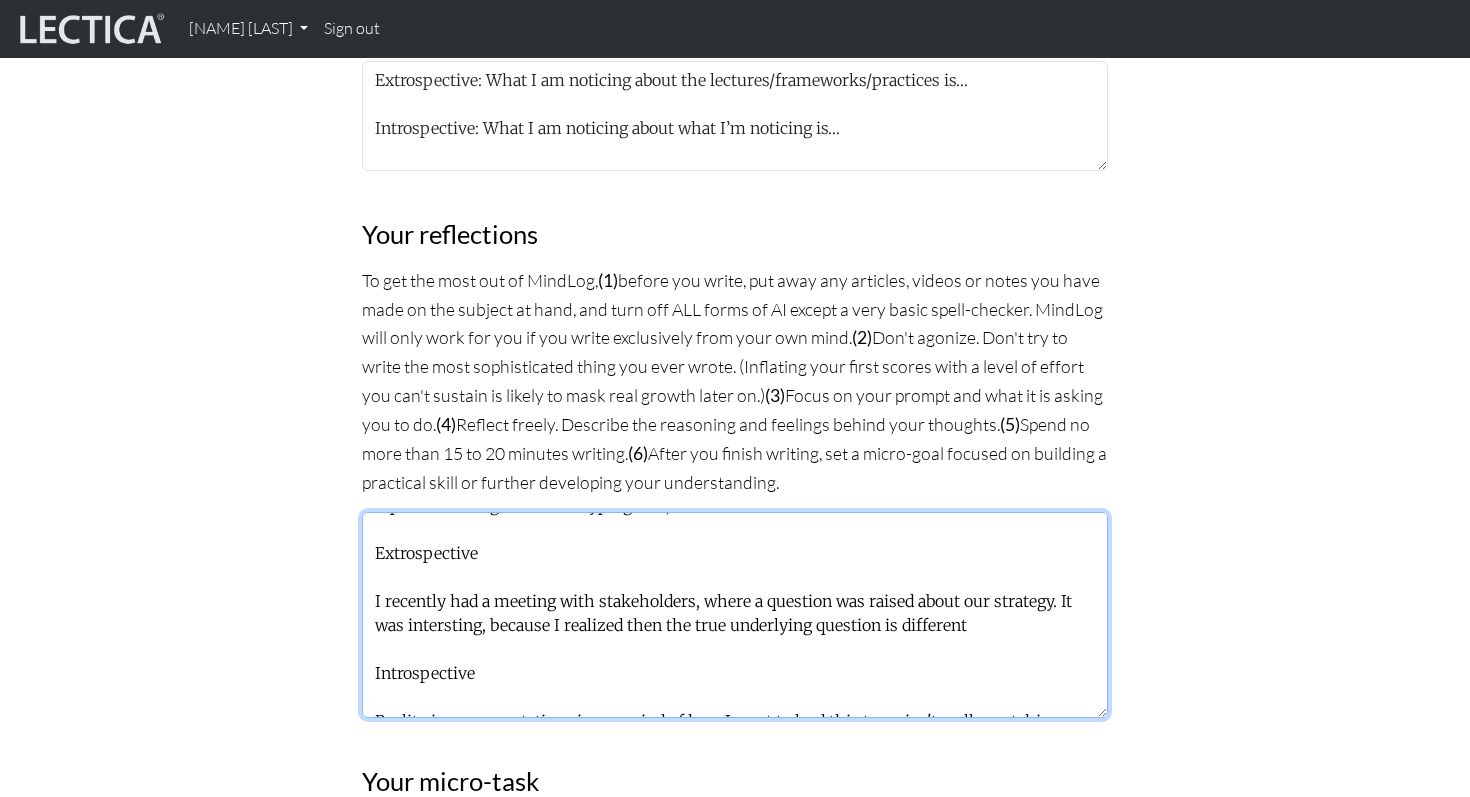 click on "It passed midnight as I was typing this, so here are some more.
Extrospective
I recently had a meeting with stakeholders, where a question was raised about our strategy. It was intersting, because I realized then the true underlying question is different
Introspective
Reality is my expectations in my mind of how I want to lead this team isn't really matching up (sometimes & I'm definitely indexing on those) and it's leading to this current state. It's funny, because I've been reflecting with [NAME] on the same thing & it feels like a bit of a broken record. I haven't figured out a nice internal team dynamics, but I have definitely started to figure out my stakeholder dynamics - the former is more important though. But then again, I had convos with my eng lead recently and he asked if I was having an okay work-life-balance because they can sense something. Am I being hard on myself? Maybe." at bounding box center (735, 615) 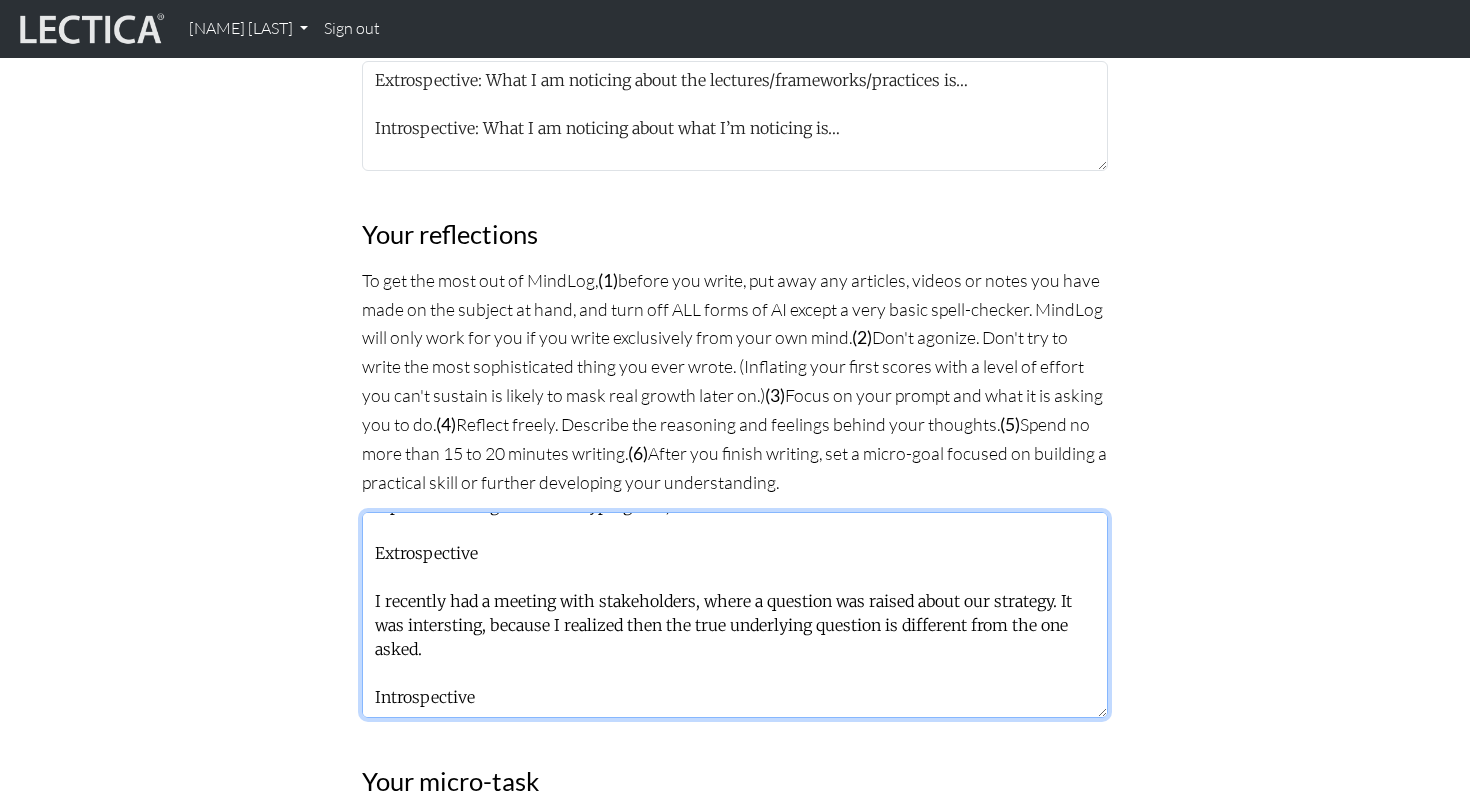 click on "It passed midnight as I was typing this, so here are some more.
Extrospective
I recently had a meeting with stakeholders, where a question was raised about our strategy. It was intersting, because I realized then the true underlying question is different from the one asked.
Introspective
Reality is my expectations in my mind of how I want to lead this team isn't really matching up (sometimes & I'm definitely indexing on those) and it's leading to this current state. It's funny, because I've been reflecting with [NAME] on the same thing & it feels like a bit of a broken record. I haven't figured out a nice internal team dynamics, but I have definitely started to figure out my stakeholder dynamics - the former is more important though. But then again, I had convos with my eng lead recently and he asked if I was having an okay work-life-balance because they can sense something. Am I being hard on myself? Maybe." at bounding box center (735, 615) 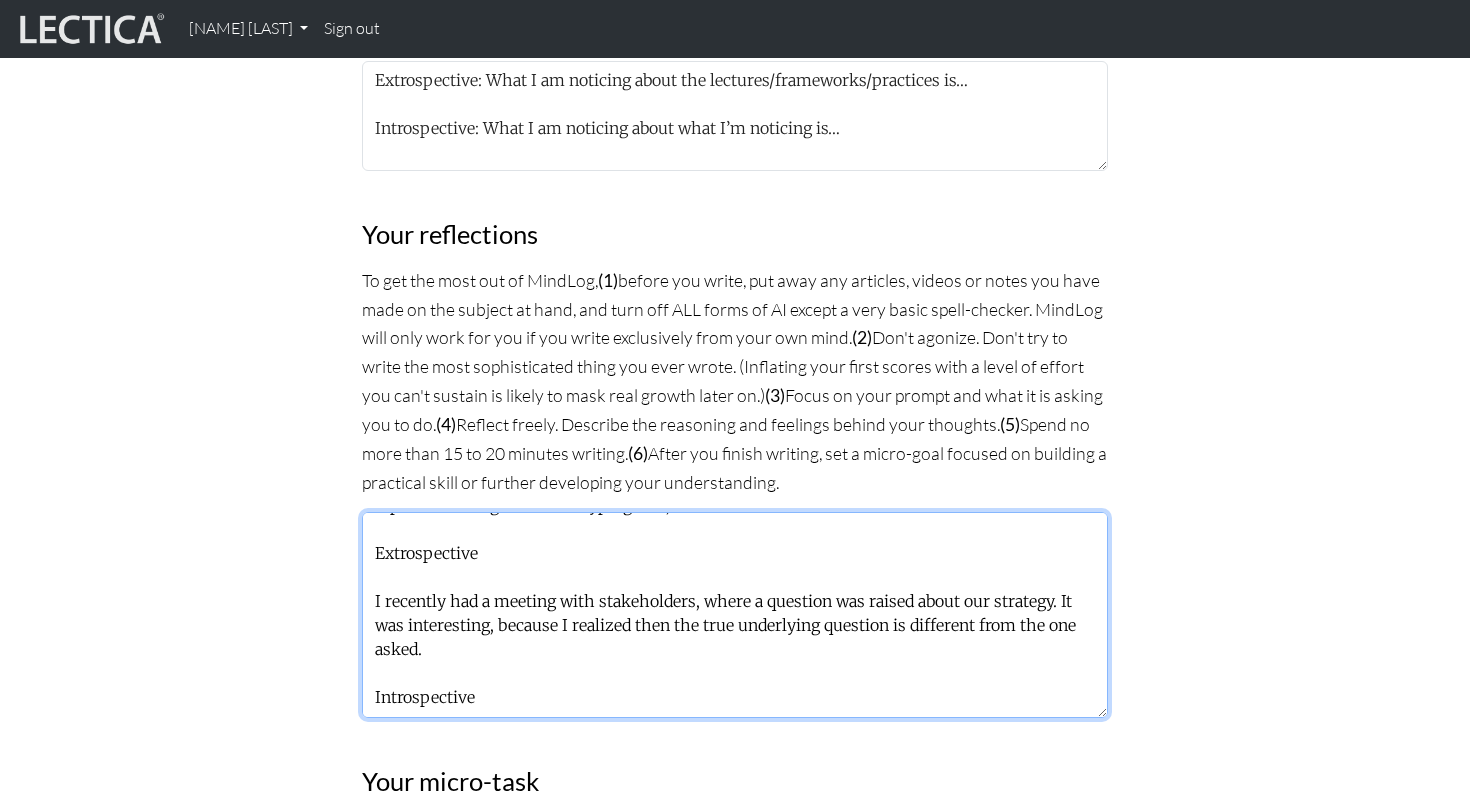 click on "It passed midnight as I was typing this, so here are some more.
Extrospective
I recently had a meeting with stakeholders, where a question was raised about our strategy. It was interesting, because I realized then the true underlying question is different from the one asked.
Introspective
Reality is my expectations in my mind of how I want to lead this team isn't really matching up (sometimes & I'm definitely indexing on those) and it's leading to this current state. It's funny, because I've been reflecting with [NAME] on the same thing & it feels like a bit of a broken record. I haven't figured out a nice internal team dynamics, but I have definitely started to figure out my stakeholder dynamics - the former is more important though. But then again, I had convos with my eng lead recently and he asked if I was having an okay work-life-balance because they can sense something. Am I being hard on myself? Maybe." at bounding box center (735, 615) 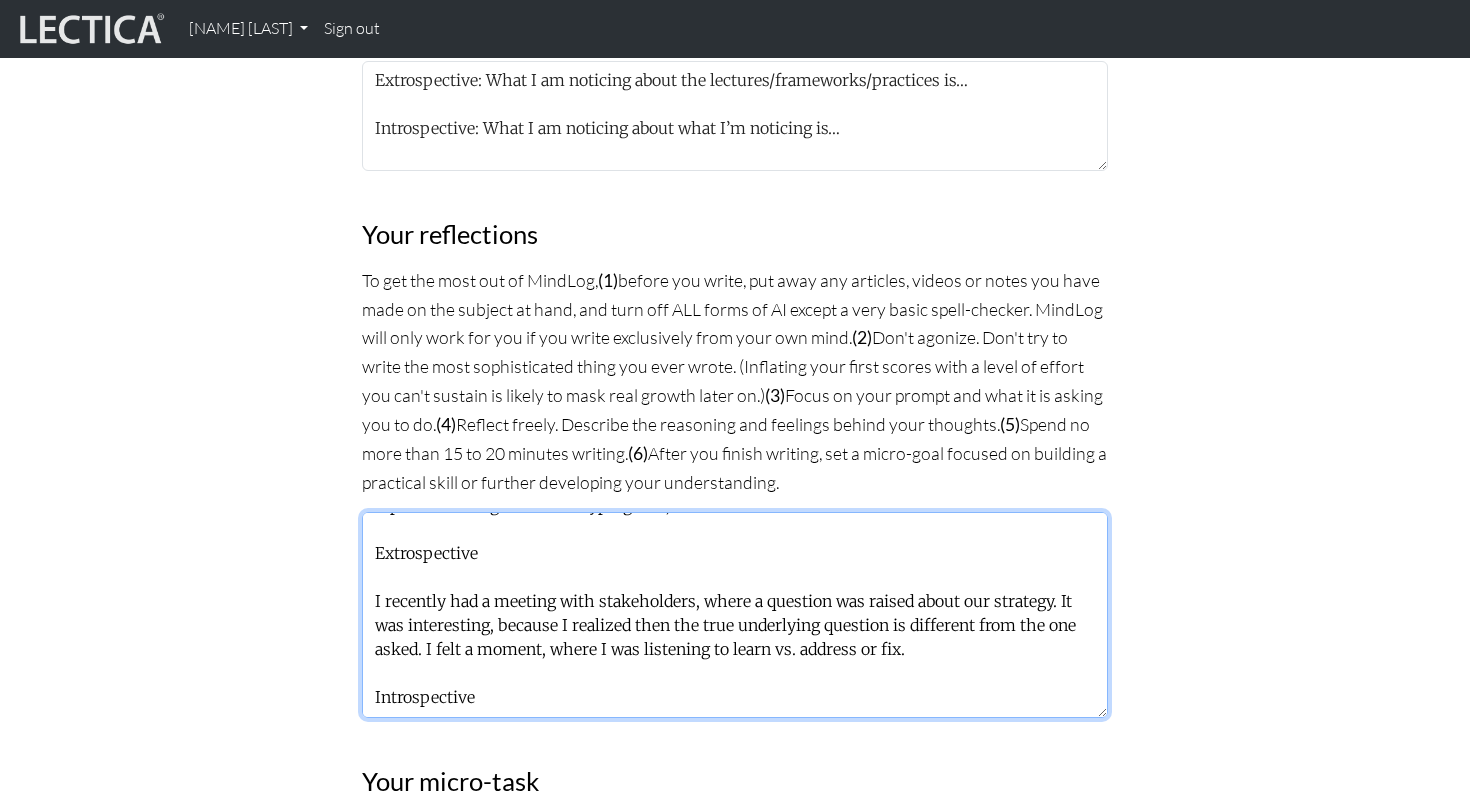 click on "It passed midnight as I was typing this, so here are some more.
Extrospective
I recently had a meeting with stakeholders, where a question was raised about our strategy. It was interesting, because I realized then the true underlying question is different from the one asked. I felt a moment, where I was listening to learn vs. address or fix.
Introspective
Reality is my expectations in my mind of how I want to lead this team isn't really matching up (sometimes & I'm definitely indexing on those) and it's leading to this current state. It's funny, because I've been reflecting with [PERSON] on the same thing & it feels like a bit of a broken record. I haven't figured out a nice internal team dynamics, but I have definitely started to figure out my stakeholder dynamics - the former is more important though. But then again, I had convos with my eng lead recently and he asked if I was having an okay work-life-balance because they can sense something. Am I being hard on myself? Maybe." at bounding box center (735, 615) 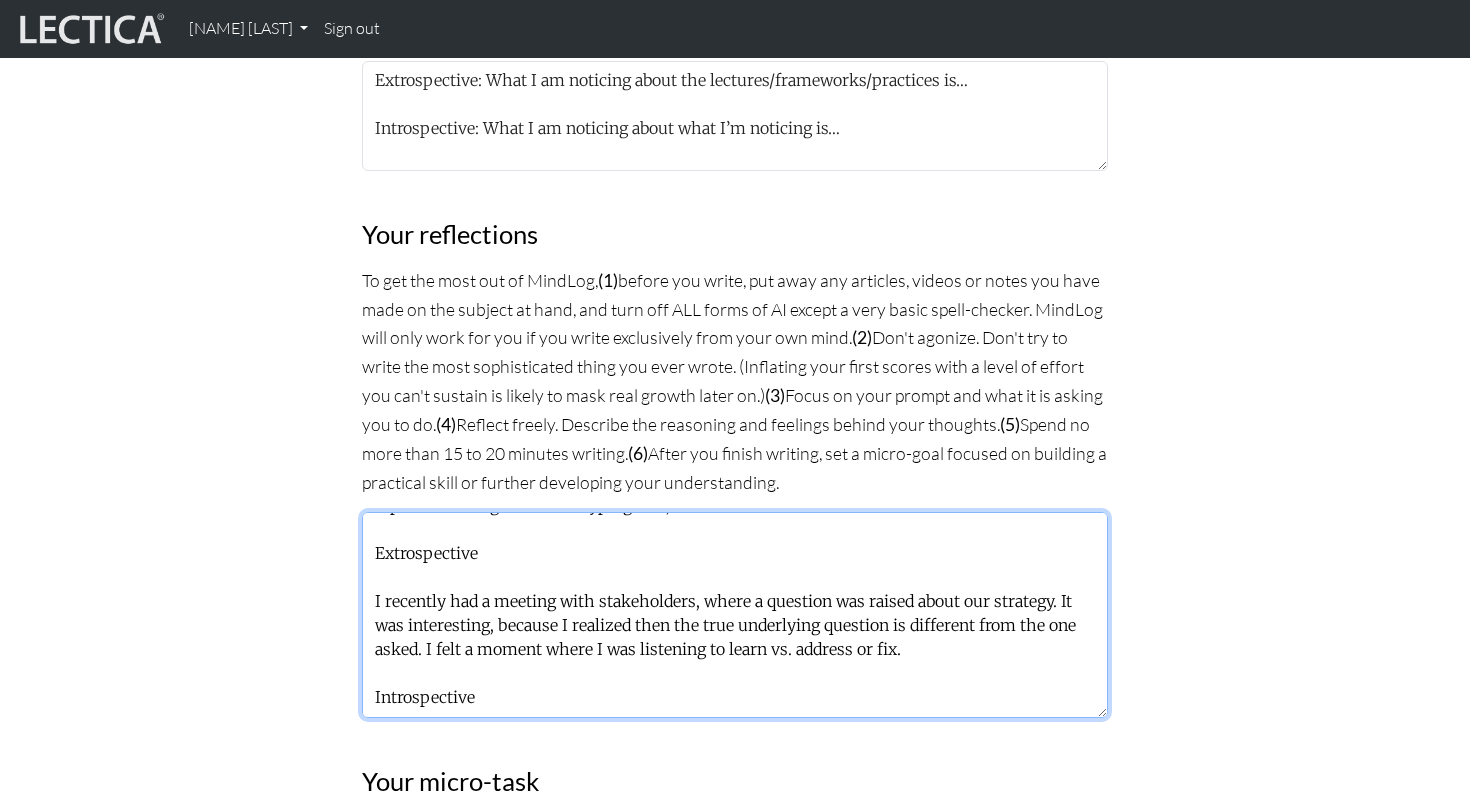 click on "It passed midnight as I was typing this, so here are some more.
Extrospective
I recently had a meeting with stakeholders, where a question was raised about our strategy. It was interesting, because I realized then the true underlying question is different from the one asked. I felt a moment where I was listening to learn vs. address or fix.
Introspective
Reality is my expectations in my mind of how I want to lead this team isn't really matching up (sometimes & I'm definitely indexing on those) and it's leading to this current state. It's funny, because I've been reflecting with [PERSON] on the same thing & it feels like a bit of a broken record. I haven't figured out a nice internal team dynamics, but I have definitely started to figure out my stakeholder dynamics - the former is more important though. But then again, I had convos with my eng lead recently and he asked if I was having an okay work-life-balance because they can sense something. Am I being hard on myself? Maybe." at bounding box center [735, 615] 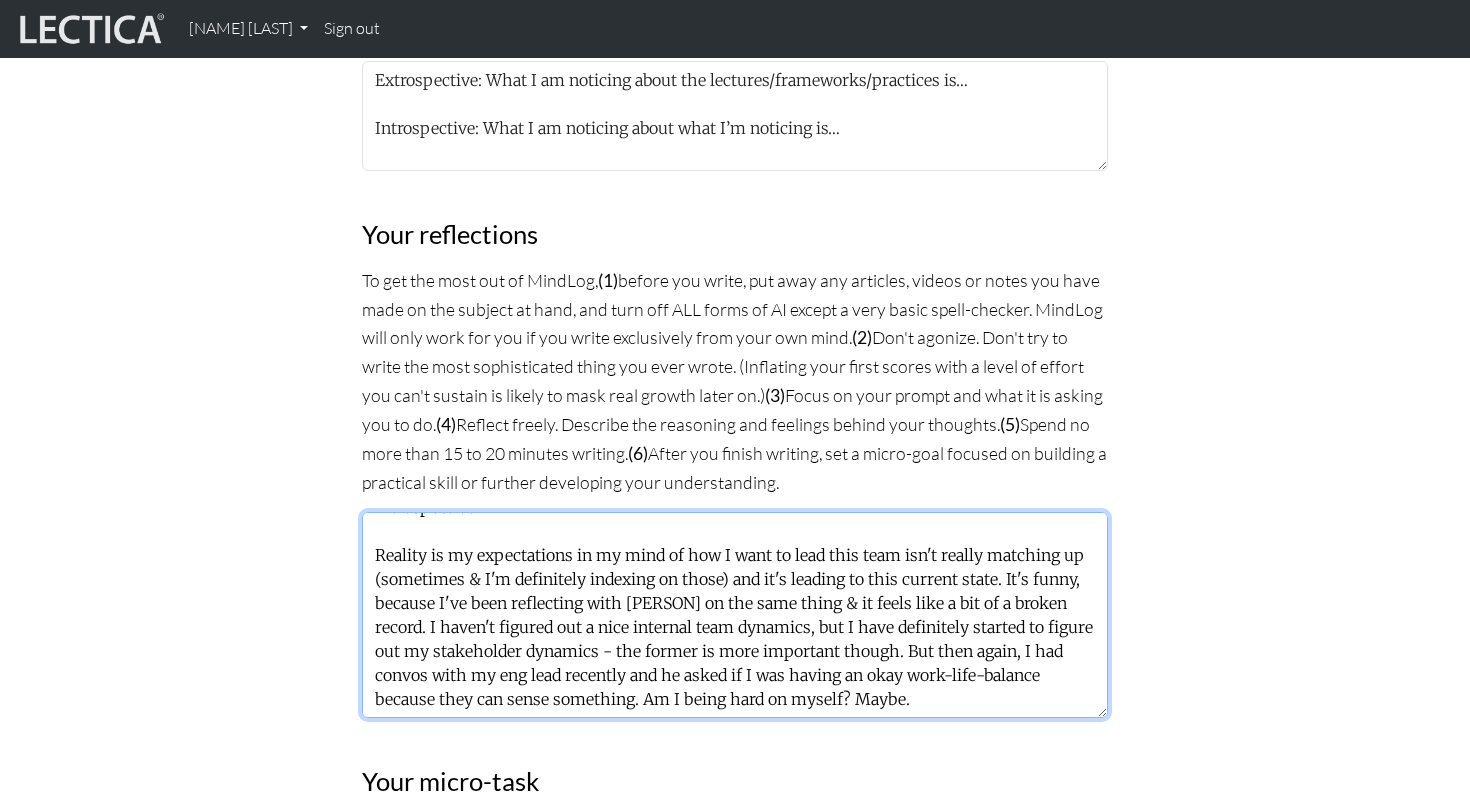 scroll, scrollTop: 240, scrollLeft: 0, axis: vertical 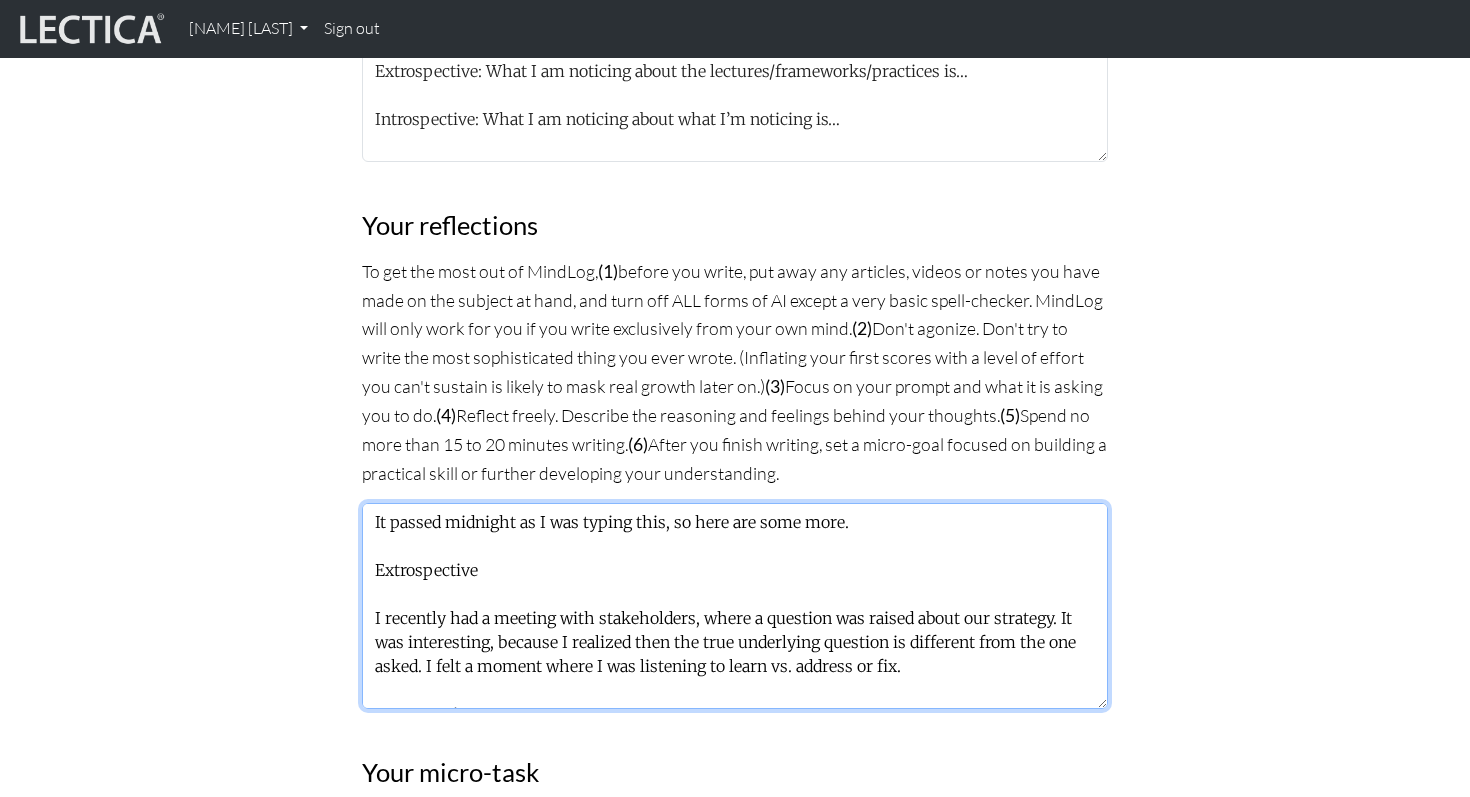 click on "It passed midnight as I was typing this, so here are some more.
Extrospective
I recently had a meeting with stakeholders, where a question was raised about our strategy. It was interesting, because I realized then the true underlying question is different from the one asked. I felt a moment where I was listening to learn vs. address or fix.
Introspective
Reality is my expectations in my mind of how I want to lead this team isn't really matching up (sometimes & I'm definitely indexing on those) and it's leading to this current state. It's funny, because I've been reflecting with [PERSON] on the same thing & it feels like a bit of a broken record. I haven't figured out a nice internal team dynamics, but I have definitely started to figure out my stakeholder dynamics - the former is more important though. But then again, I had convos with my eng lead recently and he asked if I was having an okay work-life-balance because they can sense something. Am I being hard on myself? Maybe." at bounding box center (735, 606) 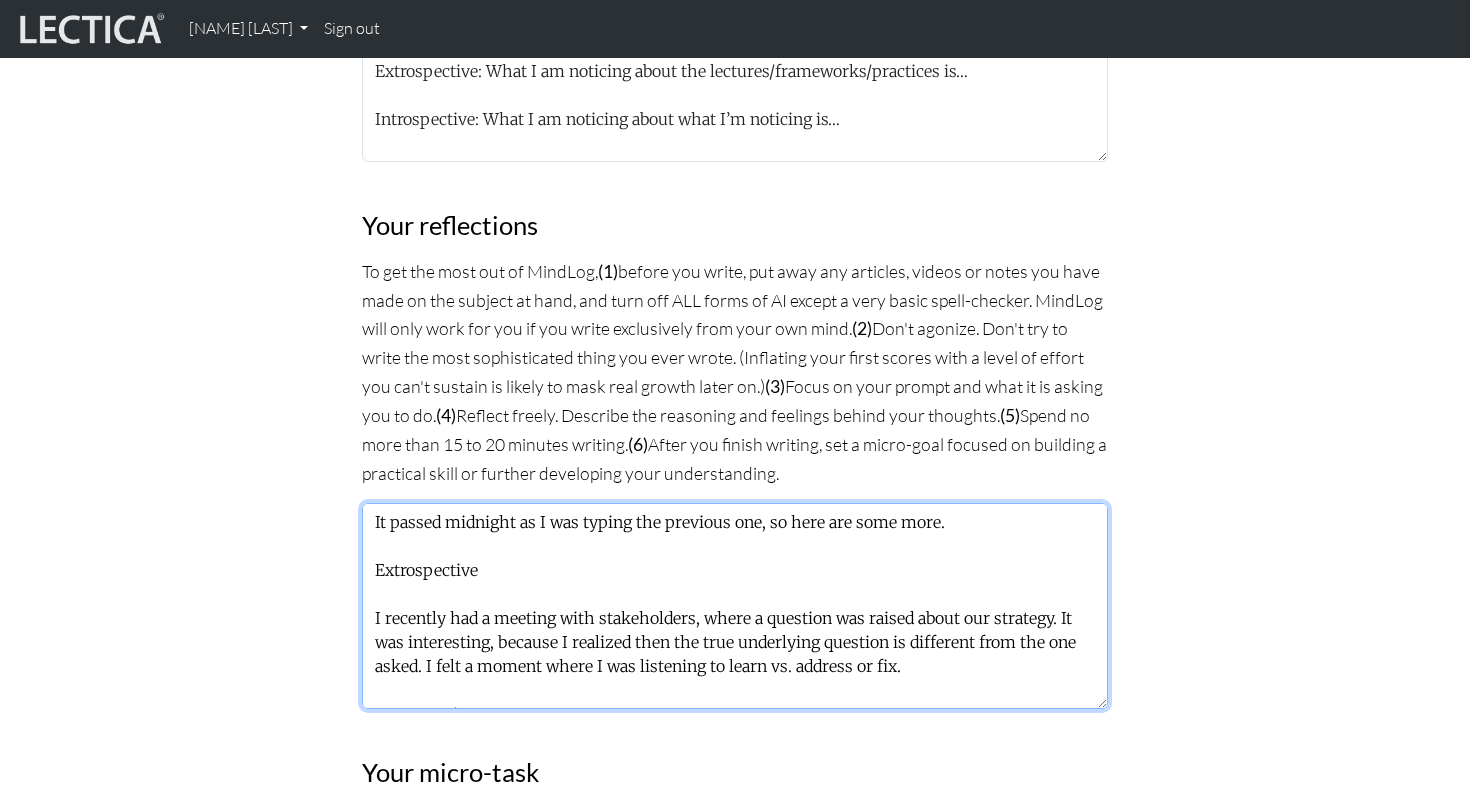 drag, startPoint x: 948, startPoint y: 516, endPoint x: 788, endPoint y: 515, distance: 160.00313 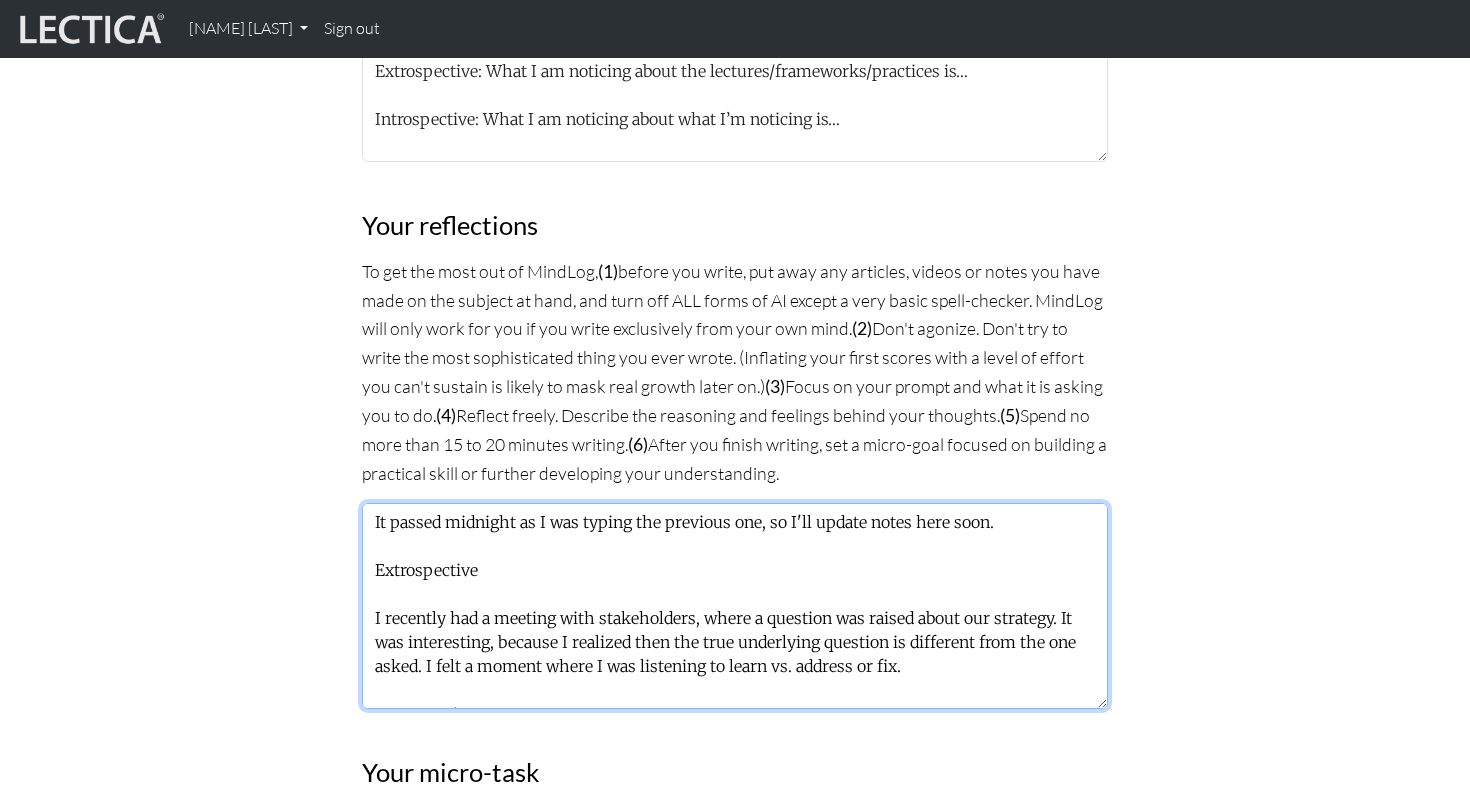 click on "It passed midnight as I was typing the previous one, so I'll update notes here soon.
Extrospective
I recently had a meeting with stakeholders, where a question was raised about our strategy. It was interesting, because I realized then the true underlying question is different from the one asked. I felt a moment where I was listening to learn vs. address or fix.
Introspective
Reality is my expectations in my mind of how I want to lead this team isn't really matching up (sometimes & I'm definitely indexing on those) and it's leading to this current state. It's funny, because I've been reflecting with [NAME] on the same thing & it feels like a bit of a broken record. I haven't figured out a nice internal team dynamics, but I have definitely started to figure out my stakeholder dynamics - the former is more important though. But then again, I had convos with my eng lead recently and he asked if I was having an okay work-life-balance because they can sense something. Am I being hard on myself? Maybe." at bounding box center [735, 606] 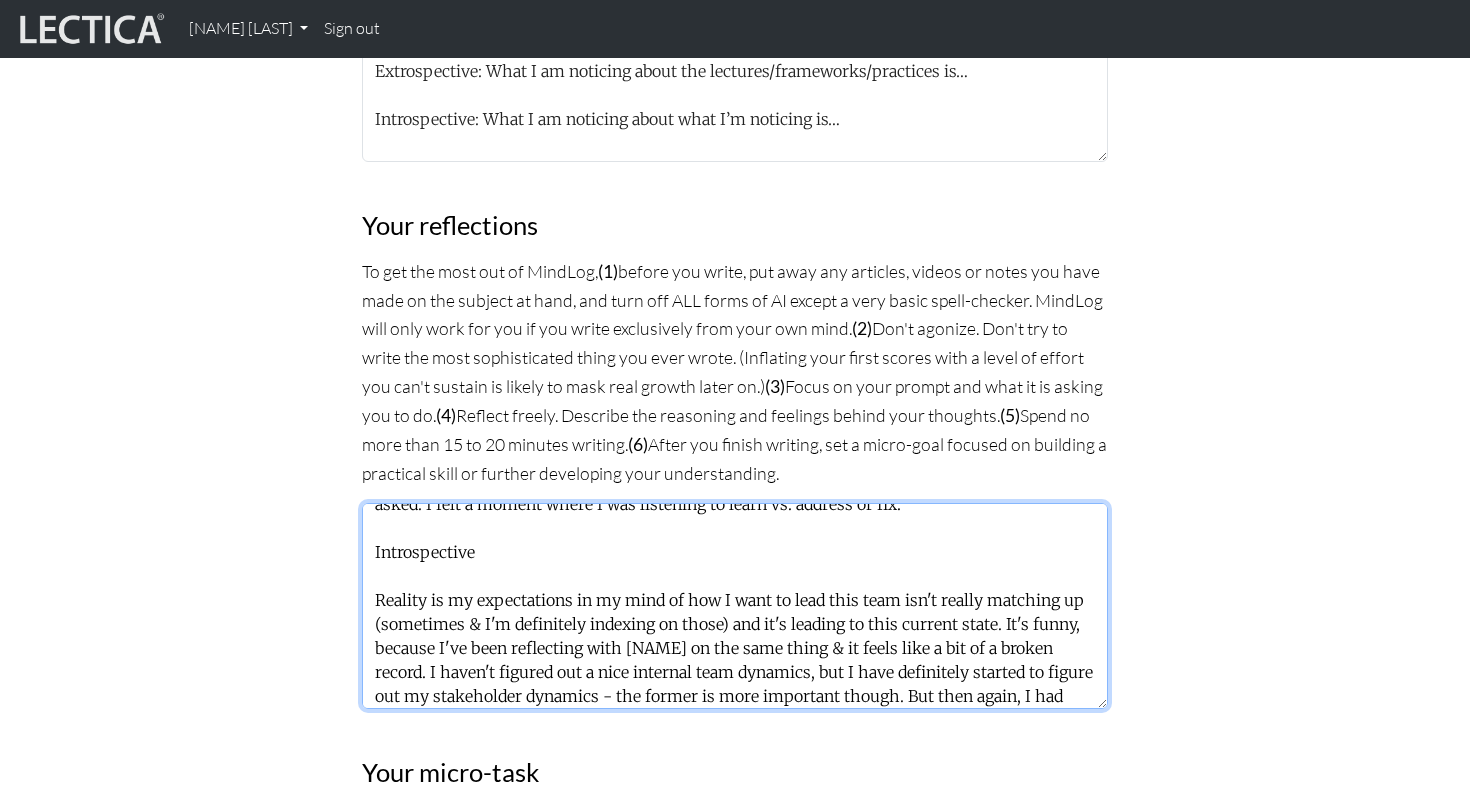 scroll, scrollTop: 240, scrollLeft: 0, axis: vertical 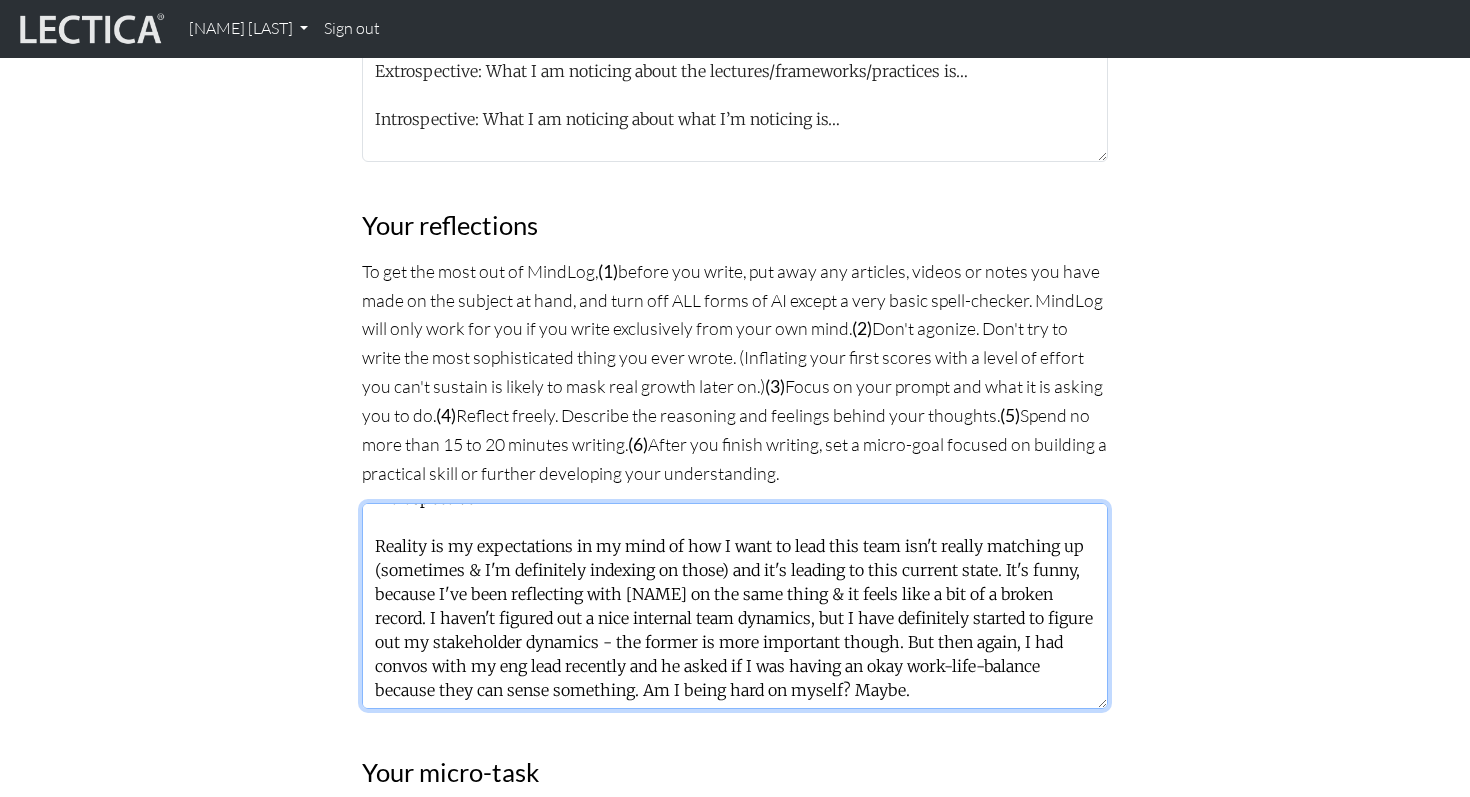 drag, startPoint x: 429, startPoint y: 548, endPoint x: 631, endPoint y: 720, distance: 265.30737 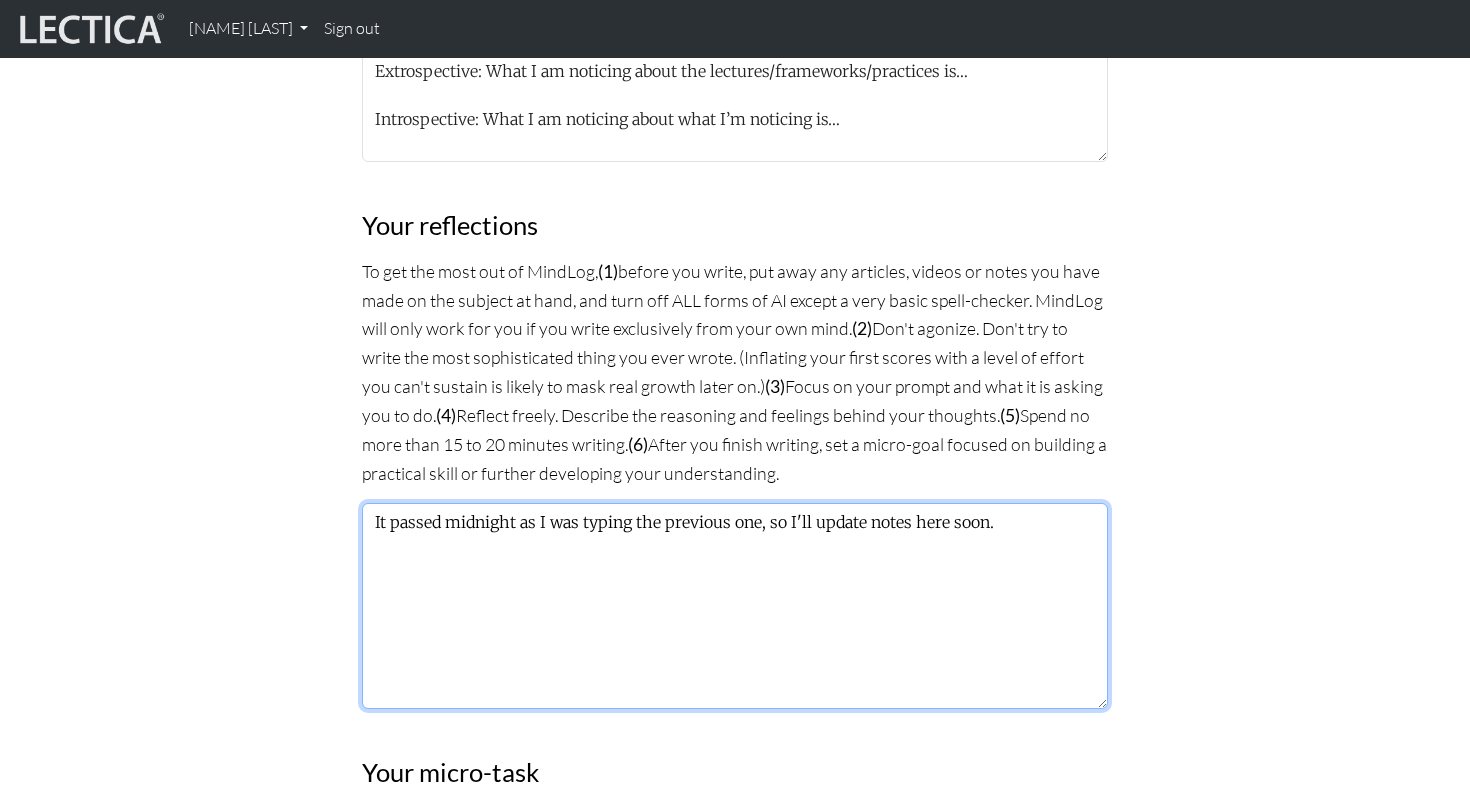 scroll, scrollTop: 0, scrollLeft: 0, axis: both 